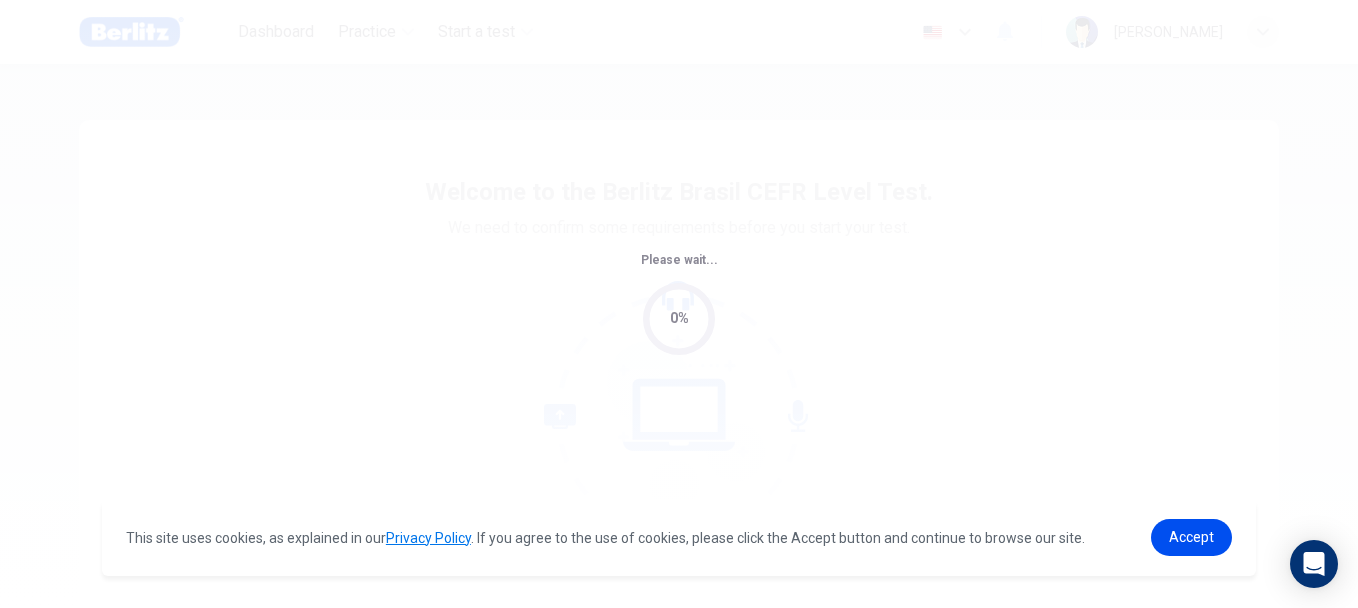 scroll, scrollTop: 0, scrollLeft: 0, axis: both 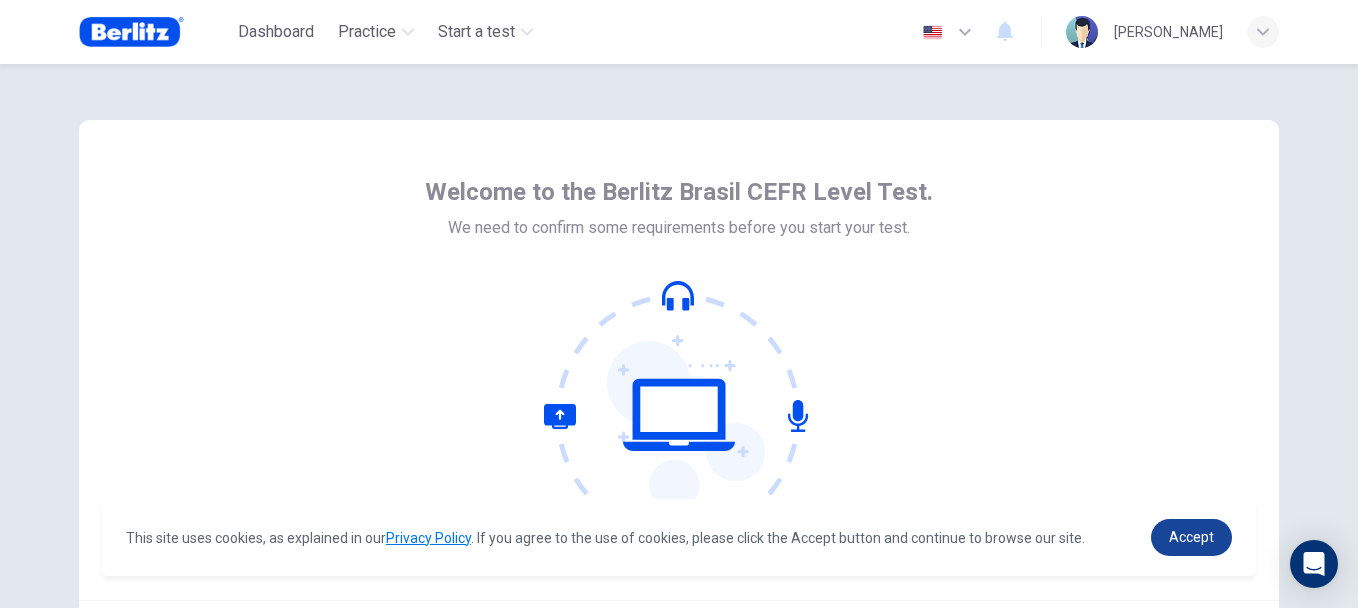 click on "Accept" at bounding box center (1191, 537) 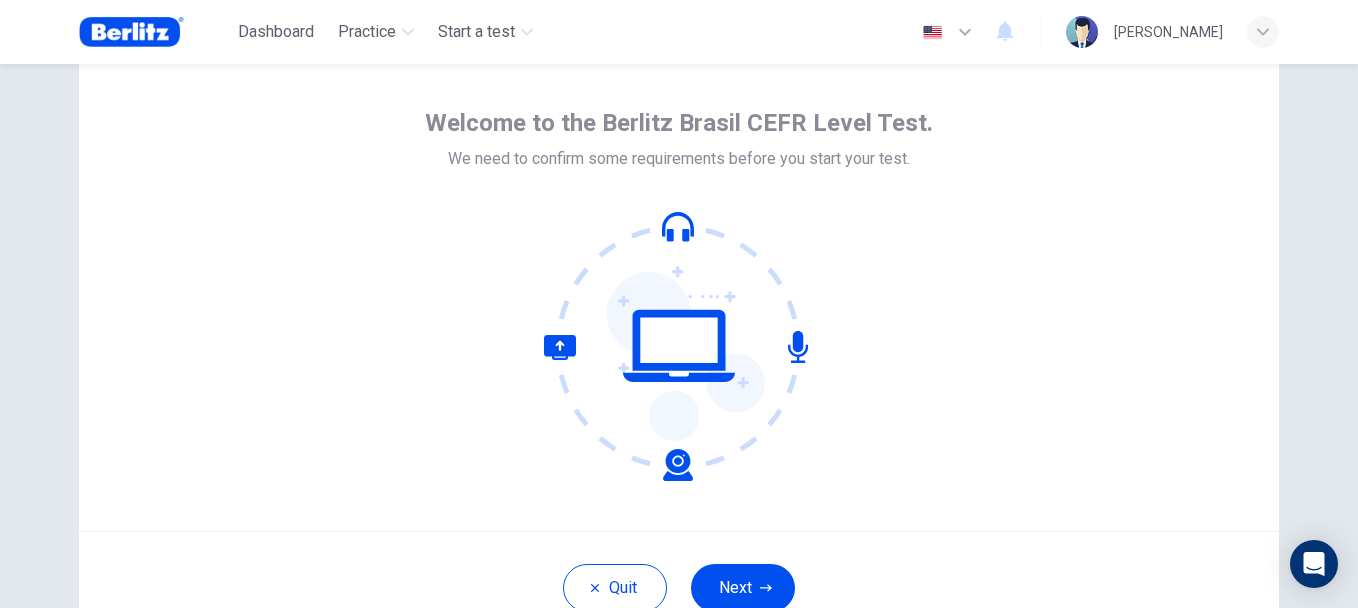 scroll, scrollTop: 100, scrollLeft: 0, axis: vertical 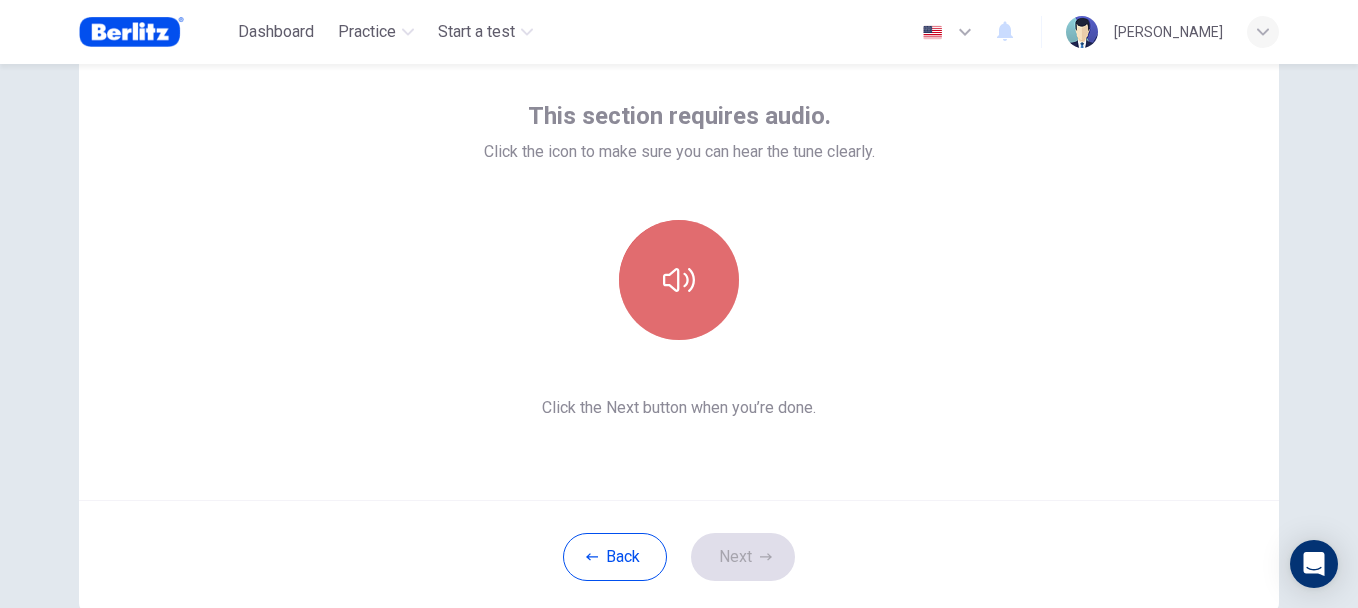click at bounding box center (679, 280) 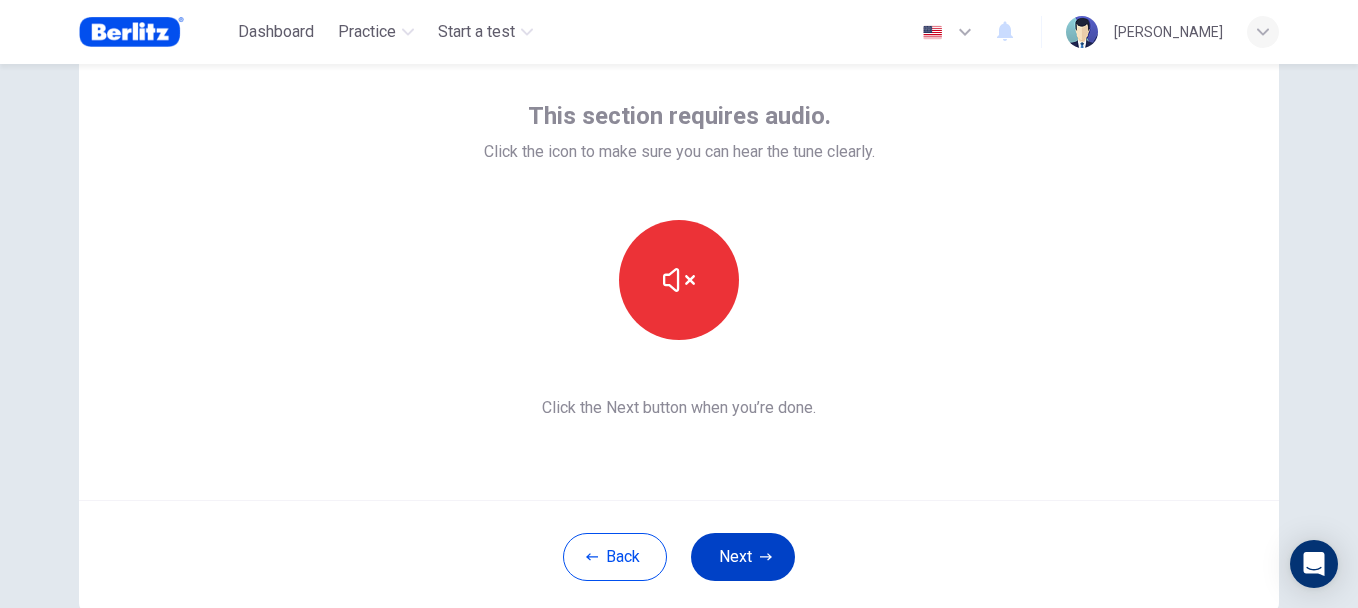click on "Next" at bounding box center [743, 557] 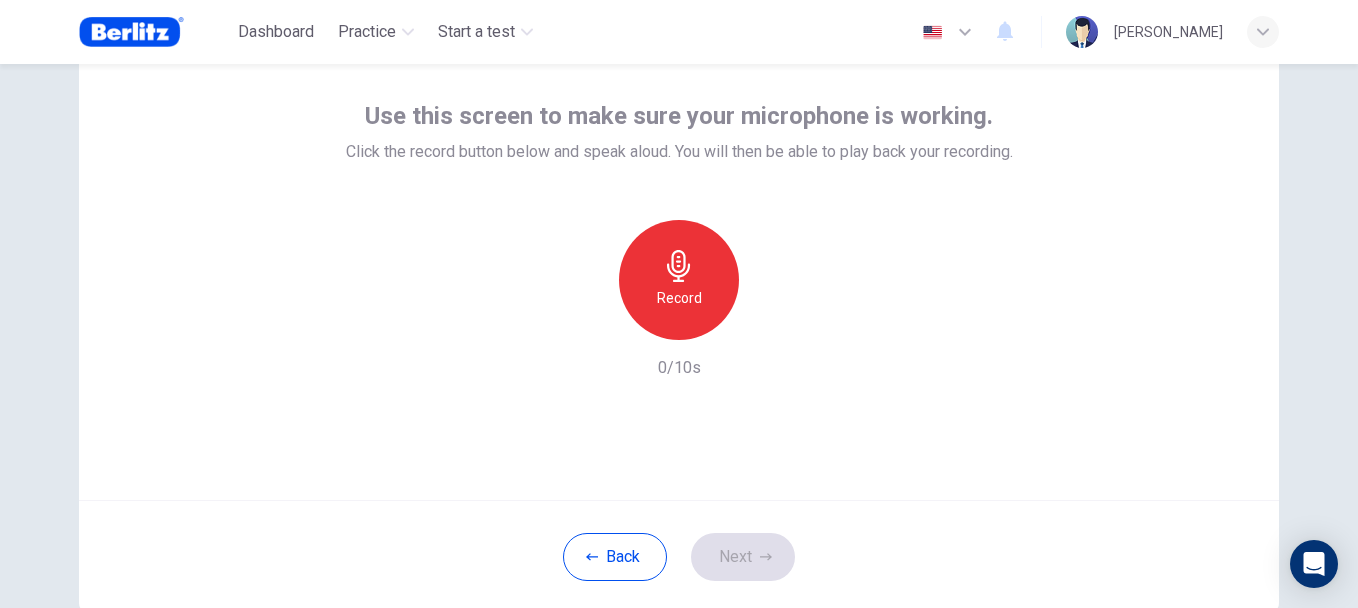 click 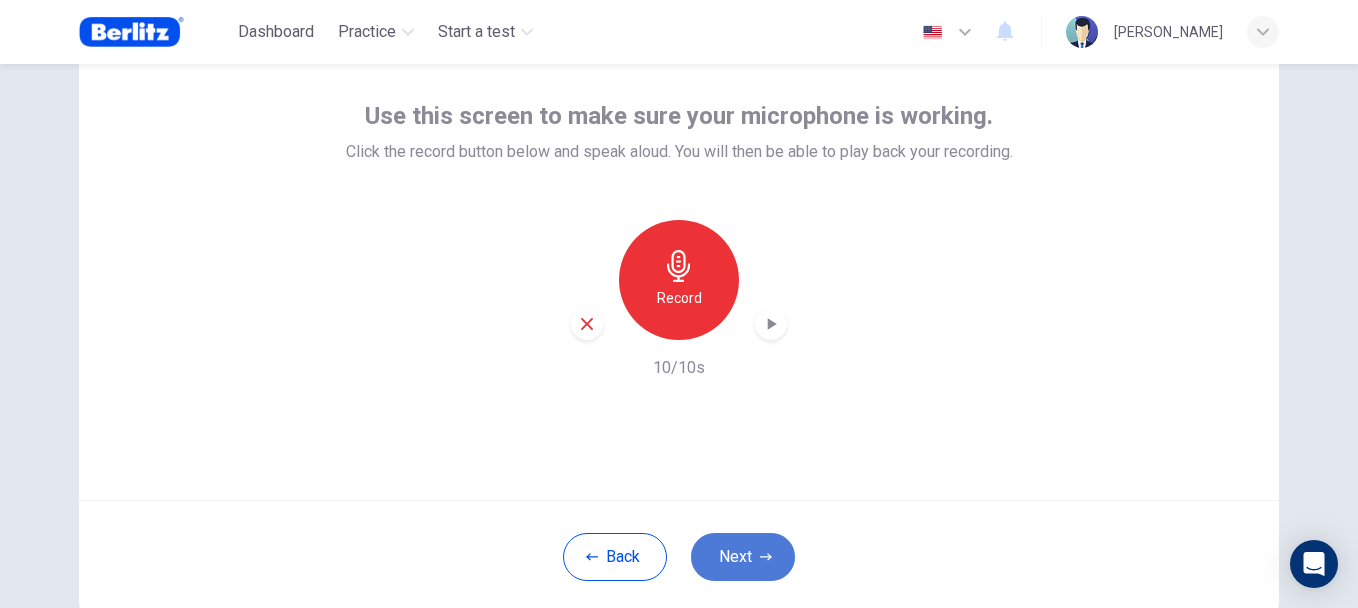 click on "Next" at bounding box center (743, 557) 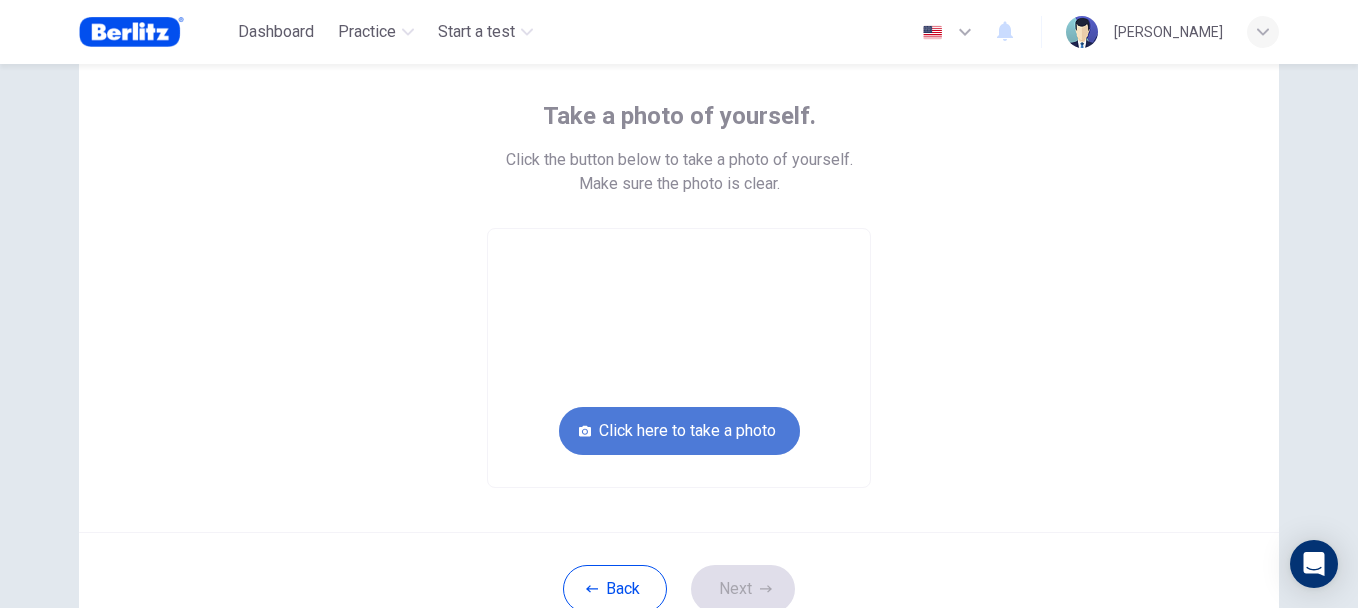 click on "Click here to take a photo" at bounding box center [679, 431] 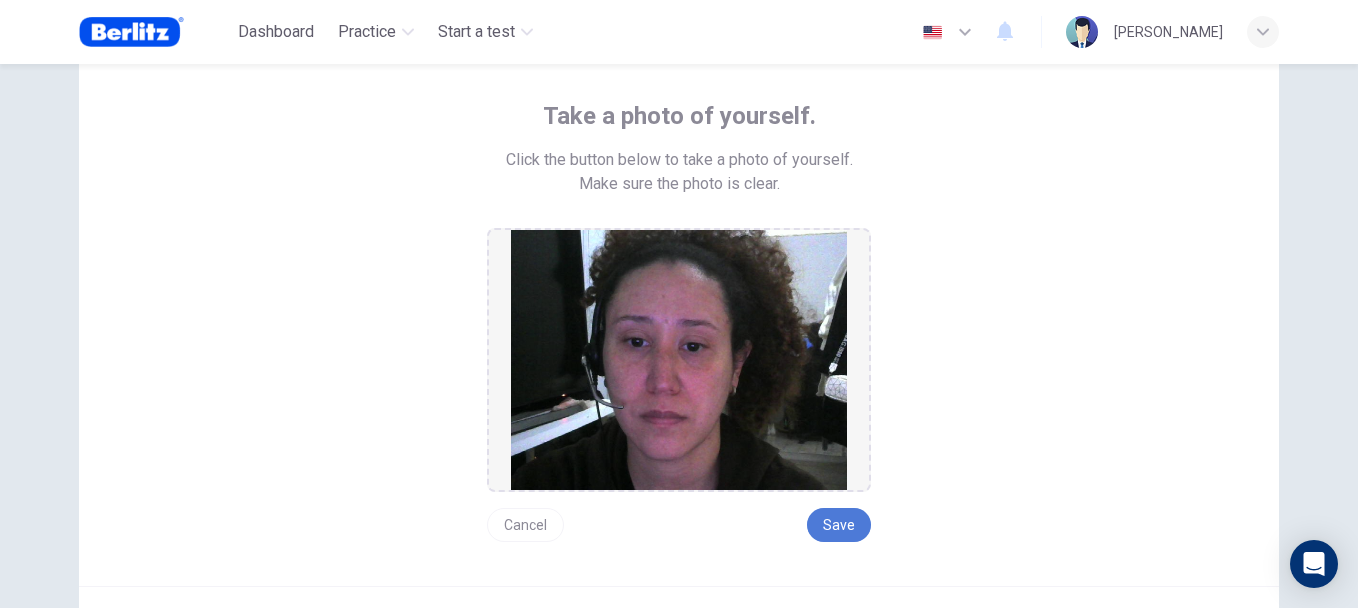 click on "Save" at bounding box center (839, 525) 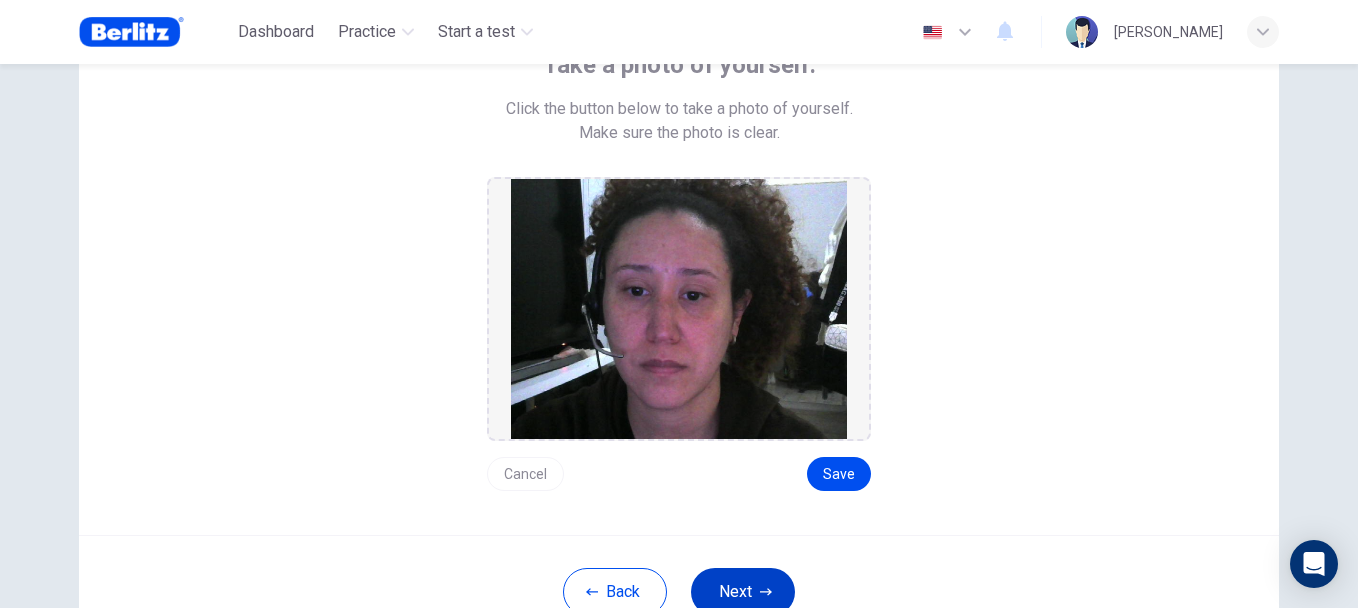 scroll, scrollTop: 200, scrollLeft: 0, axis: vertical 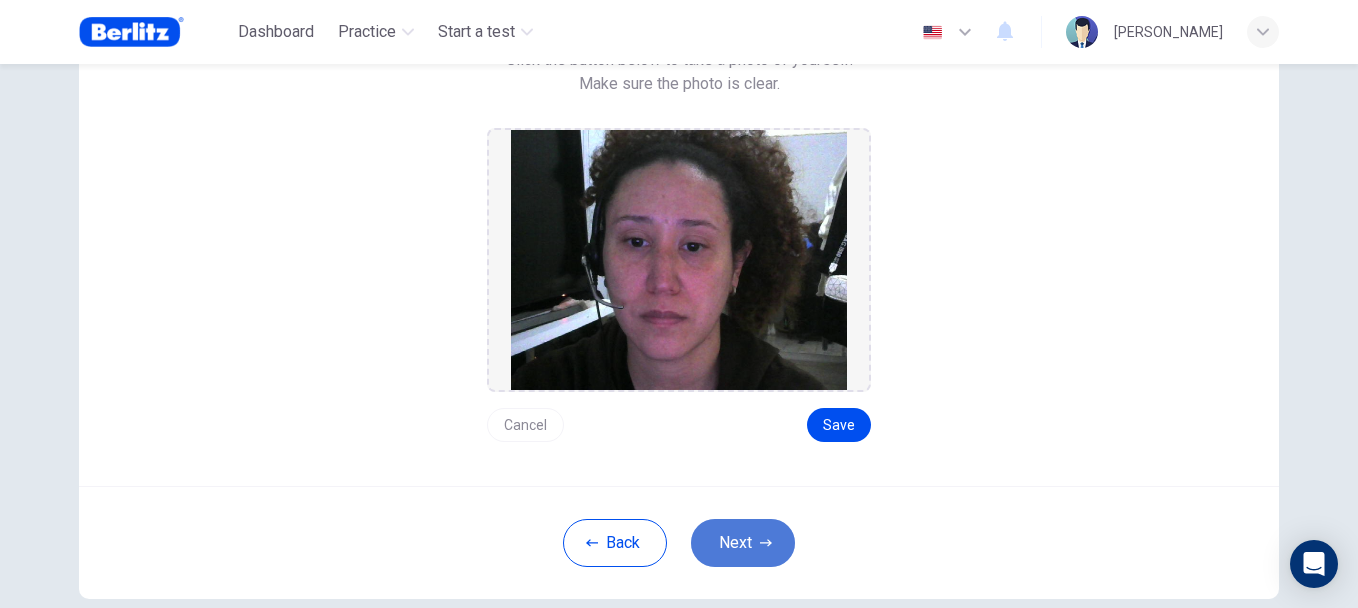 click on "Next" at bounding box center [743, 543] 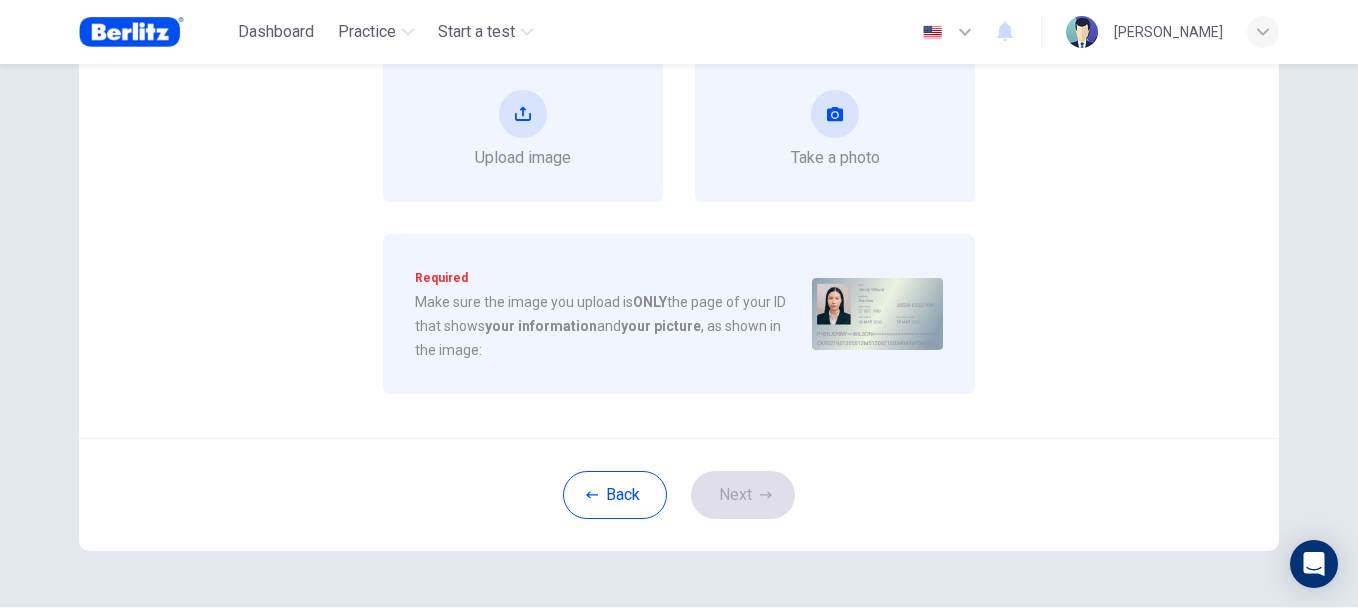 scroll, scrollTop: 133, scrollLeft: 0, axis: vertical 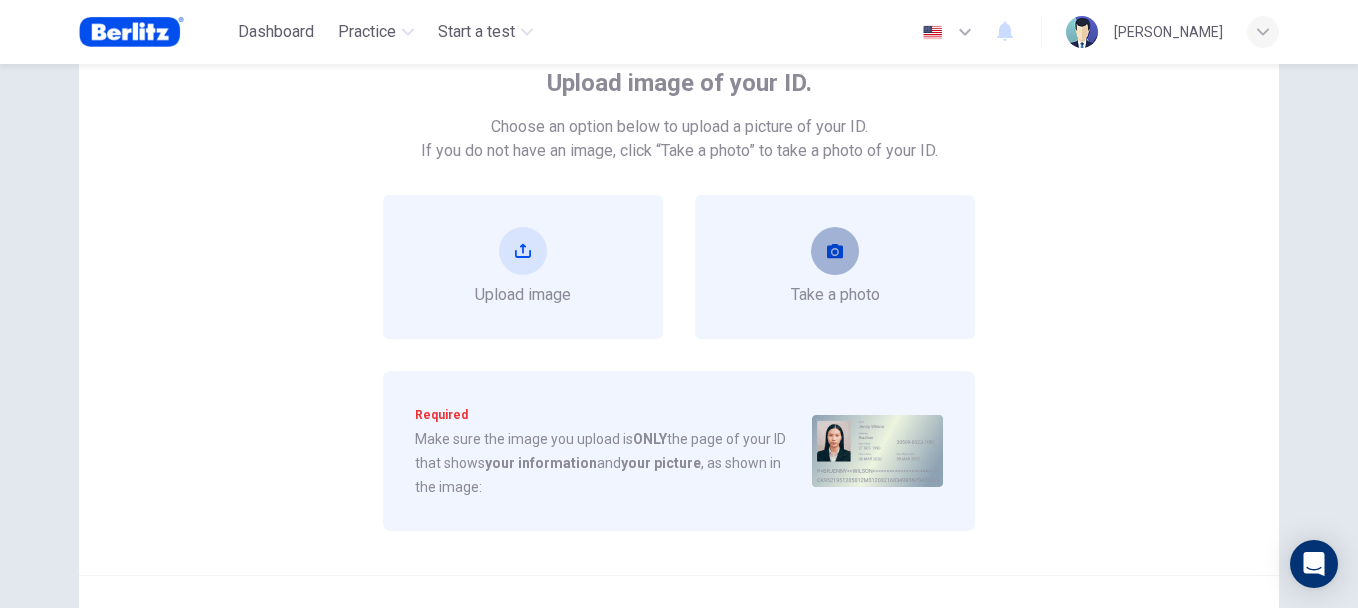 click at bounding box center (835, 251) 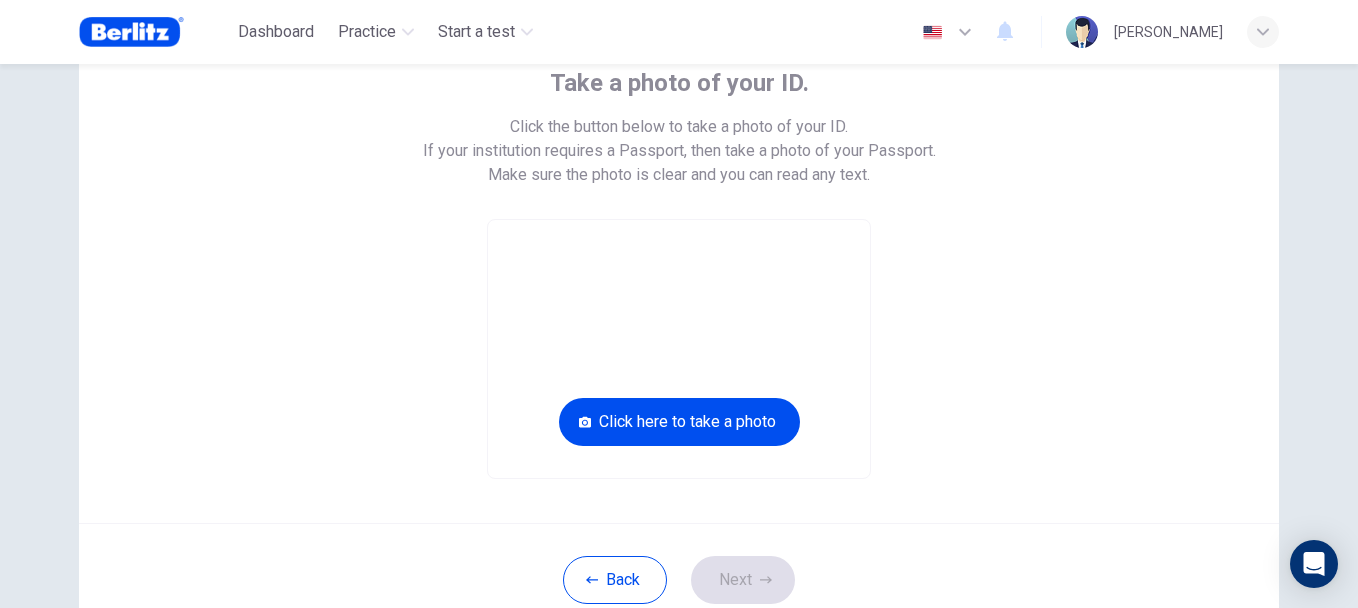 click at bounding box center [679, 349] 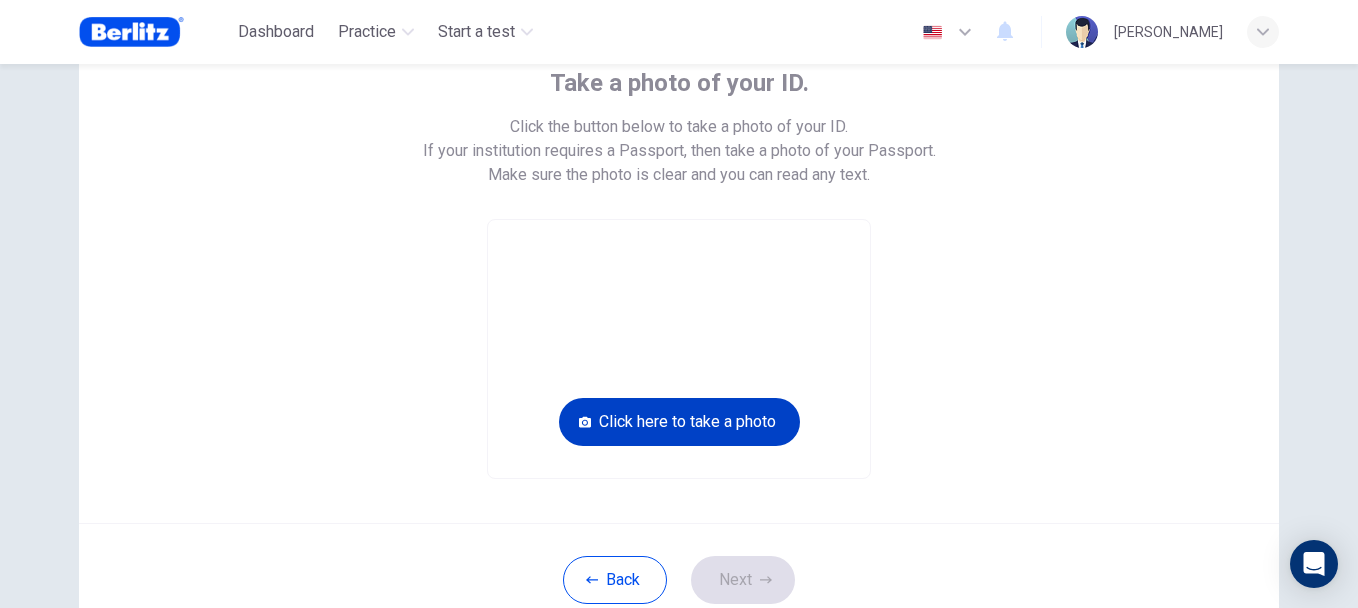 click on "Click here to take a photo" at bounding box center (679, 422) 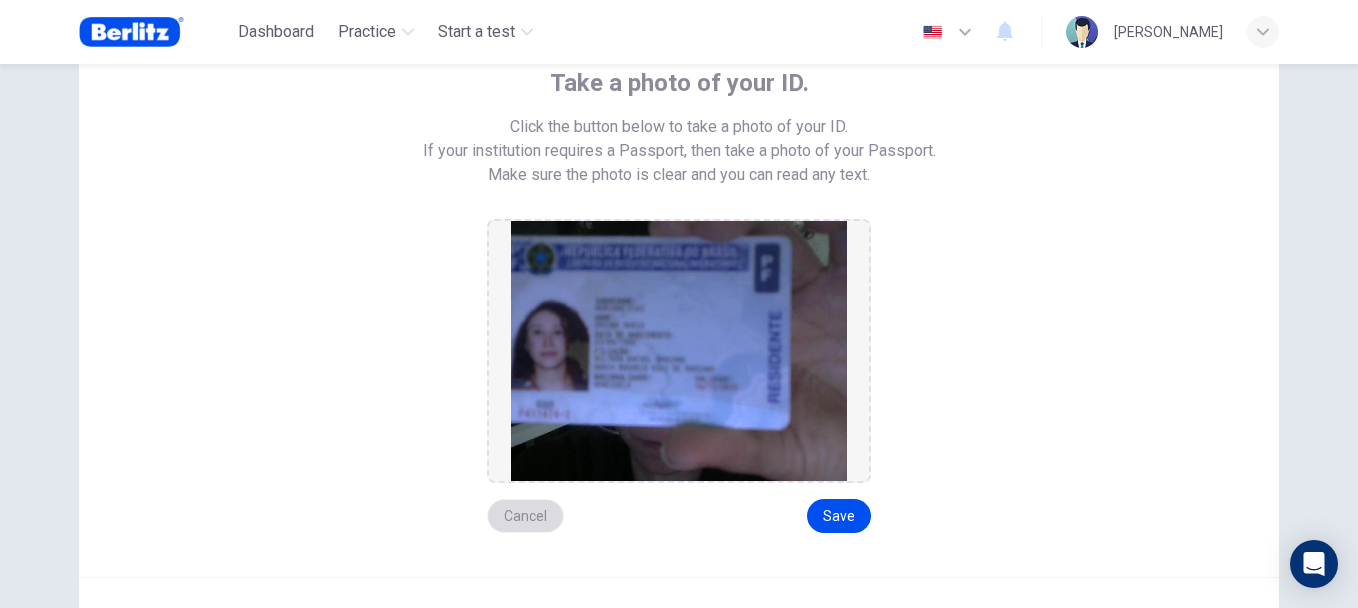 click on "Cancel" at bounding box center [525, 516] 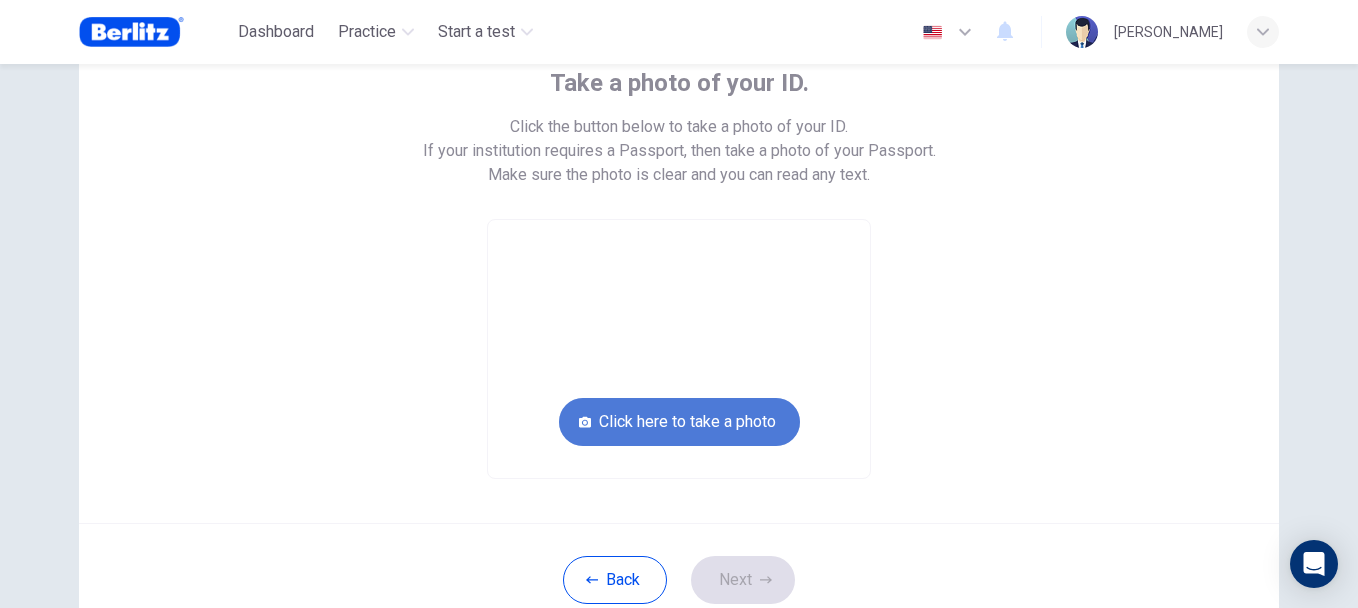 click on "Click here to take a photo" at bounding box center (679, 422) 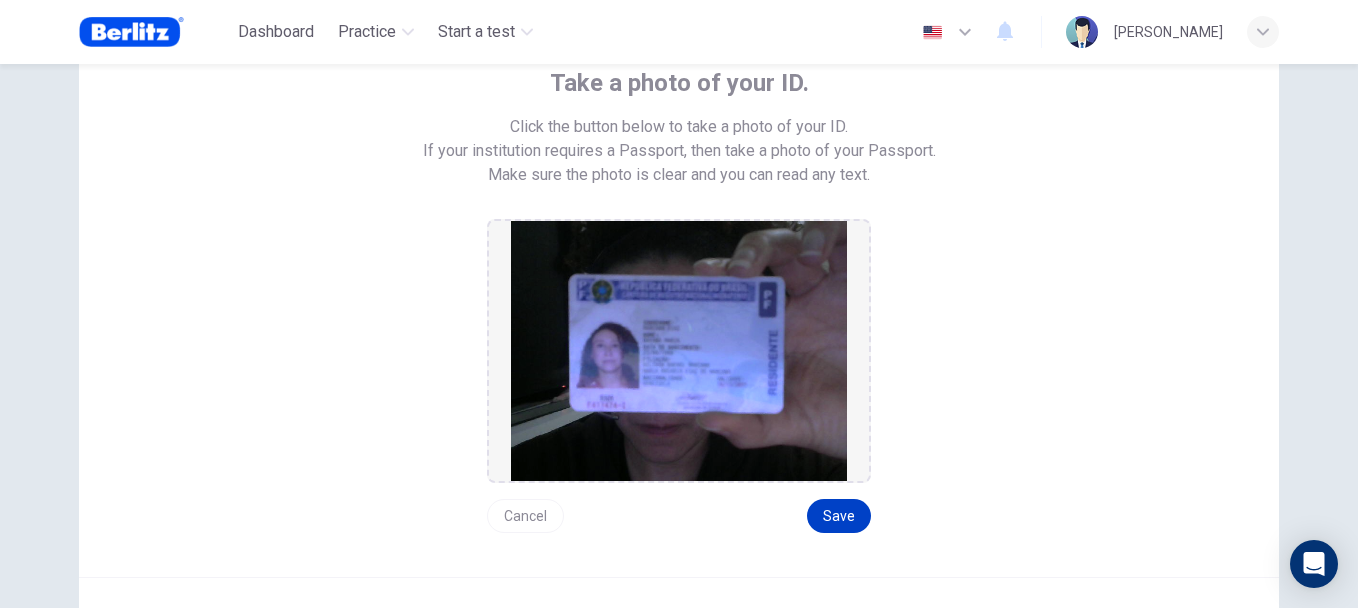 click on "Save" at bounding box center (839, 516) 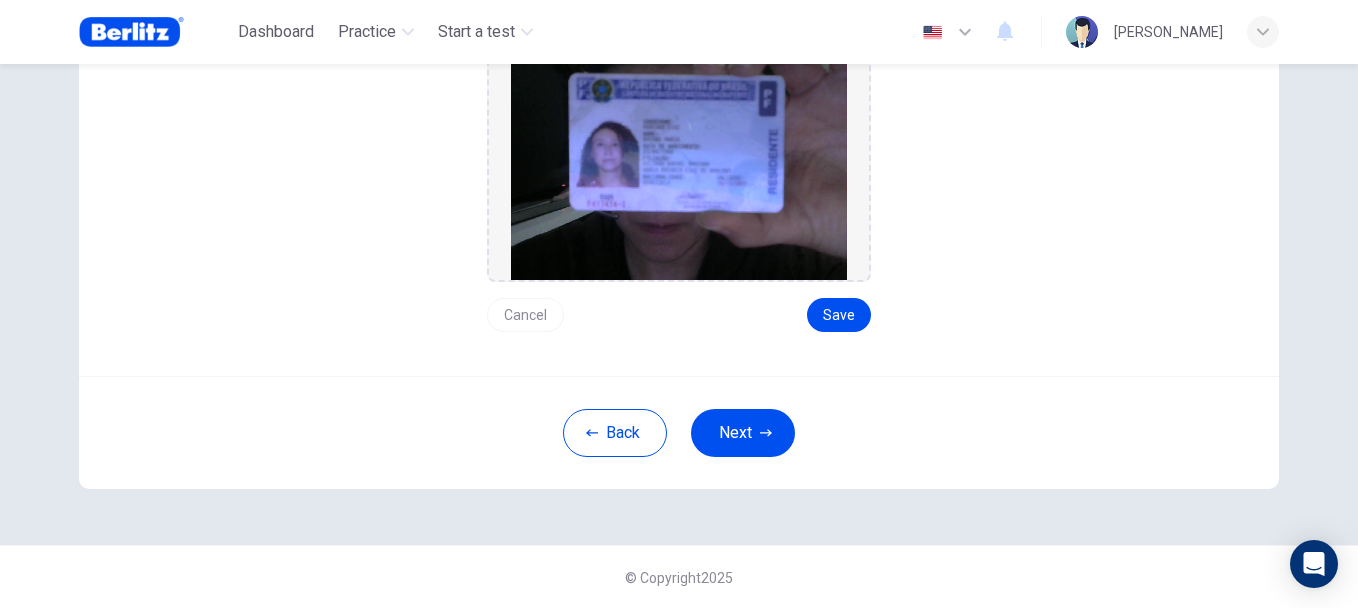 scroll, scrollTop: 335, scrollLeft: 0, axis: vertical 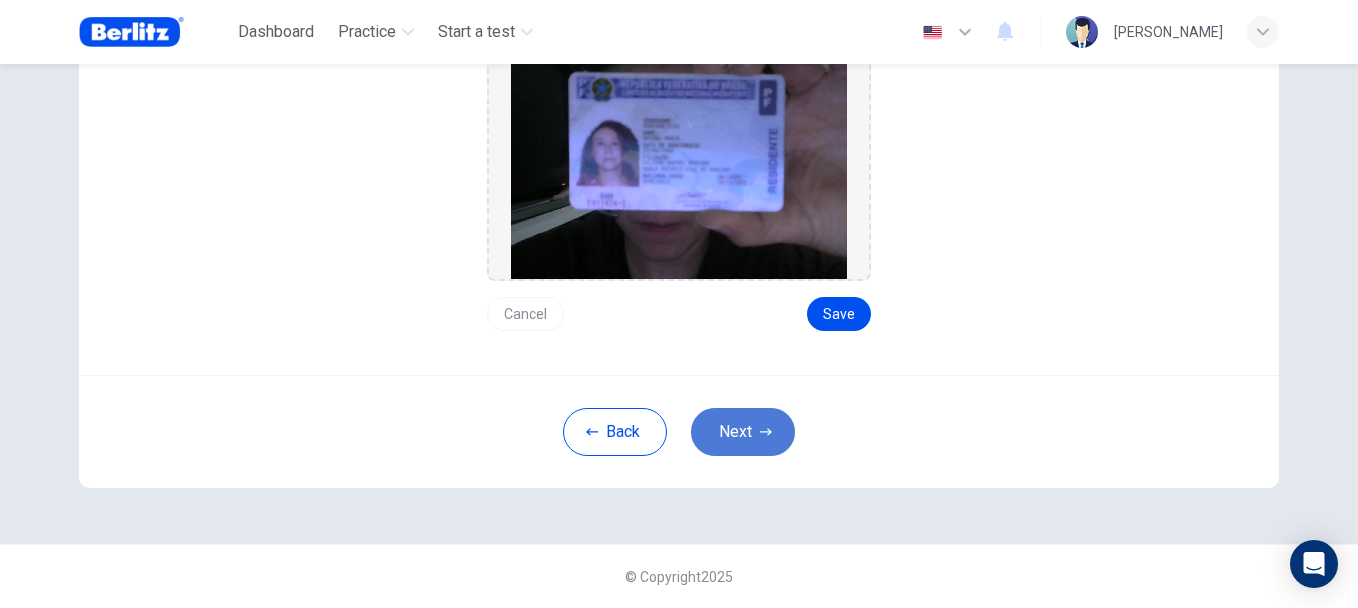 click on "Next" at bounding box center [743, 432] 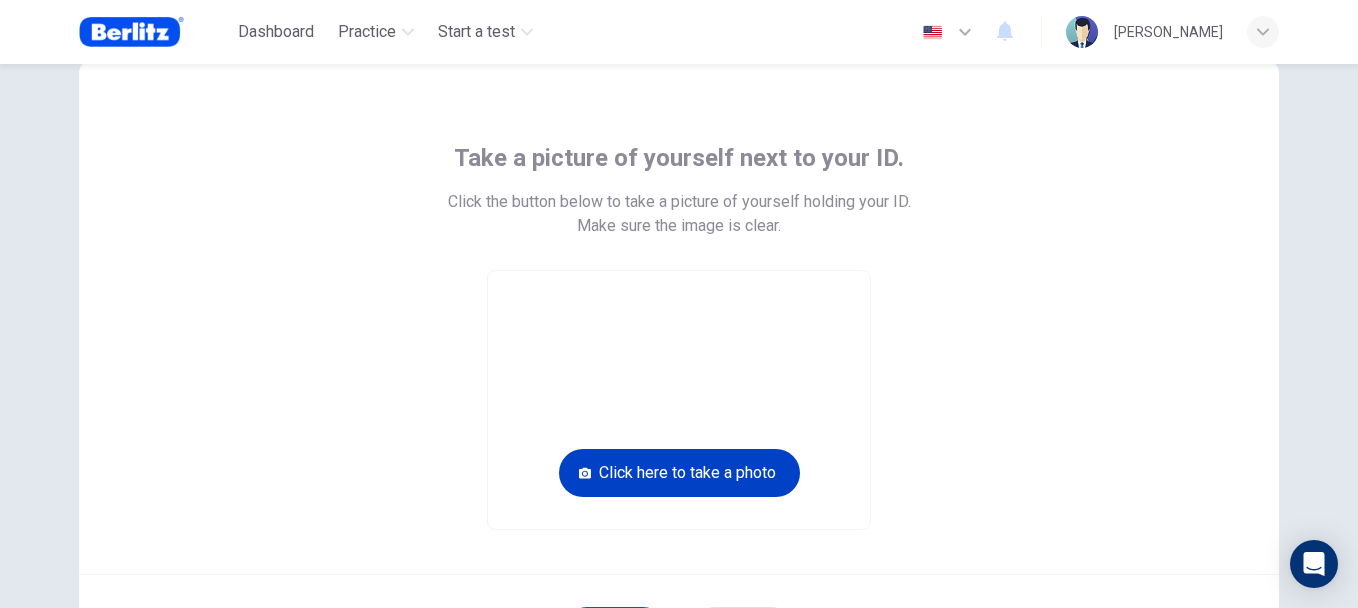 scroll, scrollTop: 57, scrollLeft: 0, axis: vertical 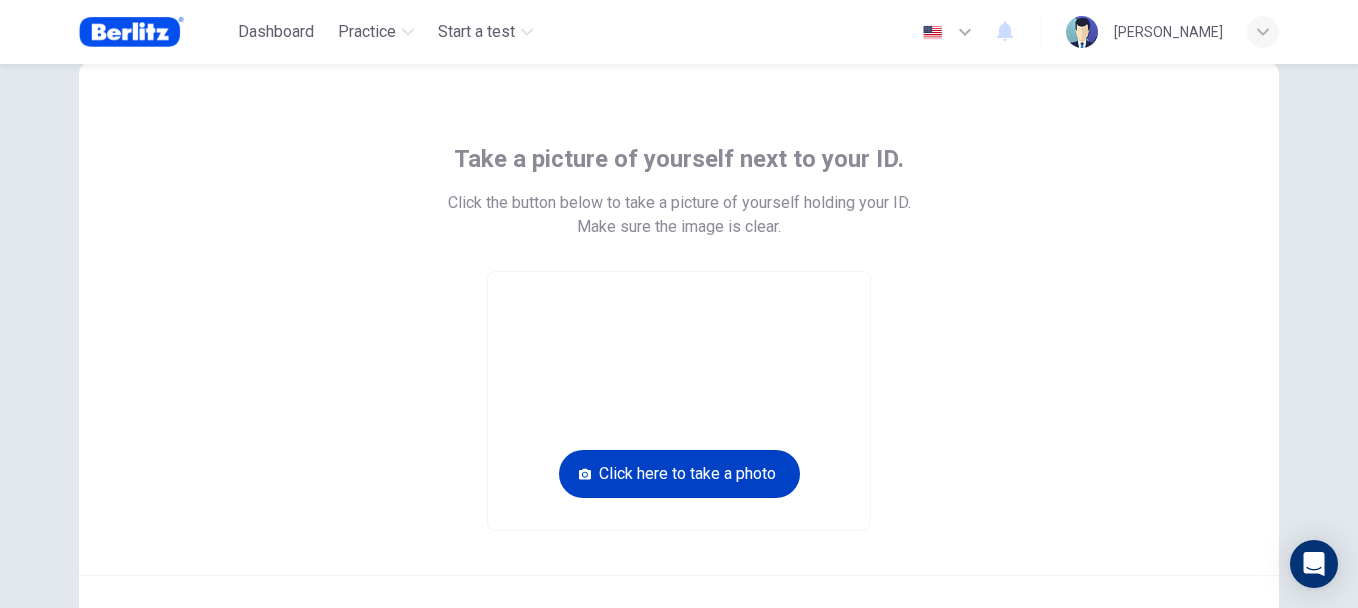 click on "Click here to take a photo" at bounding box center (679, 474) 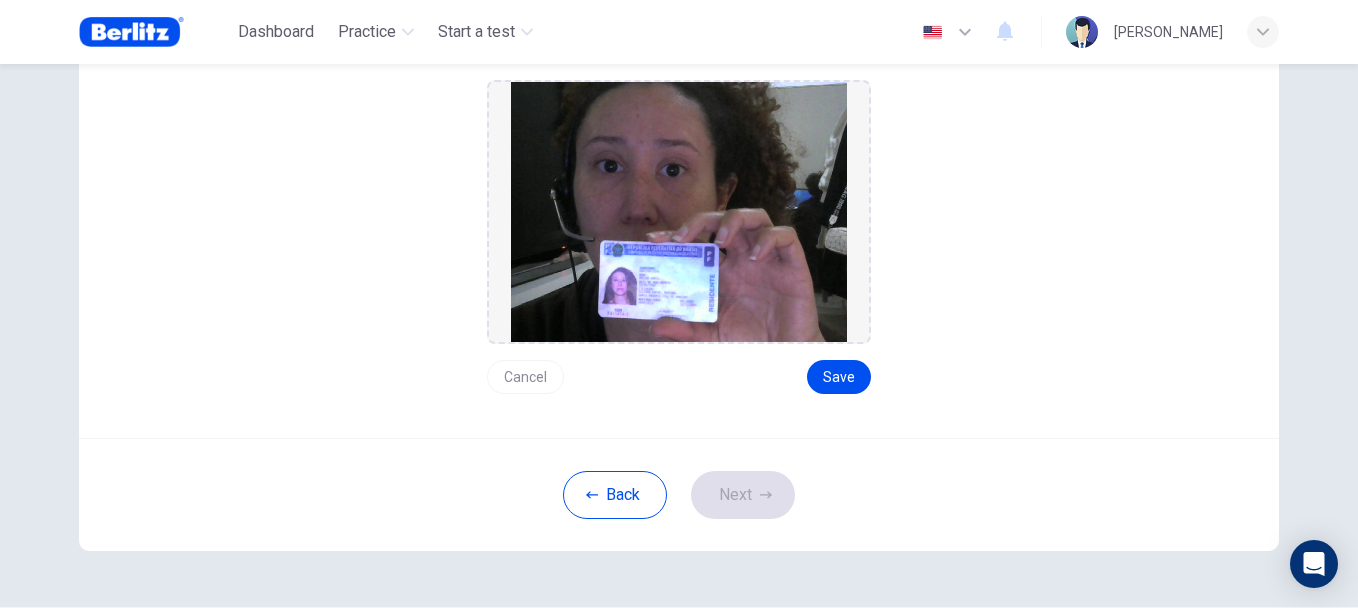 scroll, scrollTop: 257, scrollLeft: 0, axis: vertical 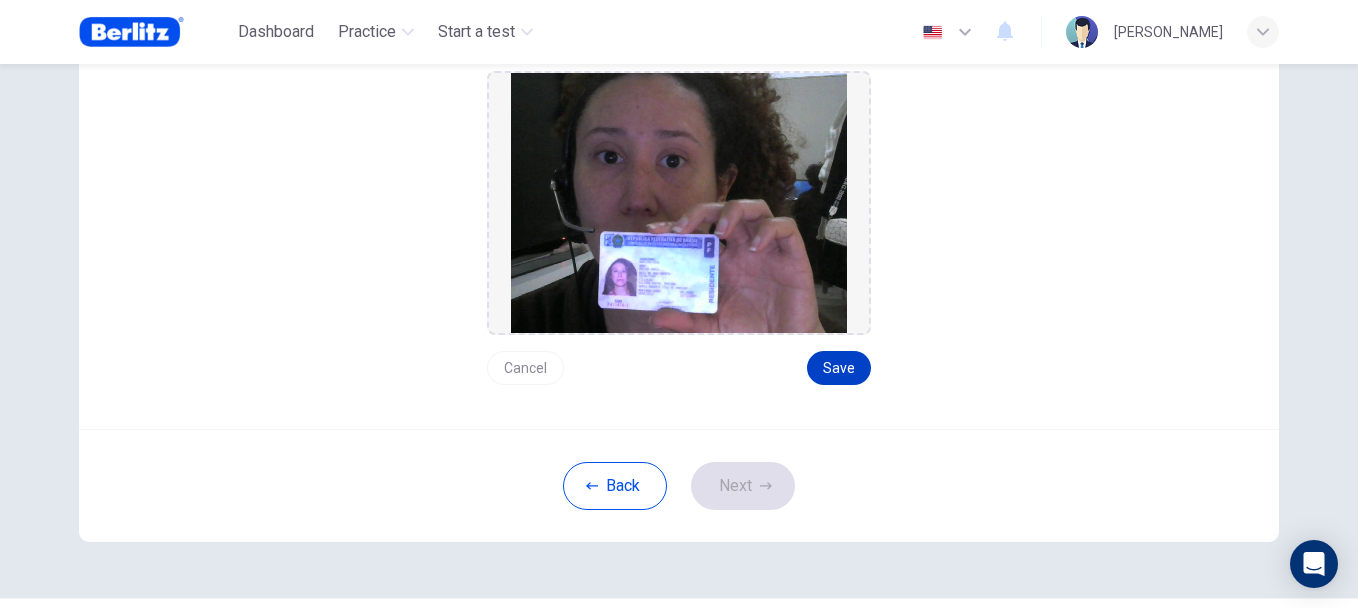 click on "Save" at bounding box center [839, 368] 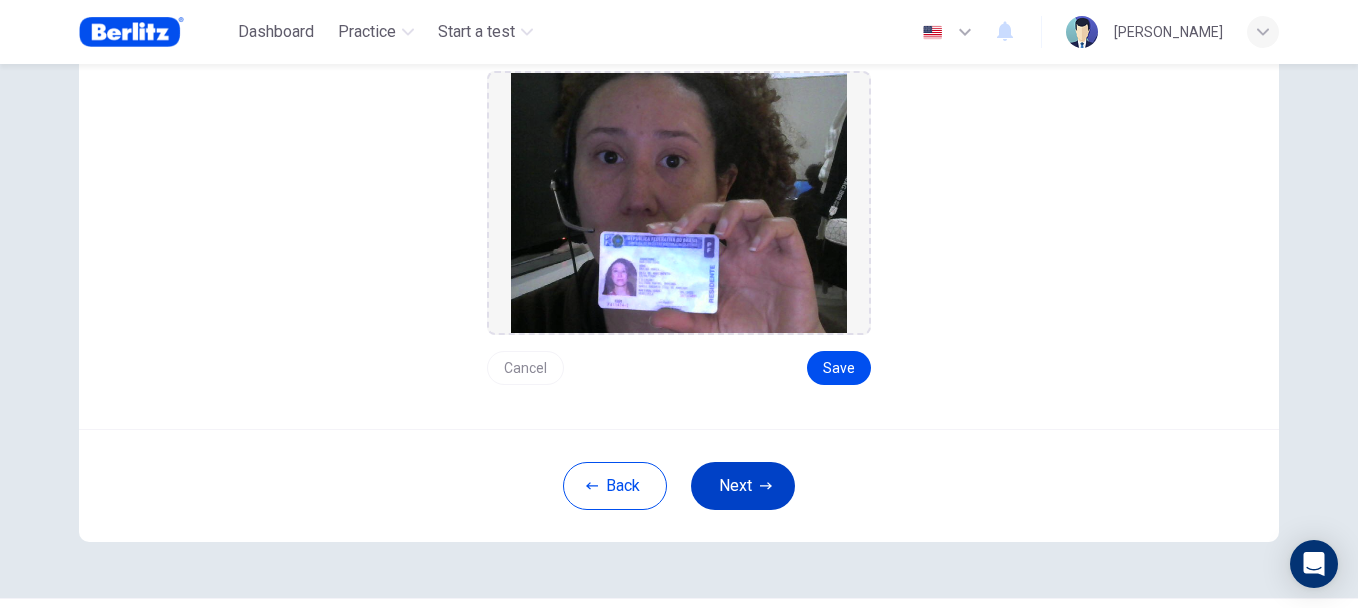 click on "Next" at bounding box center [743, 486] 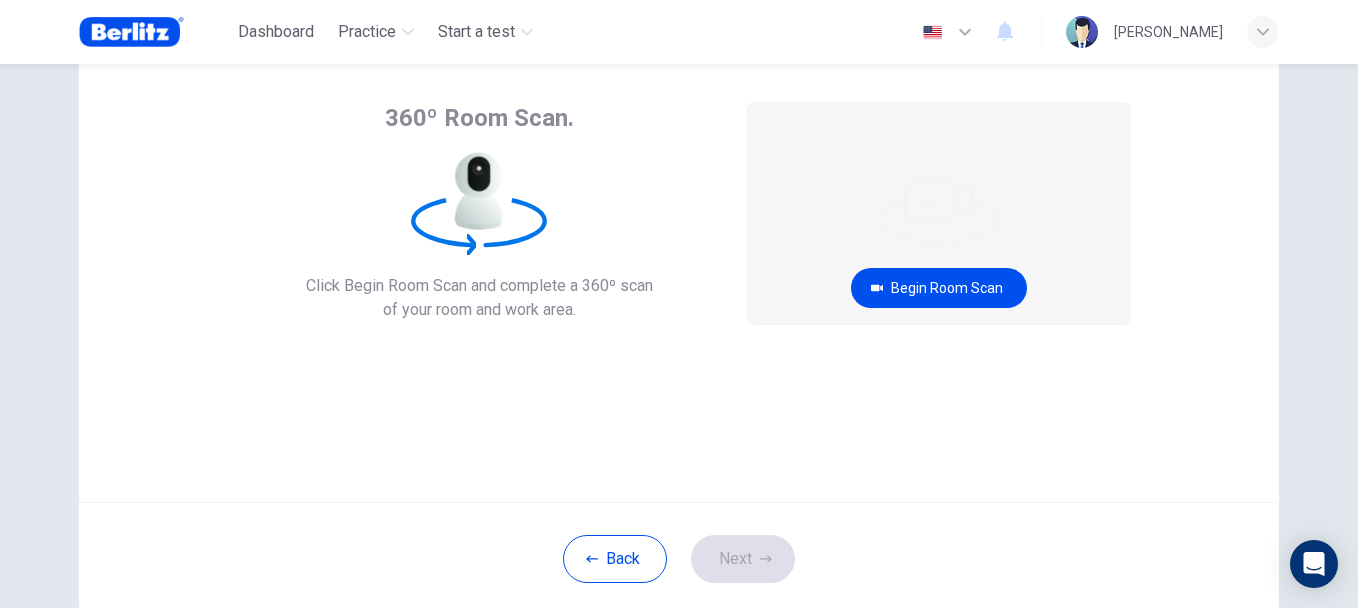 scroll, scrollTop: 0, scrollLeft: 0, axis: both 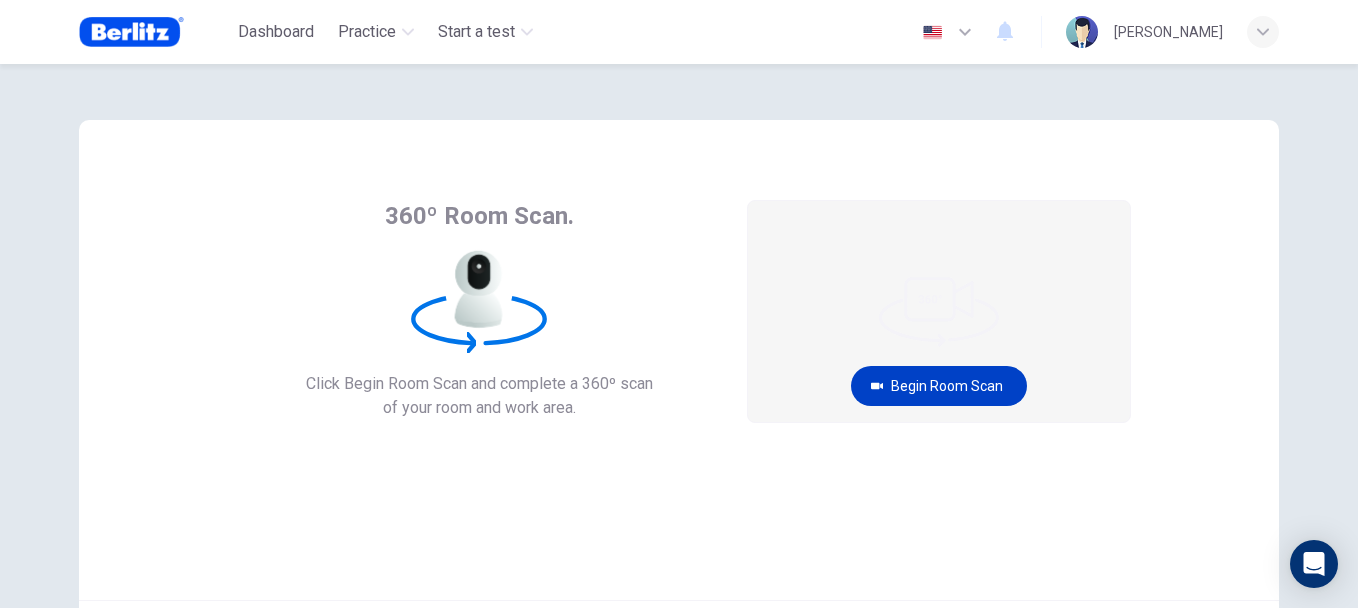 click on "Begin Room Scan" at bounding box center [939, 386] 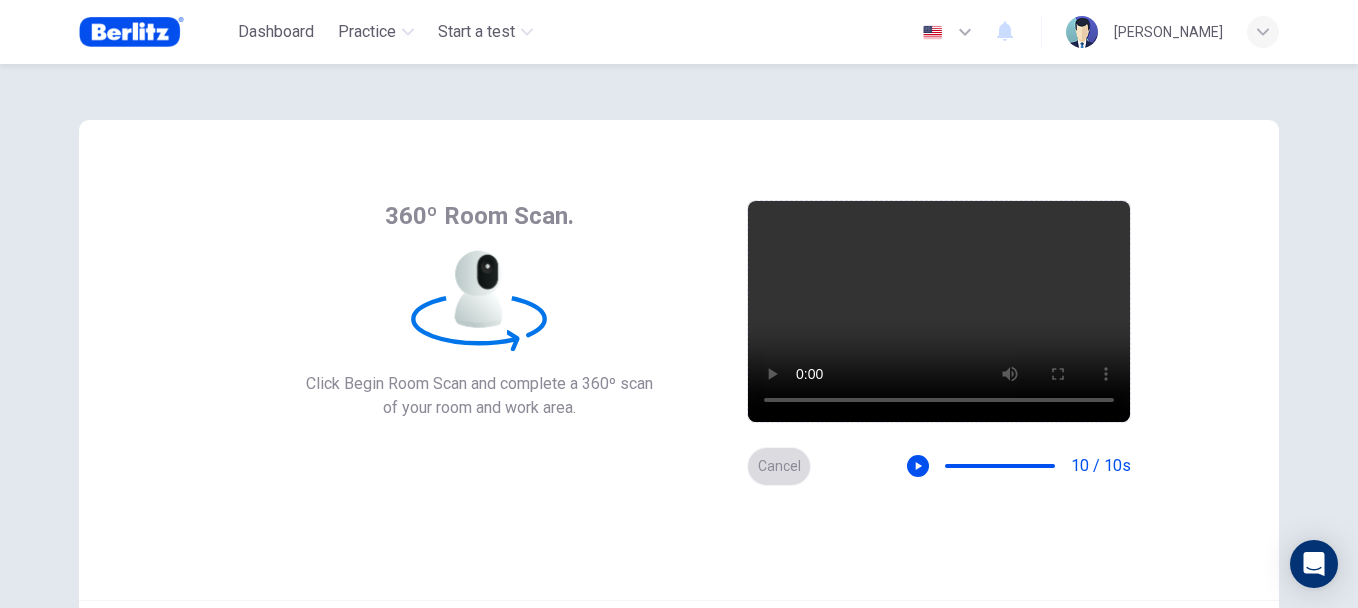 click on "Cancel" at bounding box center (779, 466) 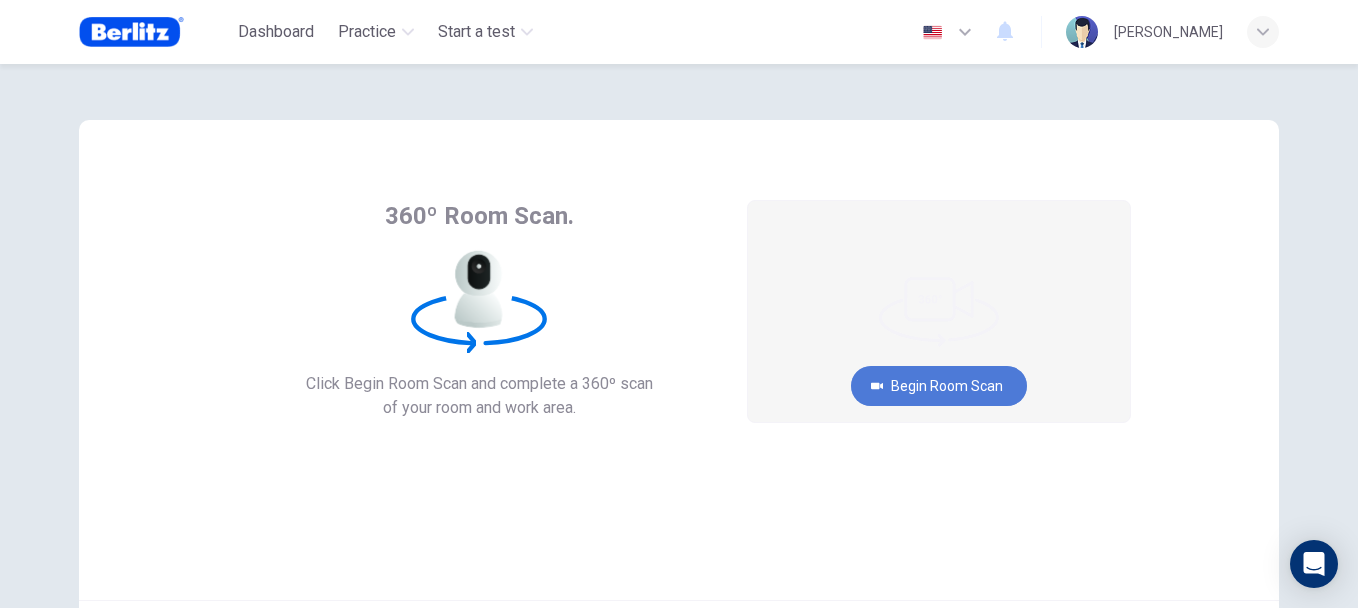 click on "Begin Room Scan" at bounding box center [939, 386] 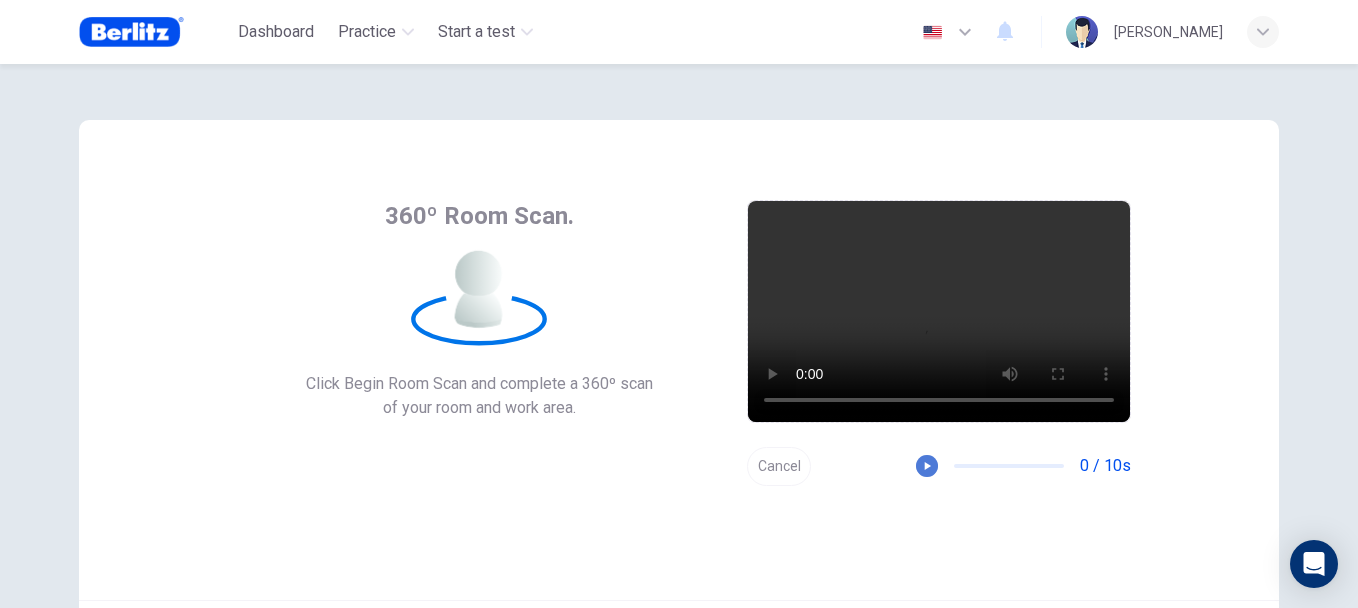 click 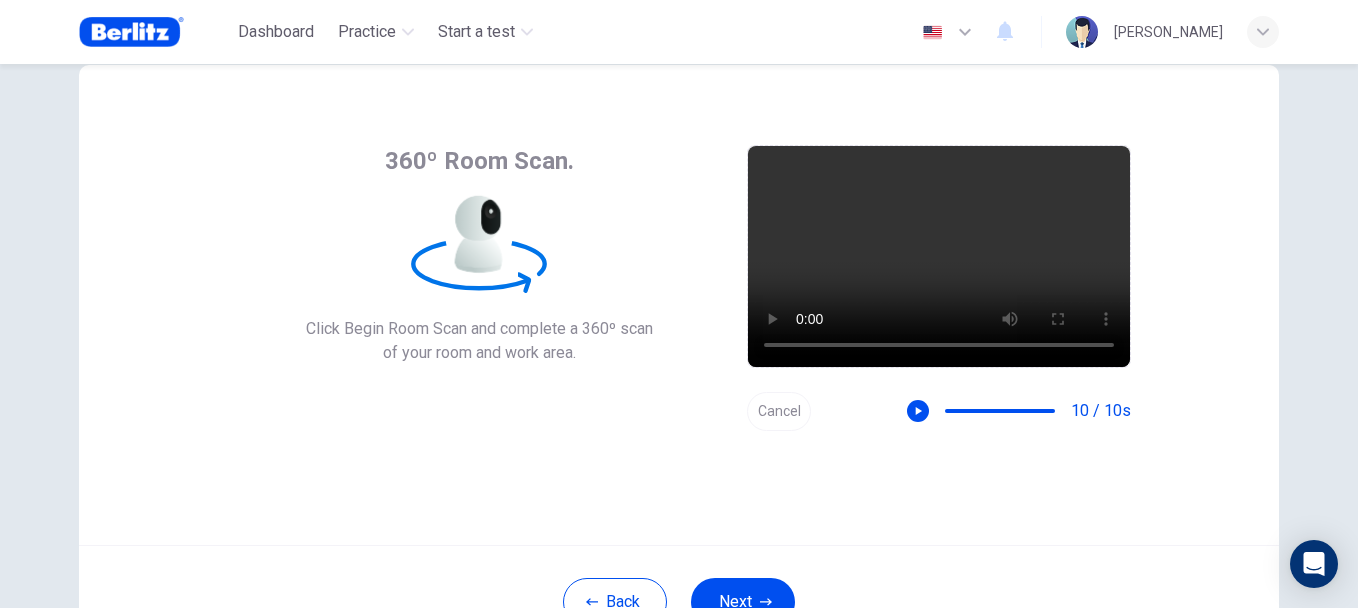 scroll, scrollTop: 100, scrollLeft: 0, axis: vertical 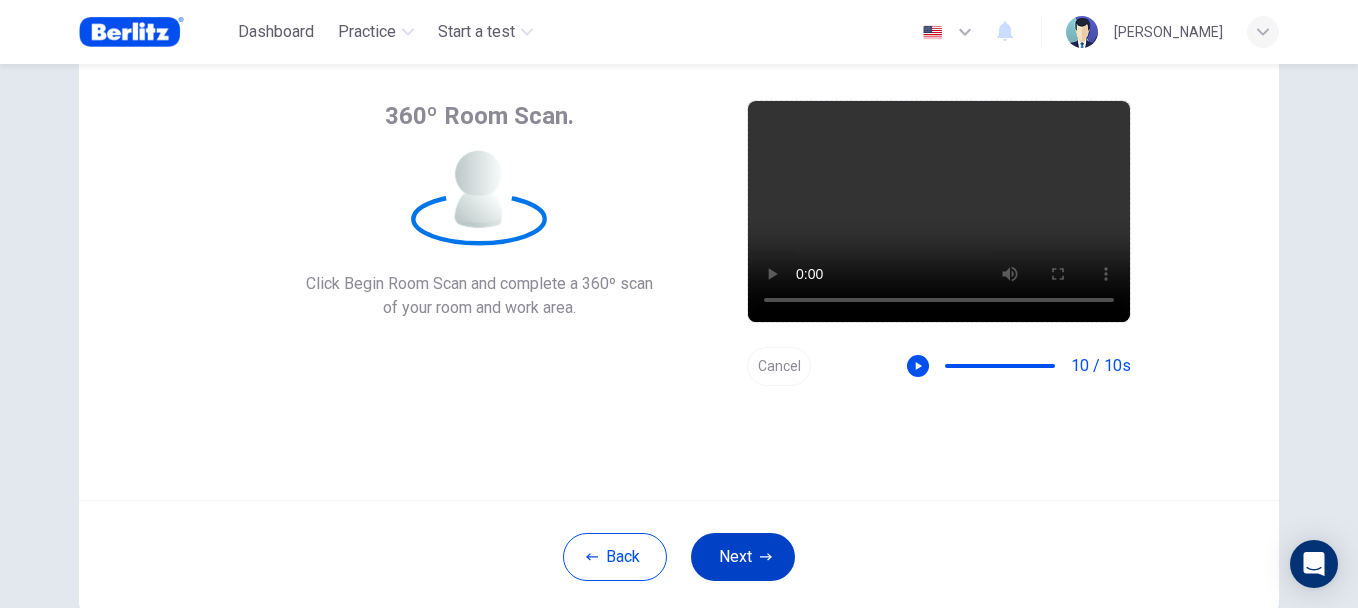 click on "Next" at bounding box center (743, 557) 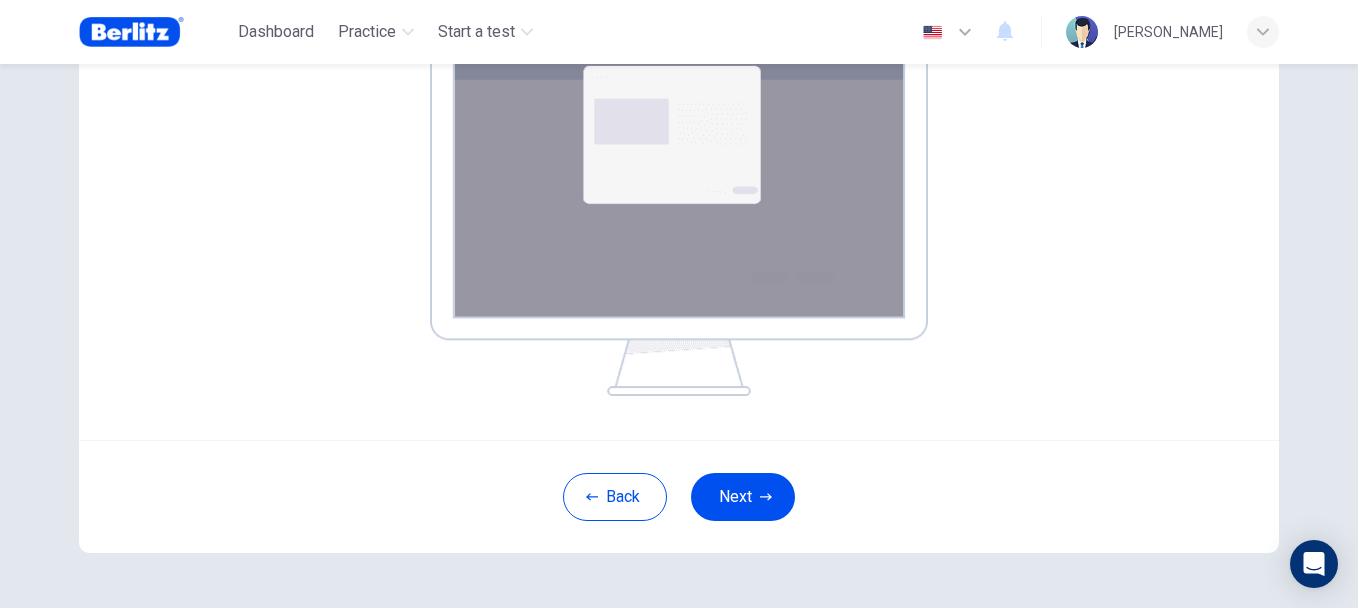 scroll, scrollTop: 400, scrollLeft: 0, axis: vertical 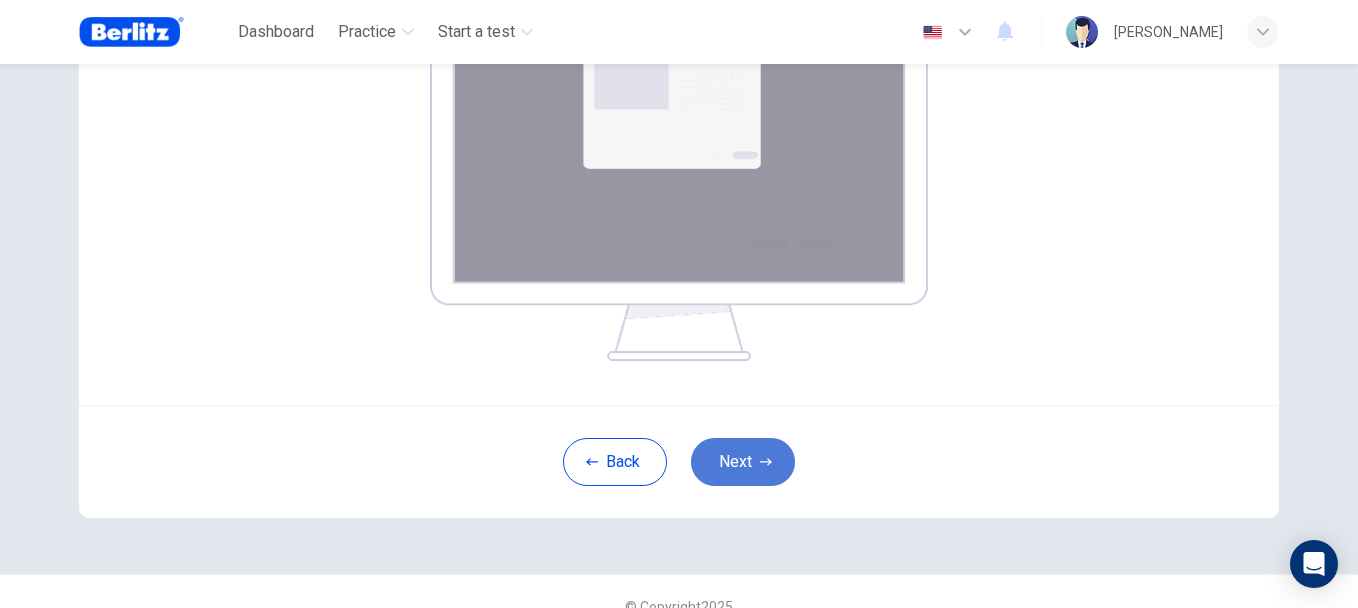 click on "Next" at bounding box center (743, 462) 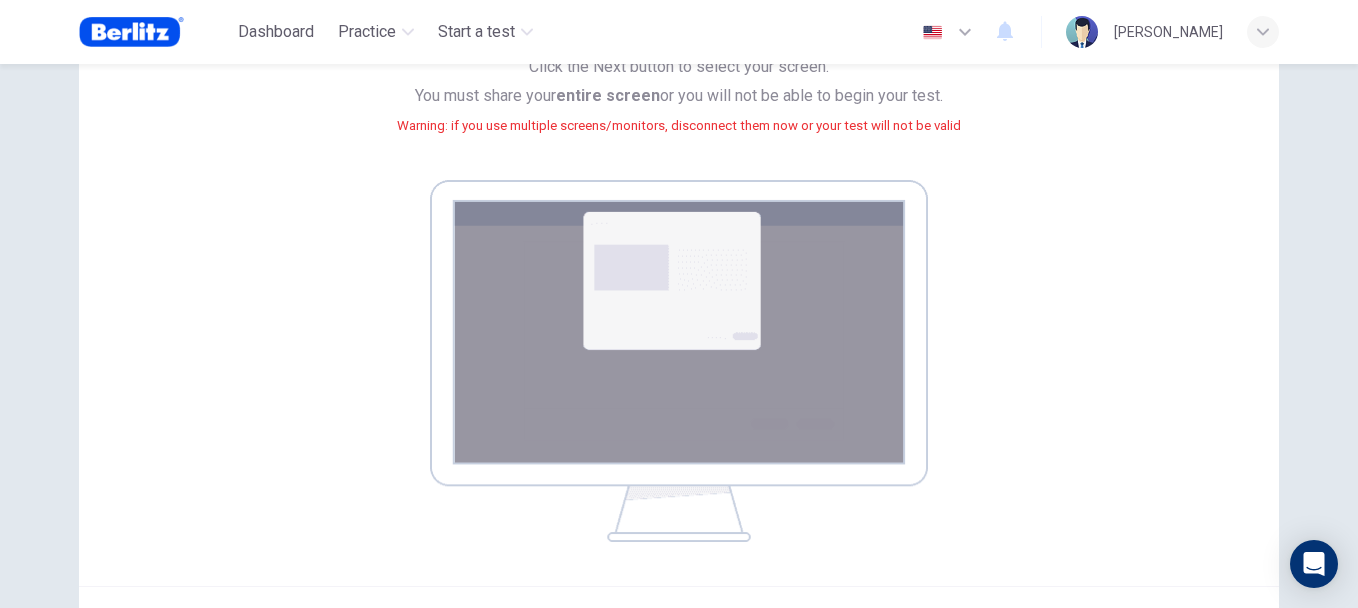 scroll, scrollTop: 400, scrollLeft: 0, axis: vertical 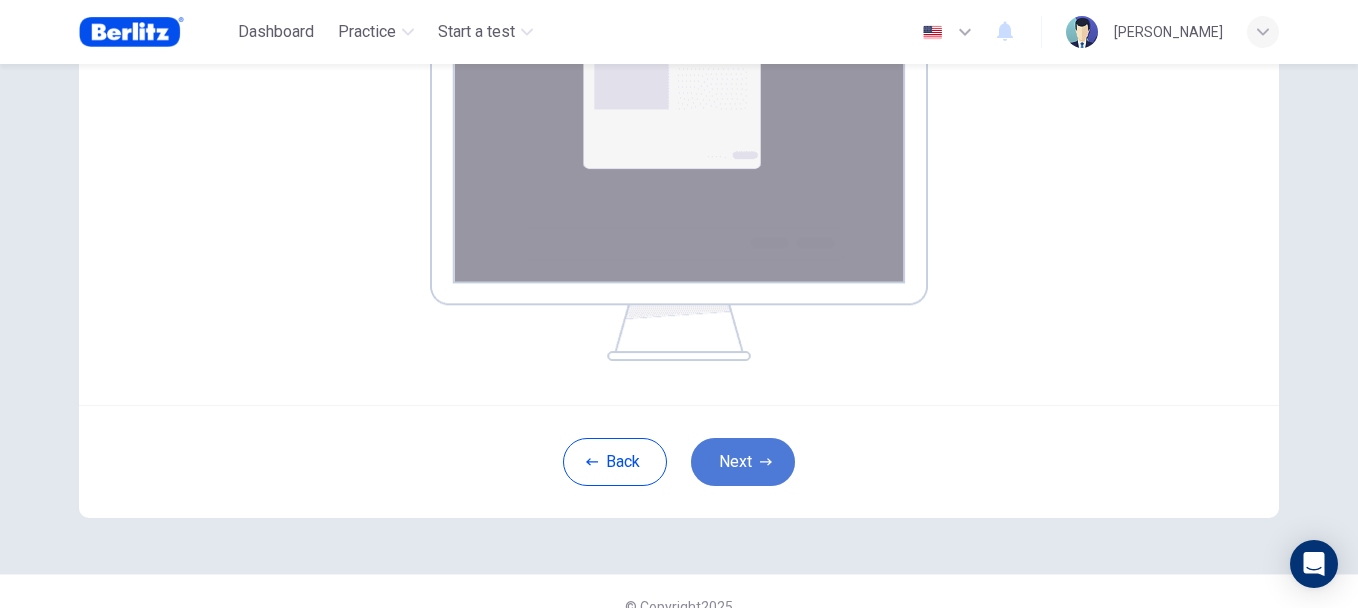 click on "Next" at bounding box center [743, 462] 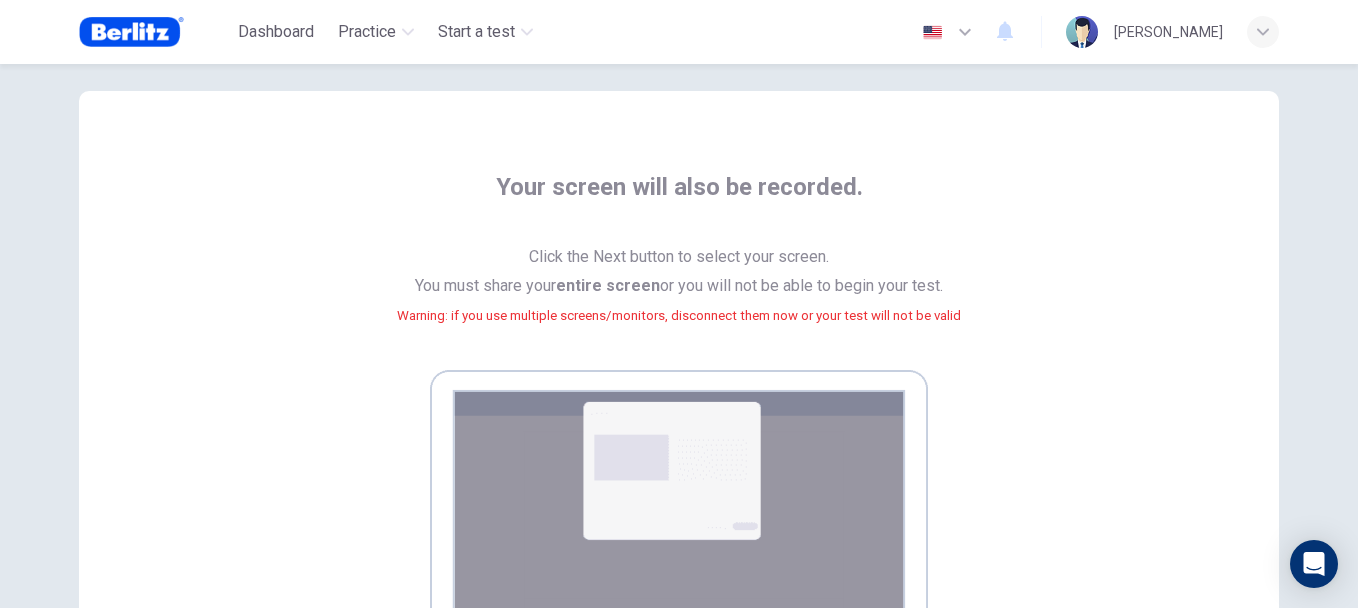 scroll, scrollTop: 0, scrollLeft: 0, axis: both 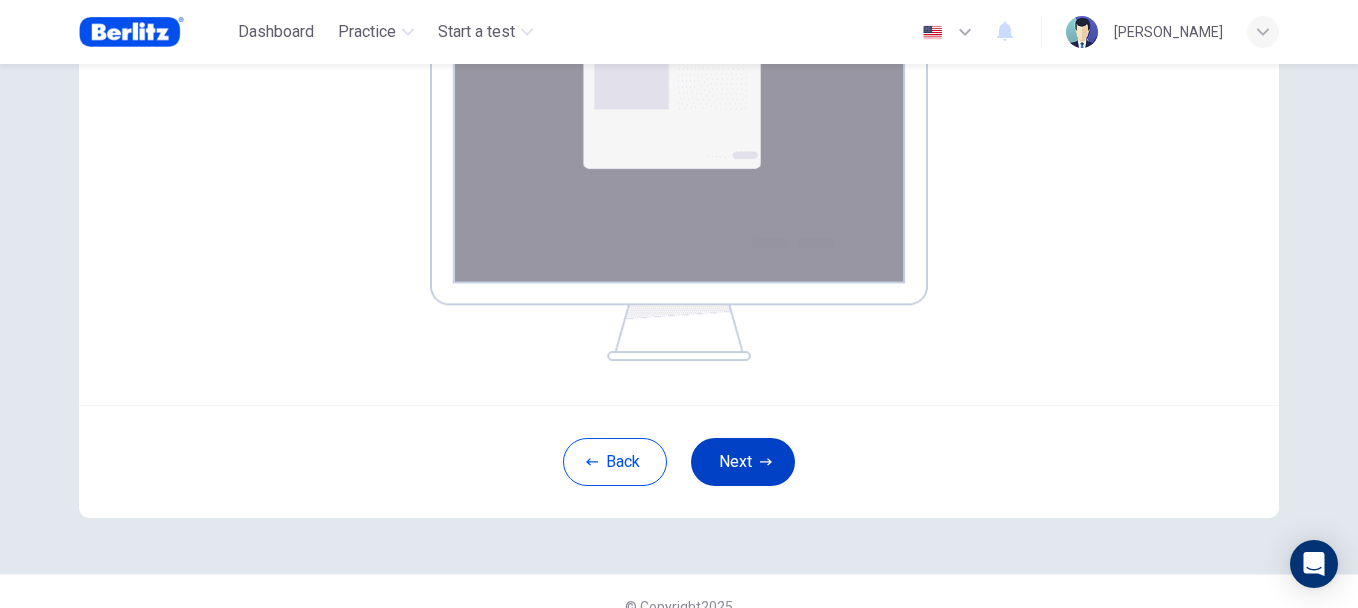 click on "Next" at bounding box center [743, 462] 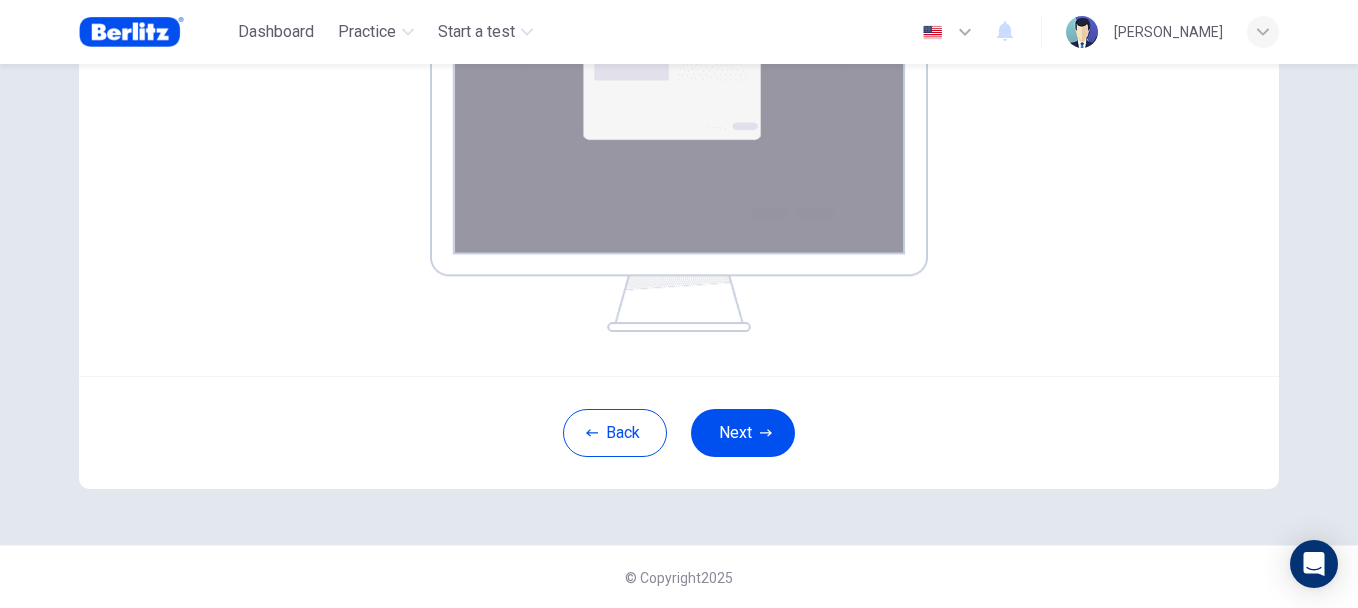 scroll, scrollTop: 129, scrollLeft: 0, axis: vertical 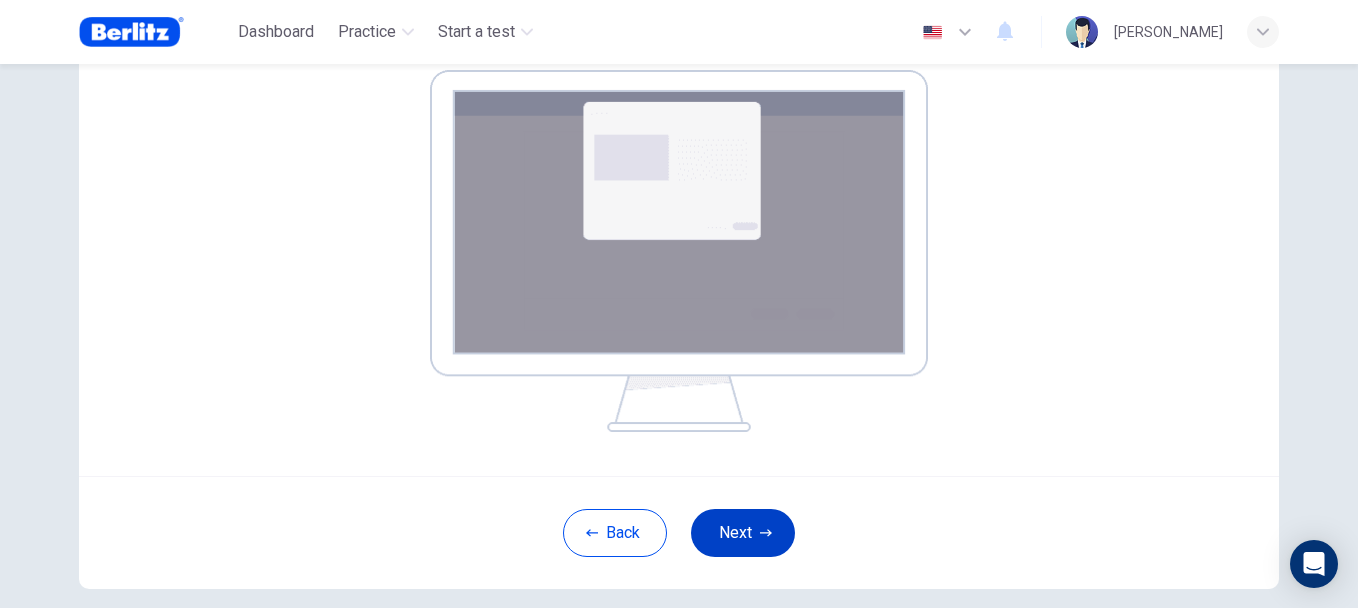 click on "Next" at bounding box center [743, 533] 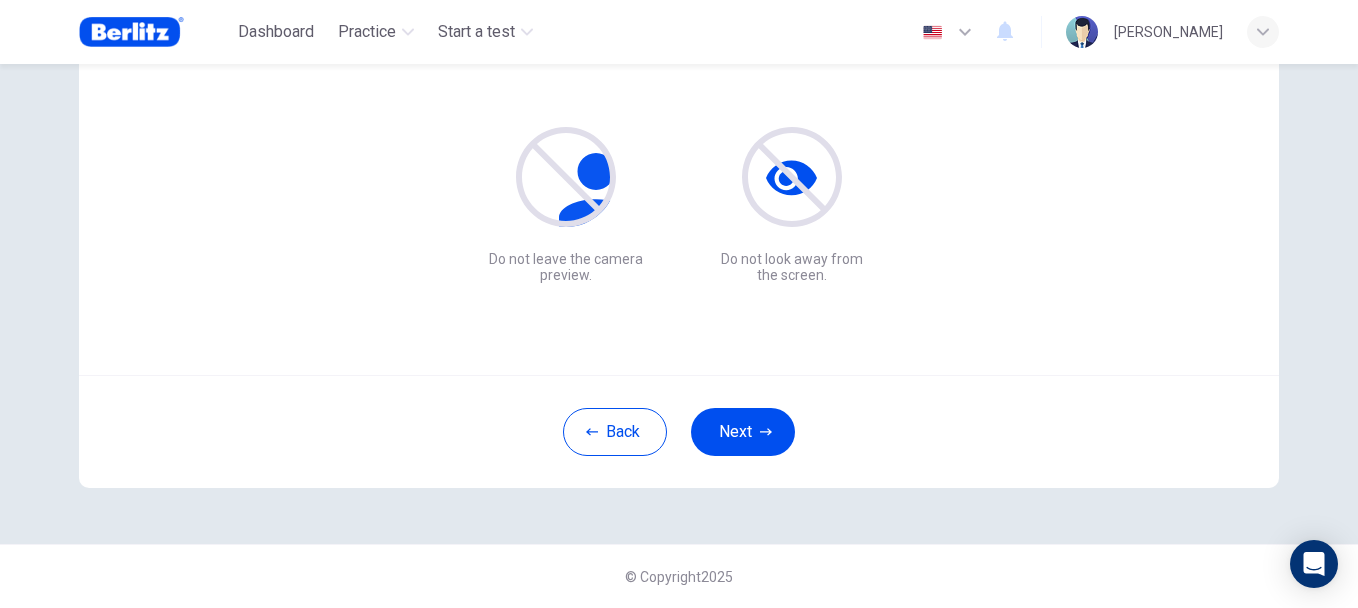 scroll, scrollTop: 225, scrollLeft: 0, axis: vertical 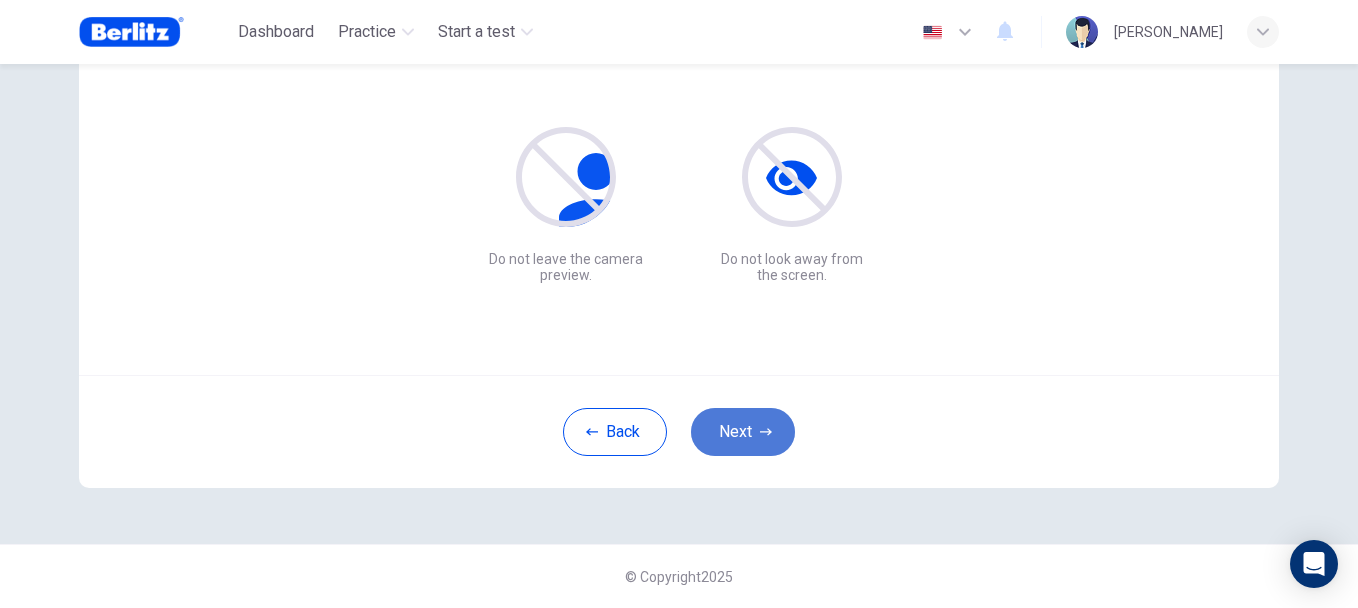 click on "Next" at bounding box center (743, 432) 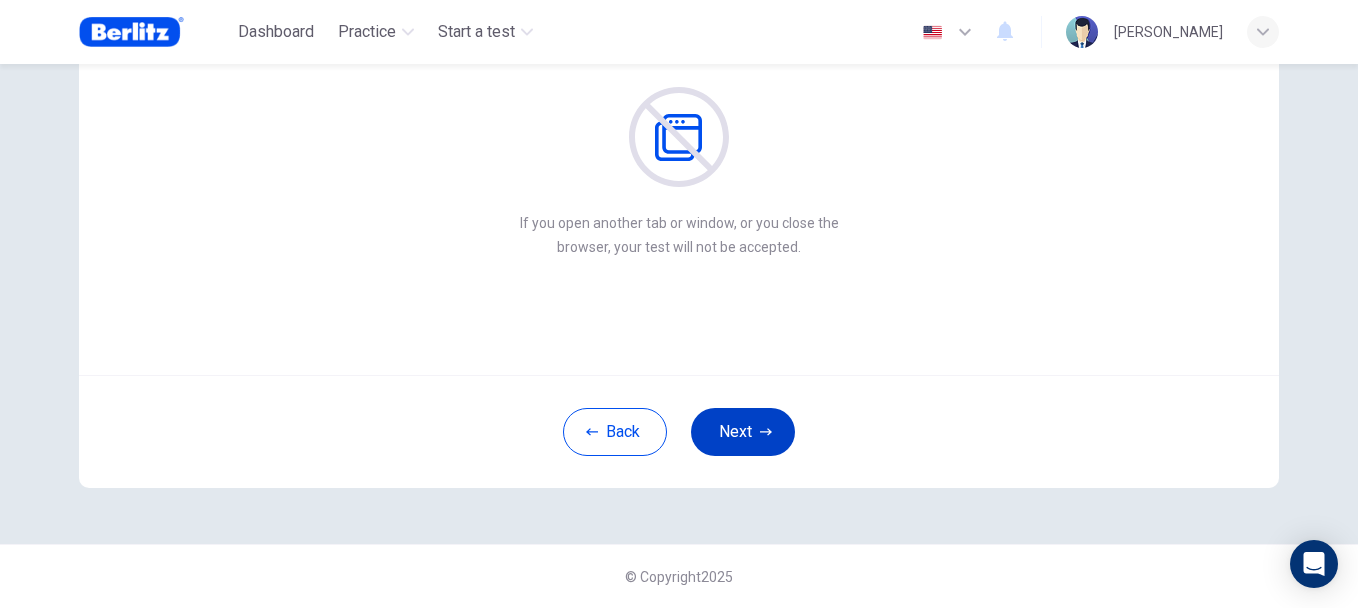 click on "Next" at bounding box center [743, 432] 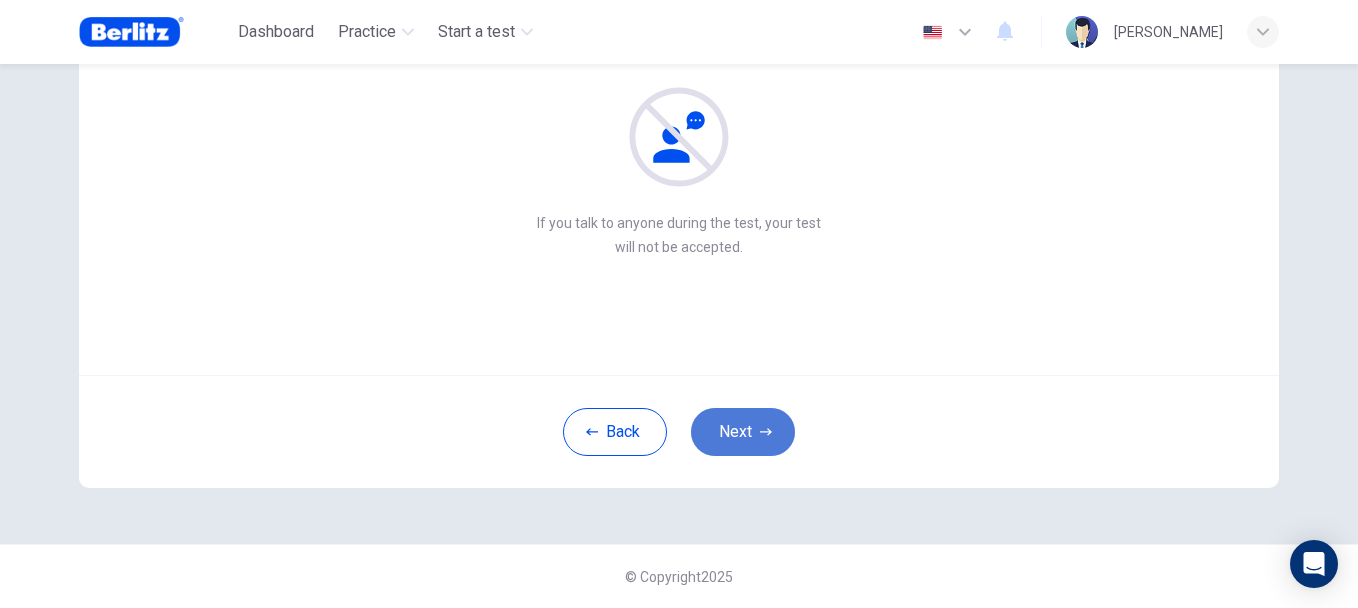 click on "Next" at bounding box center (743, 432) 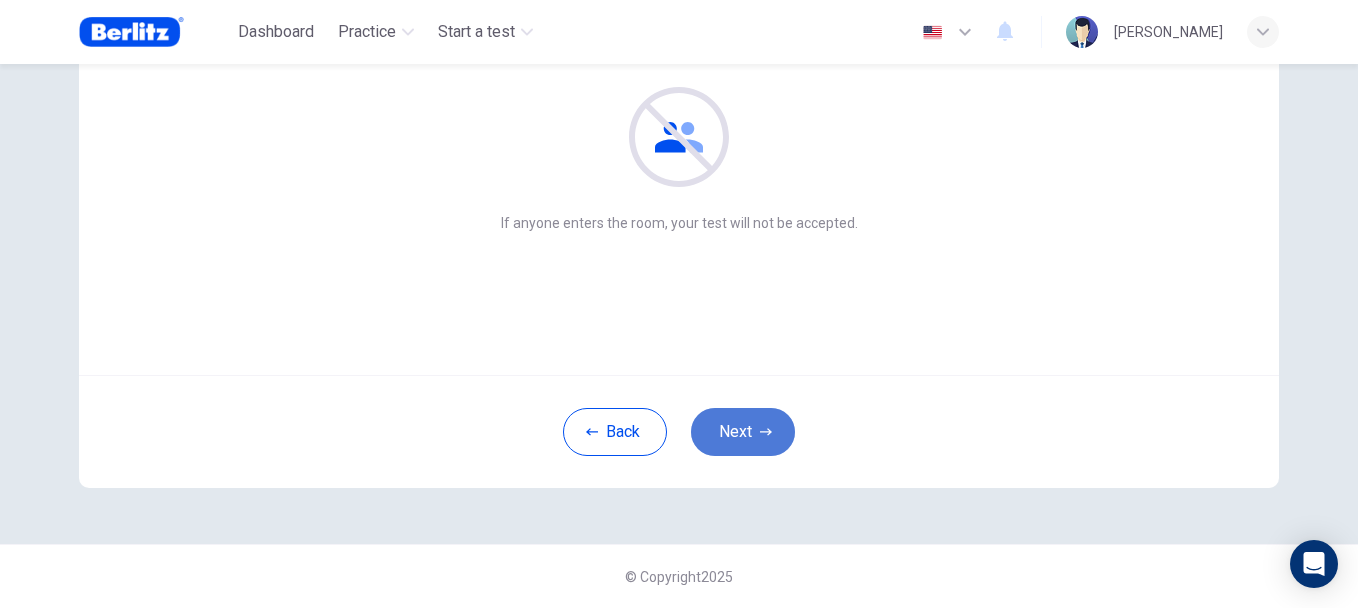 click on "Next" at bounding box center (743, 432) 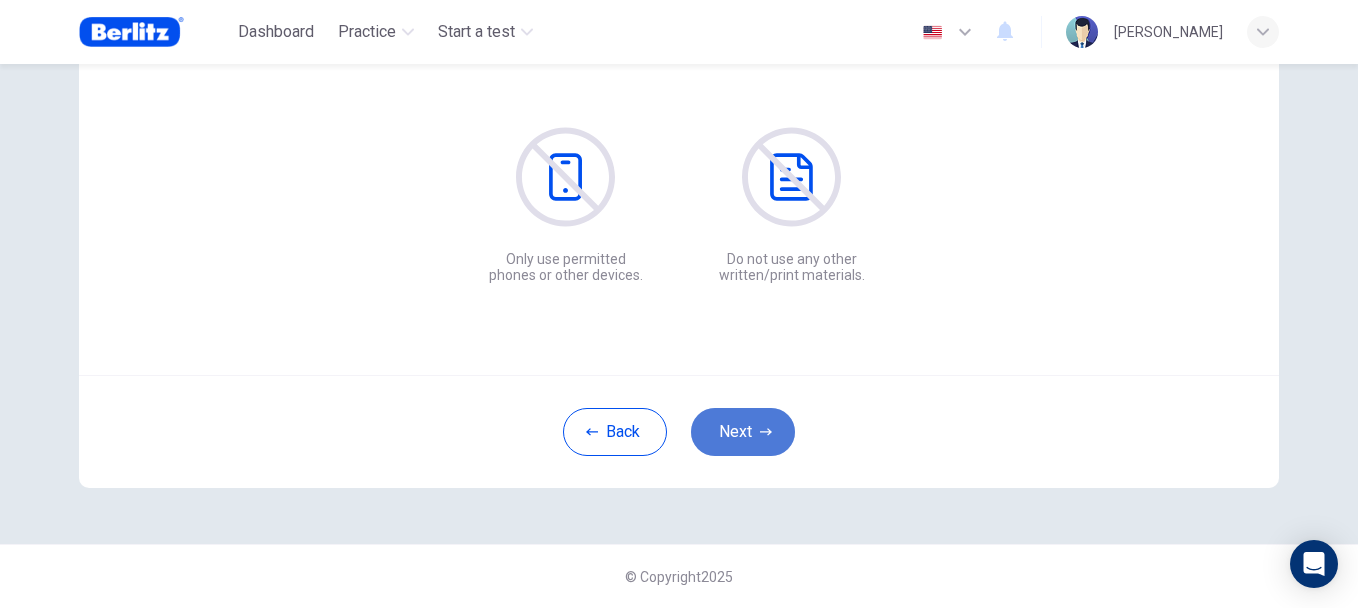 click on "Next" at bounding box center [743, 432] 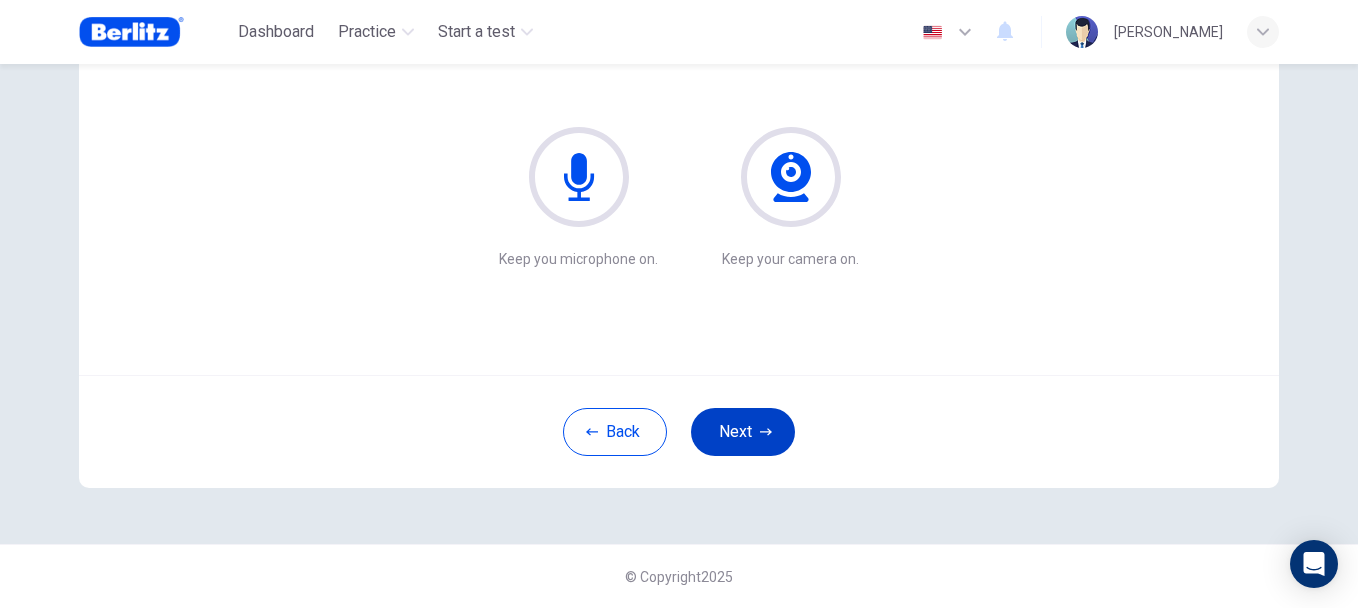 click on "Next" at bounding box center [743, 432] 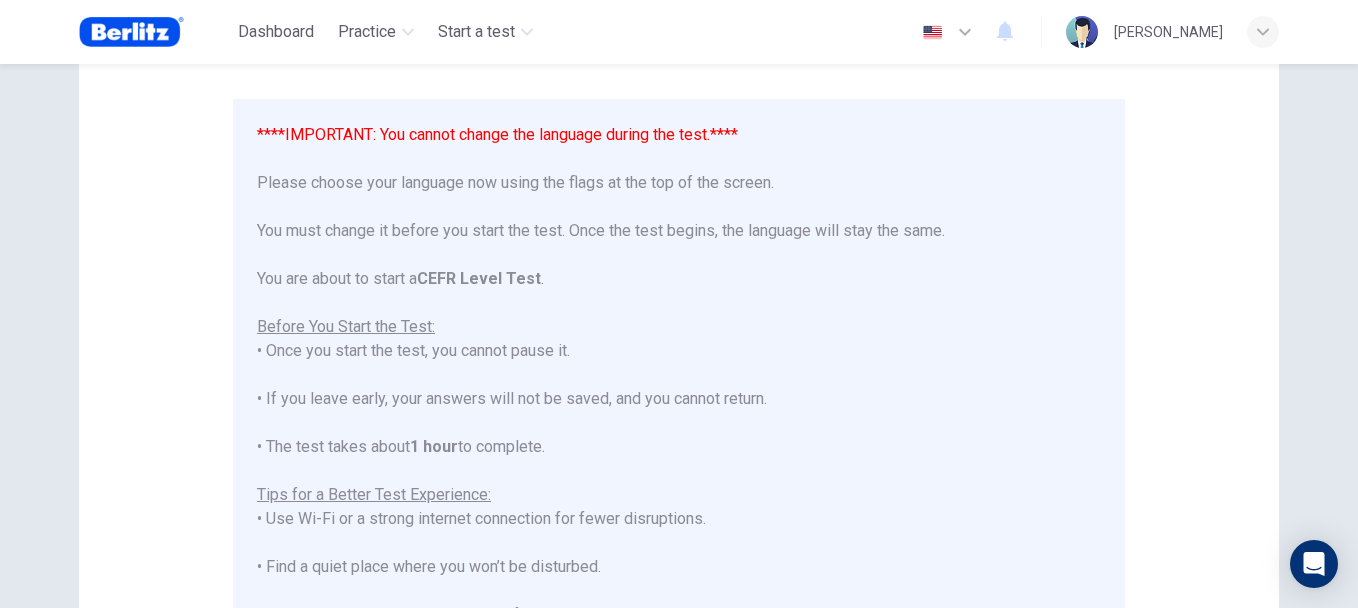 scroll, scrollTop: 25, scrollLeft: 0, axis: vertical 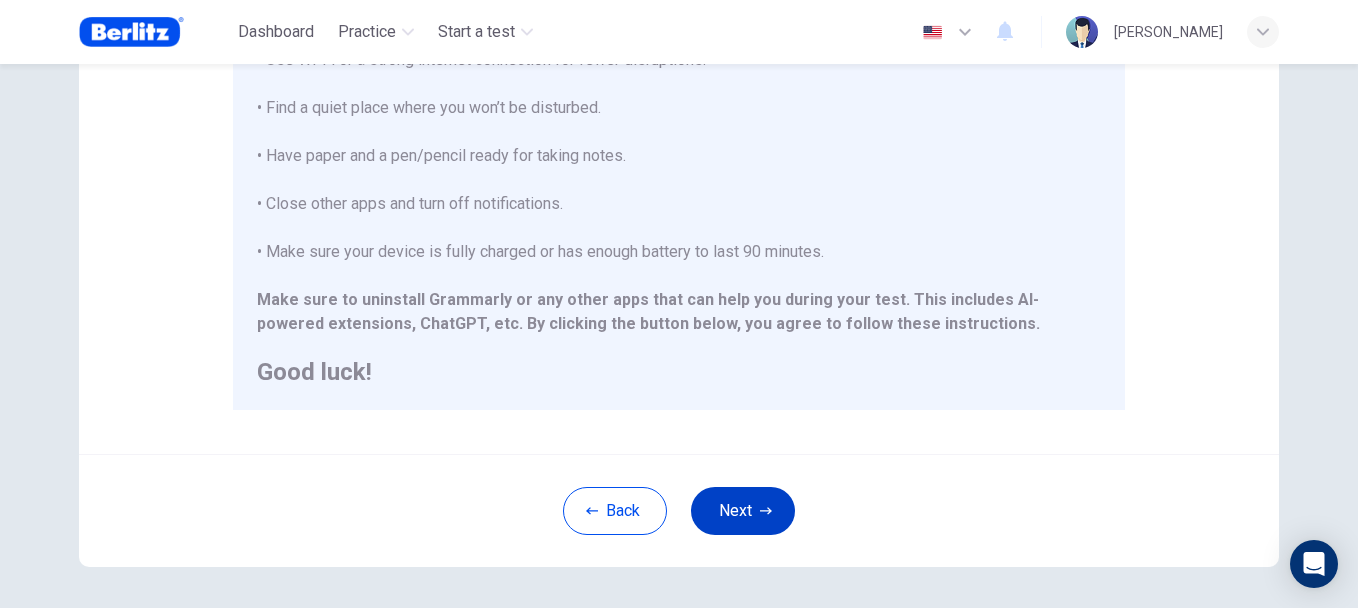 click on "Next" at bounding box center [743, 511] 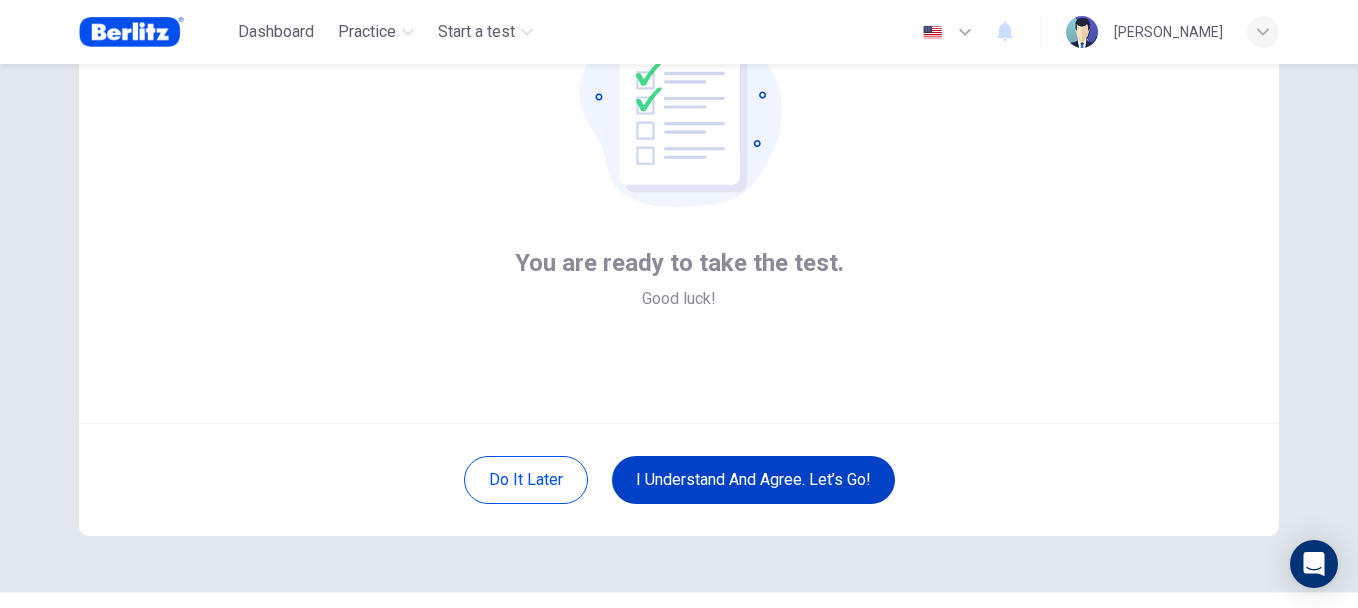 scroll, scrollTop: 225, scrollLeft: 0, axis: vertical 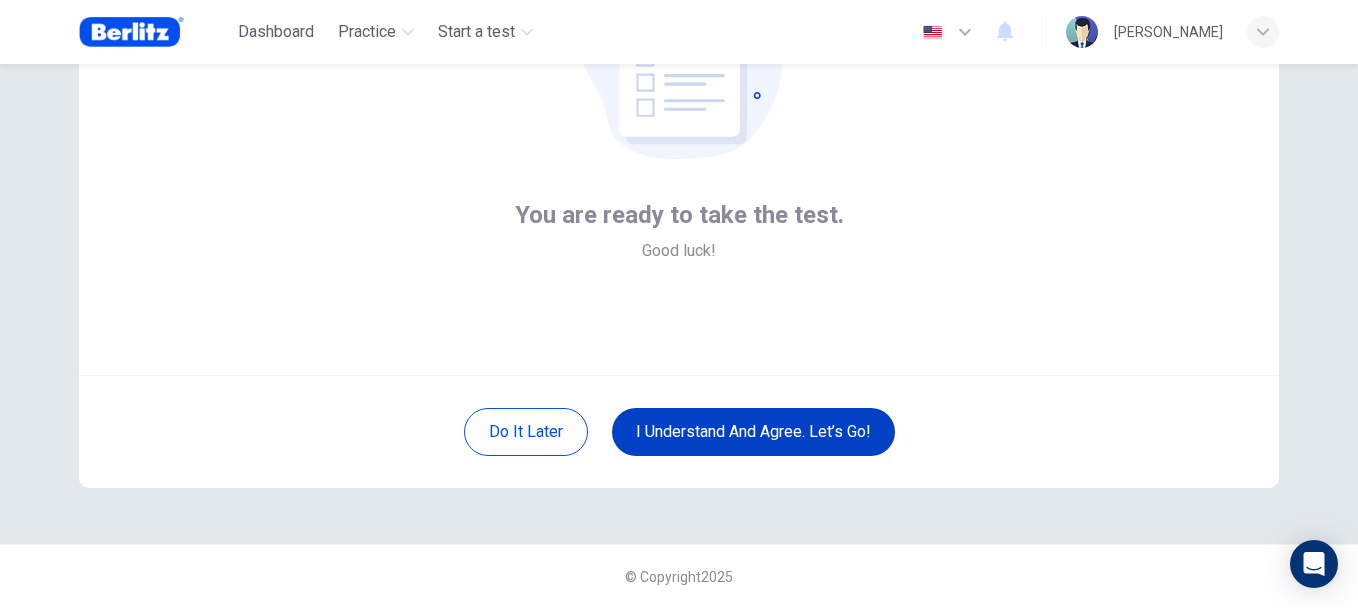 click on "I understand and agree. Let’s go!" at bounding box center (753, 432) 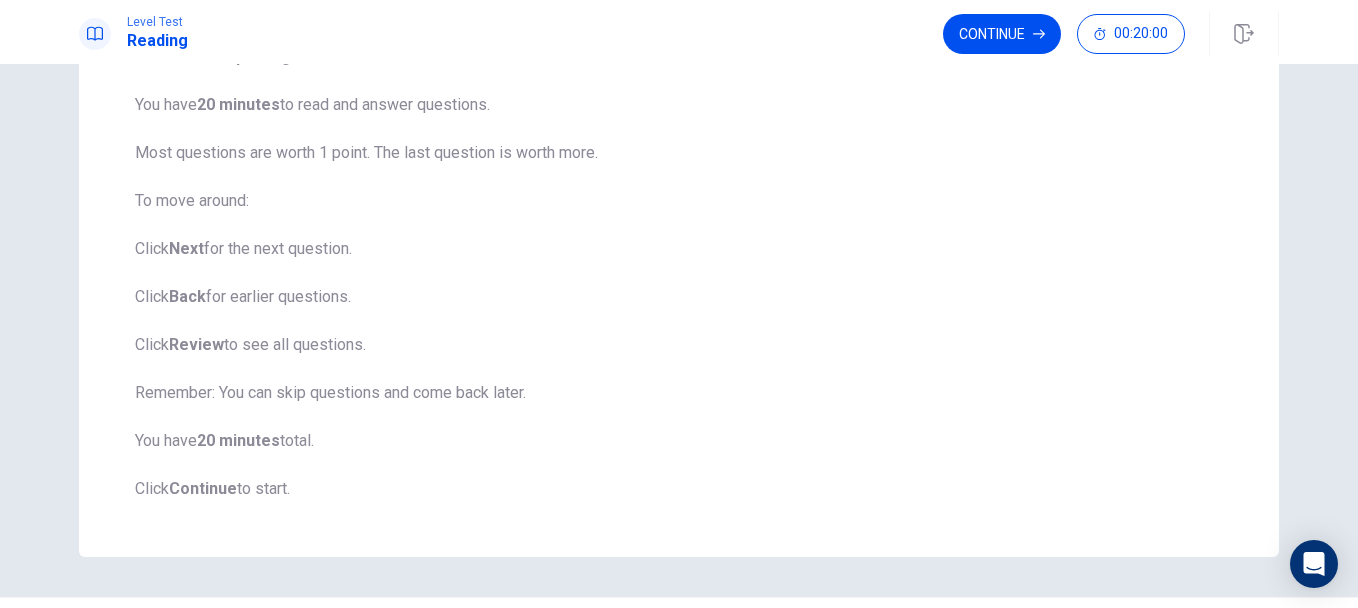 scroll, scrollTop: 148, scrollLeft: 0, axis: vertical 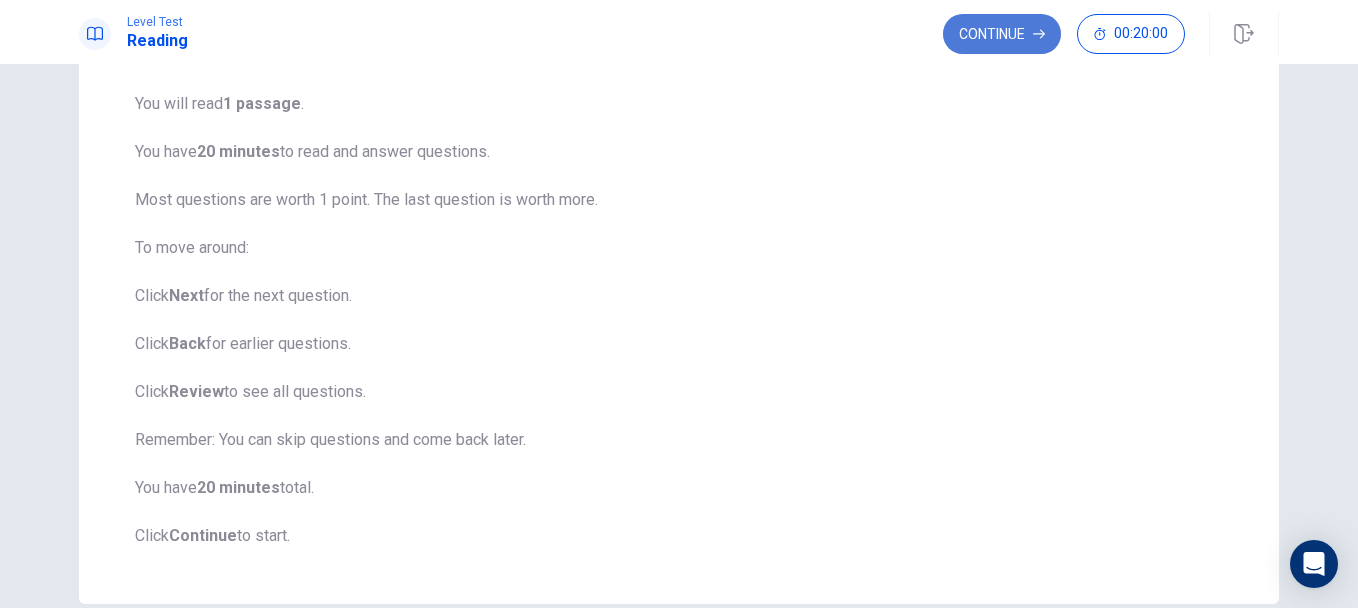 click on "Continue" at bounding box center (1002, 34) 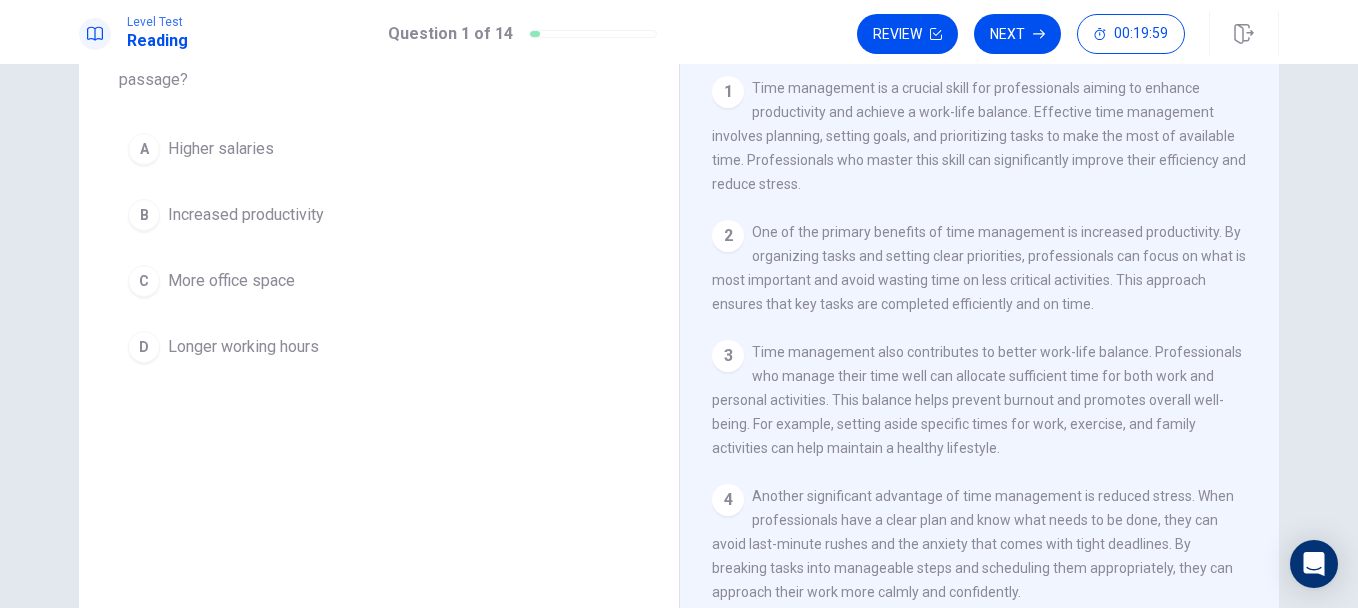 scroll, scrollTop: 0, scrollLeft: 0, axis: both 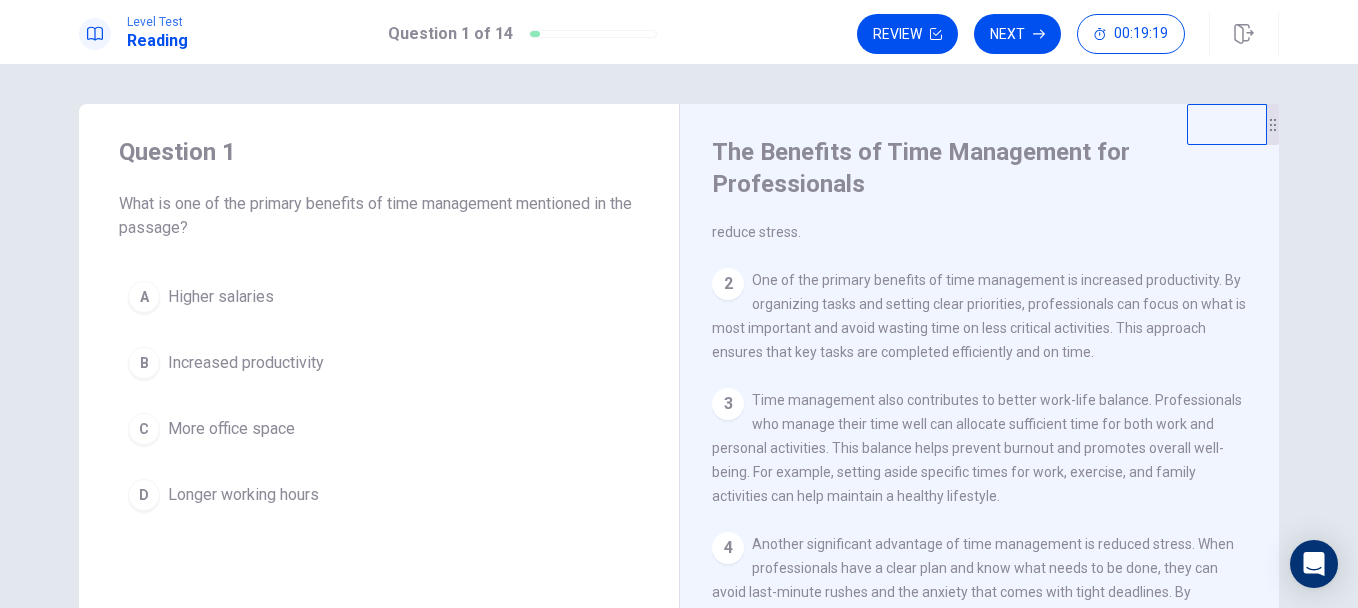 click on "B" at bounding box center [144, 363] 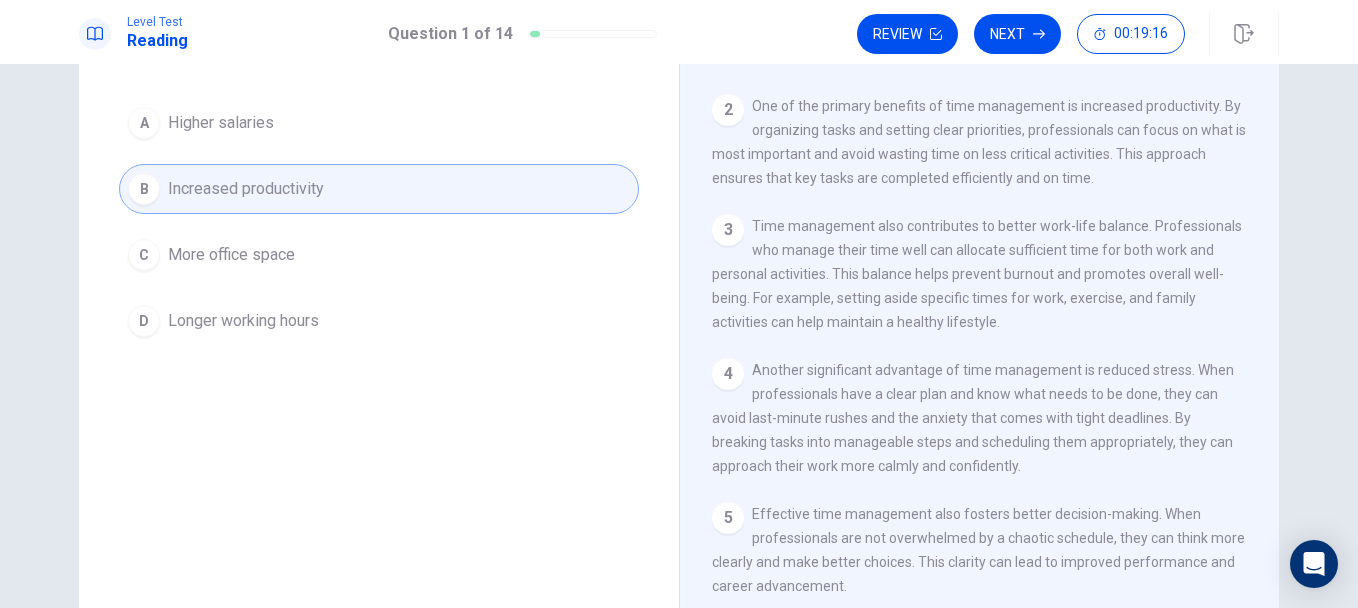scroll, scrollTop: 27, scrollLeft: 0, axis: vertical 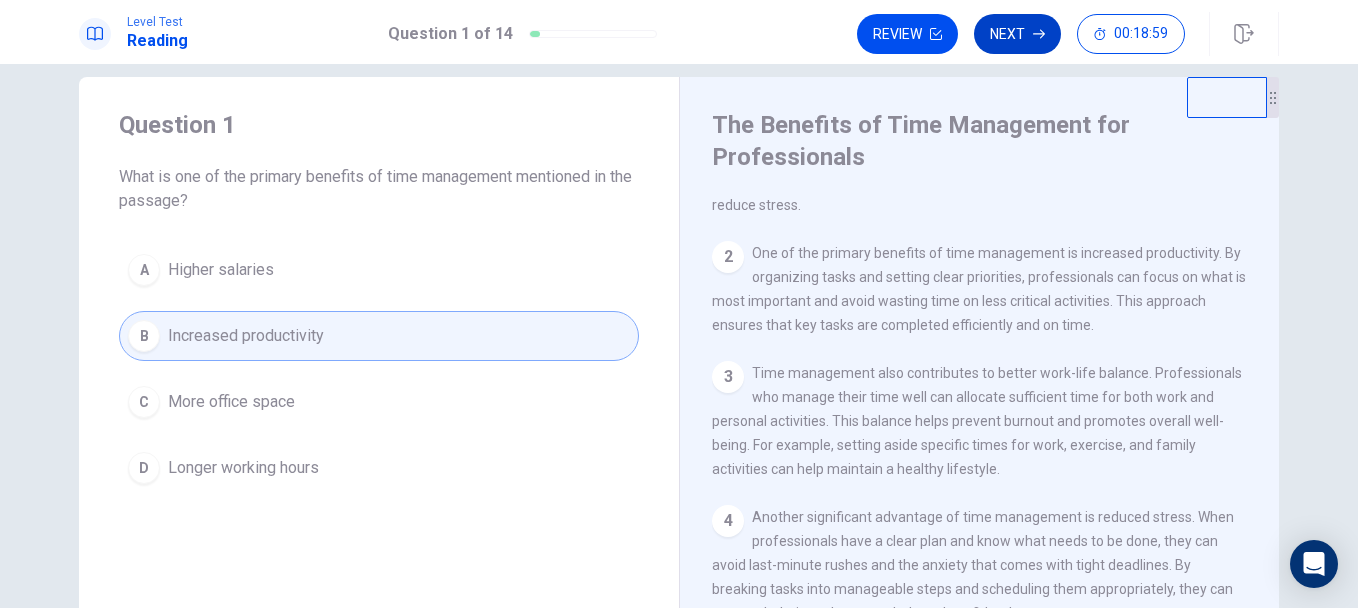 click on "Next" at bounding box center [1017, 34] 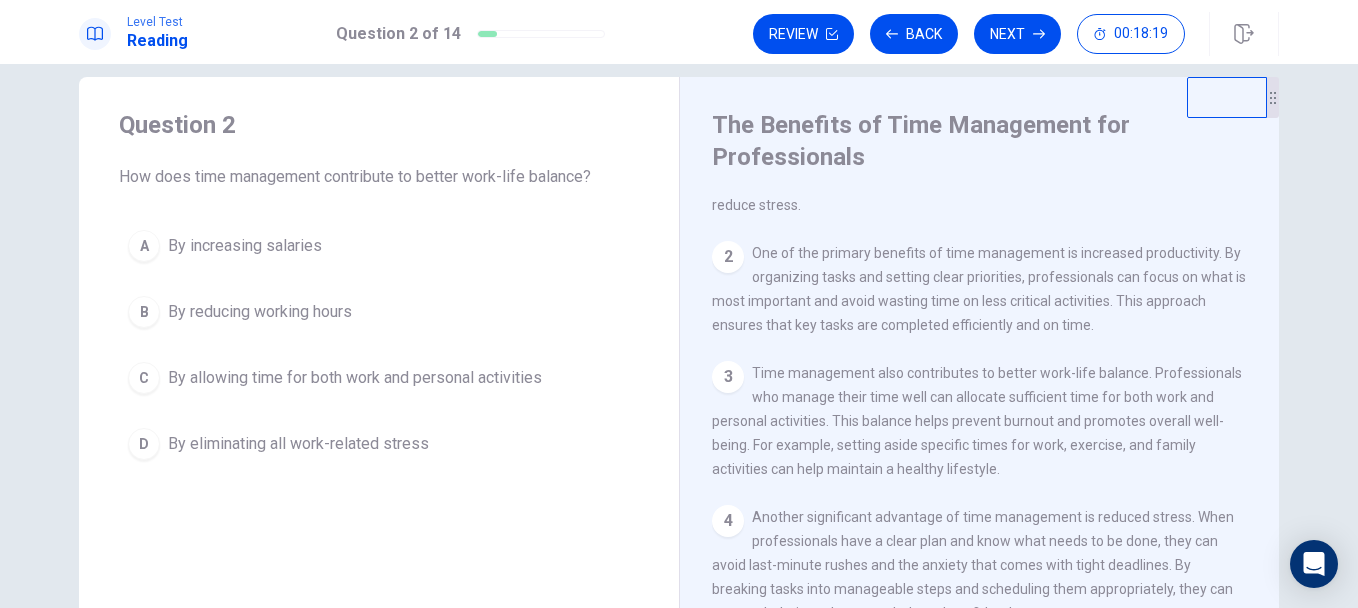 click on "C" at bounding box center [144, 378] 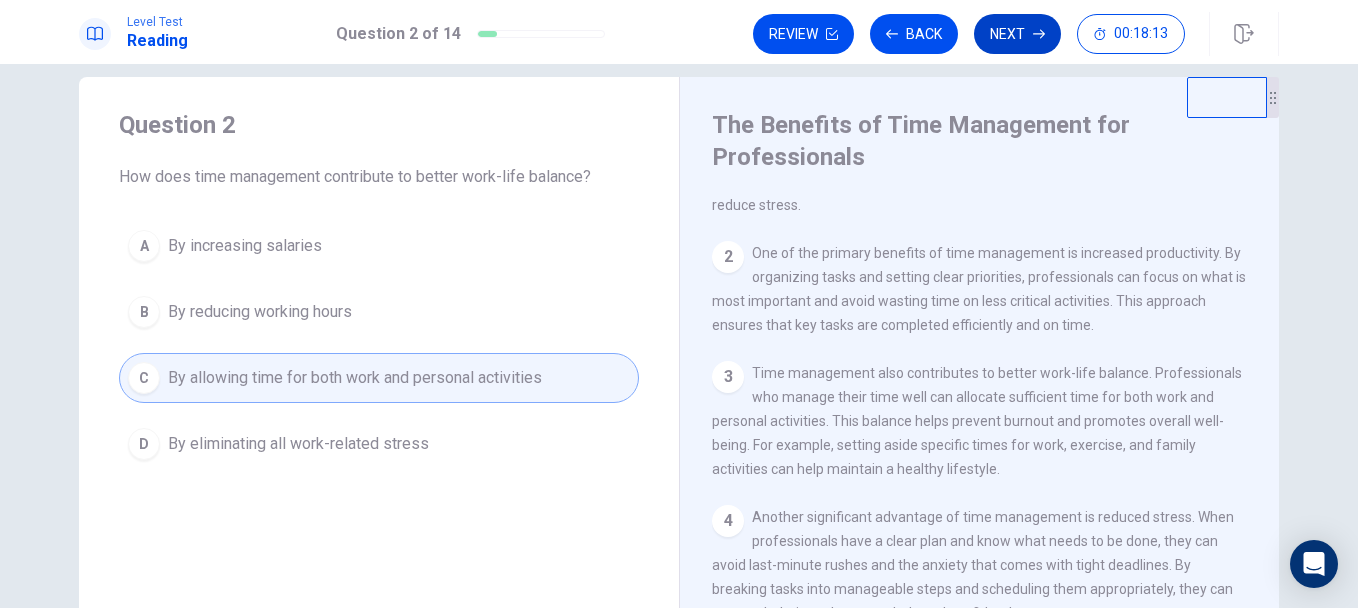 click on "Next" at bounding box center [1017, 34] 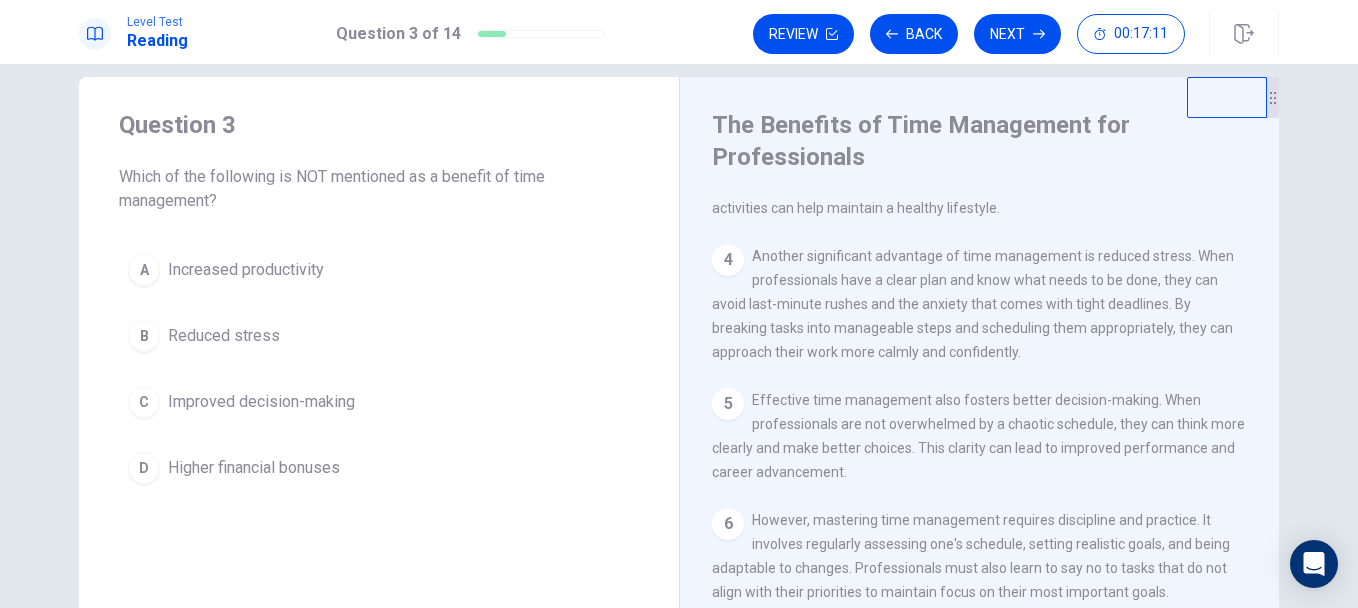 scroll, scrollTop: 393, scrollLeft: 0, axis: vertical 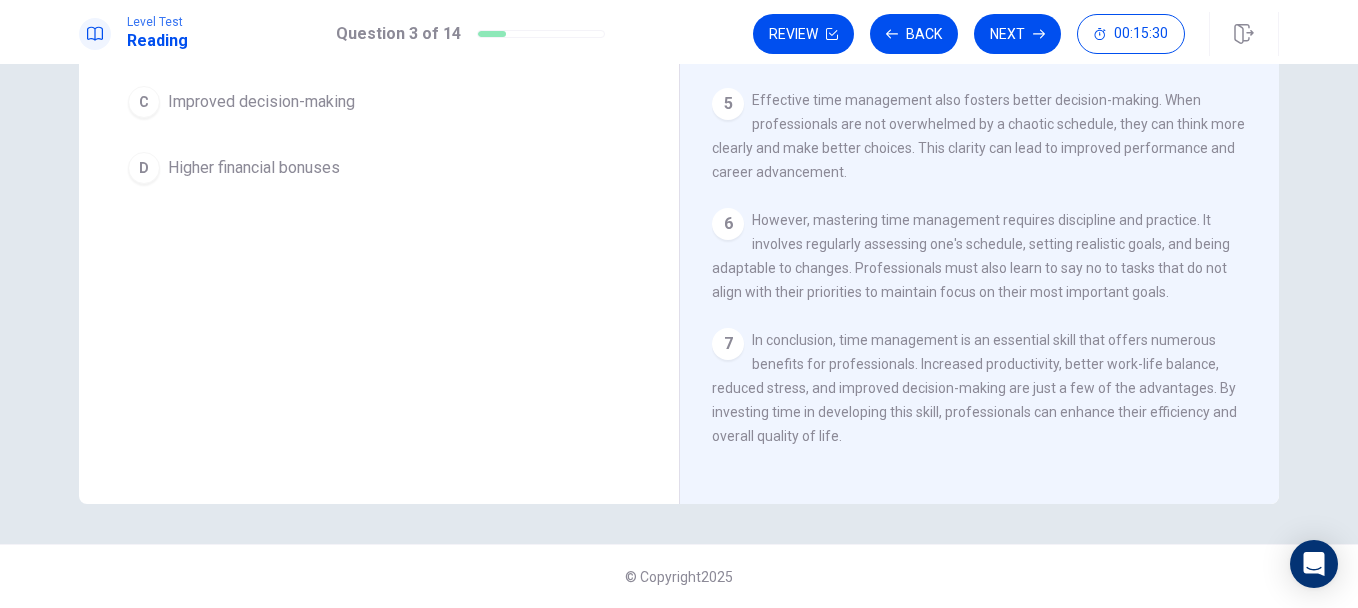 click on "Higher financial bonuses" at bounding box center (254, 168) 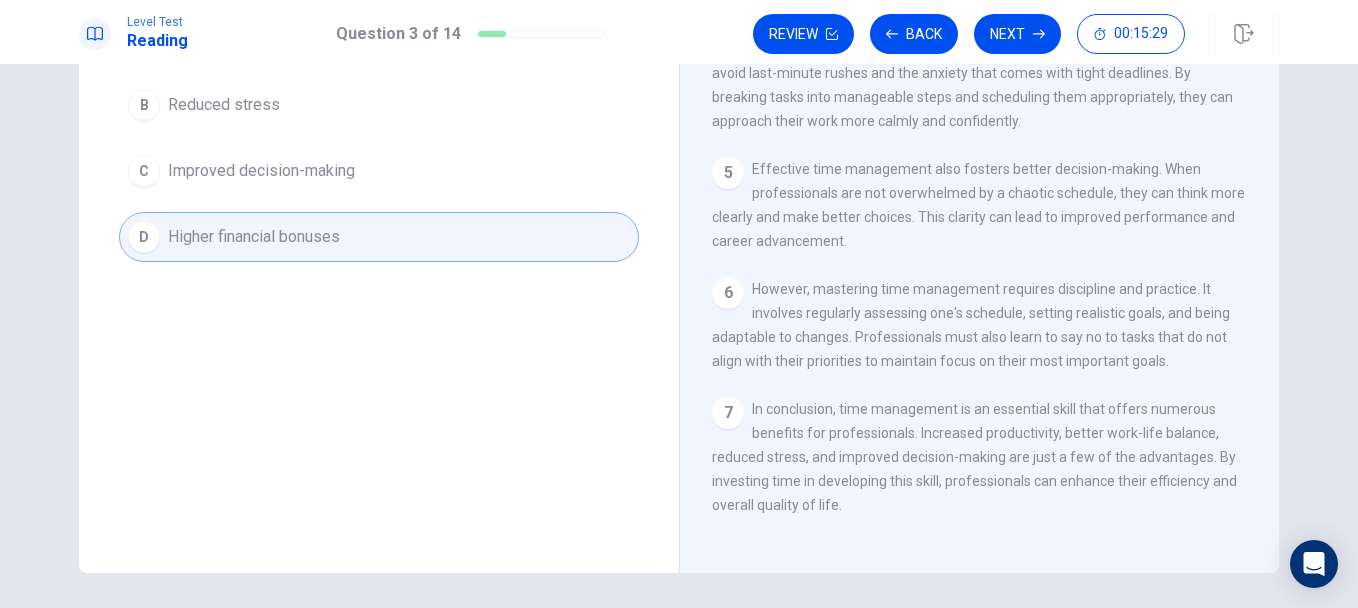 scroll, scrollTop: 227, scrollLeft: 0, axis: vertical 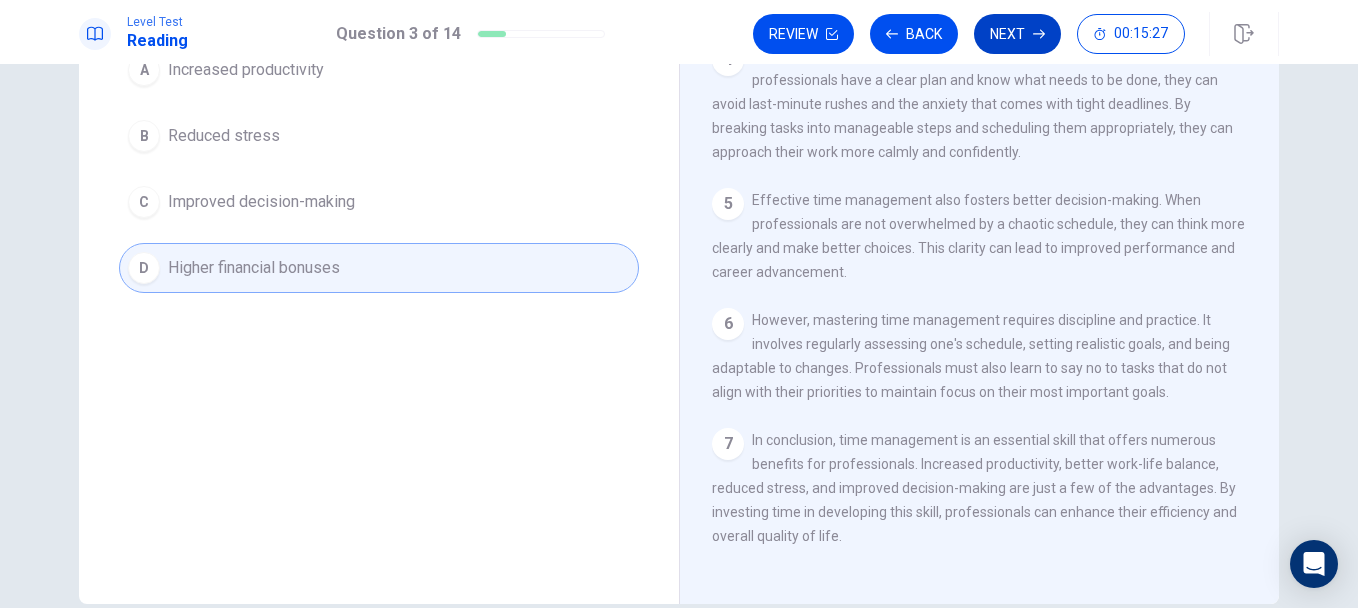 click on "Next" at bounding box center (1017, 34) 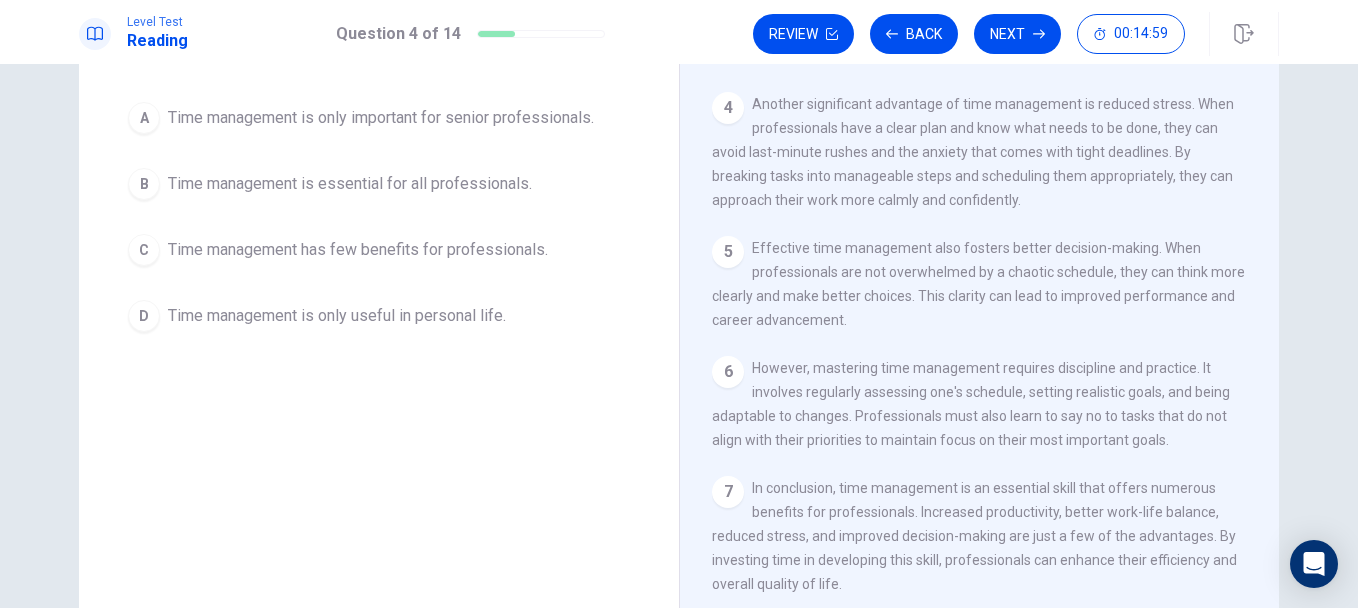scroll, scrollTop: 227, scrollLeft: 0, axis: vertical 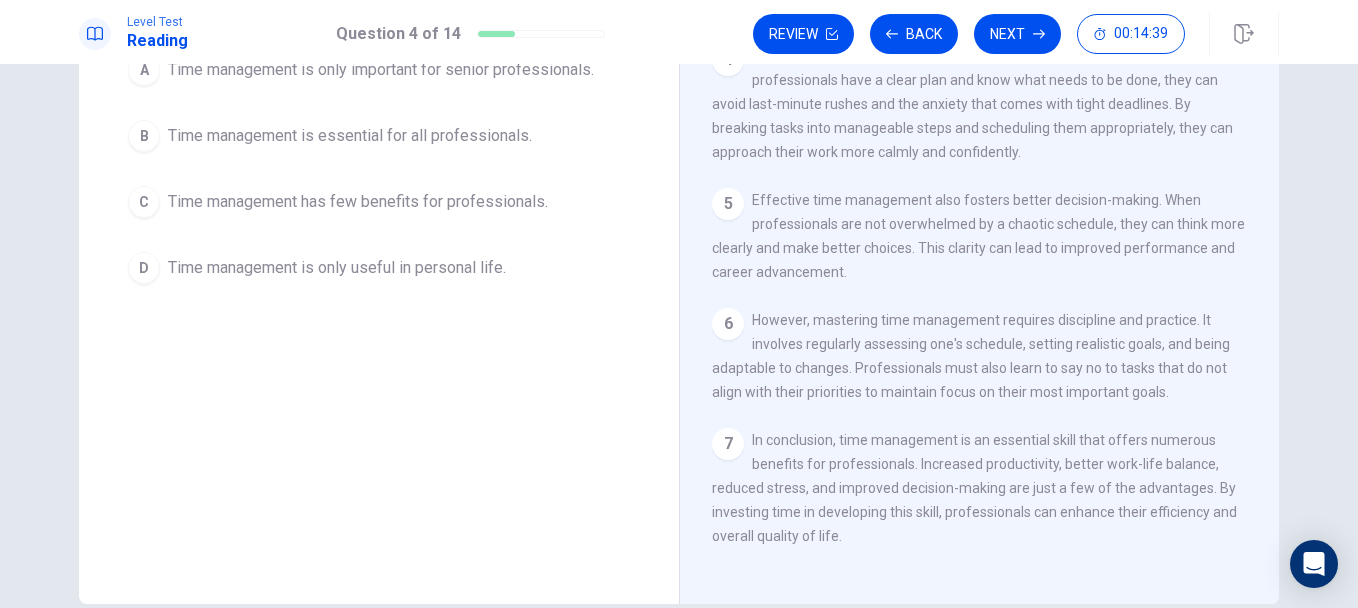 click on "Time management has few benefits for professionals." at bounding box center [358, 202] 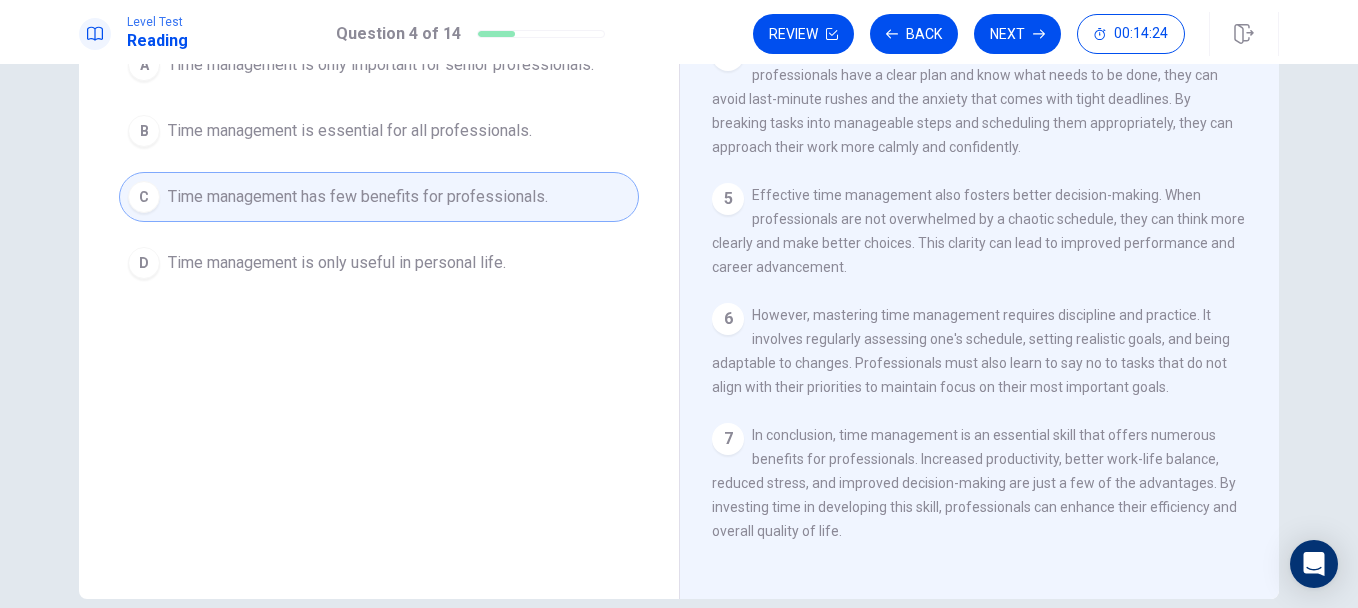 scroll, scrollTop: 127, scrollLeft: 0, axis: vertical 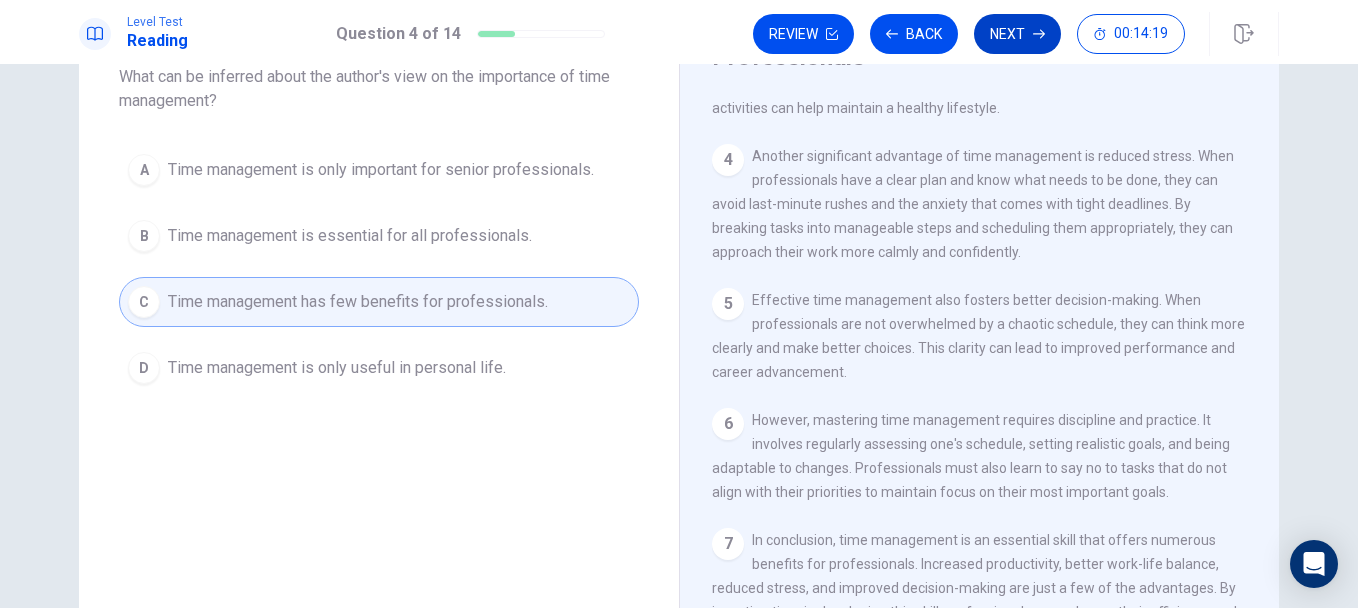 click on "Next" at bounding box center (1017, 34) 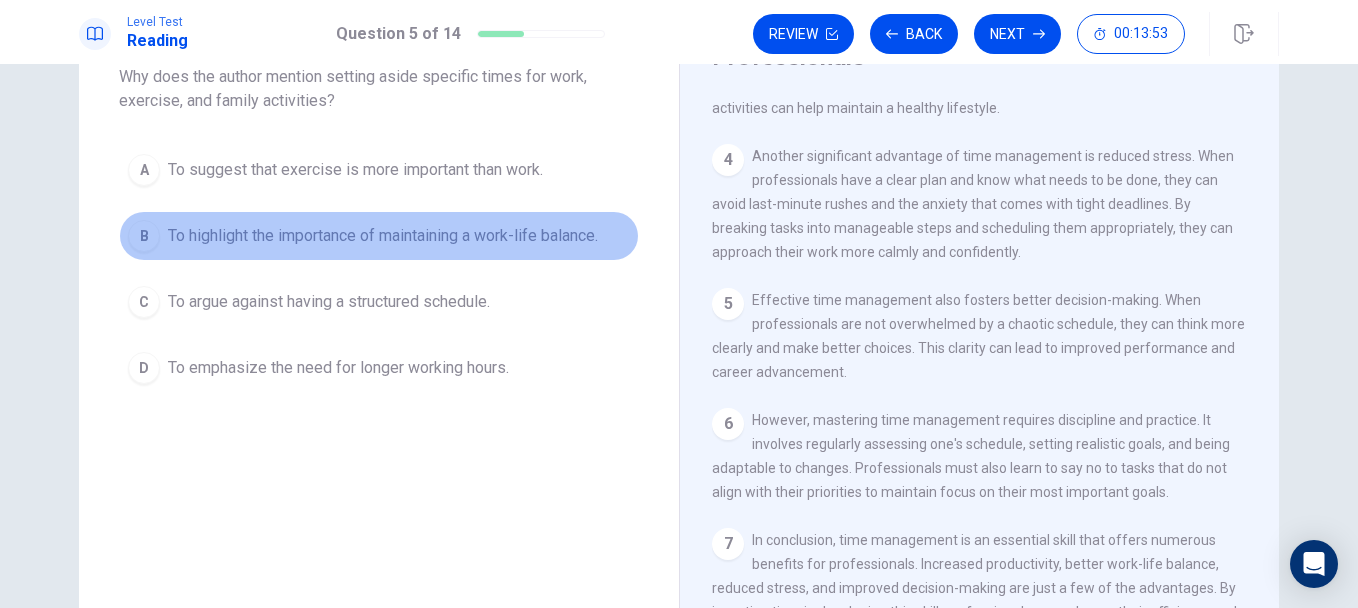 click on "To highlight the importance of maintaining a work-life balance." at bounding box center (383, 236) 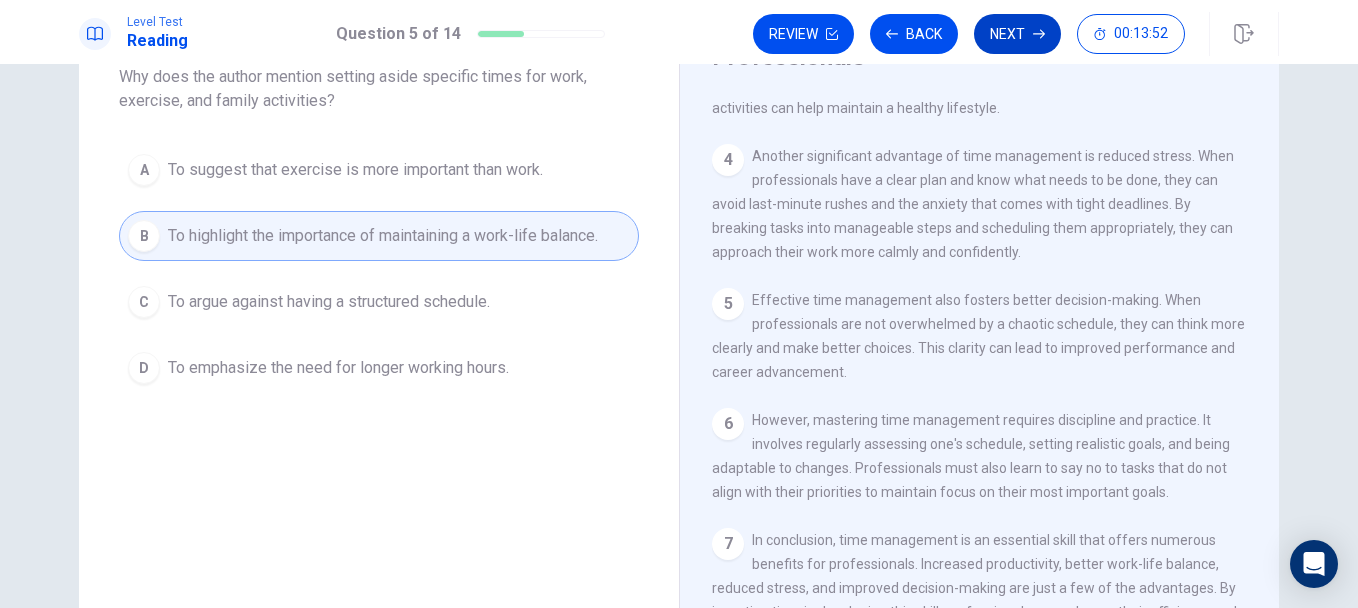 click on "Next" at bounding box center (1017, 34) 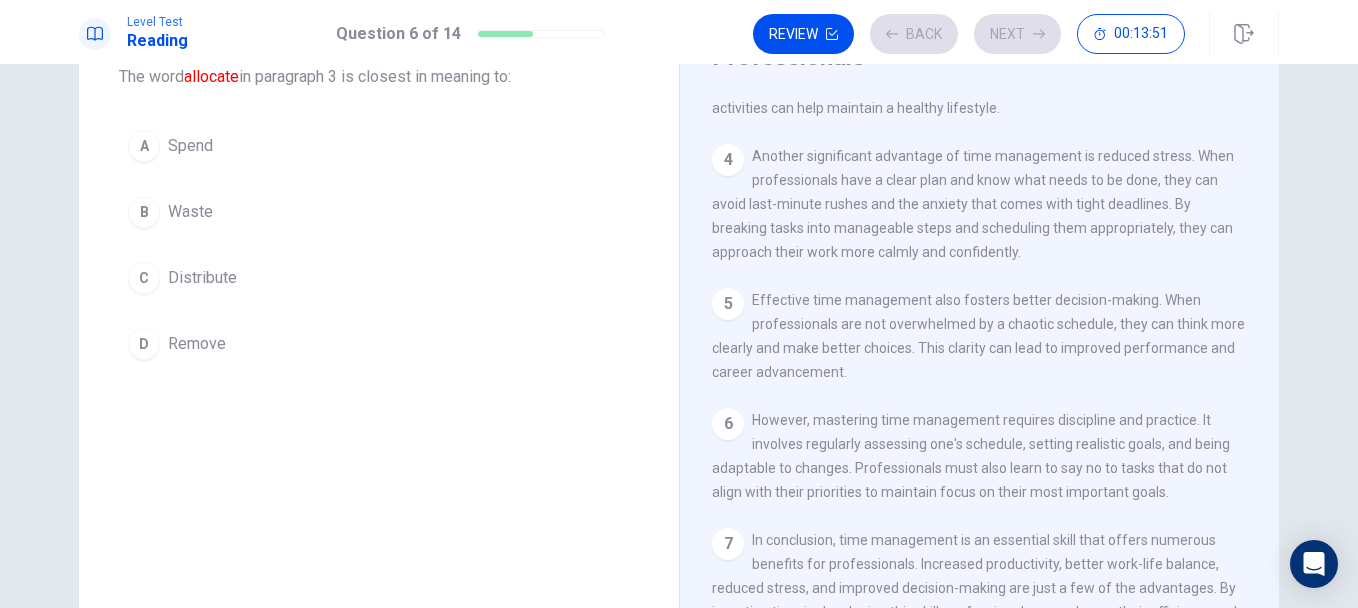 scroll, scrollTop: 273, scrollLeft: 0, axis: vertical 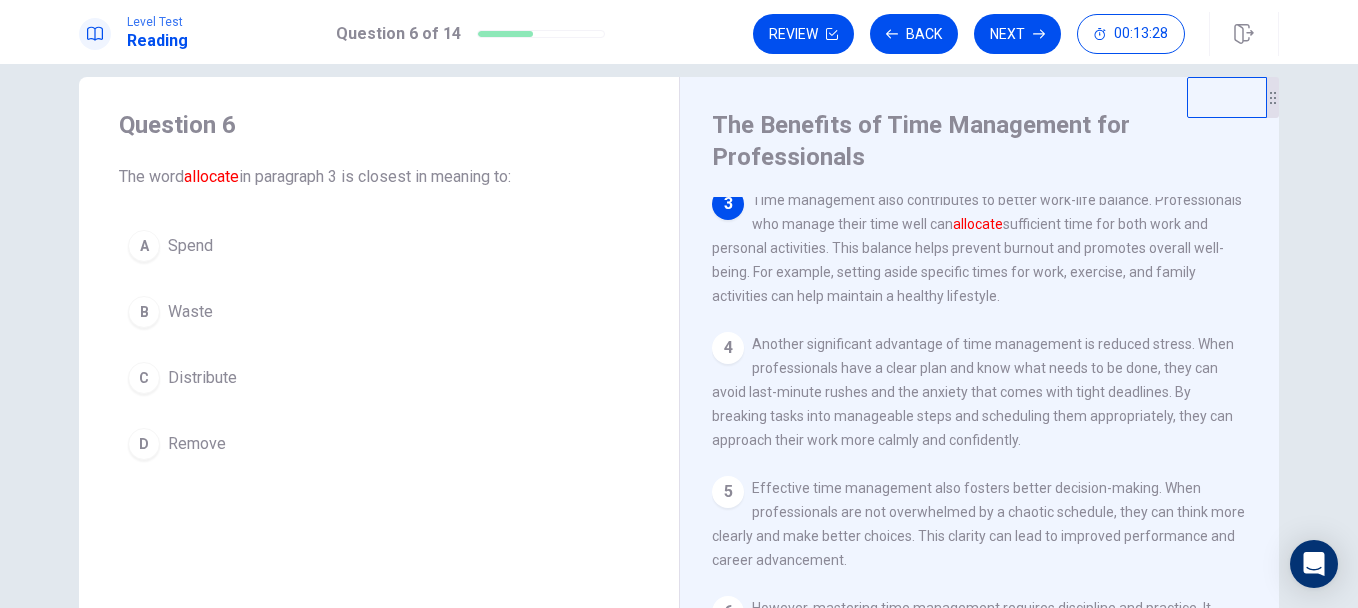 click on "Distribute" at bounding box center (202, 378) 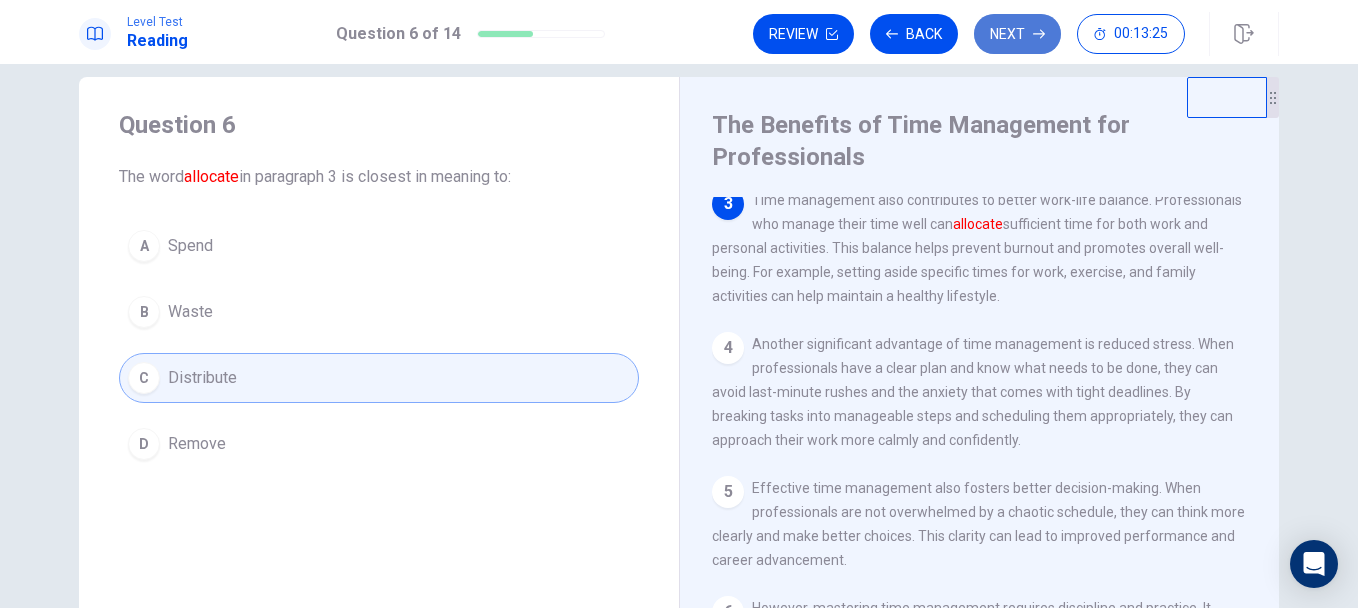 click on "Next" at bounding box center (1017, 34) 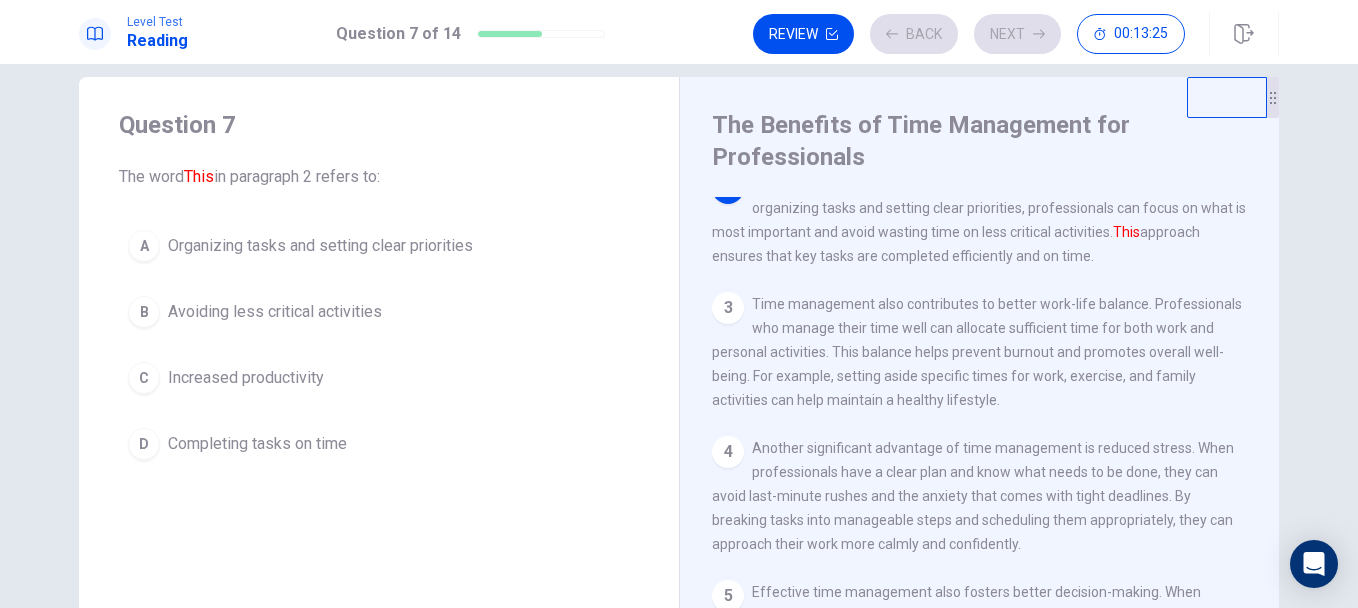scroll, scrollTop: 149, scrollLeft: 0, axis: vertical 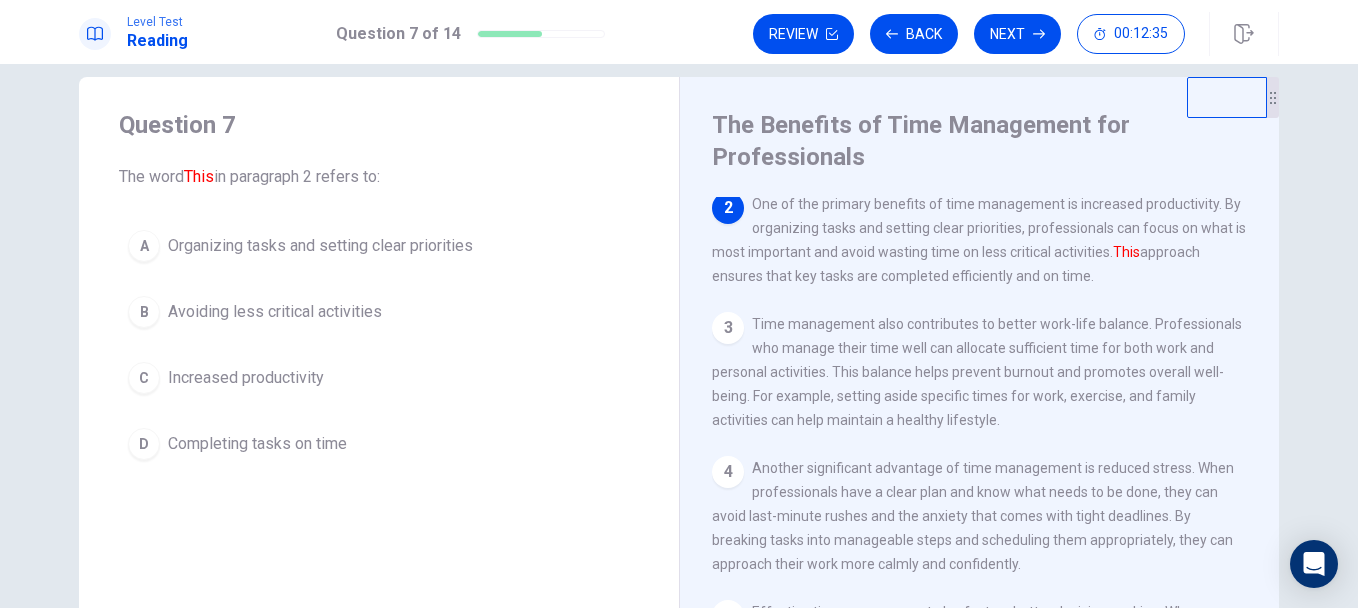 click on "Organizing tasks and setting clear priorities" at bounding box center (320, 246) 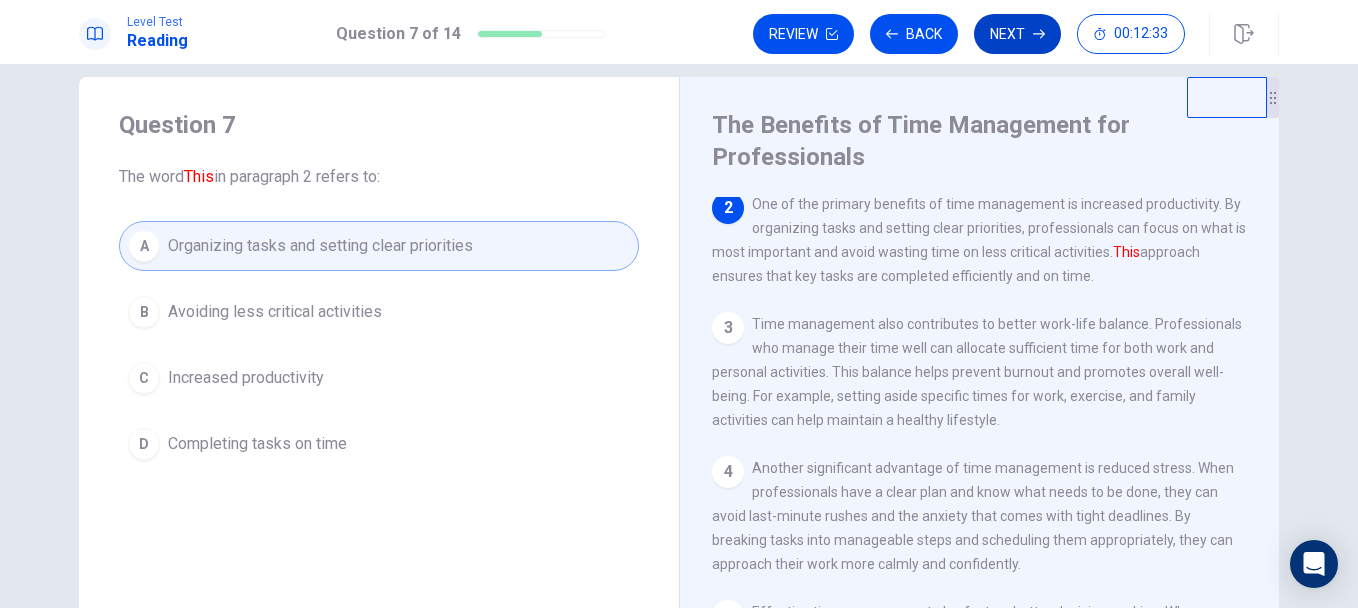 click on "Next" at bounding box center (1017, 34) 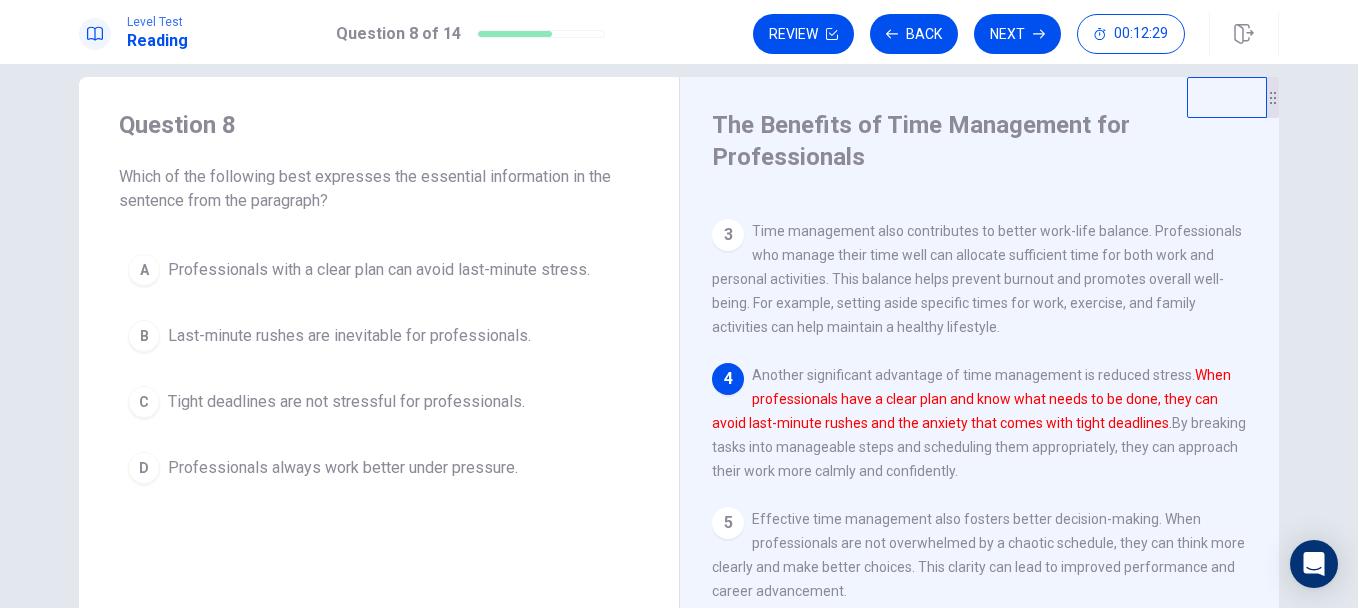 scroll, scrollTop: 372, scrollLeft: 0, axis: vertical 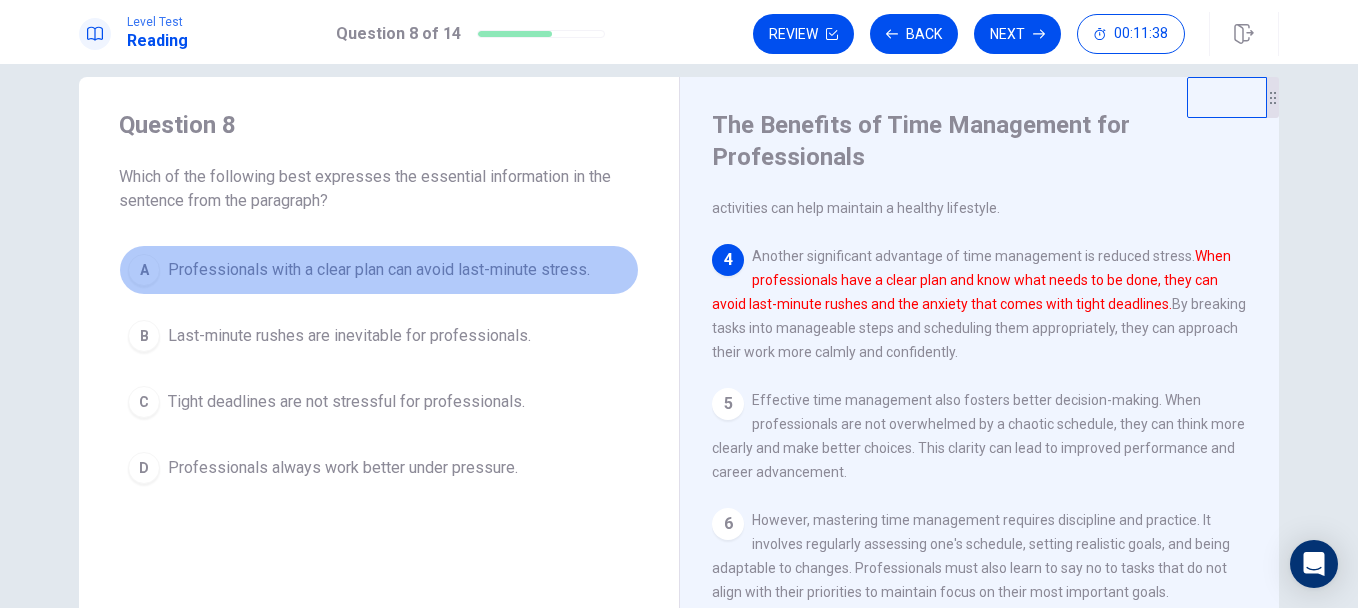 click on "Professionals with a clear plan can avoid last-minute stress." at bounding box center (379, 270) 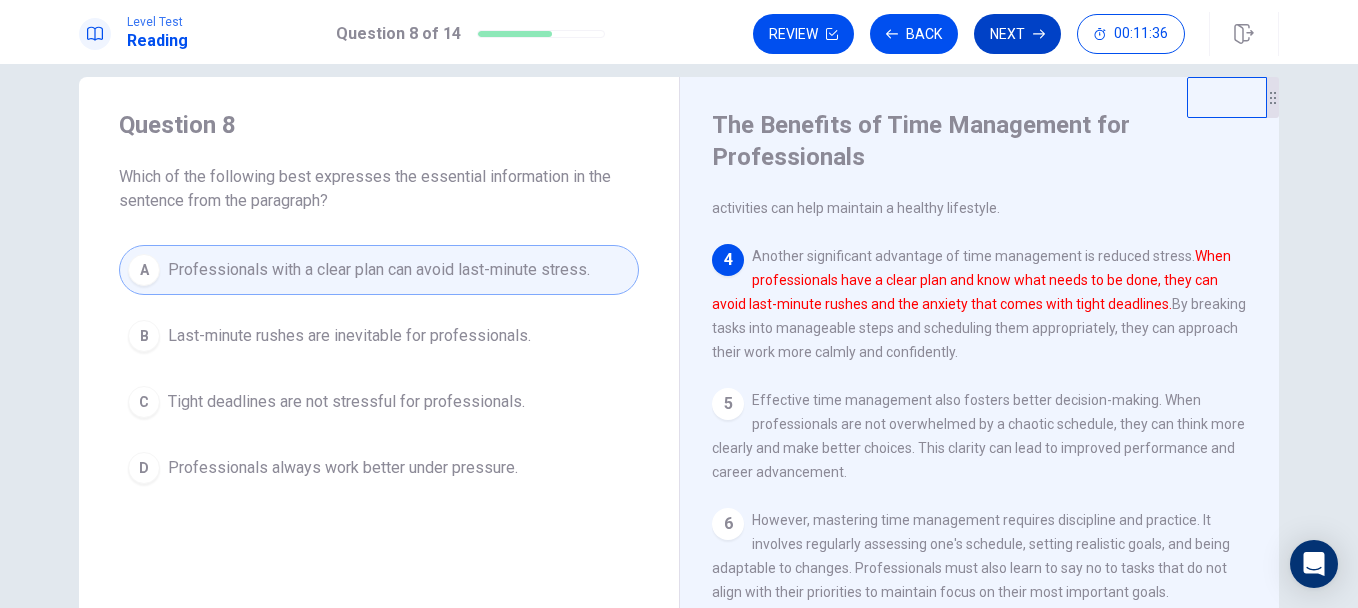 click on "Next" at bounding box center (1017, 34) 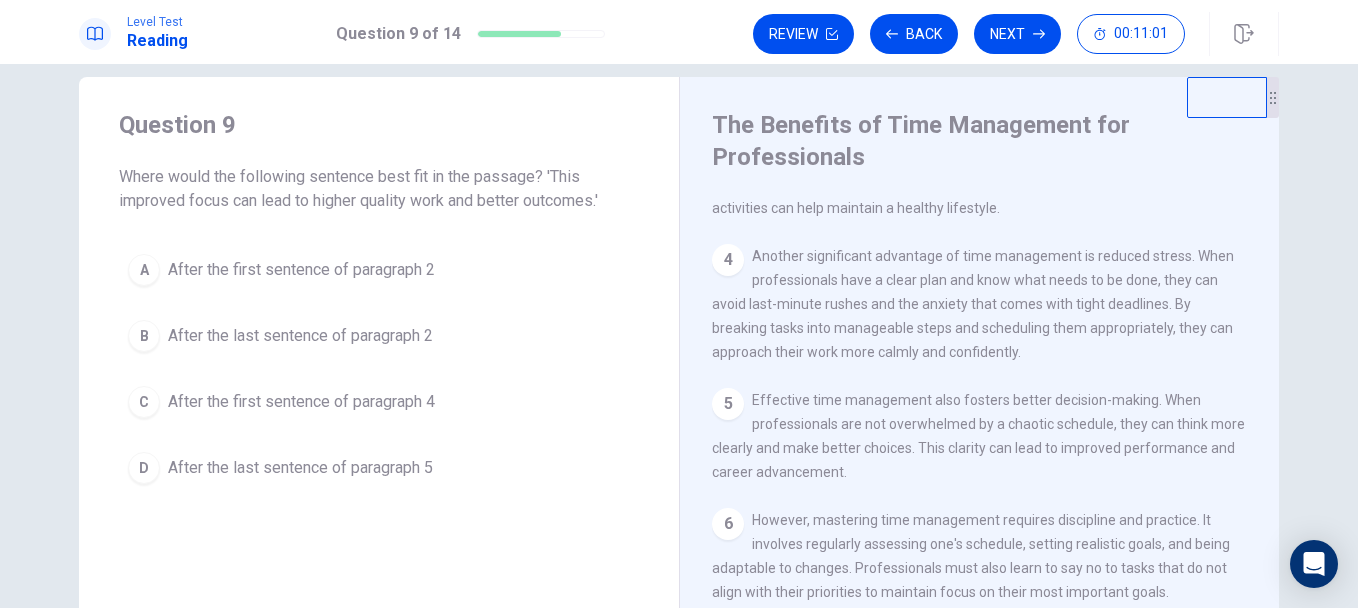 scroll, scrollTop: 393, scrollLeft: 0, axis: vertical 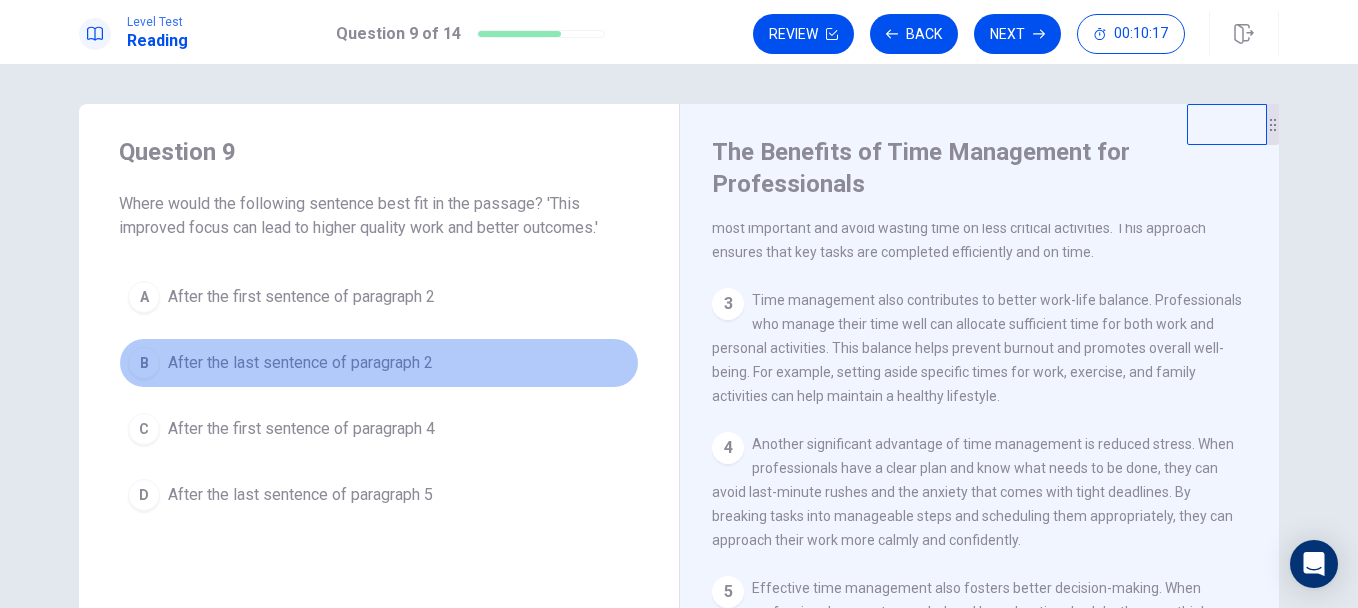 click on "After the last sentence of paragraph 2" at bounding box center (300, 363) 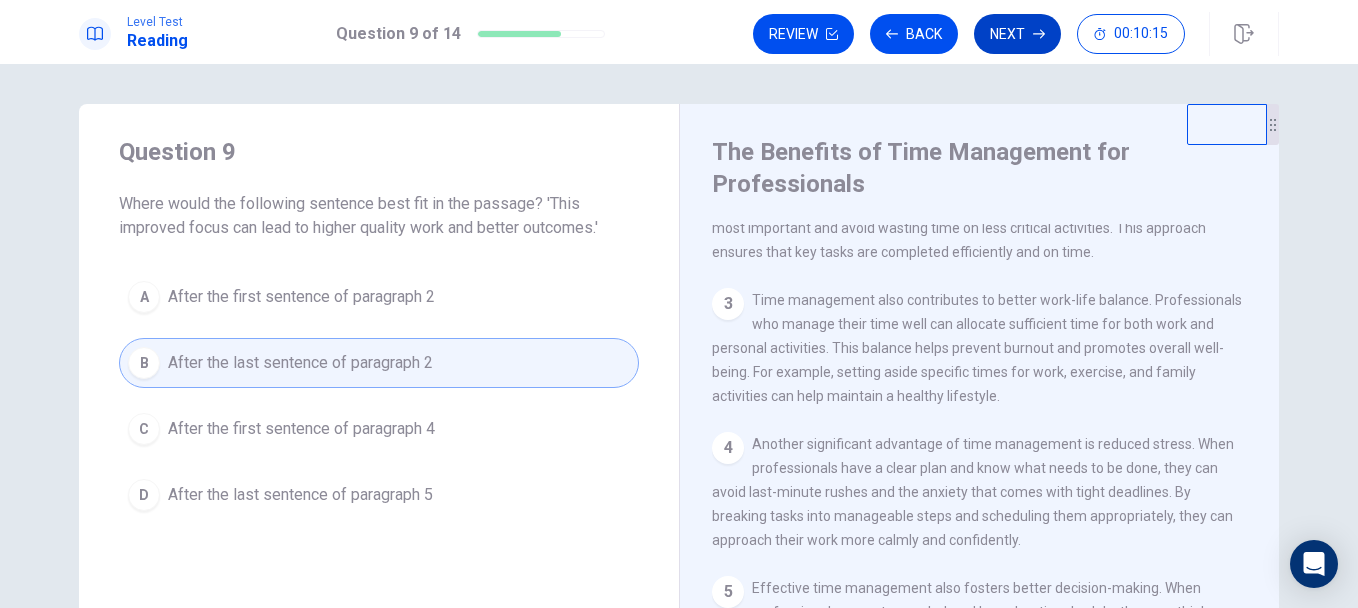 click 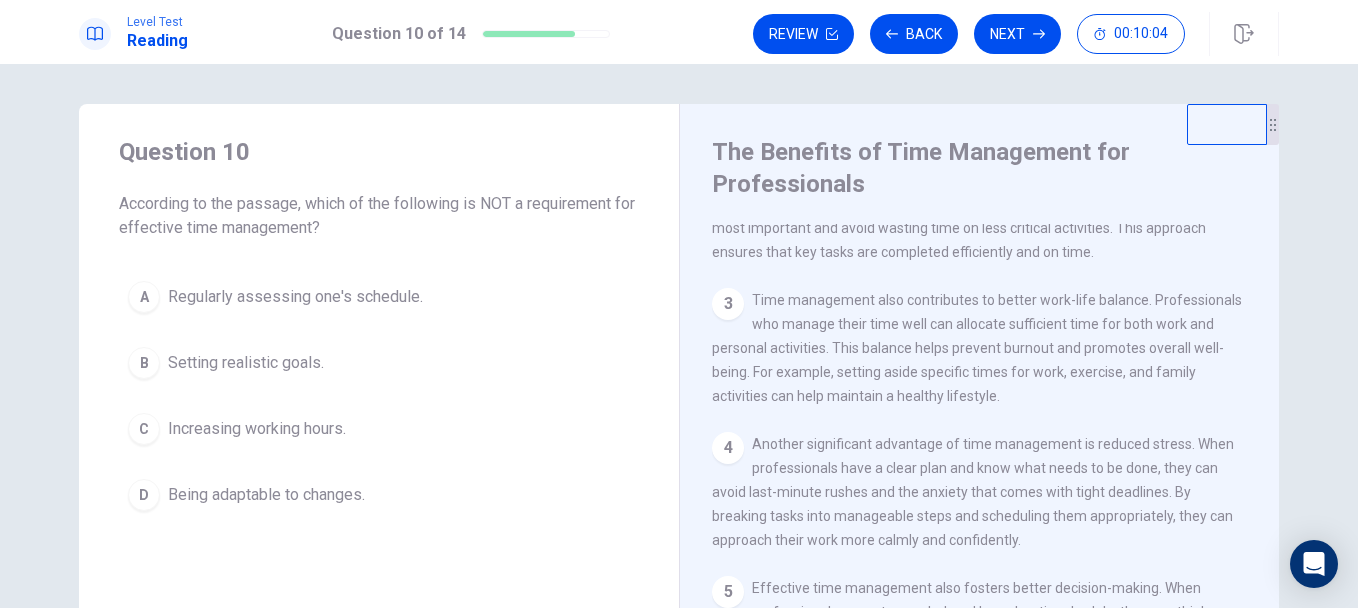 scroll, scrollTop: 300, scrollLeft: 0, axis: vertical 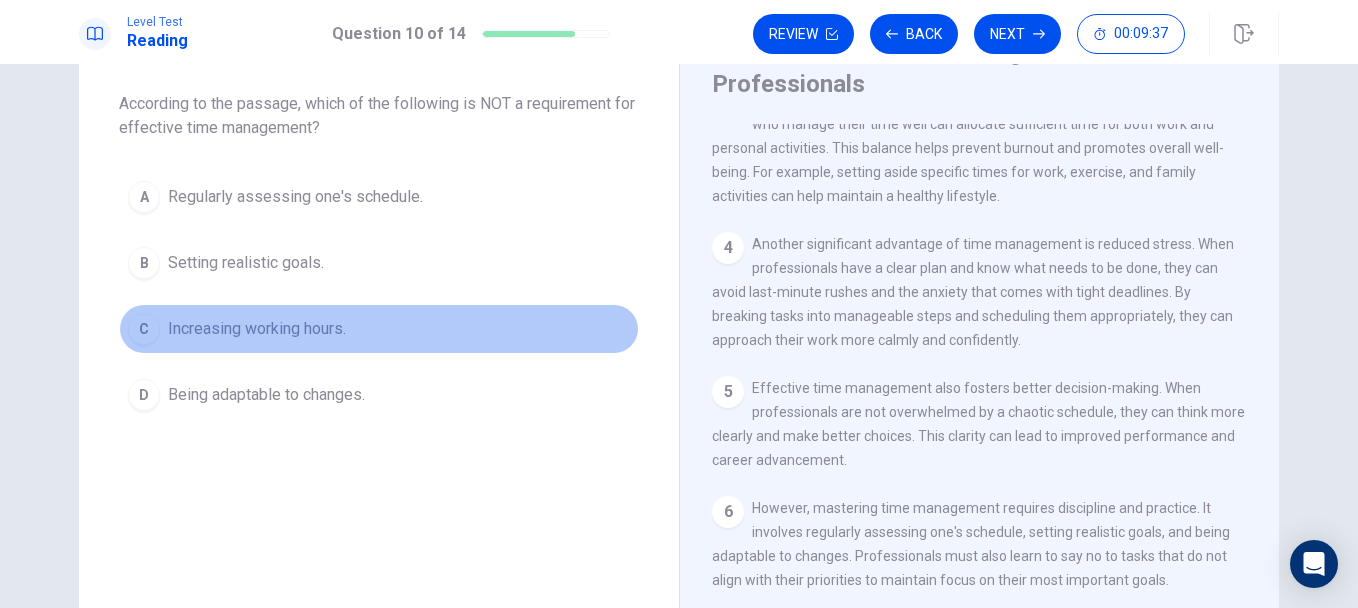 click on "Increasing working hours." at bounding box center [257, 329] 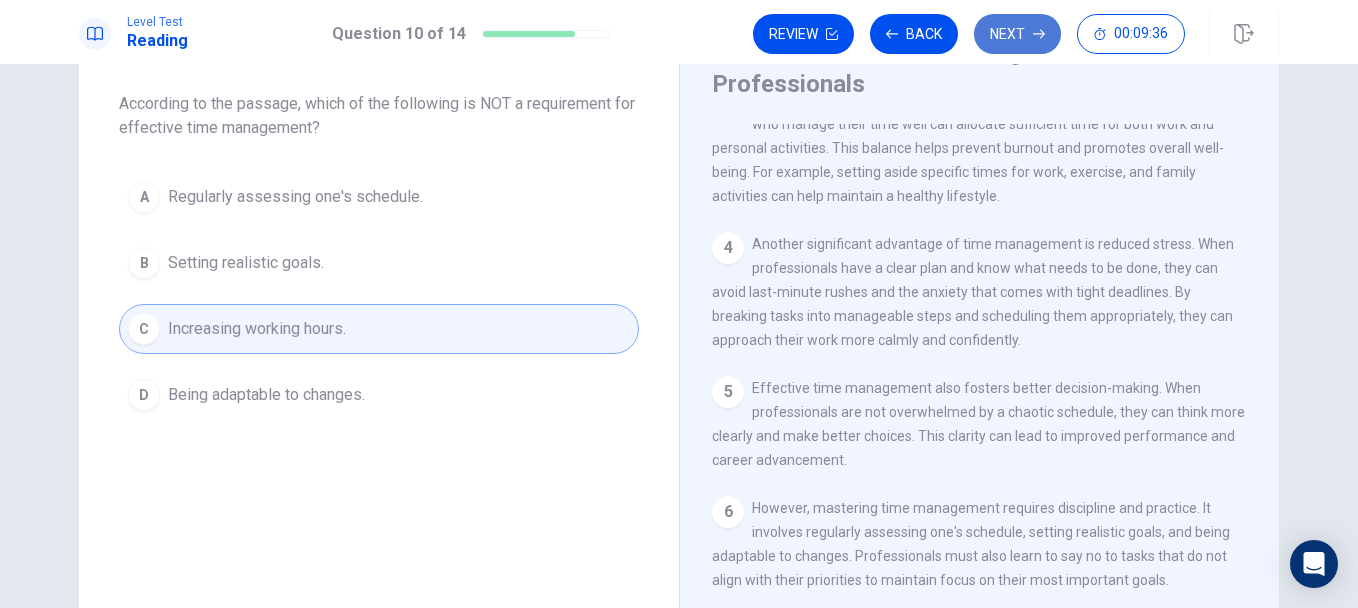 click on "Next" at bounding box center [1017, 34] 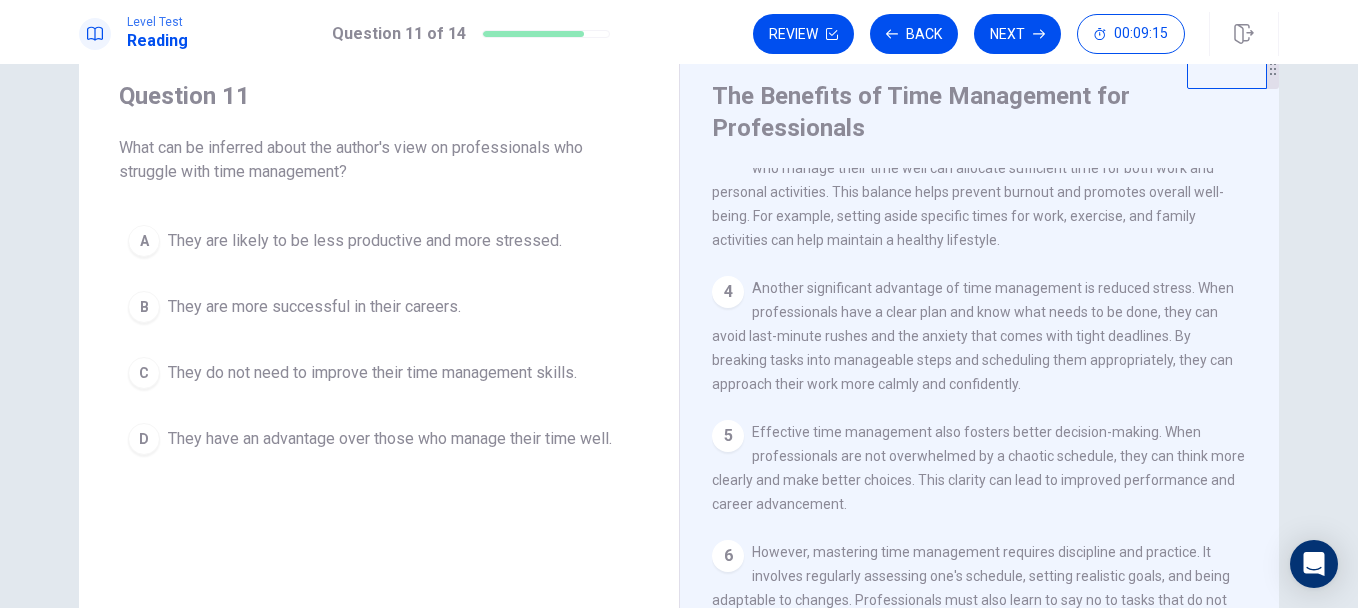 scroll, scrollTop: 100, scrollLeft: 0, axis: vertical 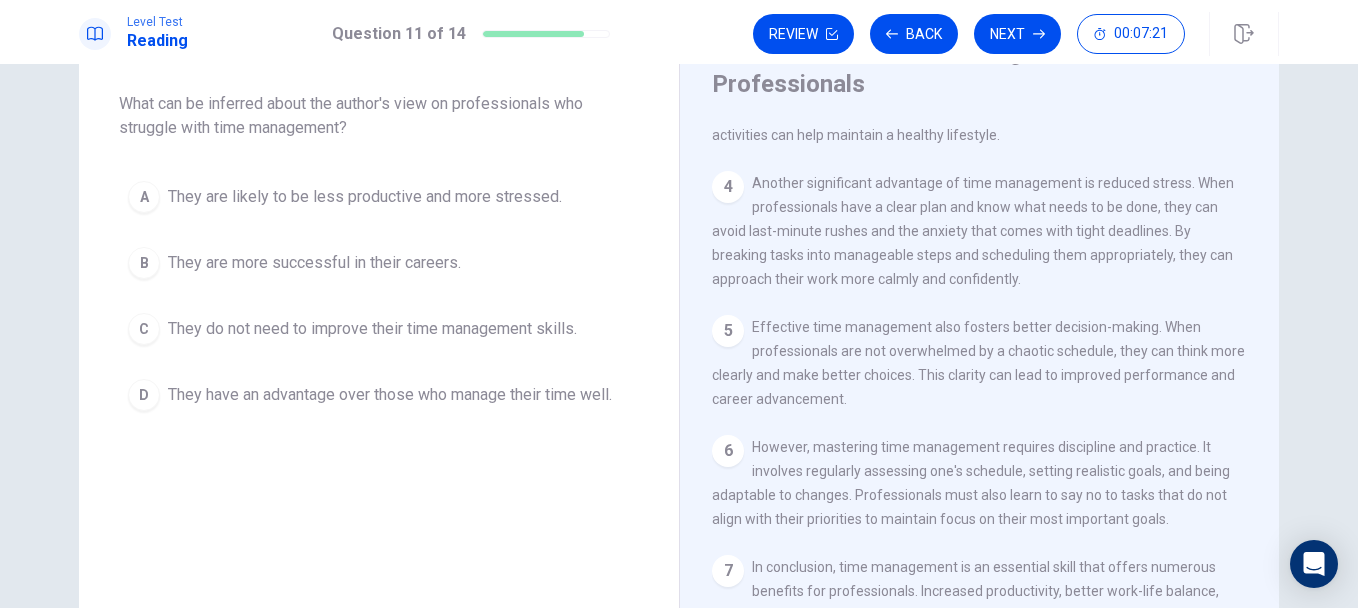click on "They have an advantage over those who manage their time well." at bounding box center (390, 395) 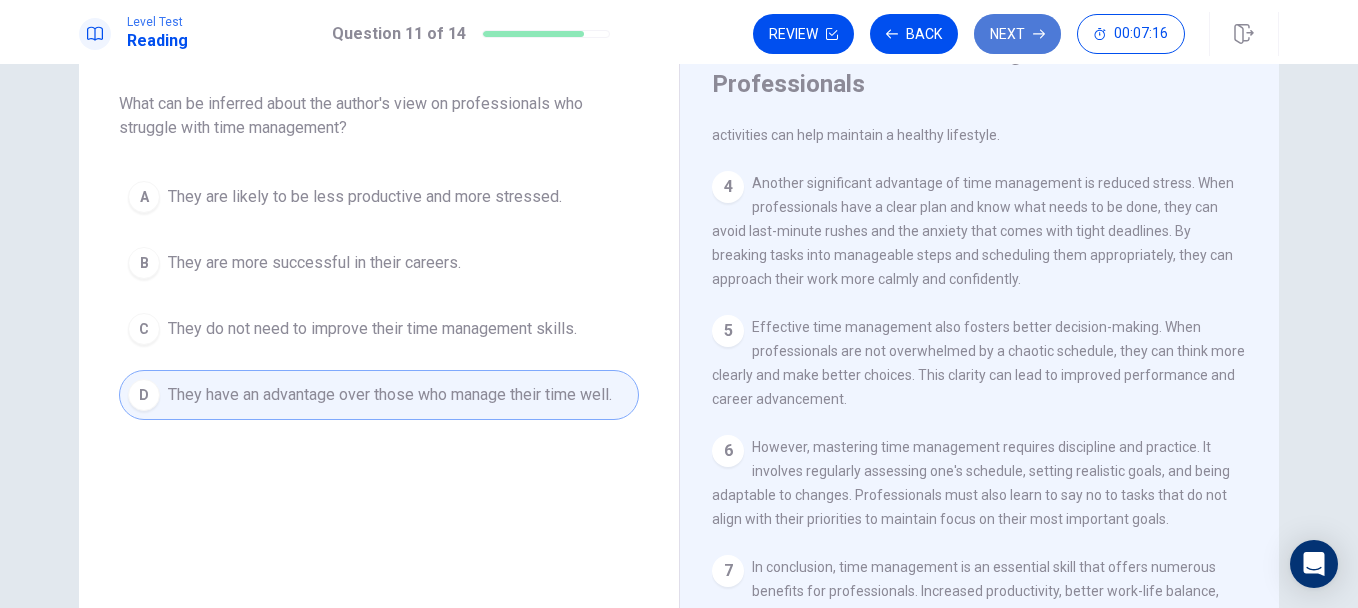 click on "Next" at bounding box center [1017, 34] 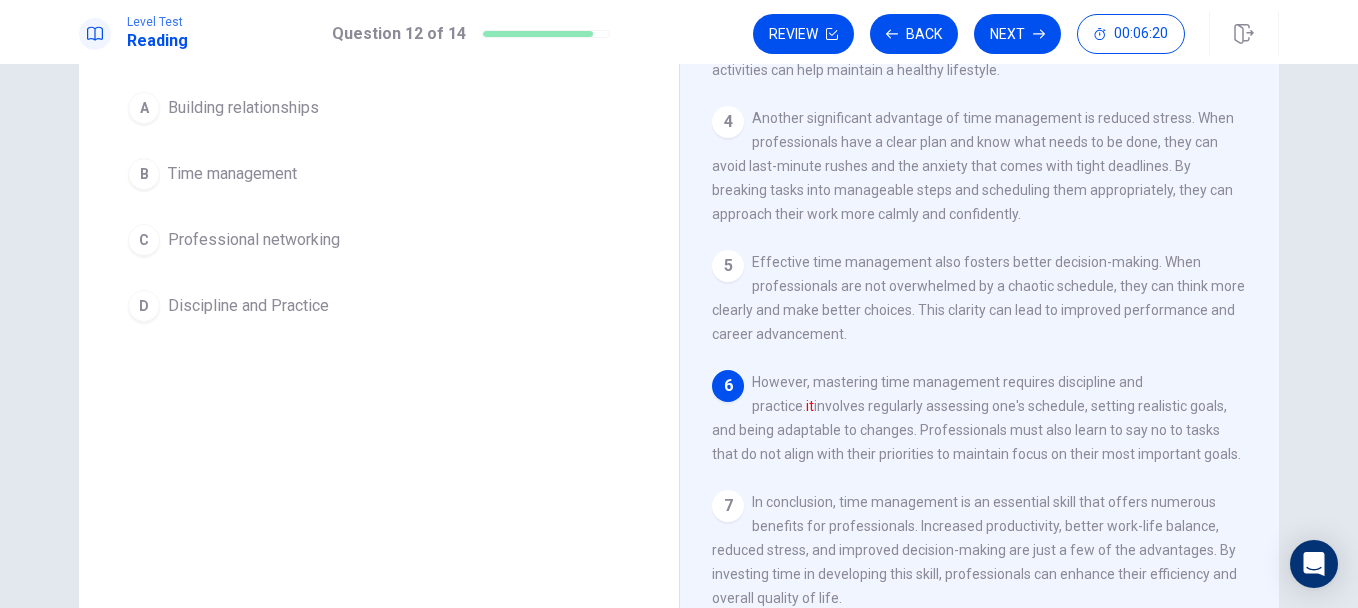 scroll, scrollTop: 200, scrollLeft: 0, axis: vertical 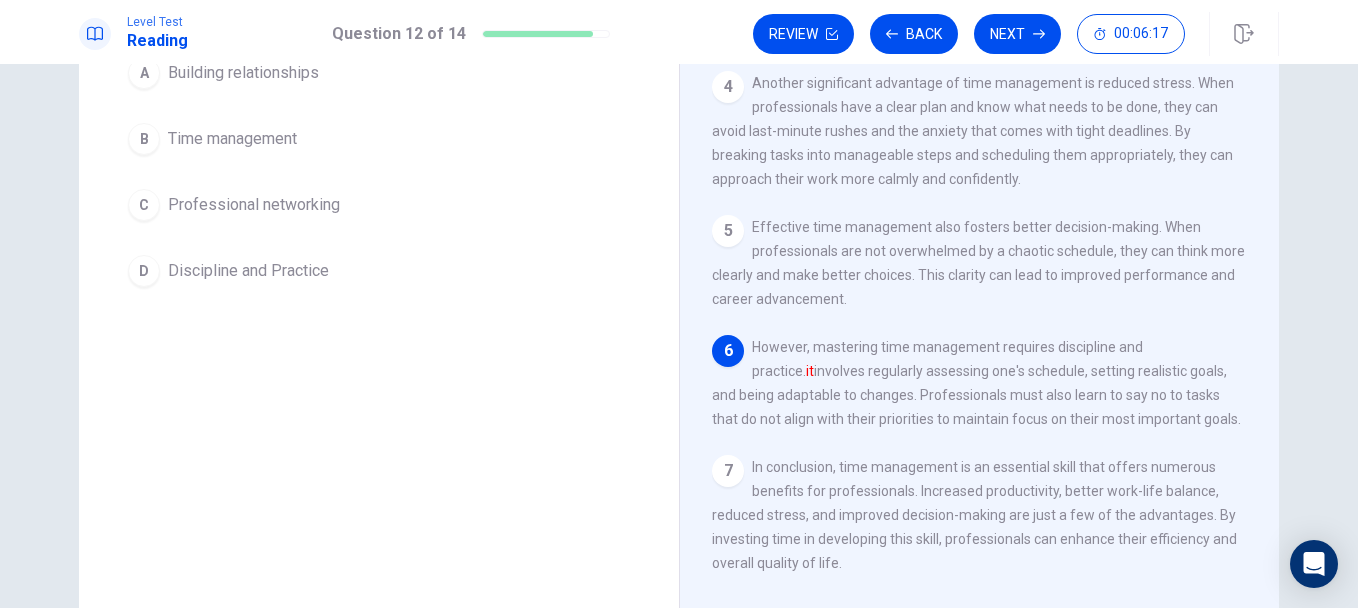 click on "Discipline and Practice" at bounding box center (248, 271) 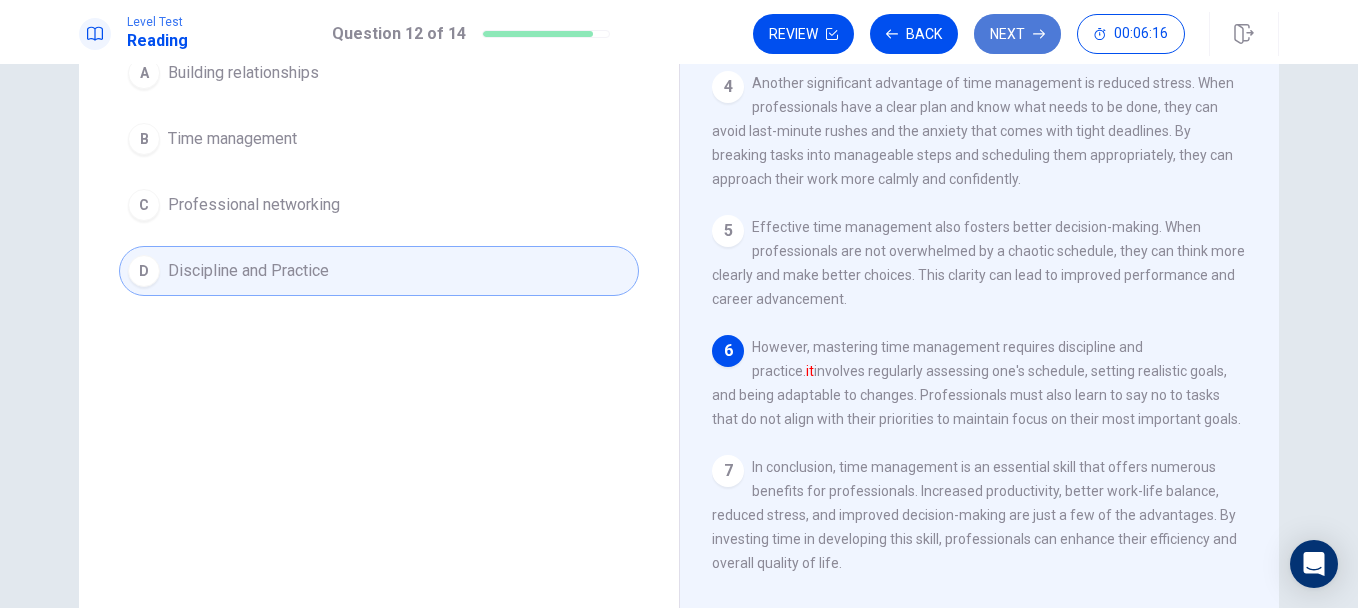 click on "Next" at bounding box center [1017, 34] 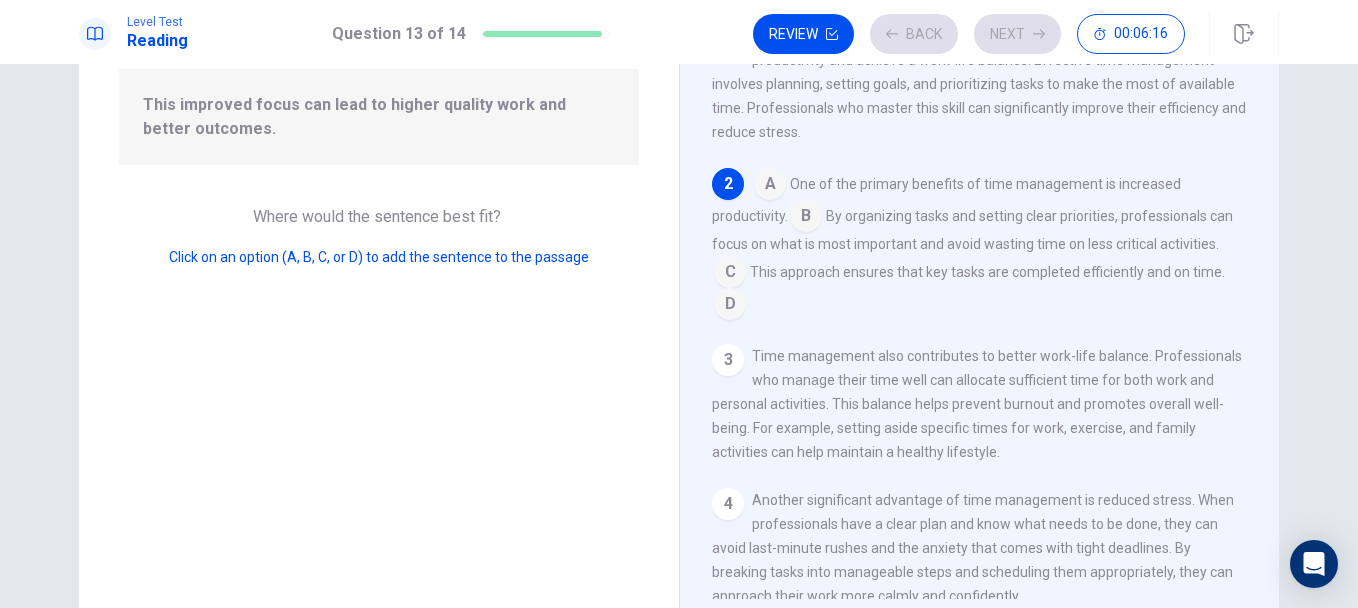 scroll, scrollTop: 149, scrollLeft: 0, axis: vertical 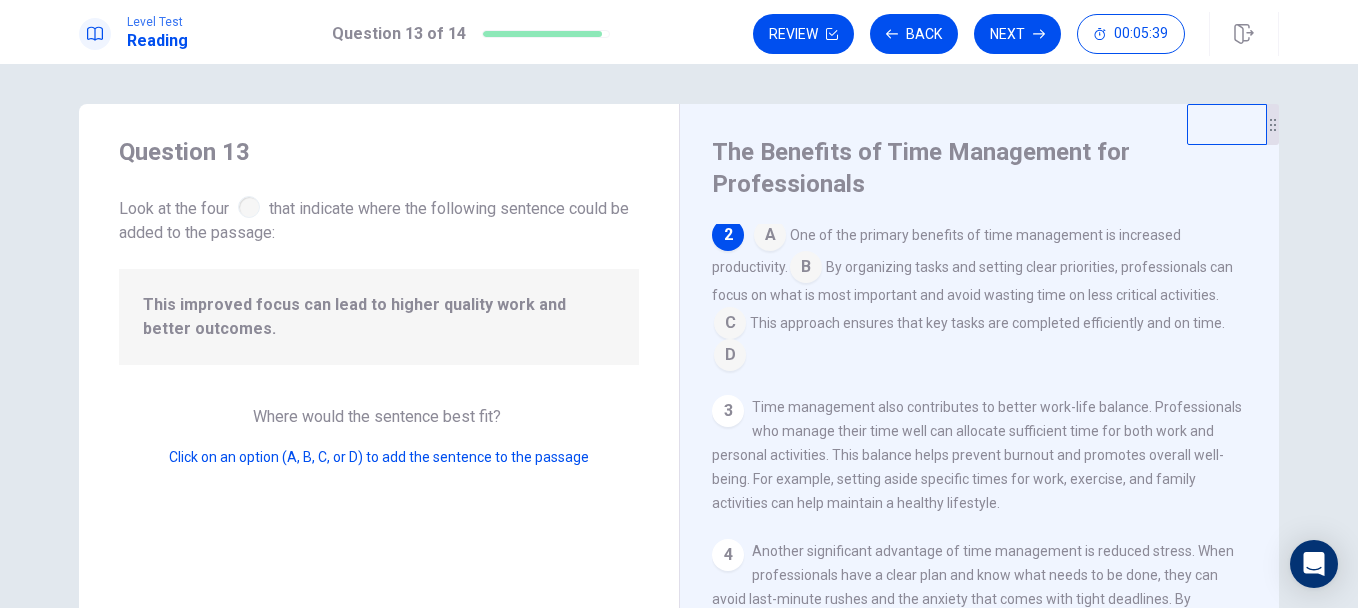 click at bounding box center (730, 357) 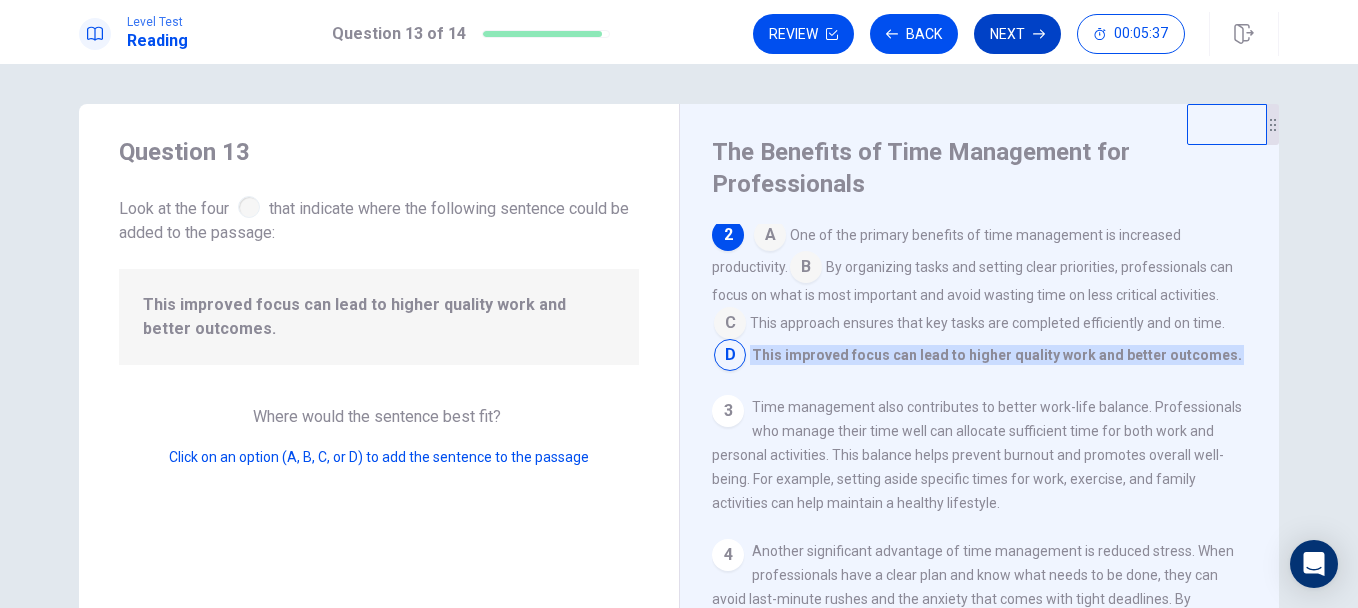 click on "Next" at bounding box center (1017, 34) 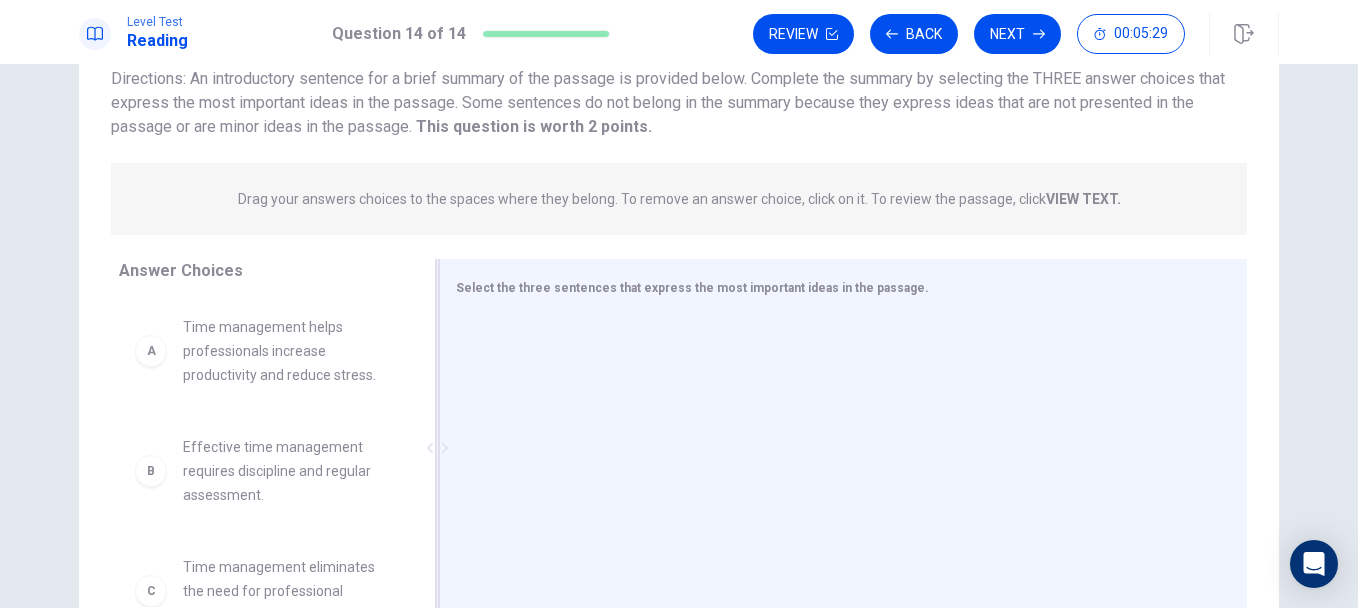 scroll, scrollTop: 195, scrollLeft: 0, axis: vertical 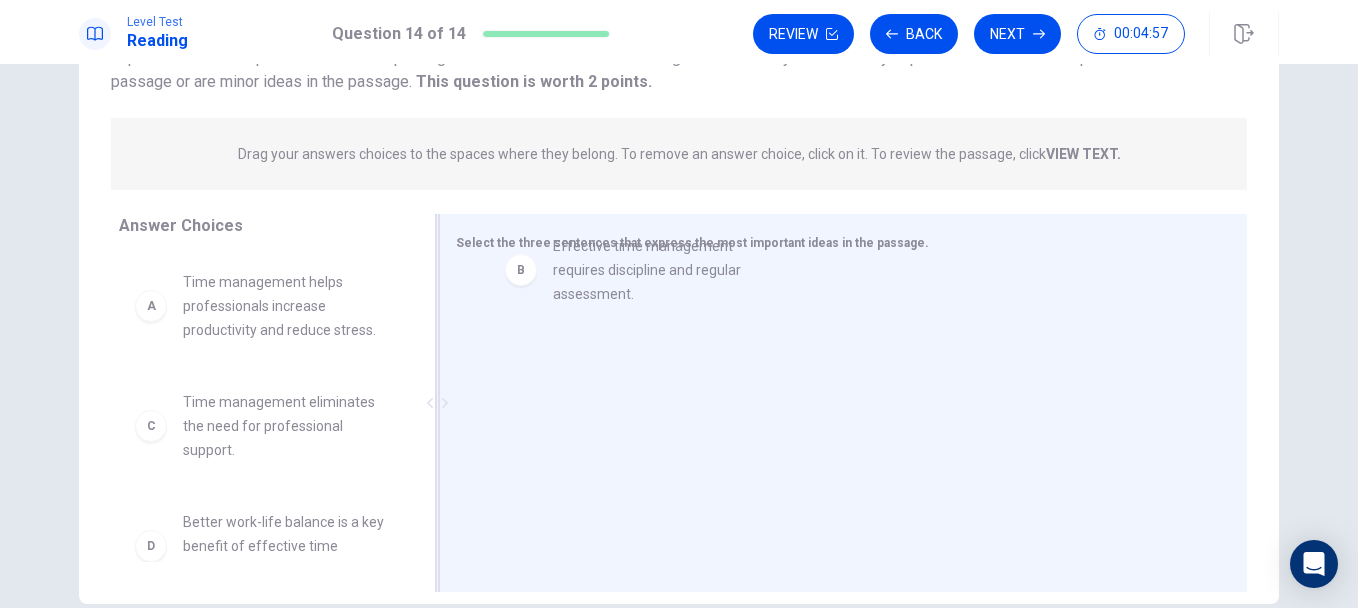drag, startPoint x: 211, startPoint y: 422, endPoint x: 586, endPoint y: 267, distance: 405.77087 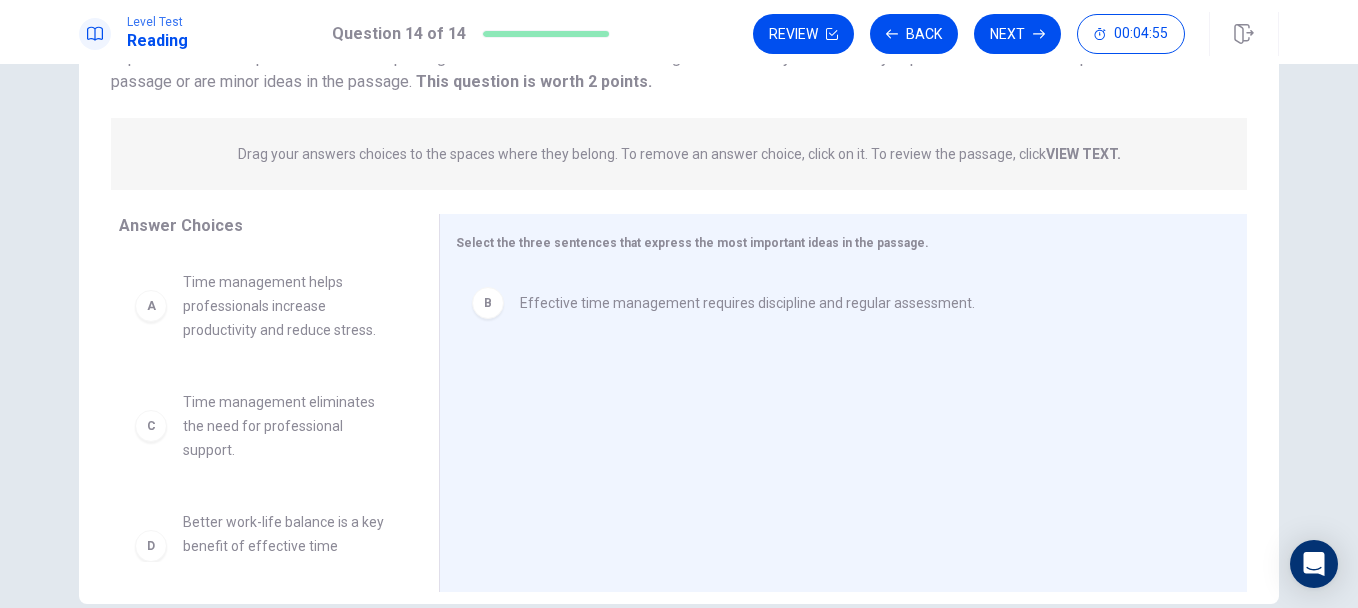 scroll, scrollTop: 100, scrollLeft: 0, axis: vertical 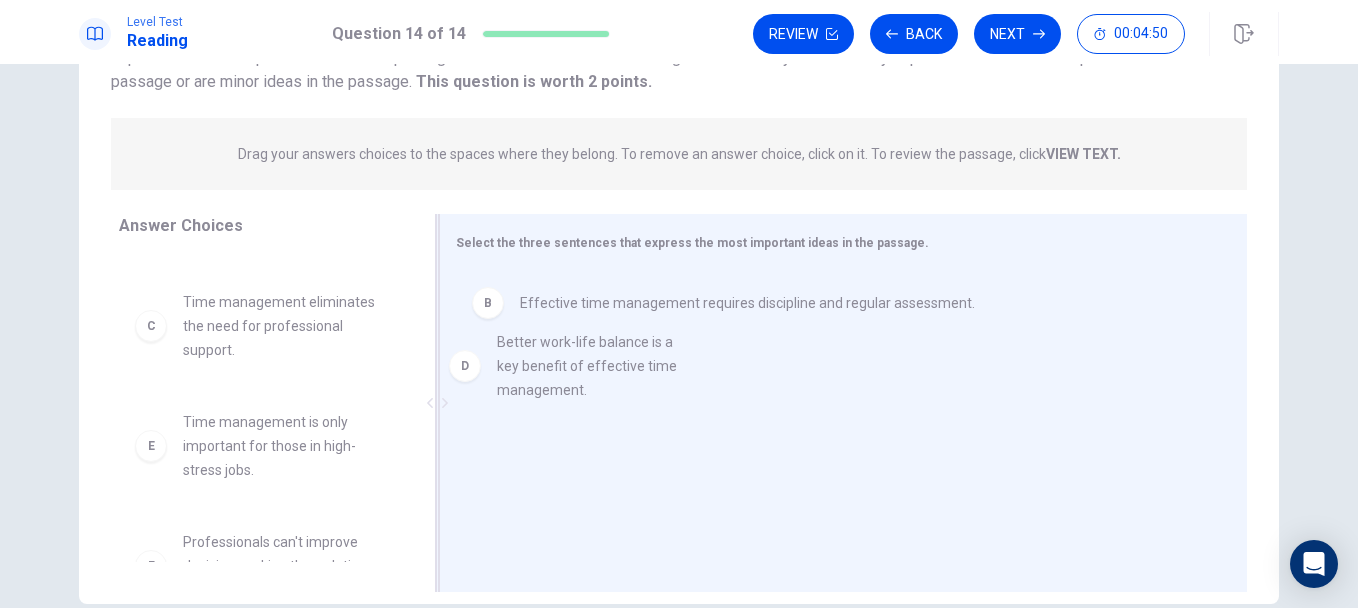 drag, startPoint x: 250, startPoint y: 452, endPoint x: 579, endPoint y: 369, distance: 339.3081 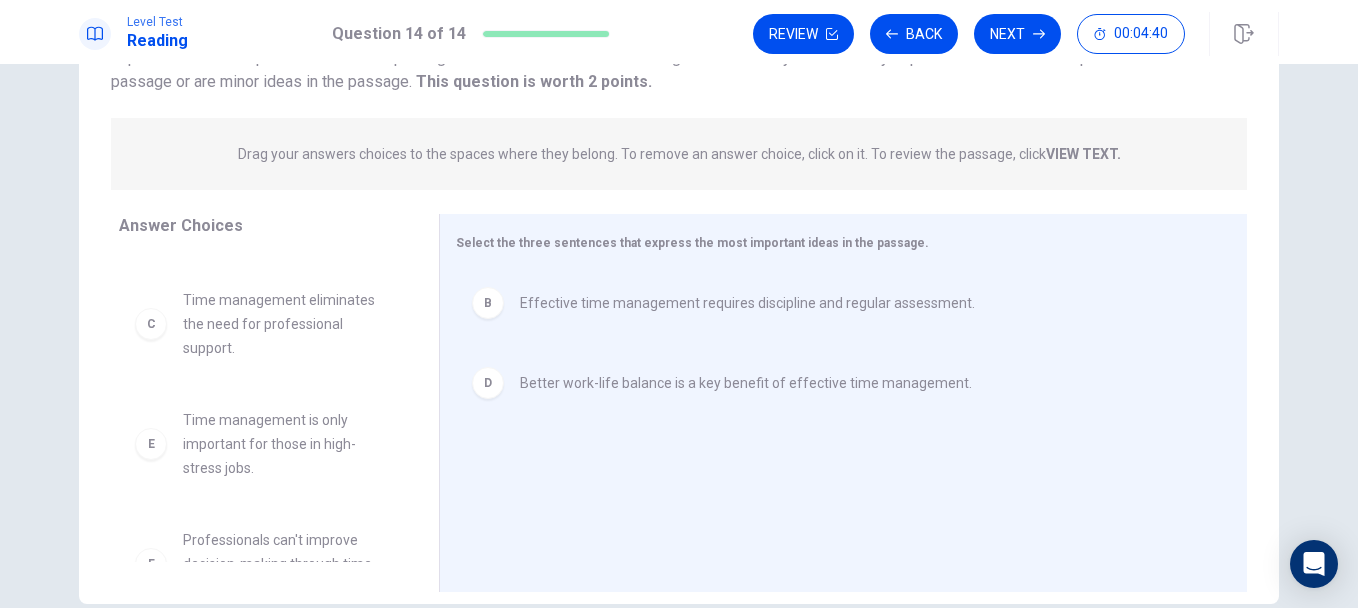 scroll, scrollTop: 56, scrollLeft: 0, axis: vertical 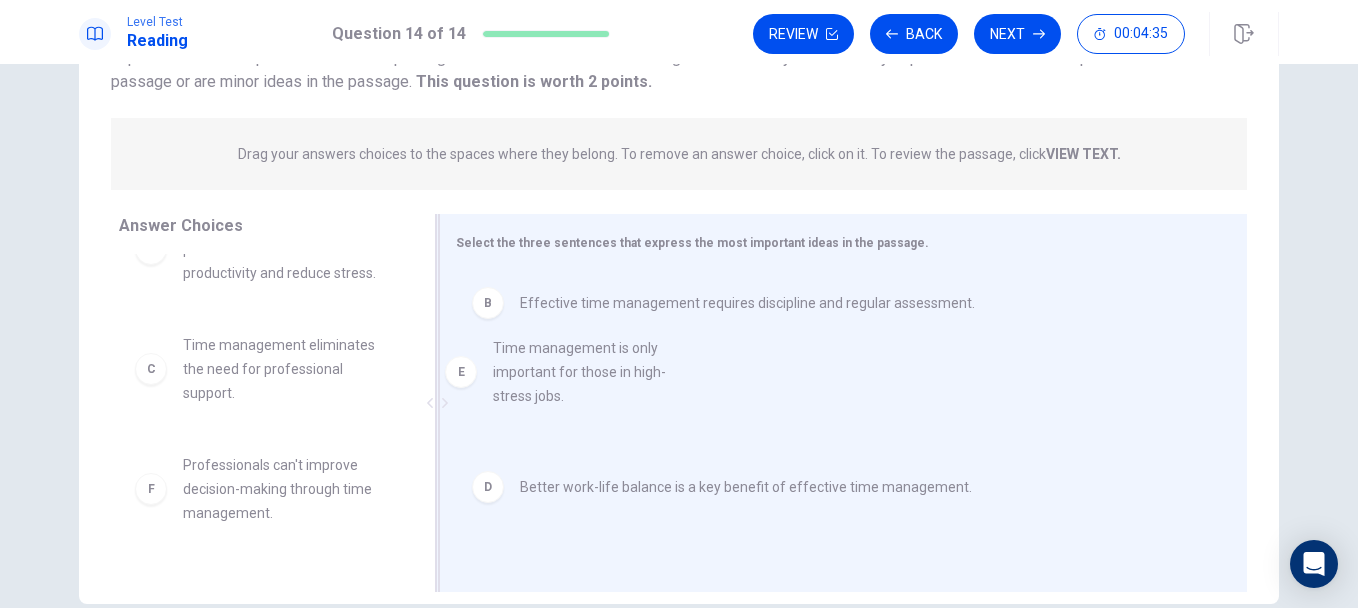 drag, startPoint x: 240, startPoint y: 496, endPoint x: 568, endPoint y: 370, distance: 351.36874 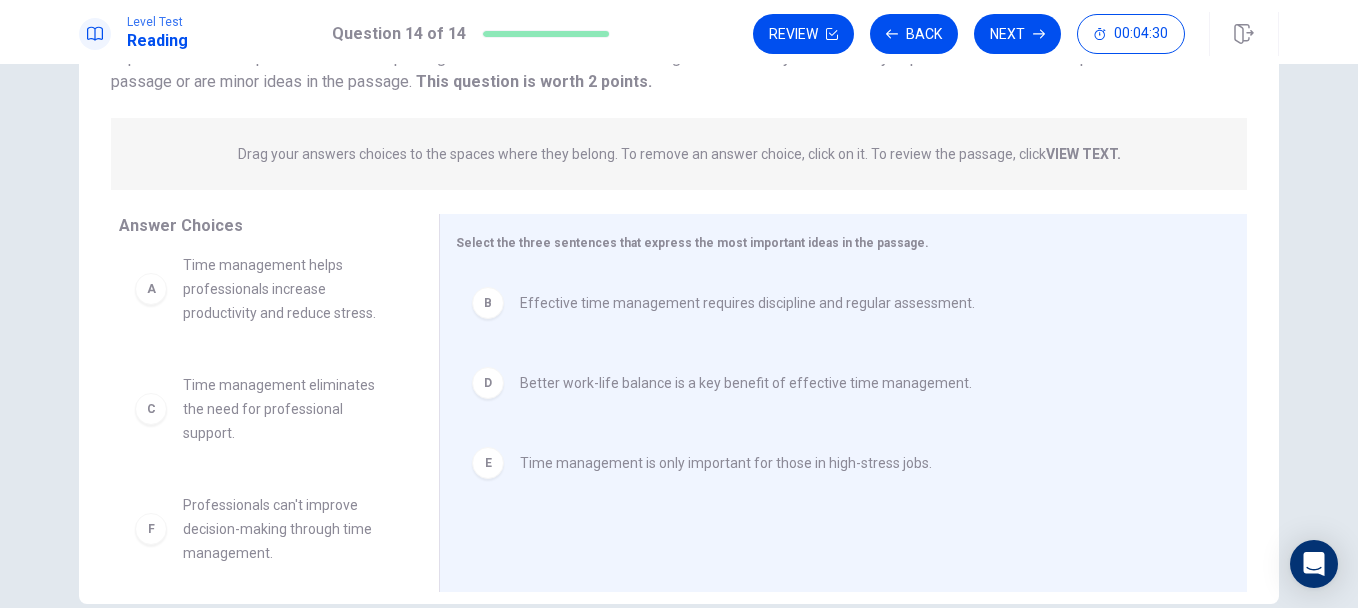 scroll, scrollTop: 0, scrollLeft: 0, axis: both 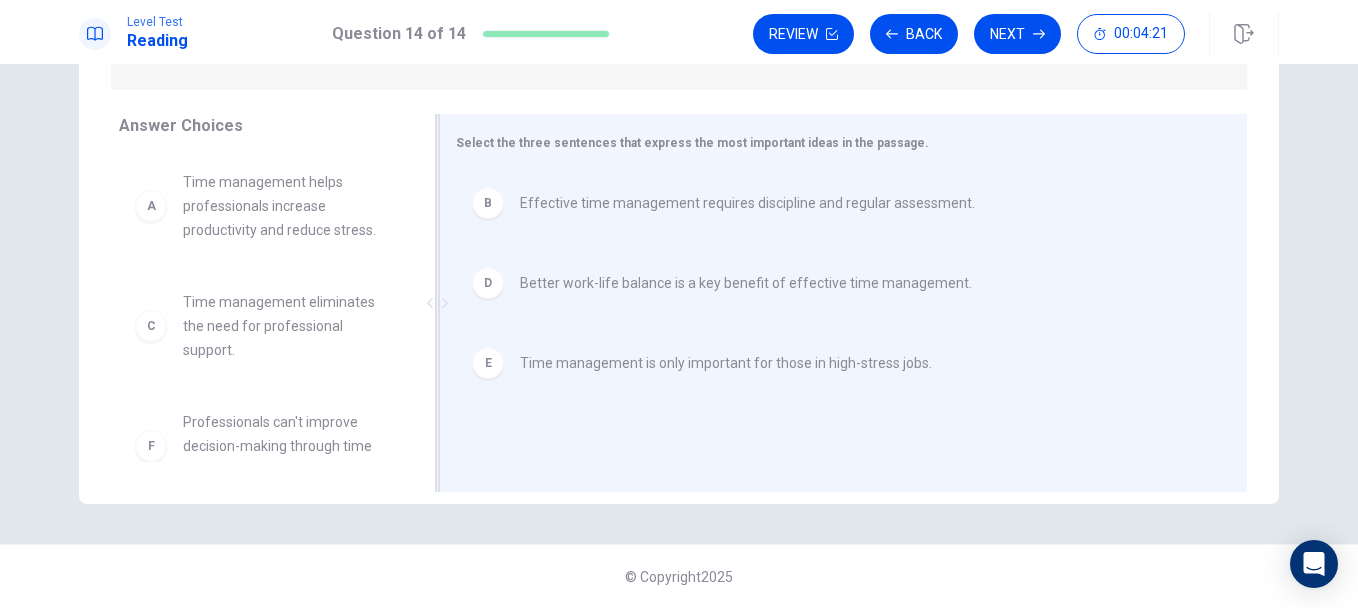 click on "Time management is only important for those in high-stress jobs." at bounding box center (726, 363) 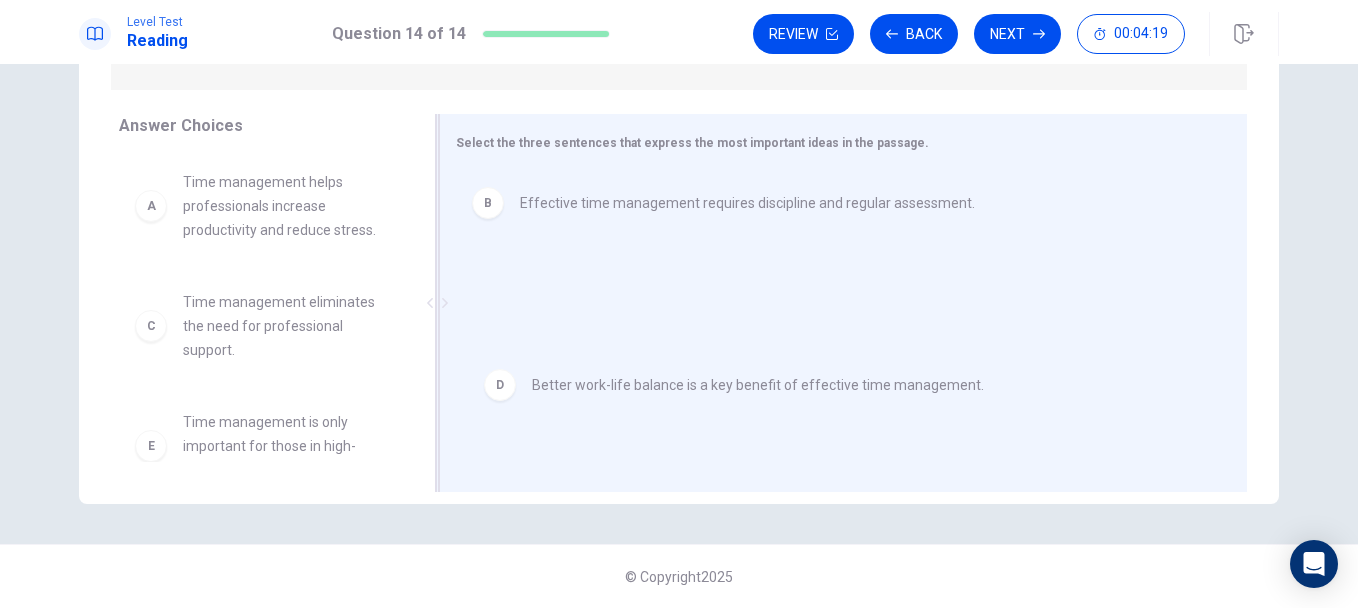 drag, startPoint x: 571, startPoint y: 284, endPoint x: 584, endPoint y: 314, distance: 32.695564 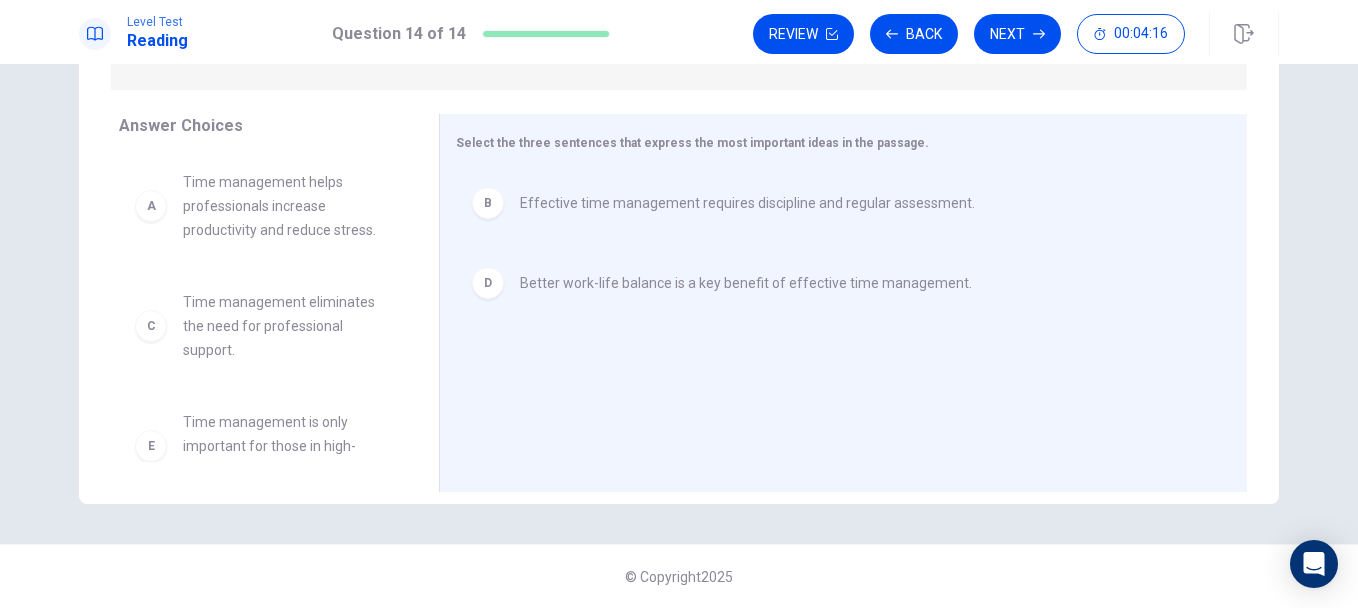 scroll, scrollTop: 6, scrollLeft: 0, axis: vertical 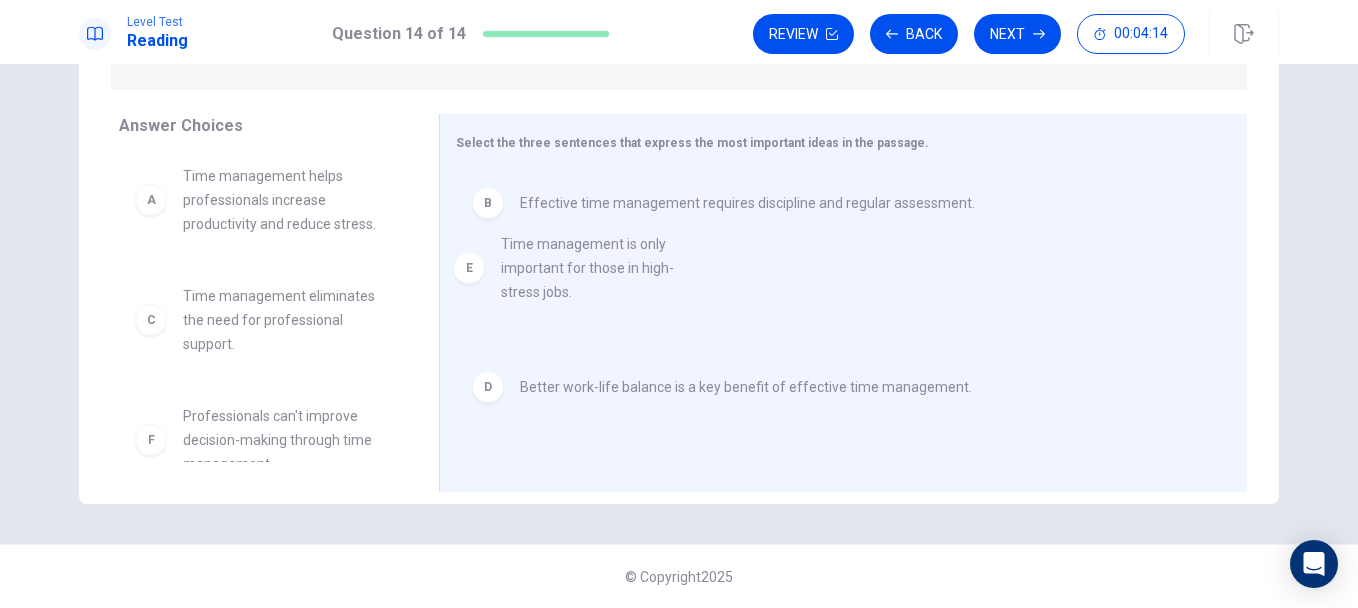 drag, startPoint x: 236, startPoint y: 454, endPoint x: 566, endPoint y: 276, distance: 374.94534 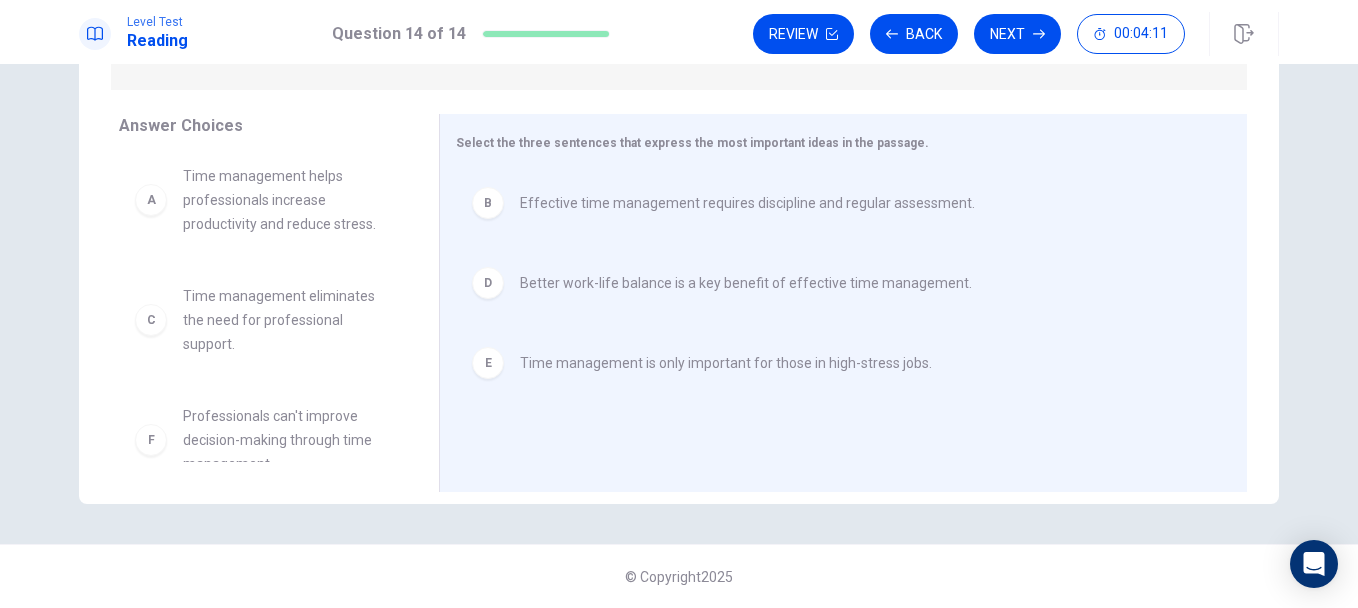 scroll, scrollTop: 36, scrollLeft: 0, axis: vertical 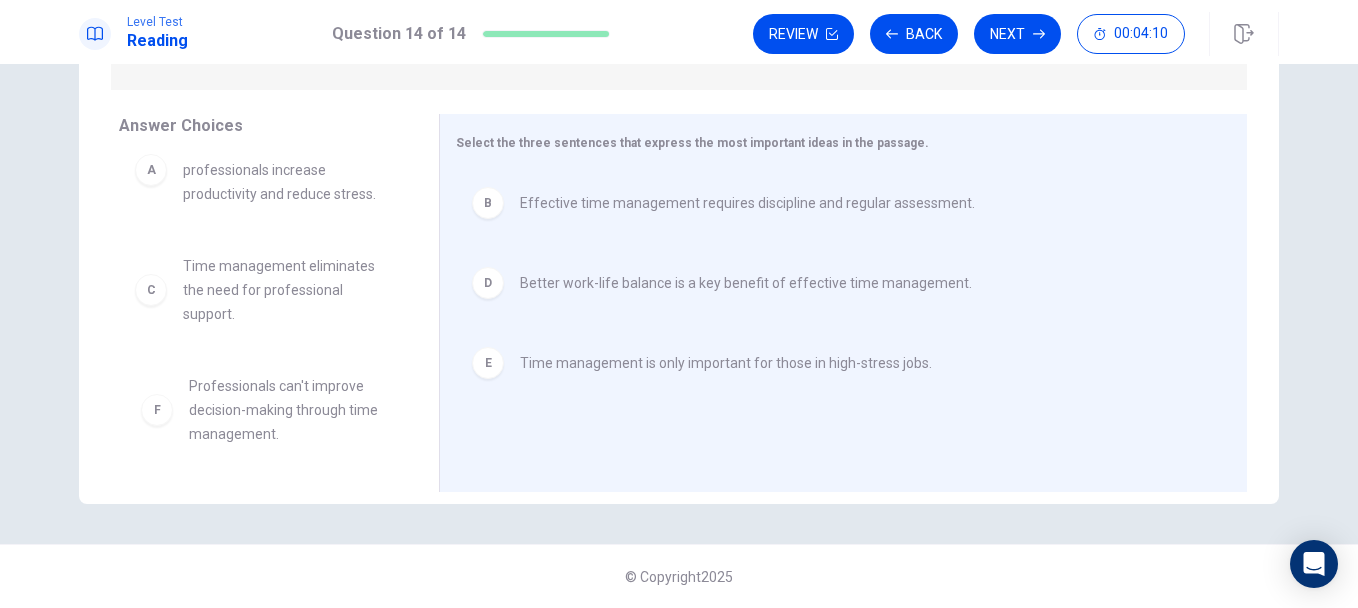 drag, startPoint x: 236, startPoint y: 406, endPoint x: 253, endPoint y: 408, distance: 17.117243 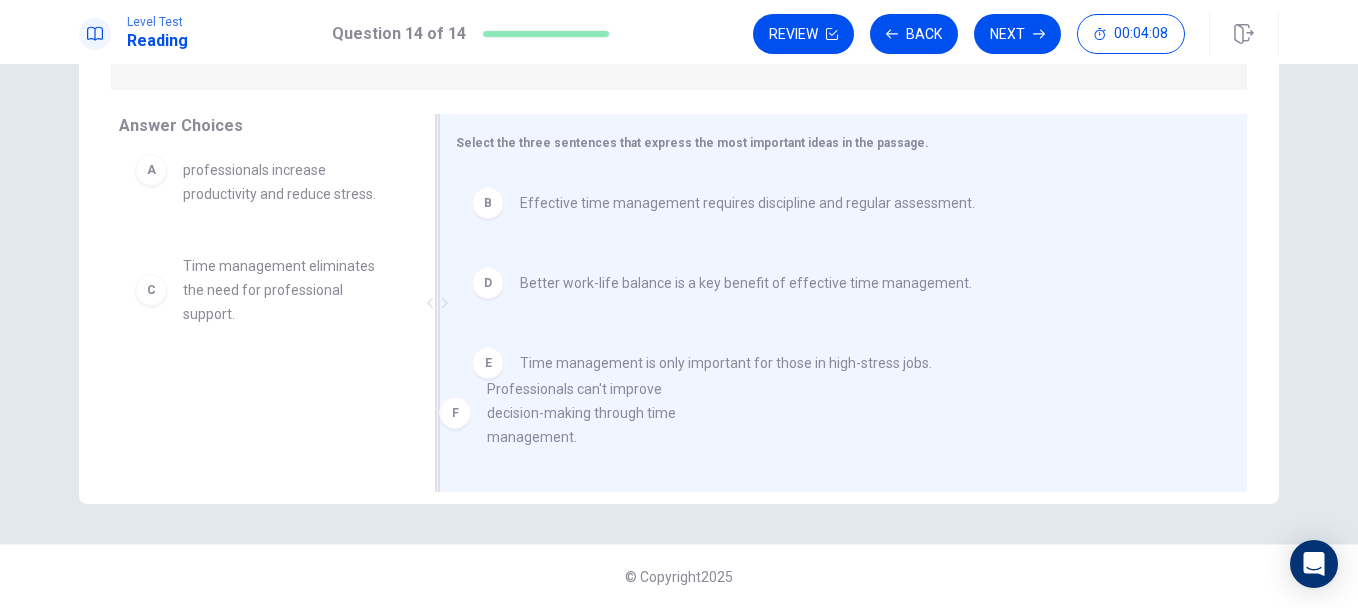 drag, startPoint x: 229, startPoint y: 401, endPoint x: 547, endPoint y: 407, distance: 318.0566 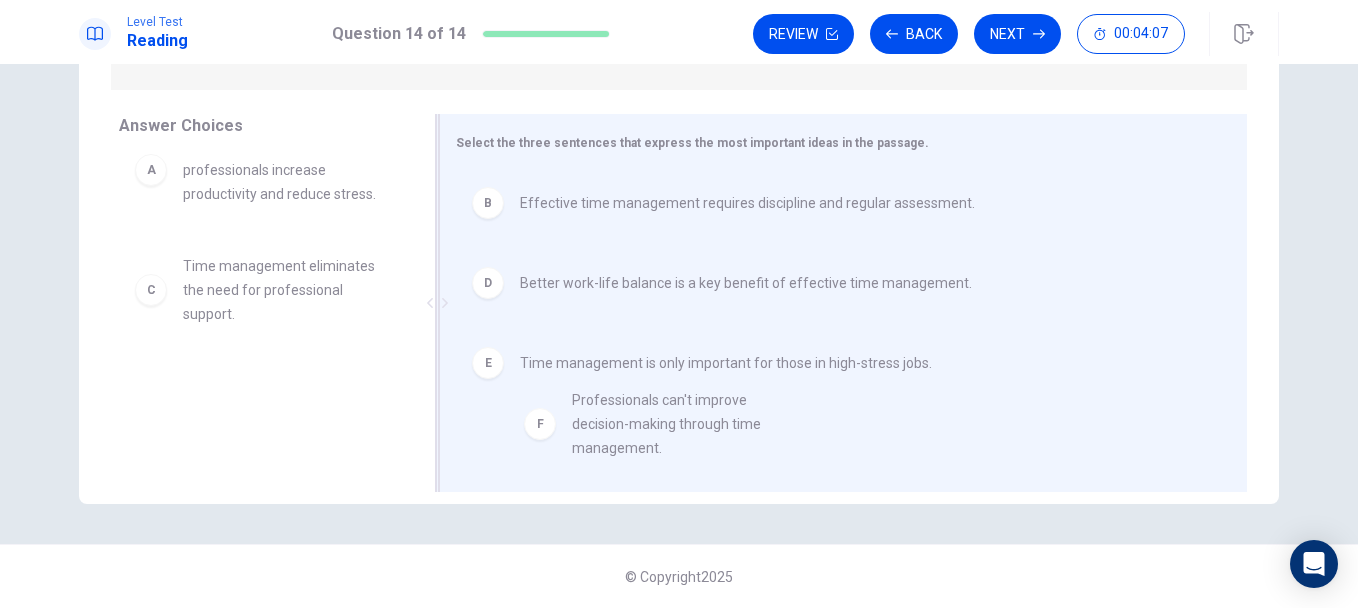 drag, startPoint x: 258, startPoint y: 411, endPoint x: 720, endPoint y: 429, distance: 462.35052 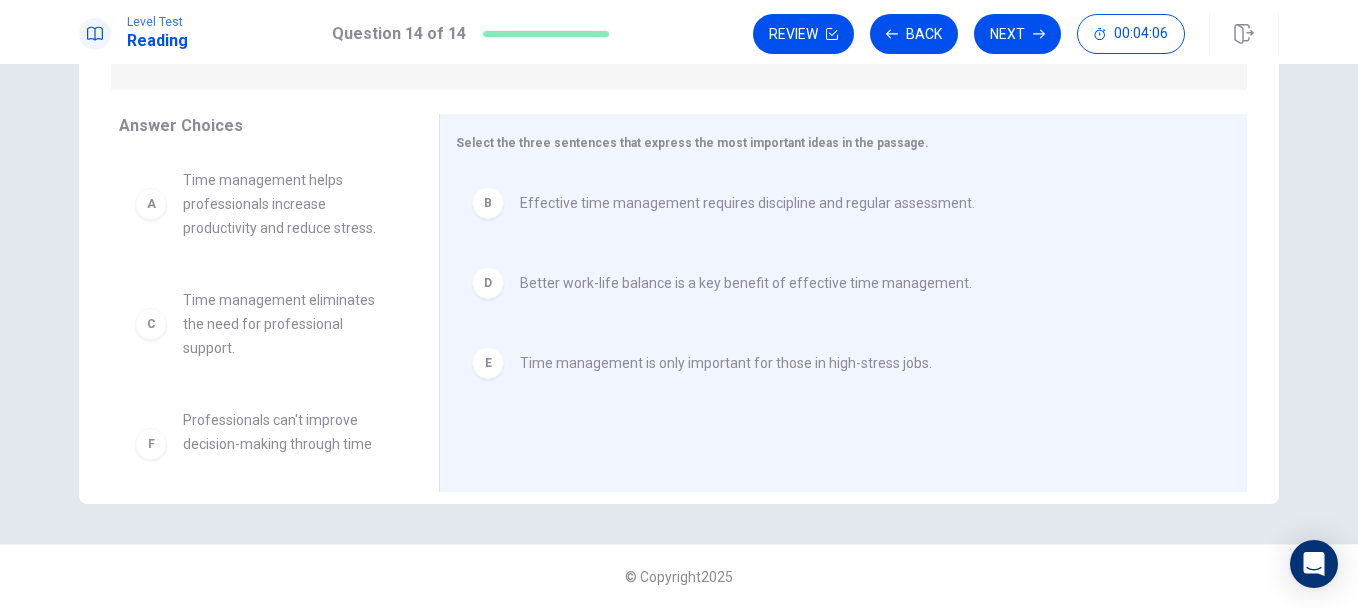 scroll, scrollTop: 0, scrollLeft: 0, axis: both 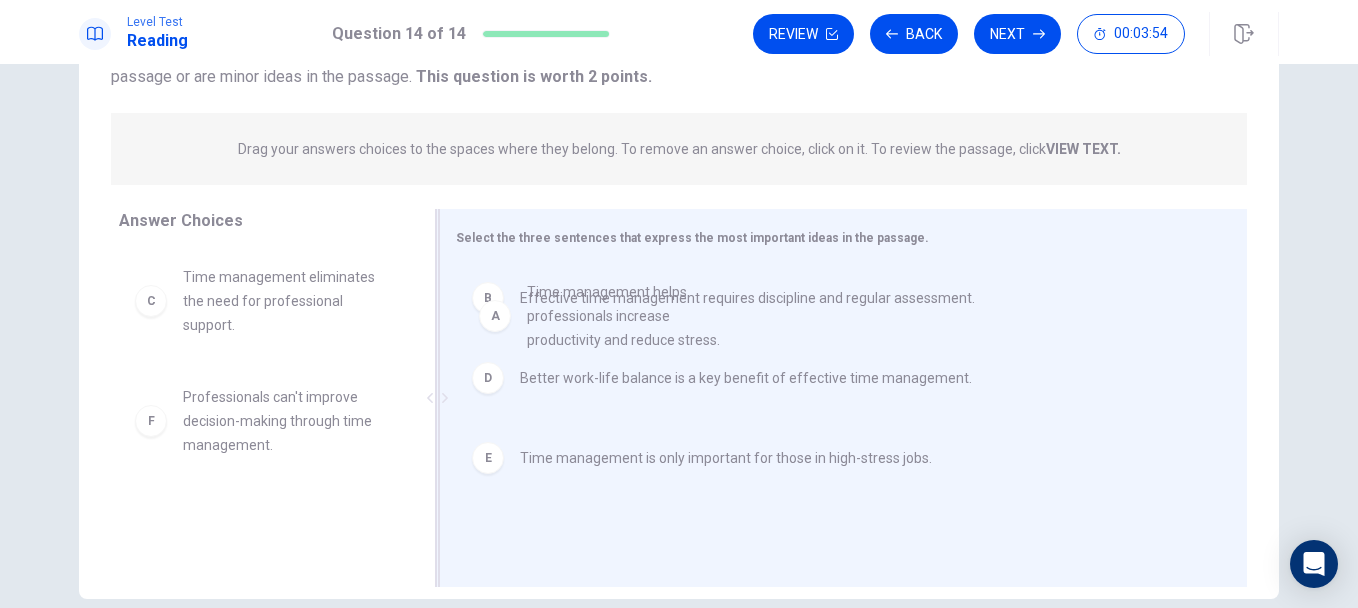 drag, startPoint x: 245, startPoint y: 298, endPoint x: 612, endPoint y: 315, distance: 367.39352 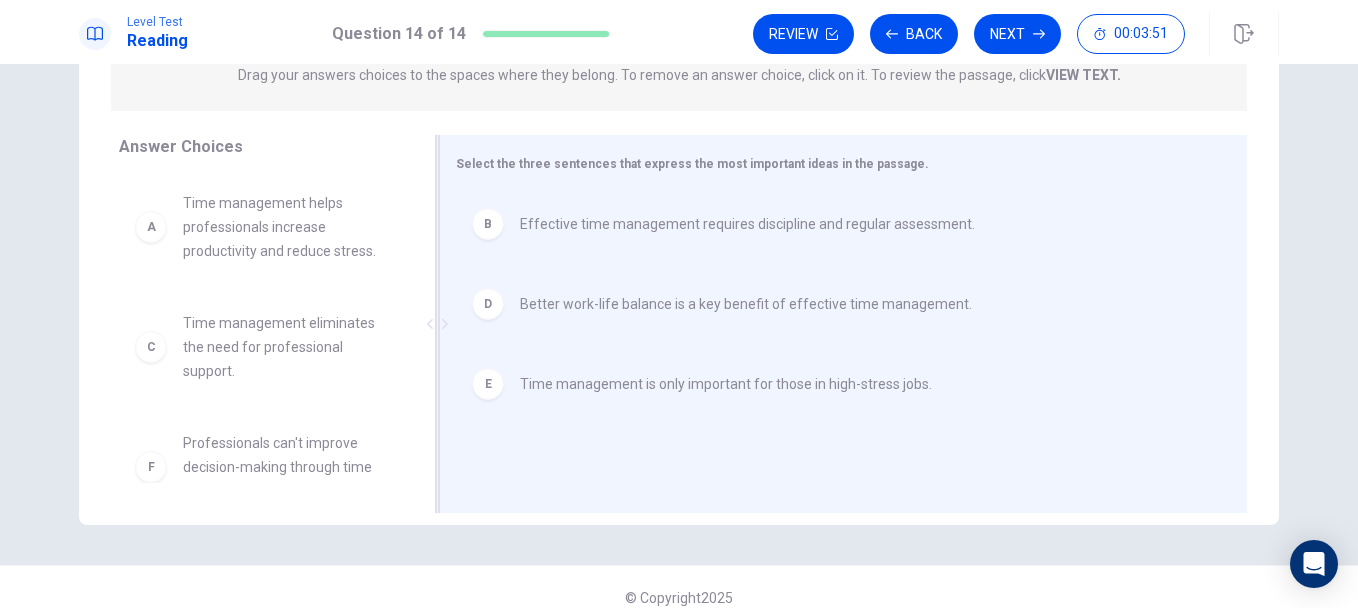 scroll, scrollTop: 295, scrollLeft: 0, axis: vertical 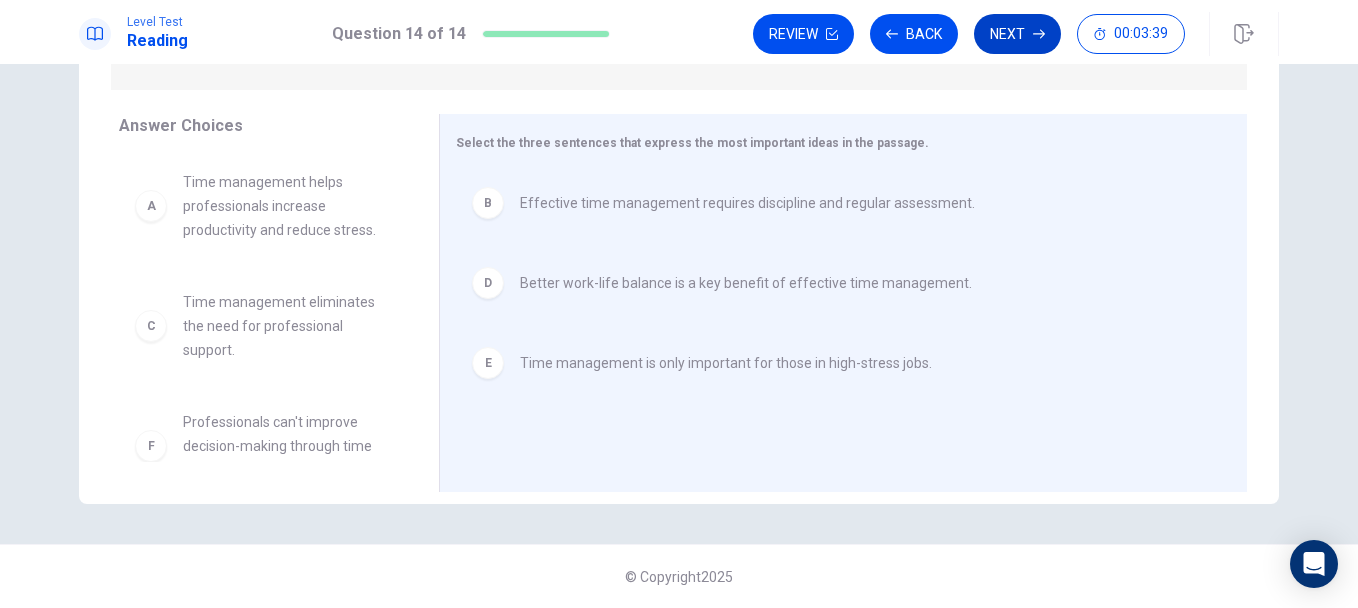 click 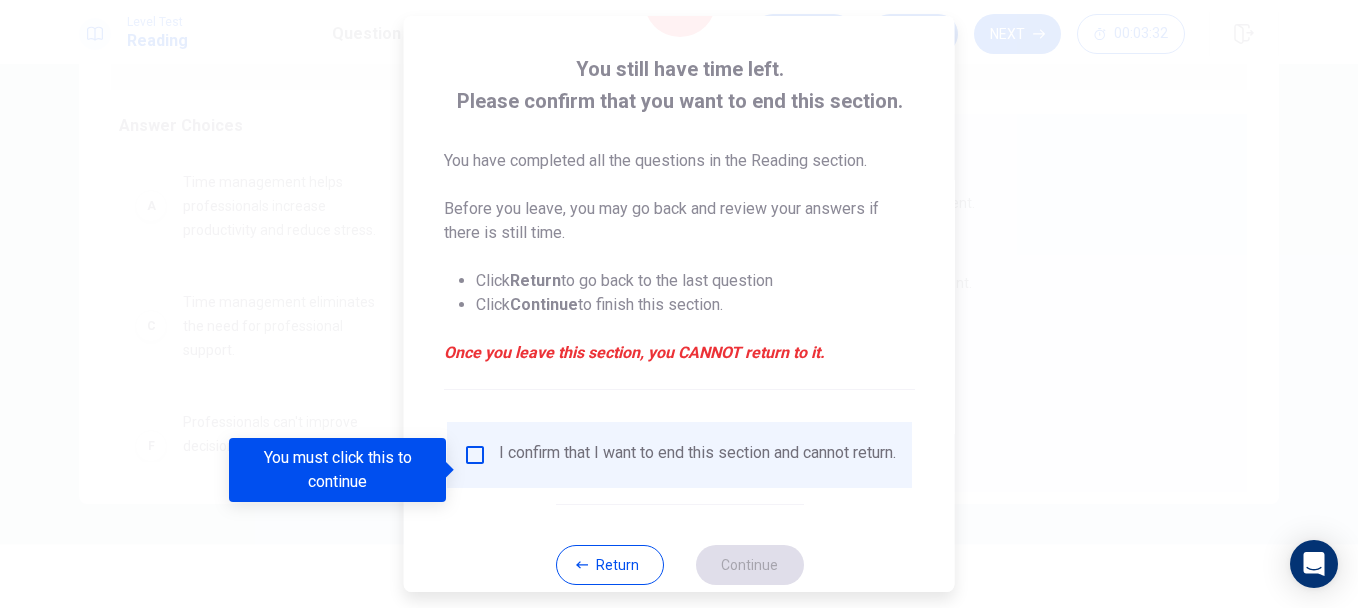 scroll, scrollTop: 138, scrollLeft: 0, axis: vertical 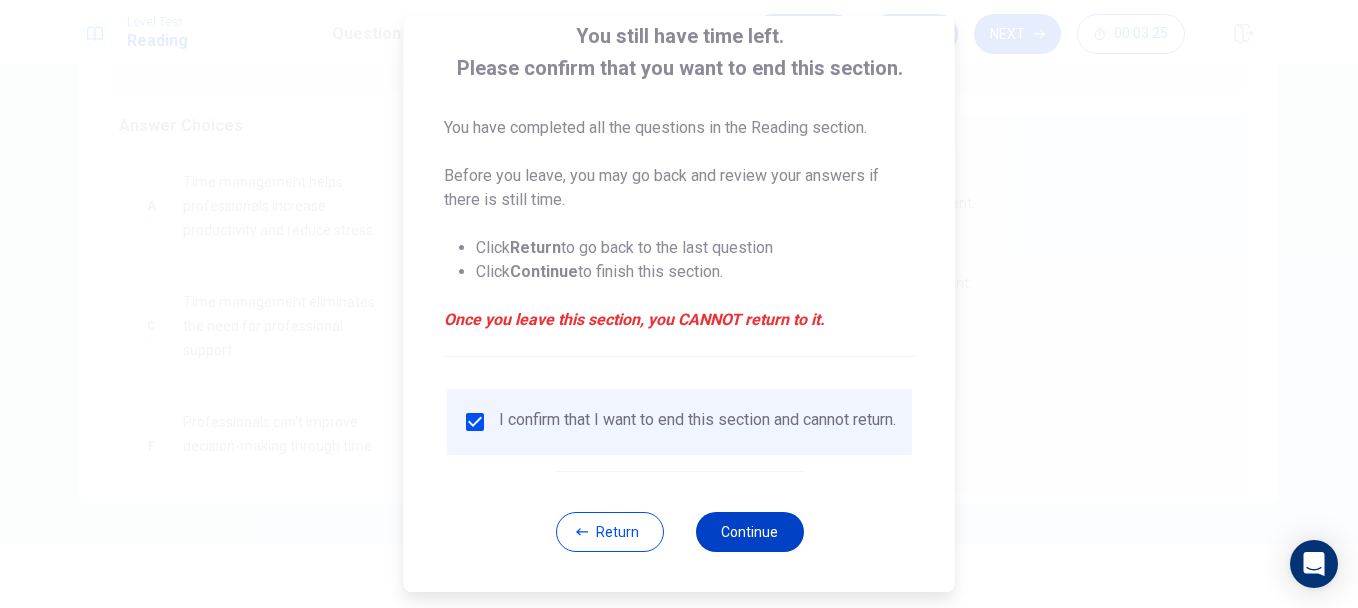 click on "Continue" at bounding box center (749, 532) 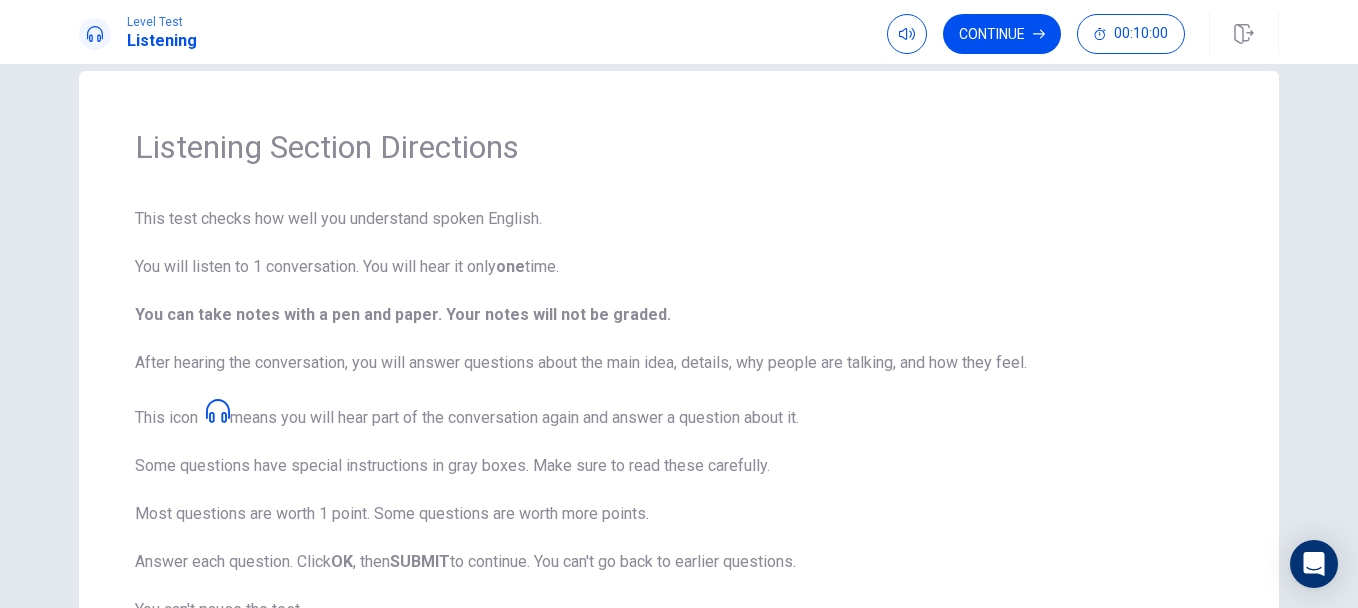 scroll, scrollTop: 0, scrollLeft: 0, axis: both 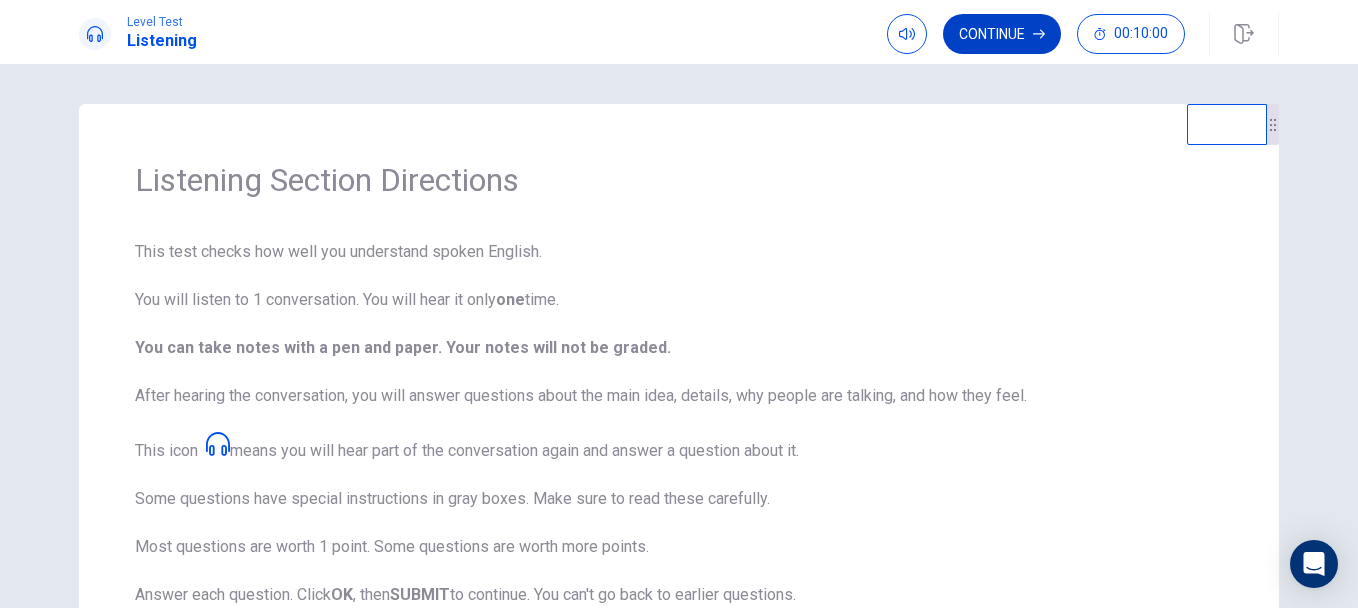 click on "Continue" at bounding box center (1002, 34) 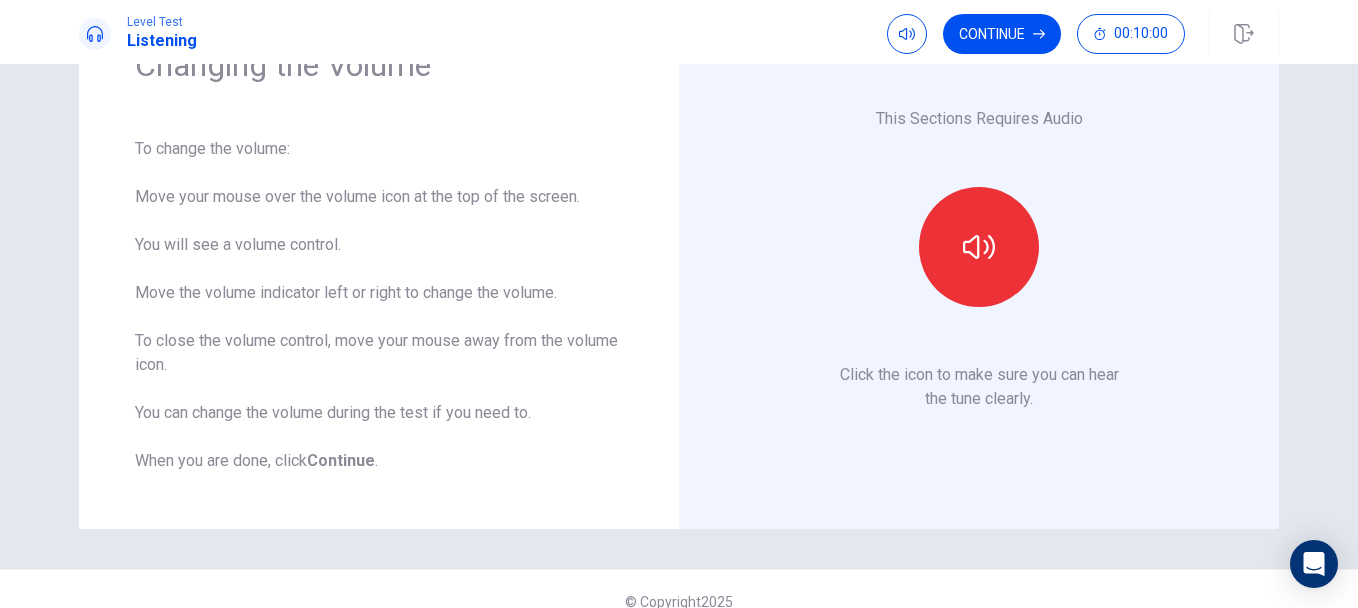 scroll, scrollTop: 140, scrollLeft: 0, axis: vertical 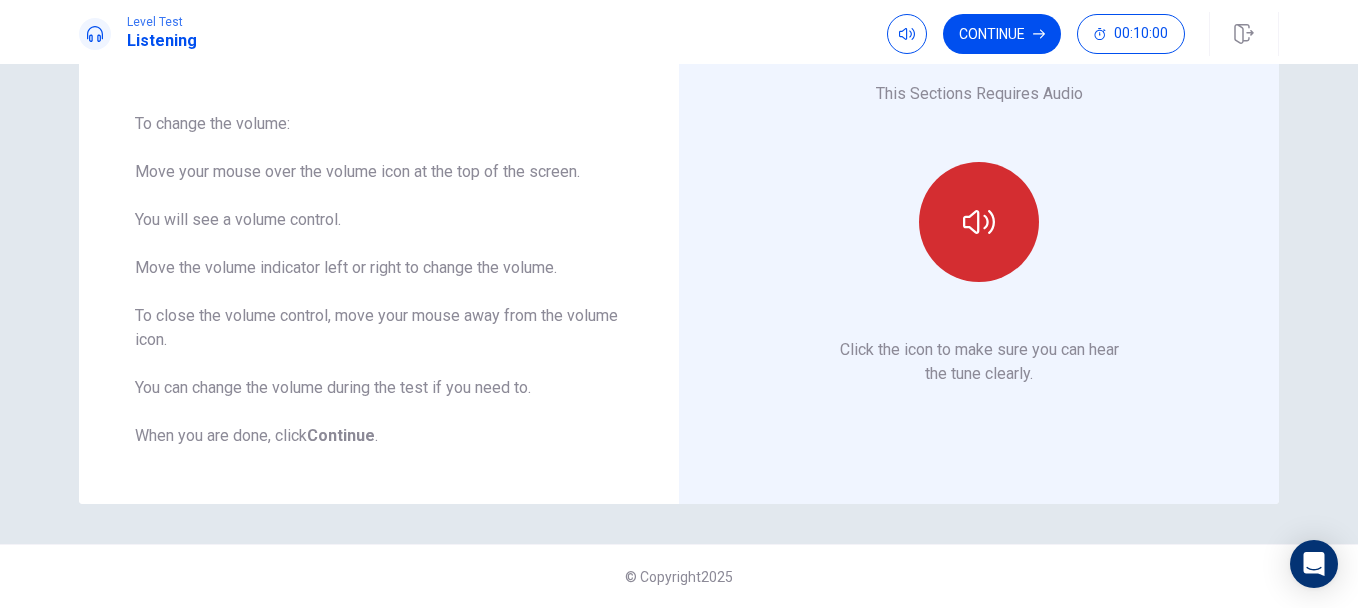click at bounding box center (979, 222) 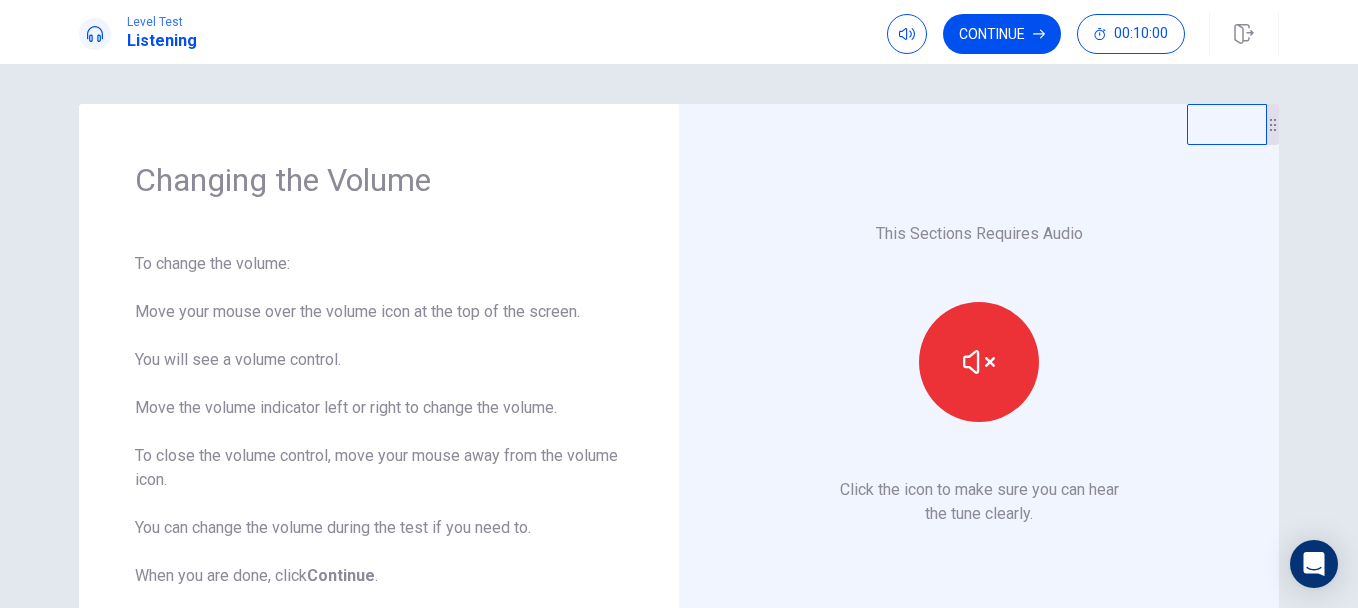 scroll, scrollTop: 100, scrollLeft: 0, axis: vertical 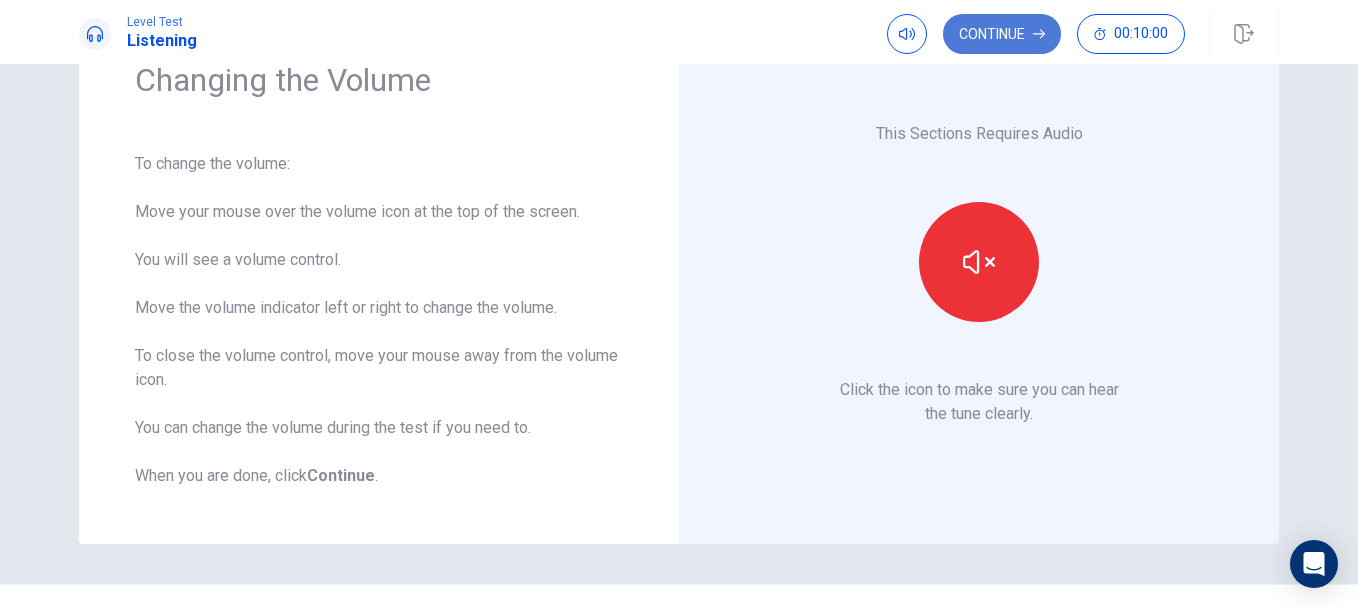 click on "Continue" at bounding box center [1002, 34] 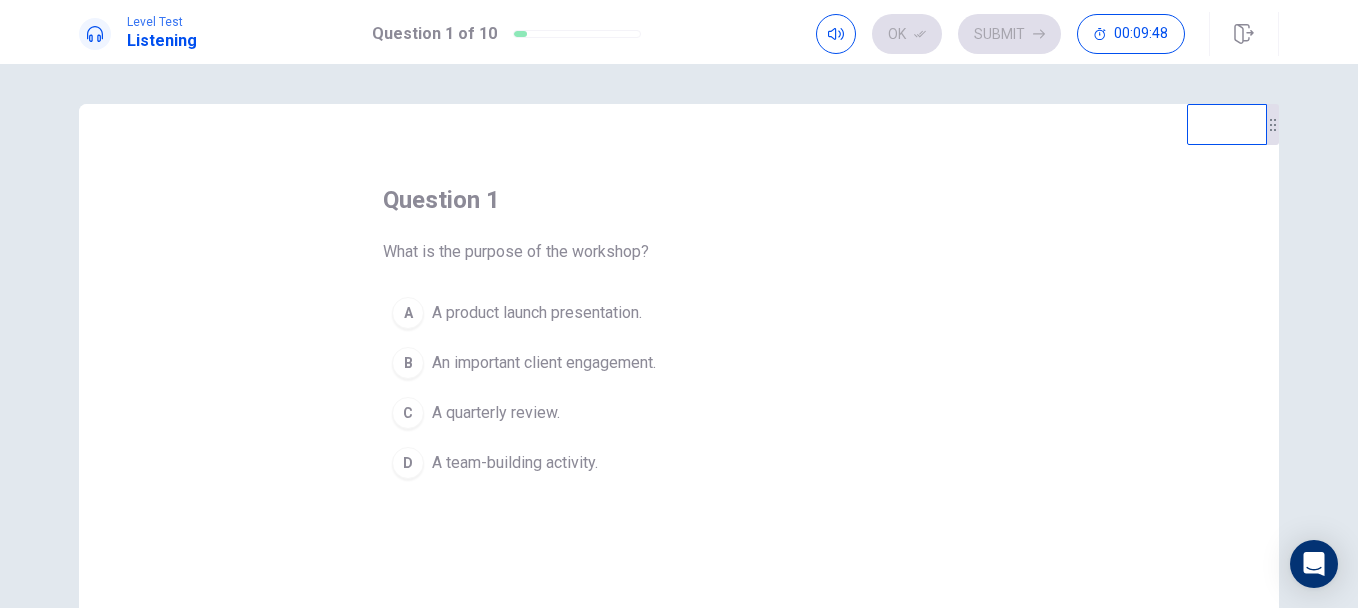 click on "An important client engagement." at bounding box center (544, 363) 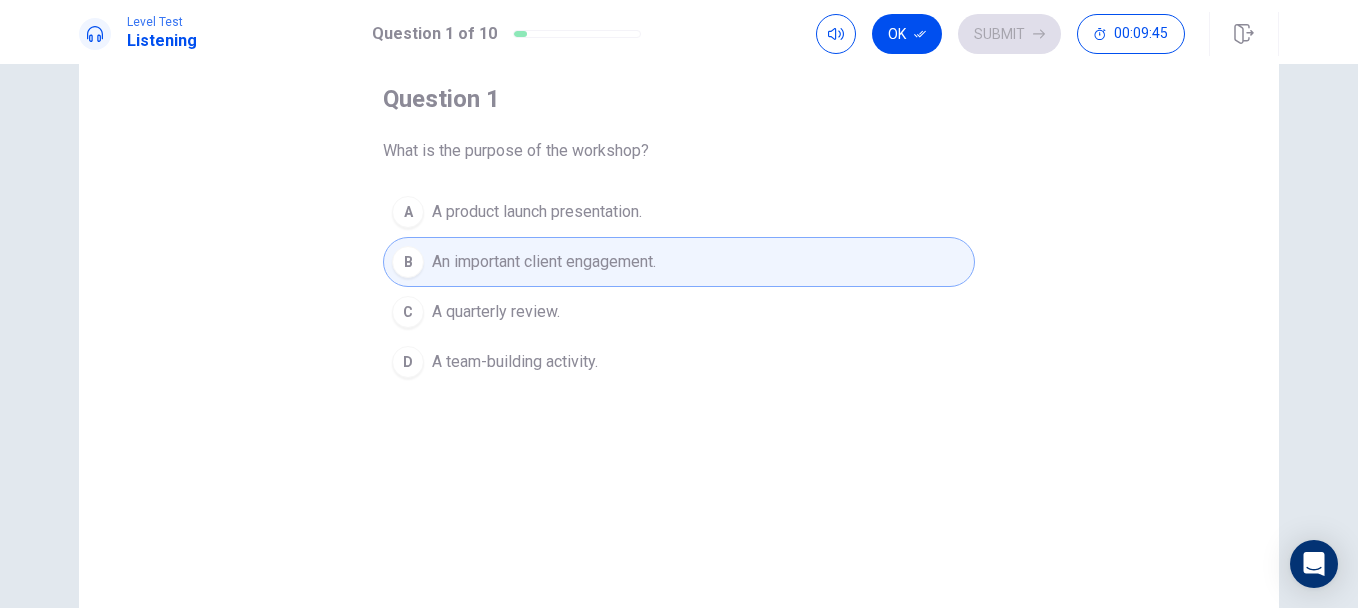 scroll, scrollTop: 95, scrollLeft: 0, axis: vertical 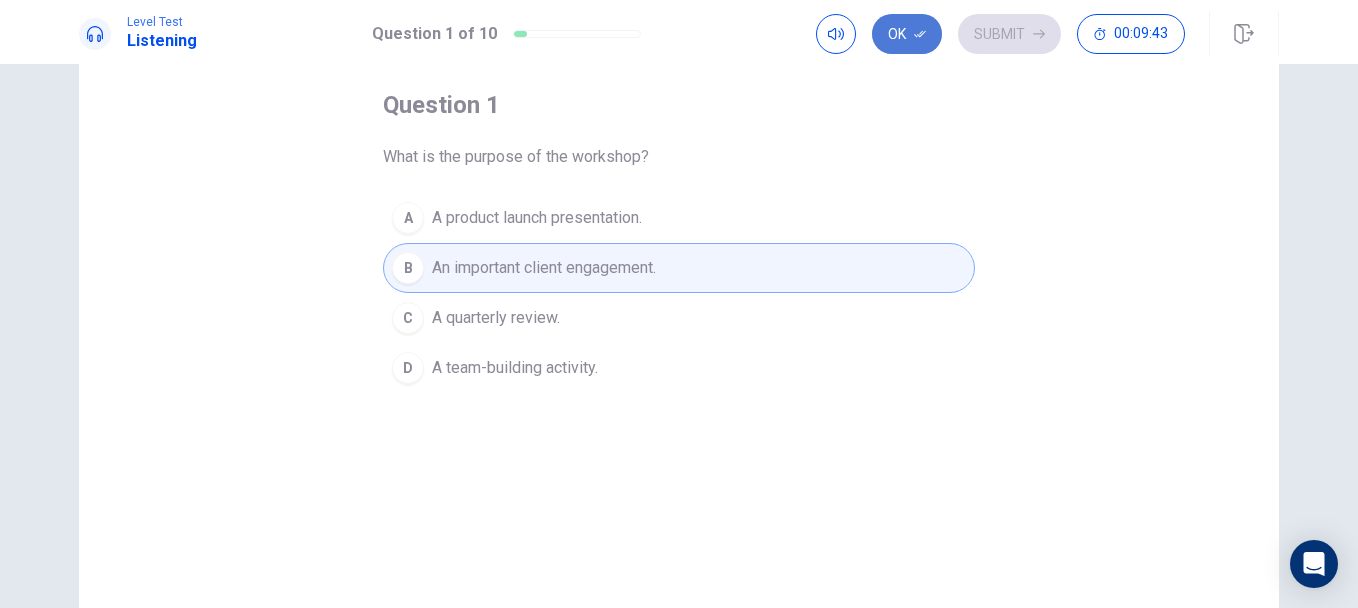 click on "Ok" at bounding box center [907, 34] 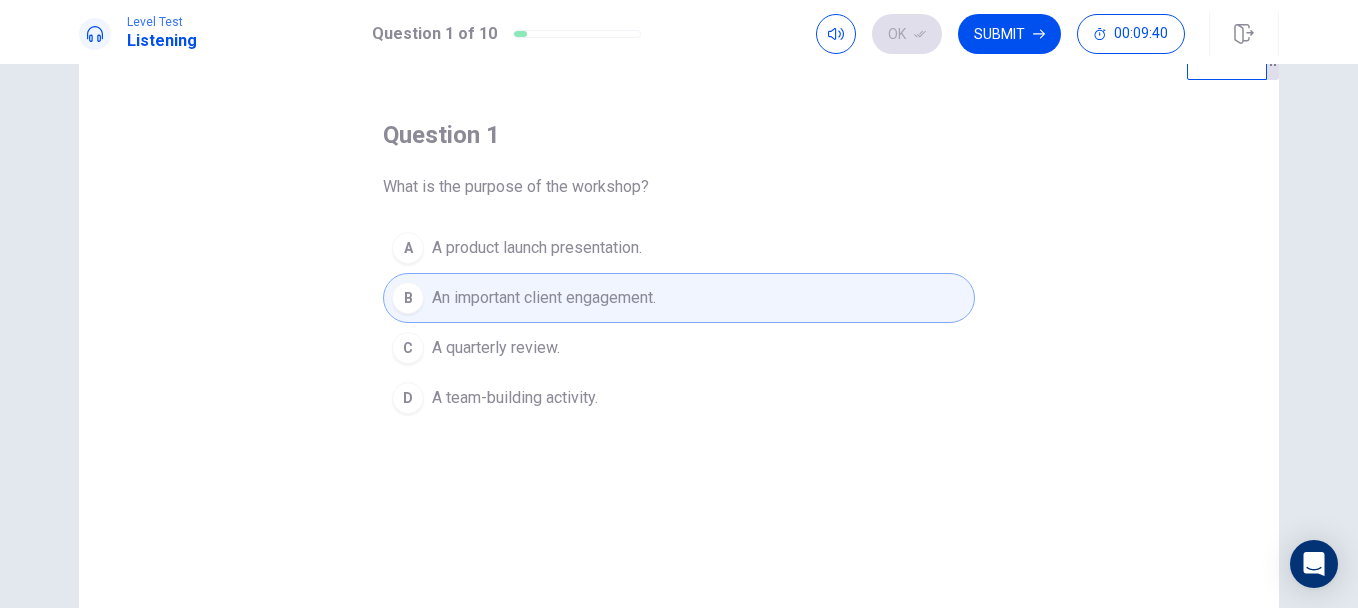 scroll, scrollTop: 100, scrollLeft: 0, axis: vertical 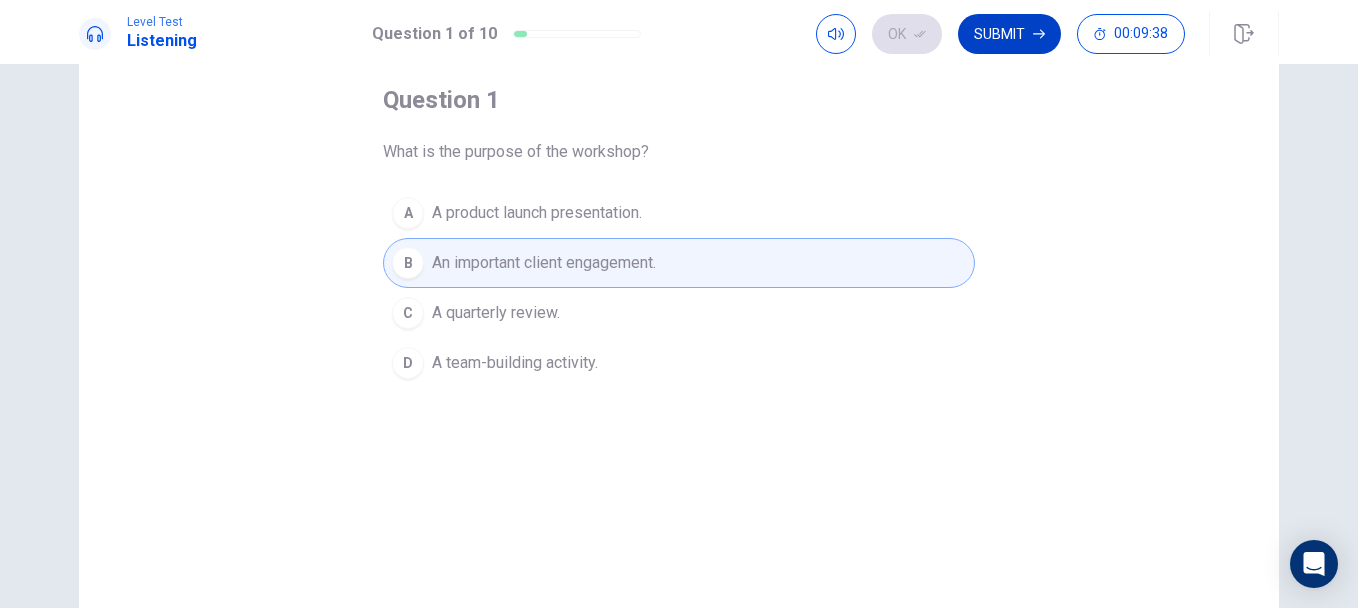 click on "Submit" at bounding box center (1009, 34) 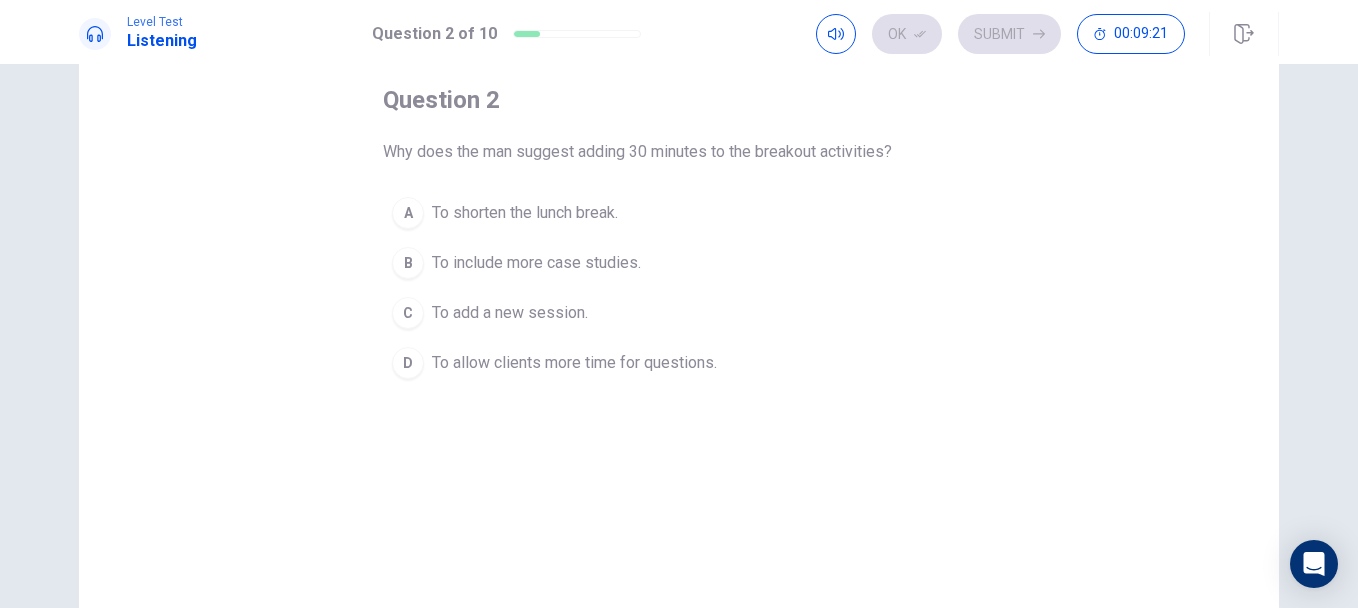 click on "To allow clients more time for questions." at bounding box center (574, 363) 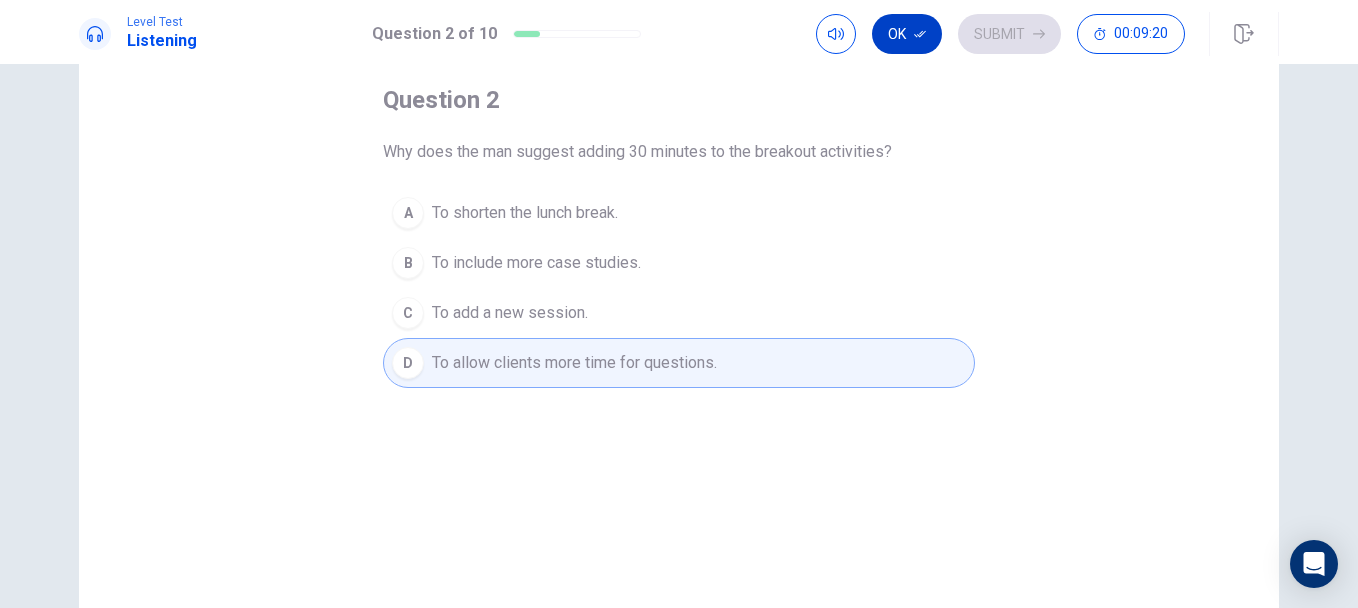 click on "Ok" at bounding box center [907, 34] 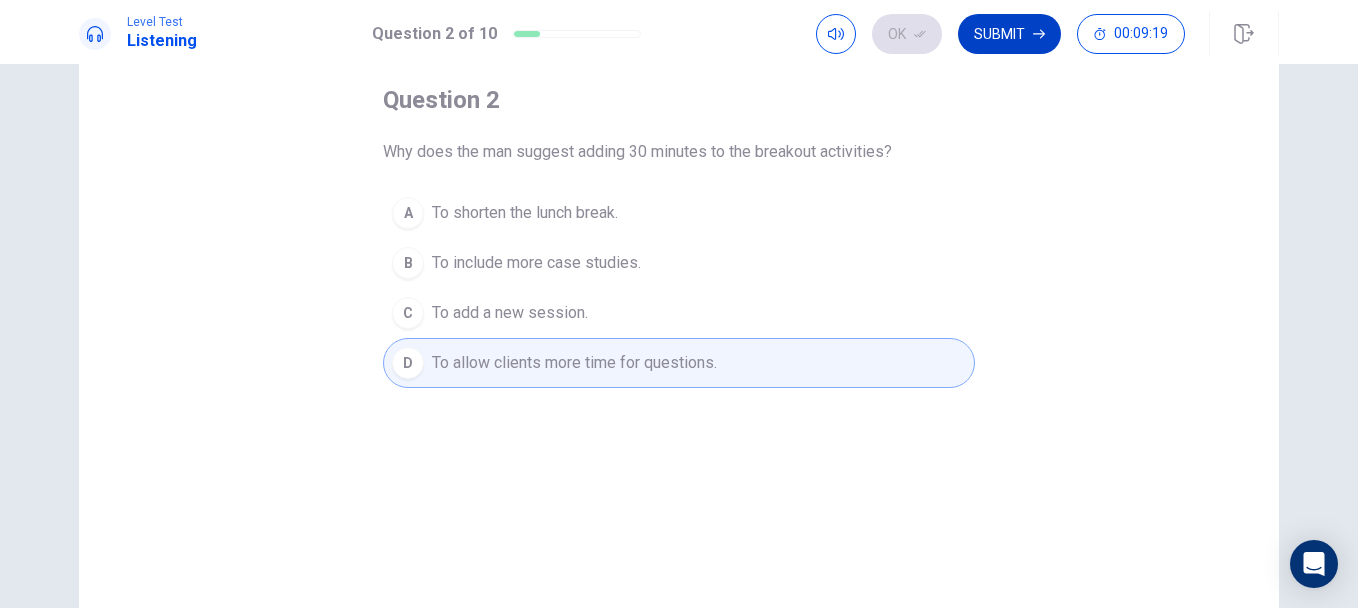 click on "Submit" at bounding box center [1009, 34] 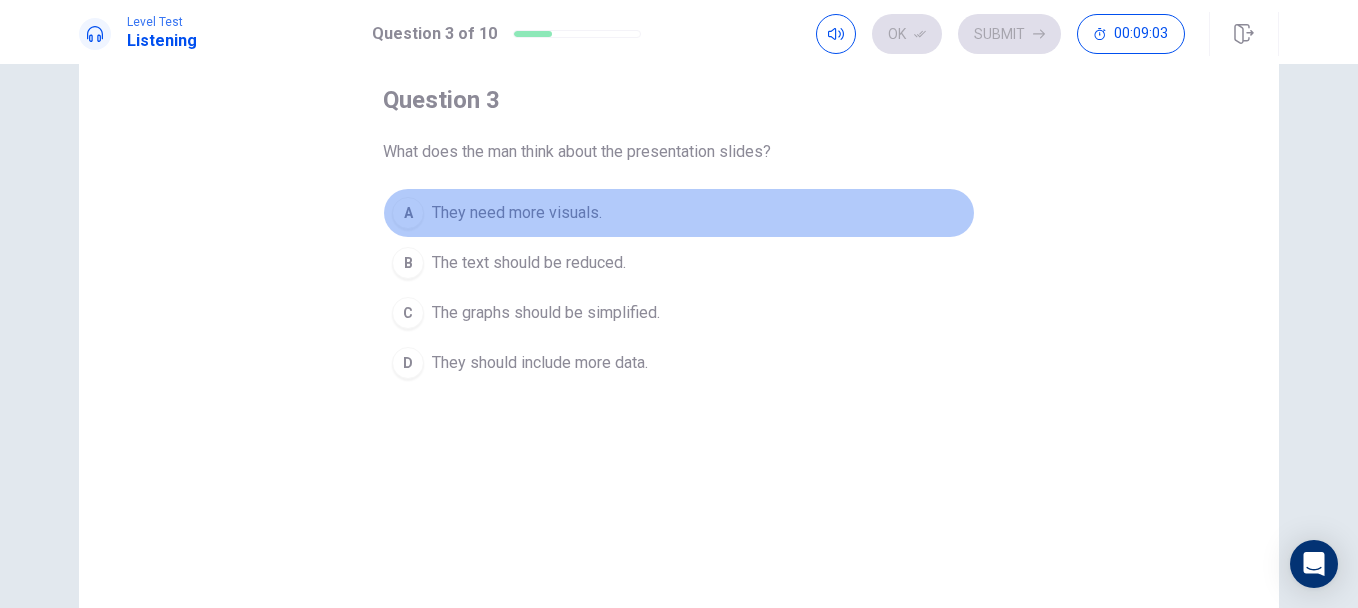 click on "They need more visuals." at bounding box center [517, 213] 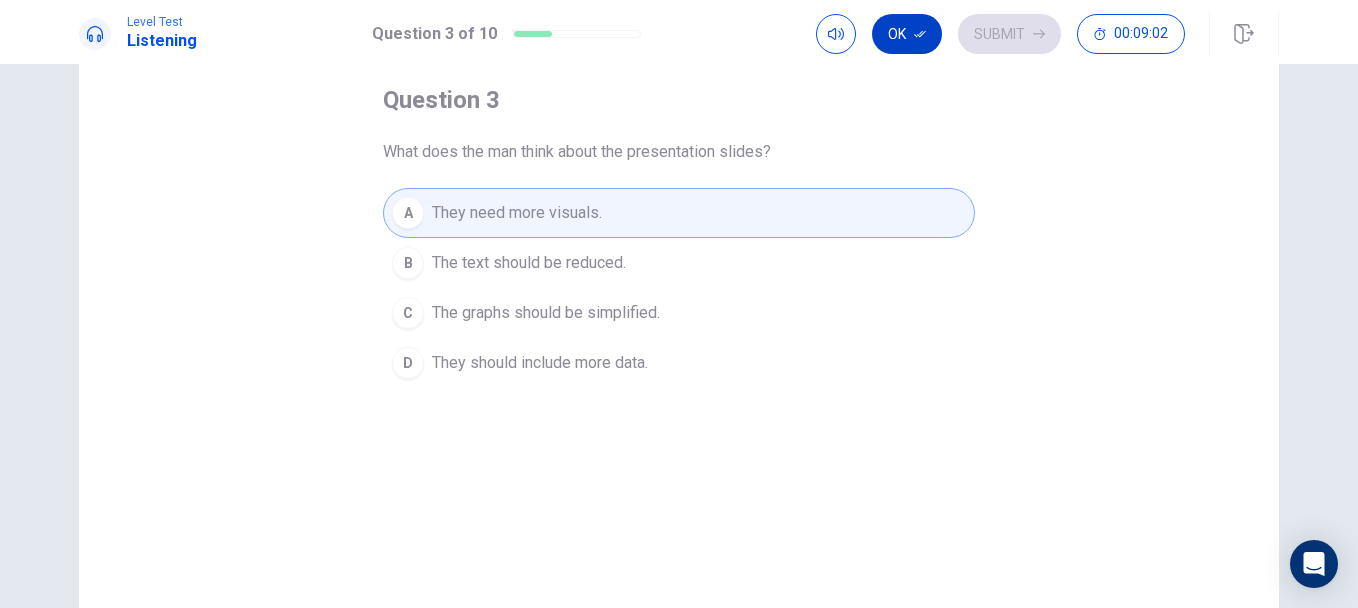 click on "Ok" at bounding box center [907, 34] 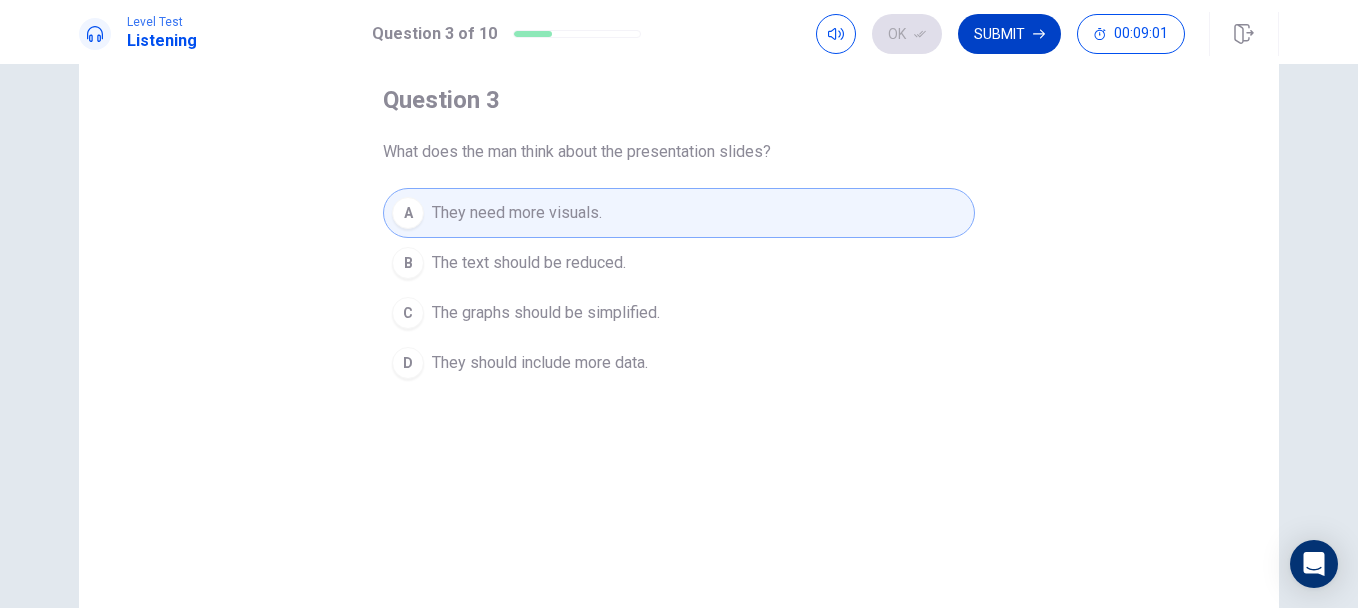 click on "Submit" at bounding box center (1009, 34) 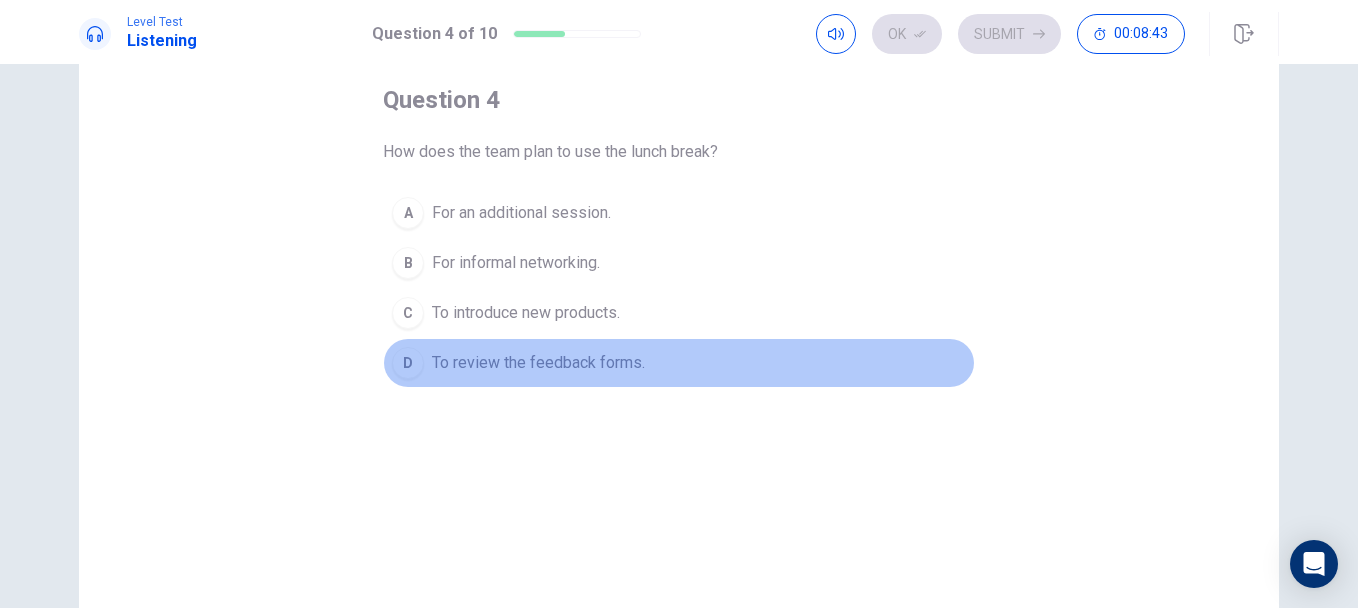 click on "To review the feedback forms." at bounding box center [538, 363] 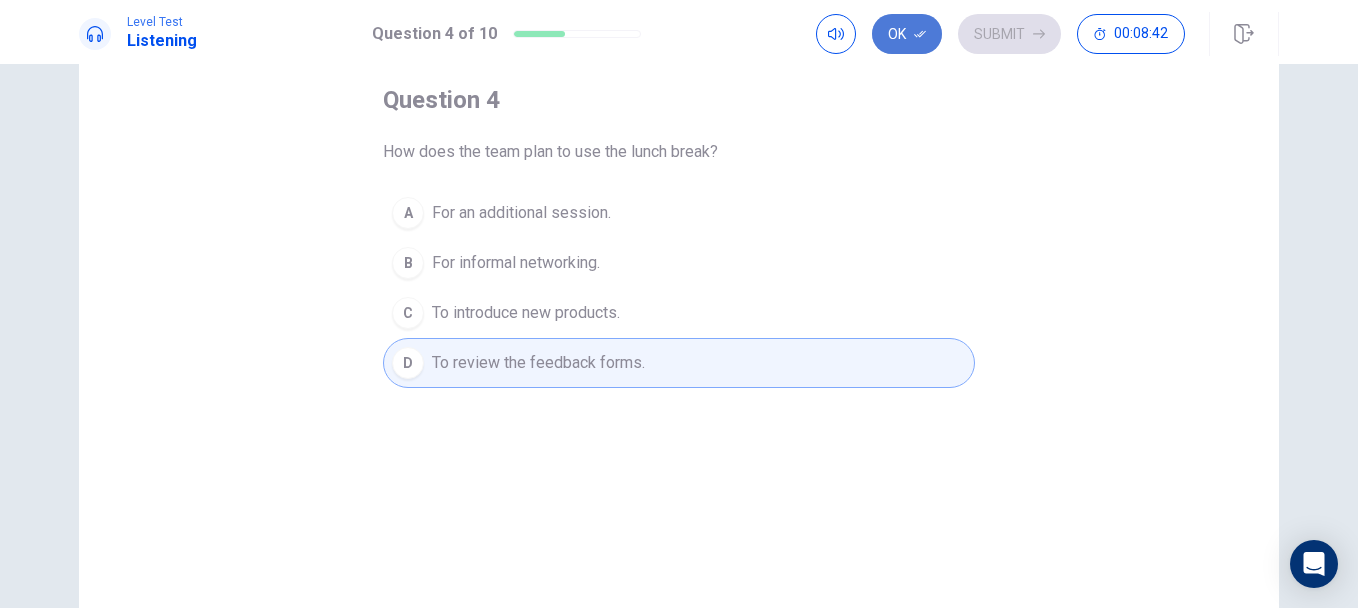 click on "Ok" at bounding box center [907, 34] 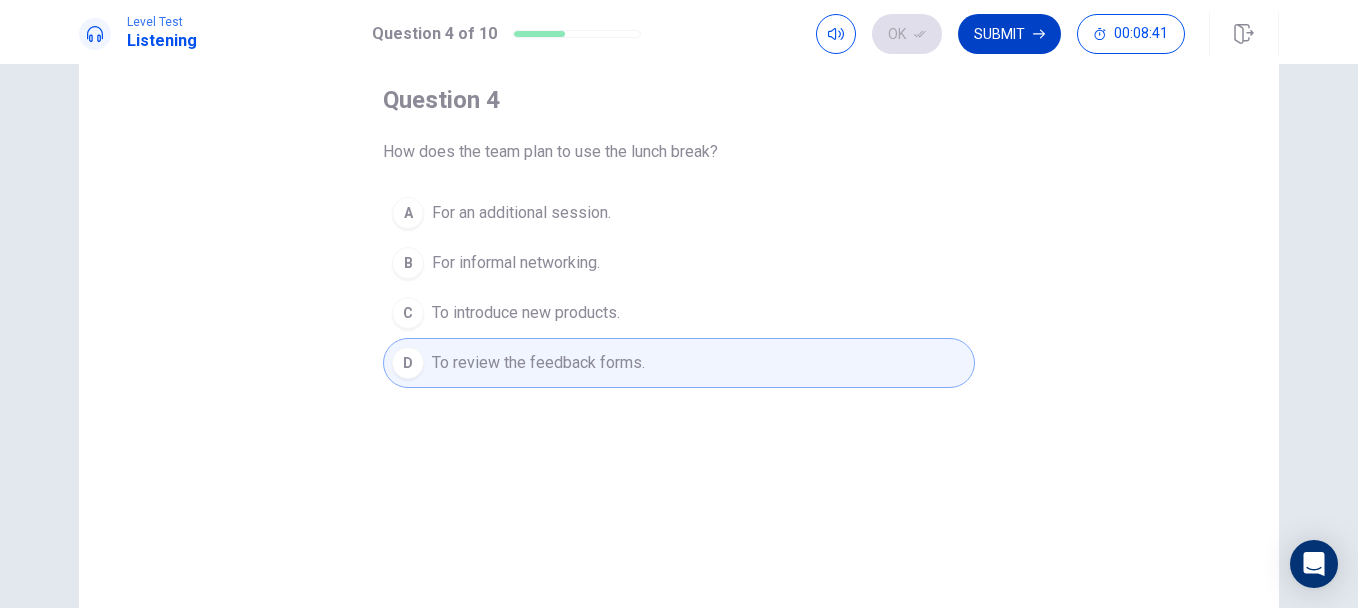 click on "Submit" at bounding box center (1009, 34) 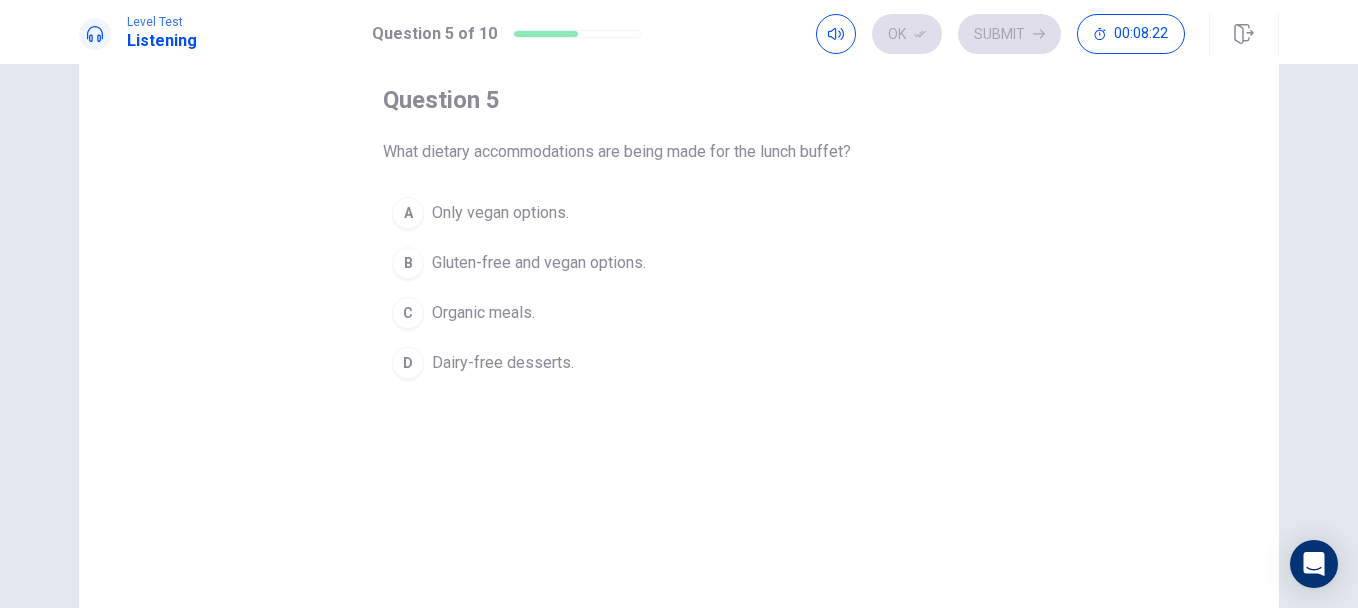 click on "Only vegan options." at bounding box center [500, 213] 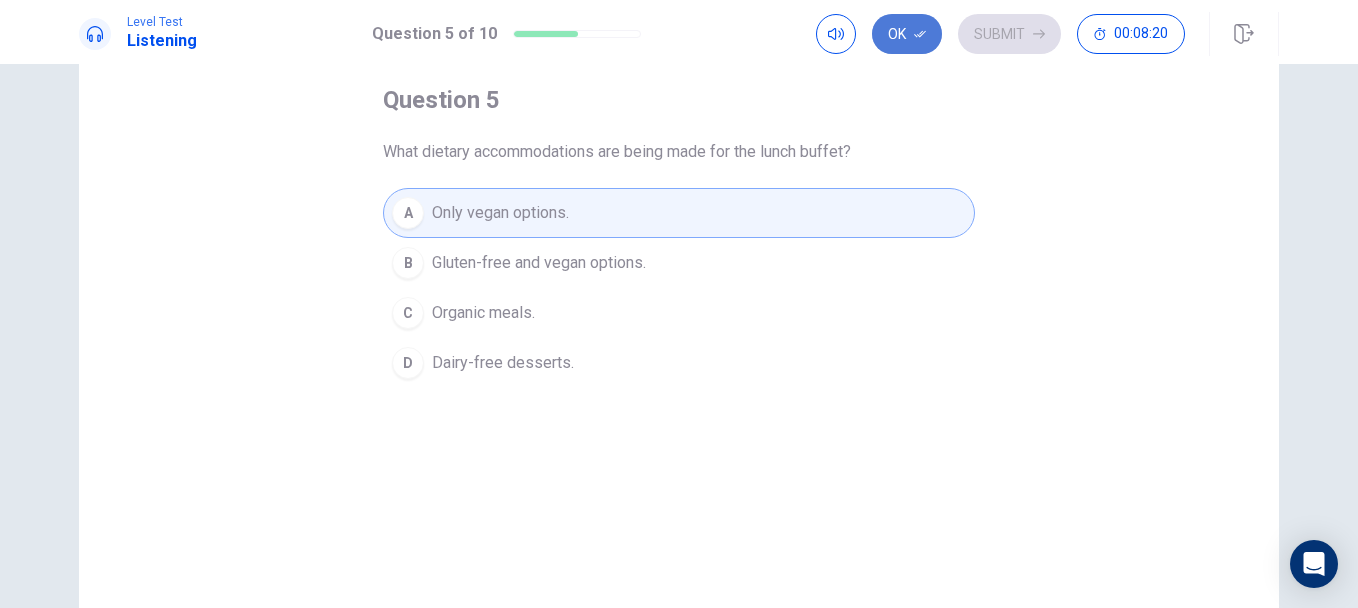 click on "Ok" at bounding box center [907, 34] 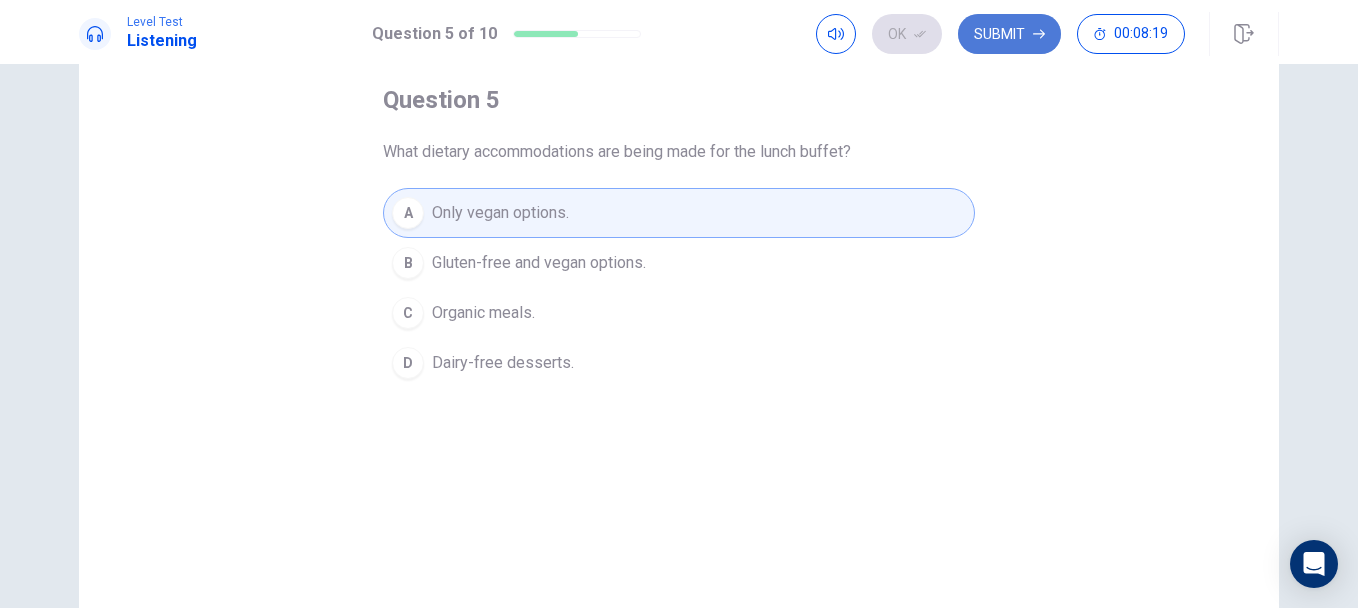 click on "Submit" at bounding box center (1009, 34) 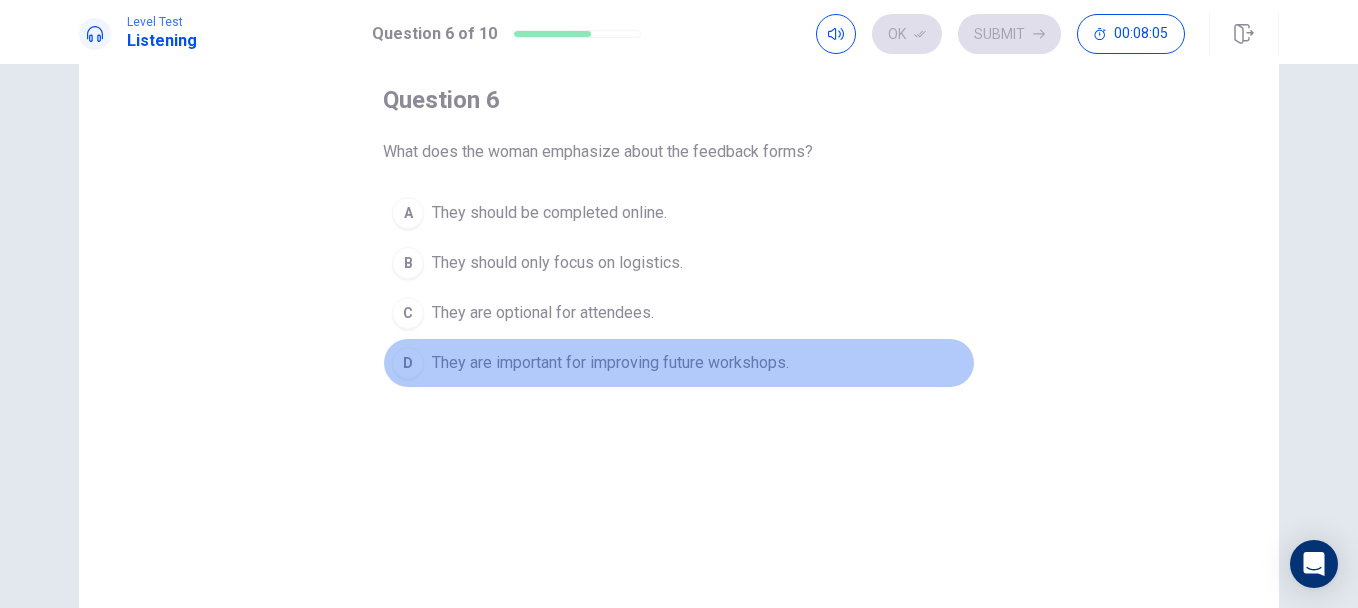 click on "D They are important for improving future workshops." at bounding box center (679, 363) 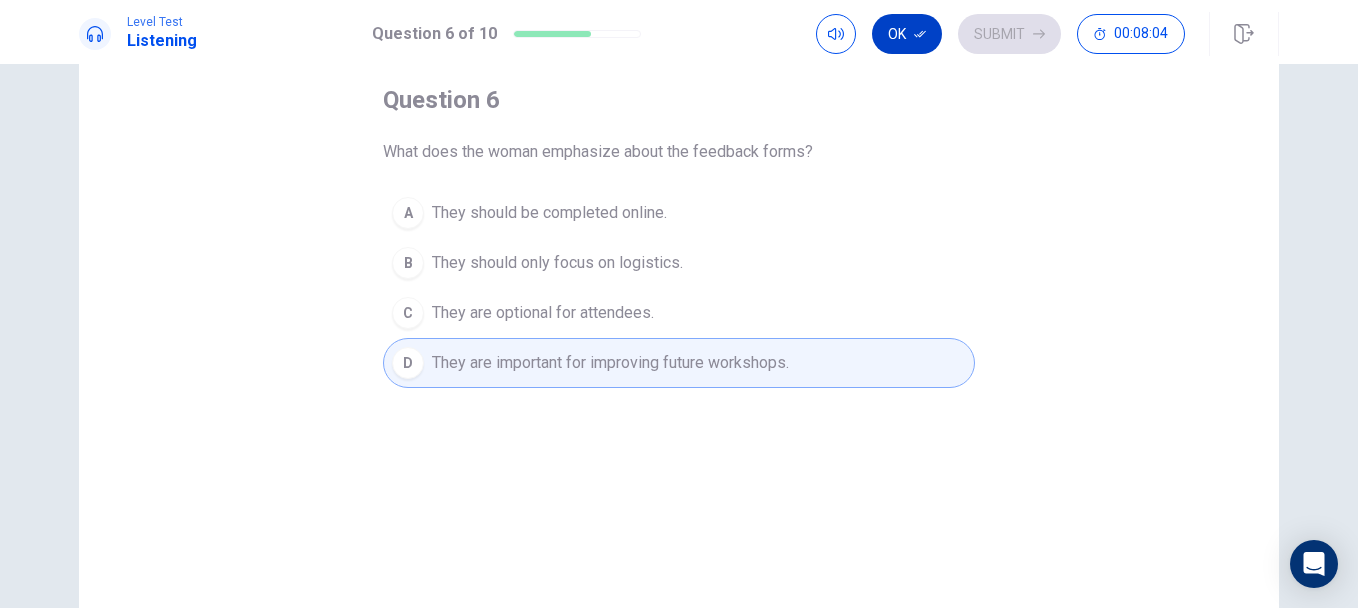click on "Ok" at bounding box center [907, 34] 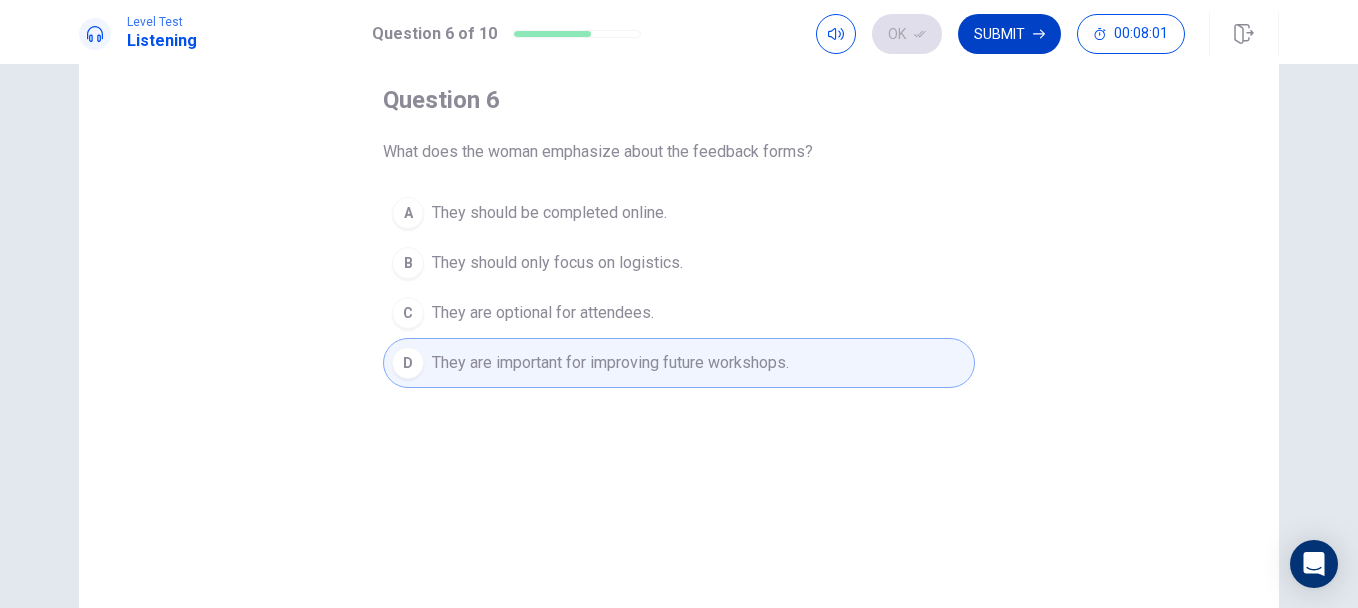 click on "Submit" at bounding box center [1009, 34] 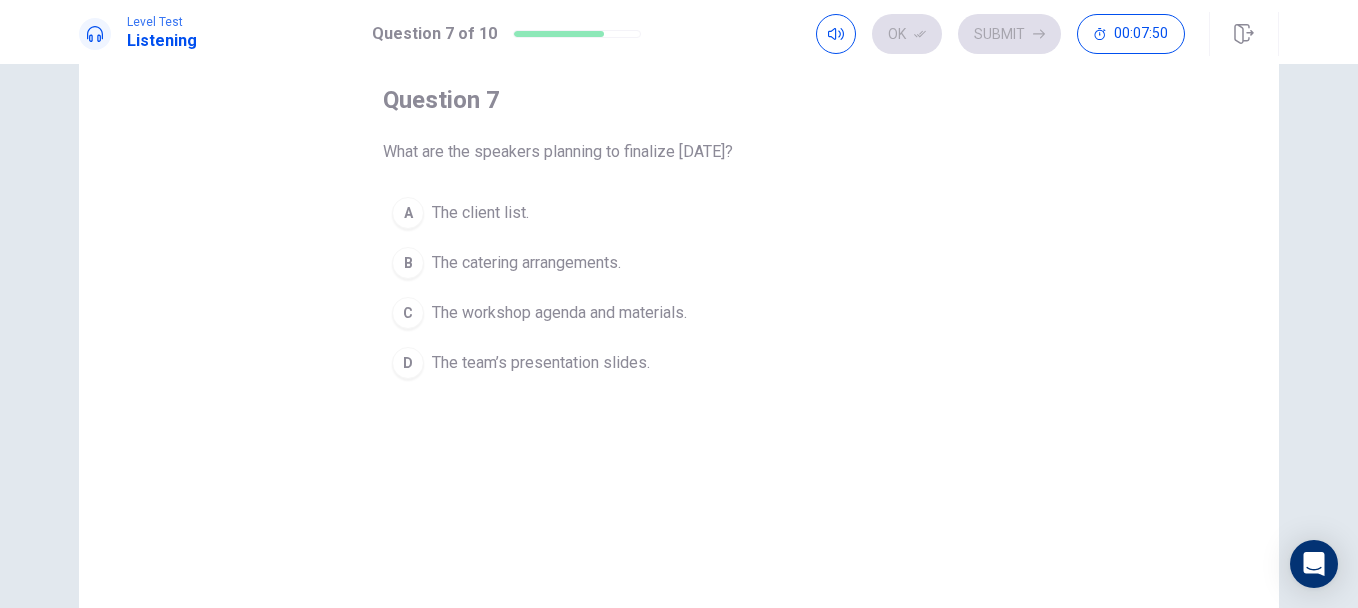 click on "The team’s presentation slides." at bounding box center (541, 363) 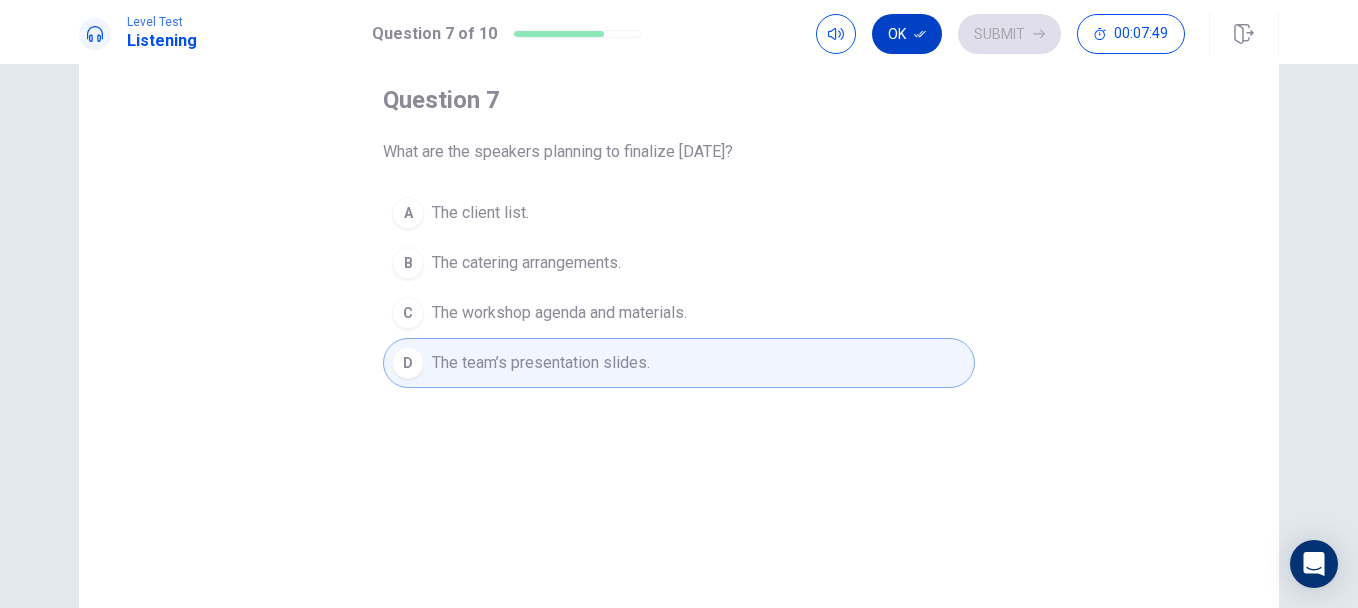 click on "Ok" at bounding box center (907, 34) 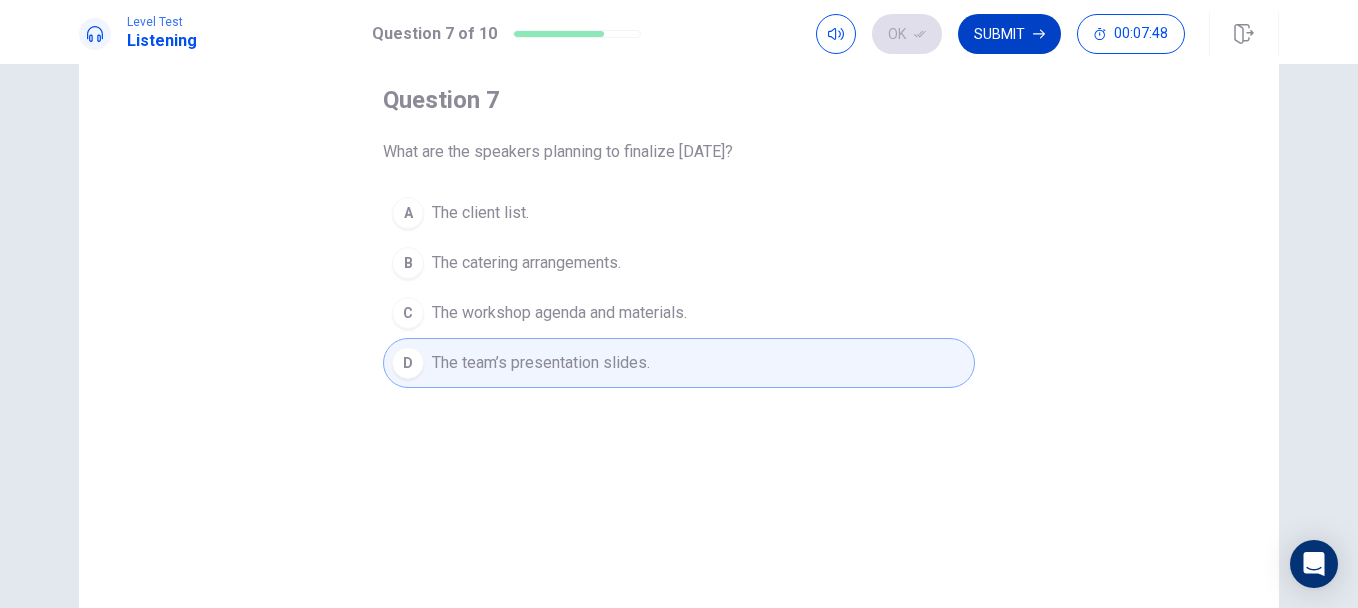 click on "Submit" at bounding box center (1009, 34) 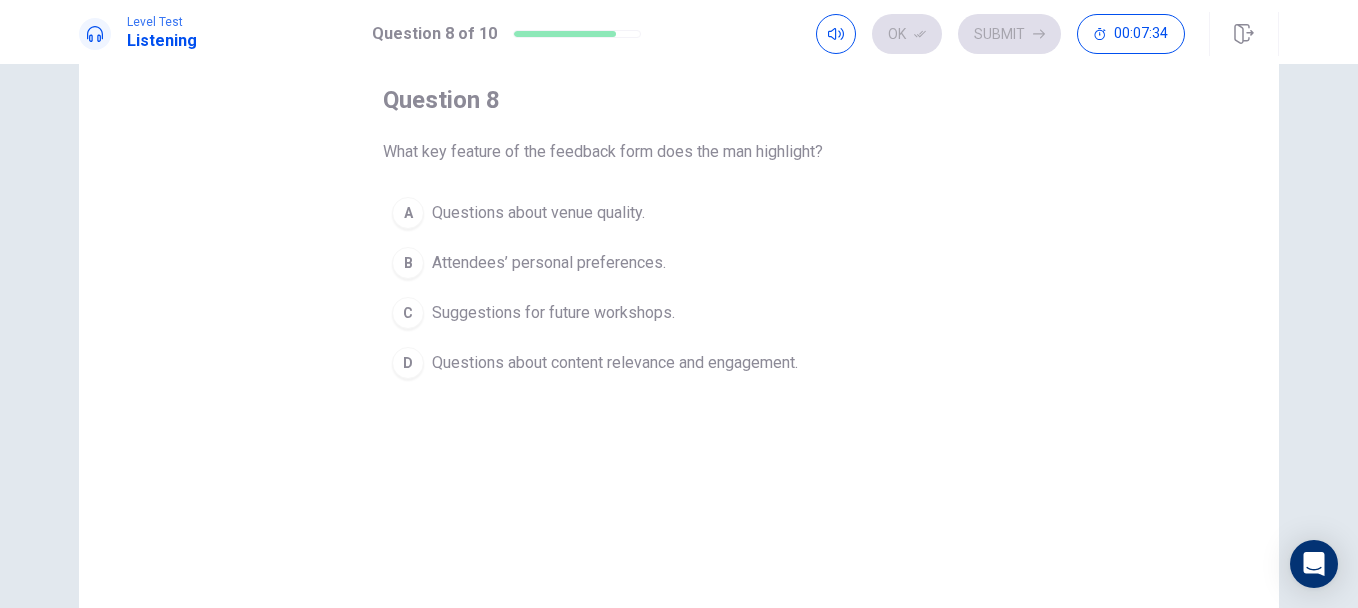 click on "Suggestions for future workshops." at bounding box center [553, 313] 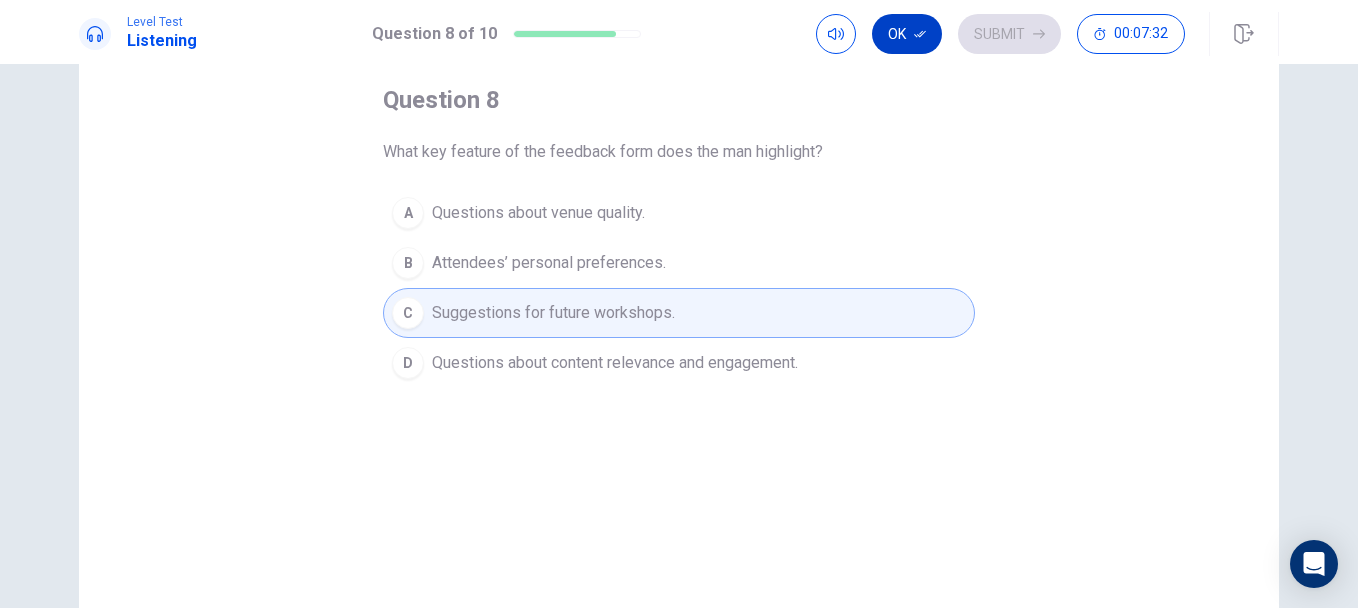 click on "Ok" at bounding box center (907, 34) 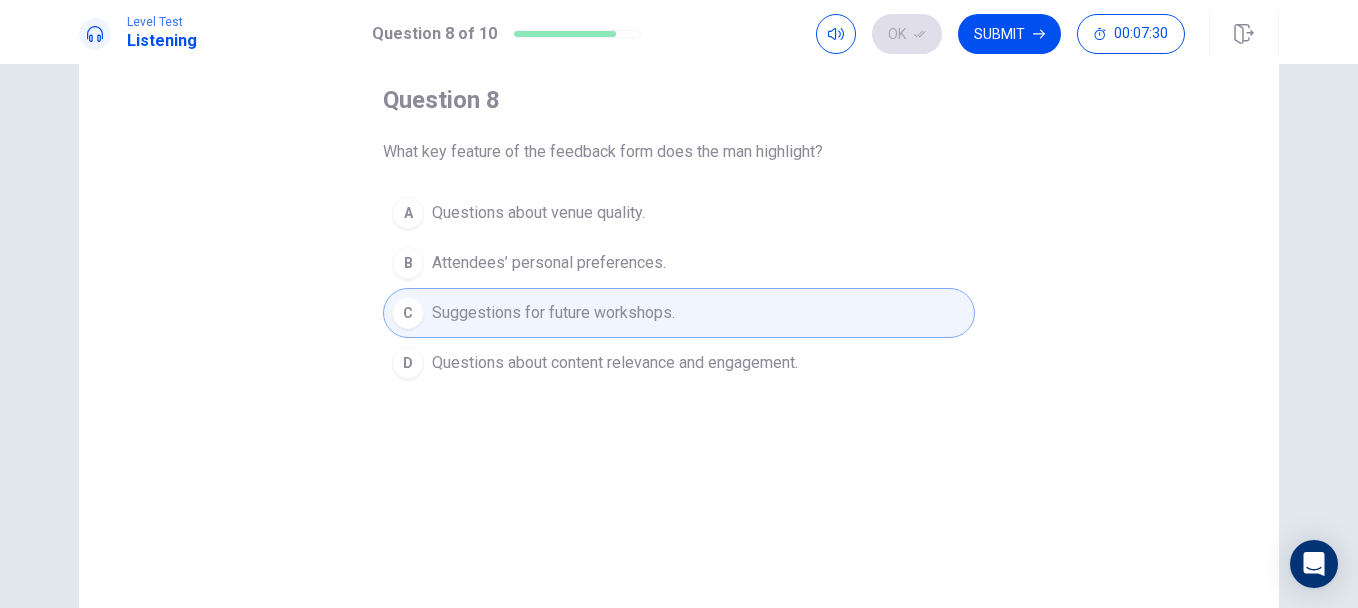 drag, startPoint x: 1022, startPoint y: 27, endPoint x: 1009, endPoint y: 30, distance: 13.341664 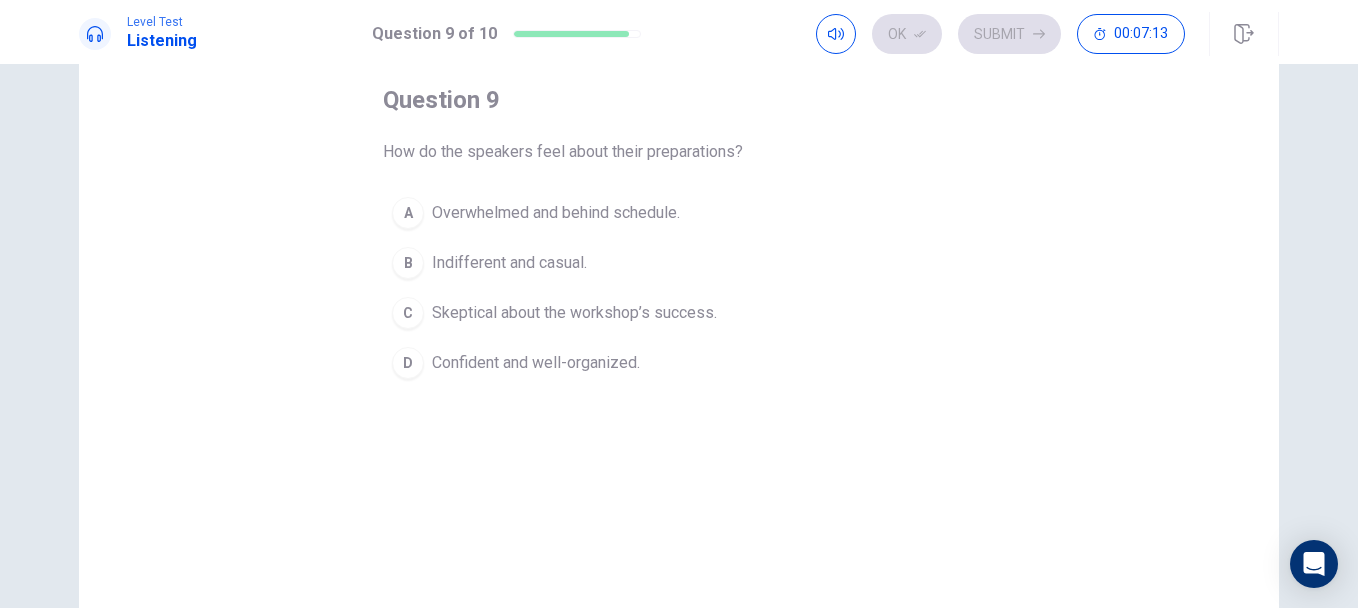 click on "Confident and well-organized." at bounding box center (536, 363) 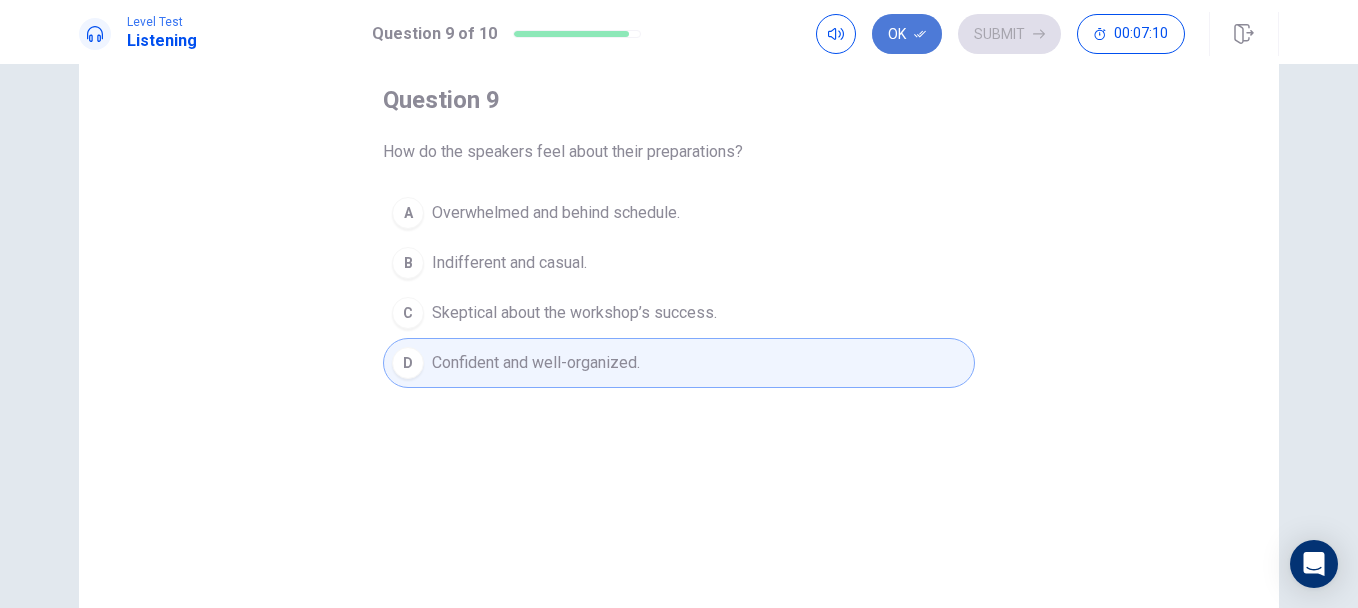 click on "Ok" at bounding box center [907, 34] 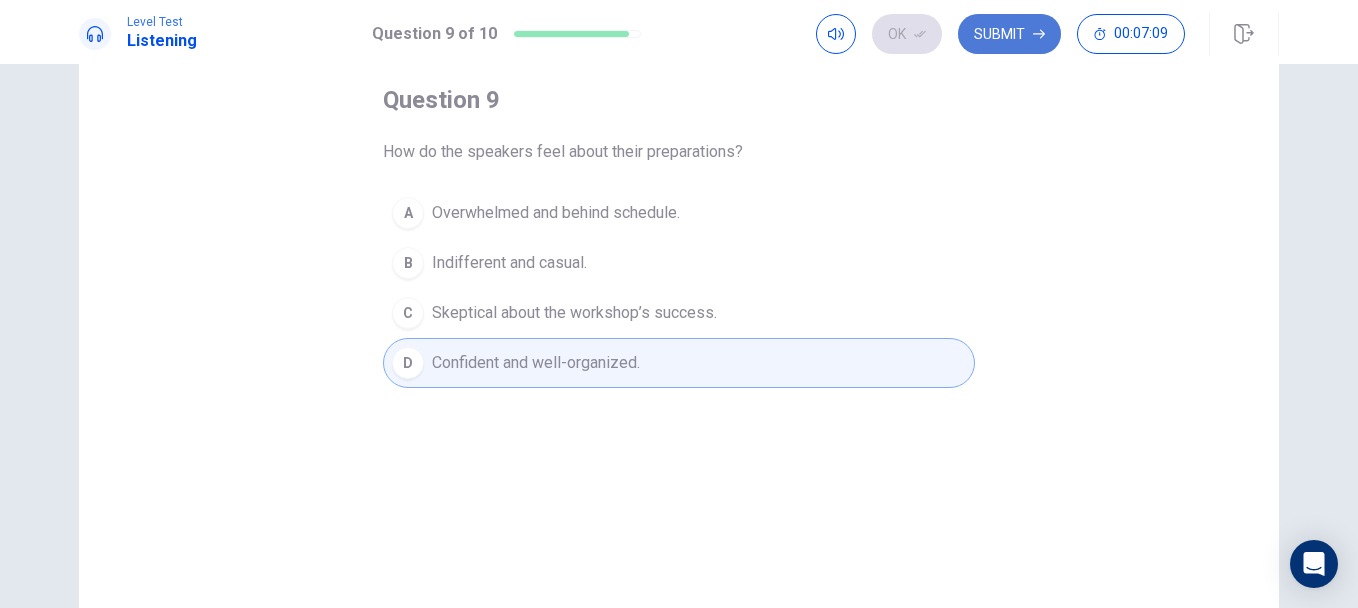 click on "Submit" at bounding box center [1009, 34] 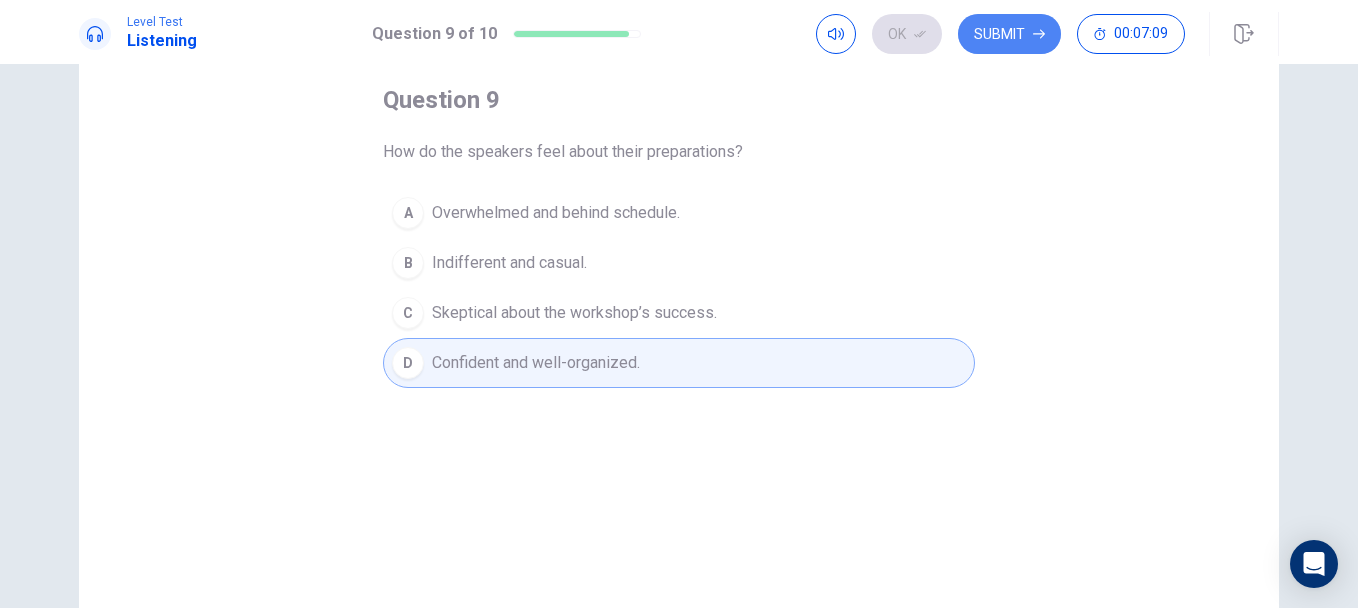 scroll, scrollTop: 0, scrollLeft: 0, axis: both 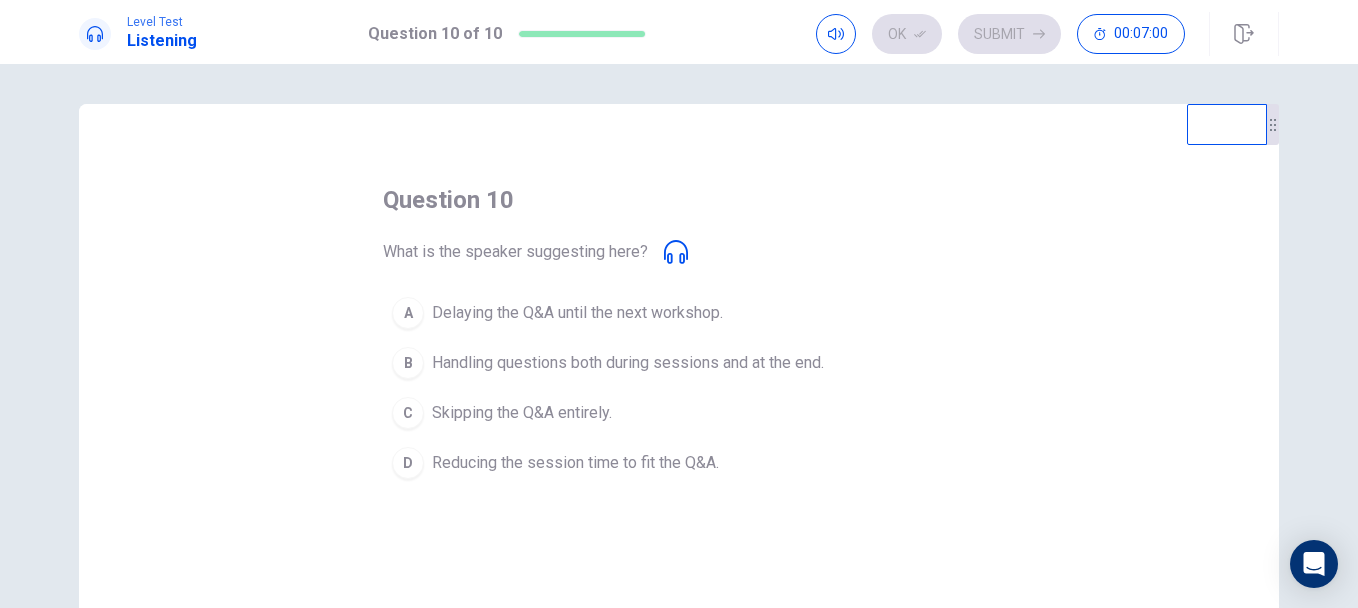 click 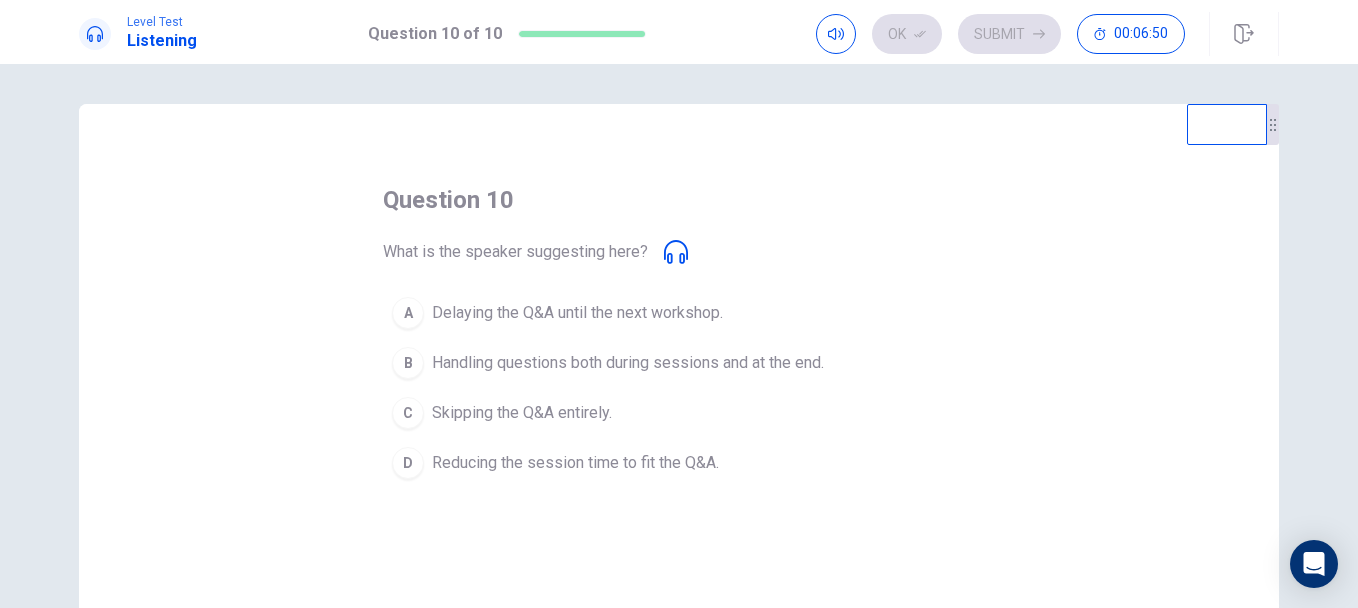 click on "Reducing the session time to fit the Q&A." at bounding box center [575, 463] 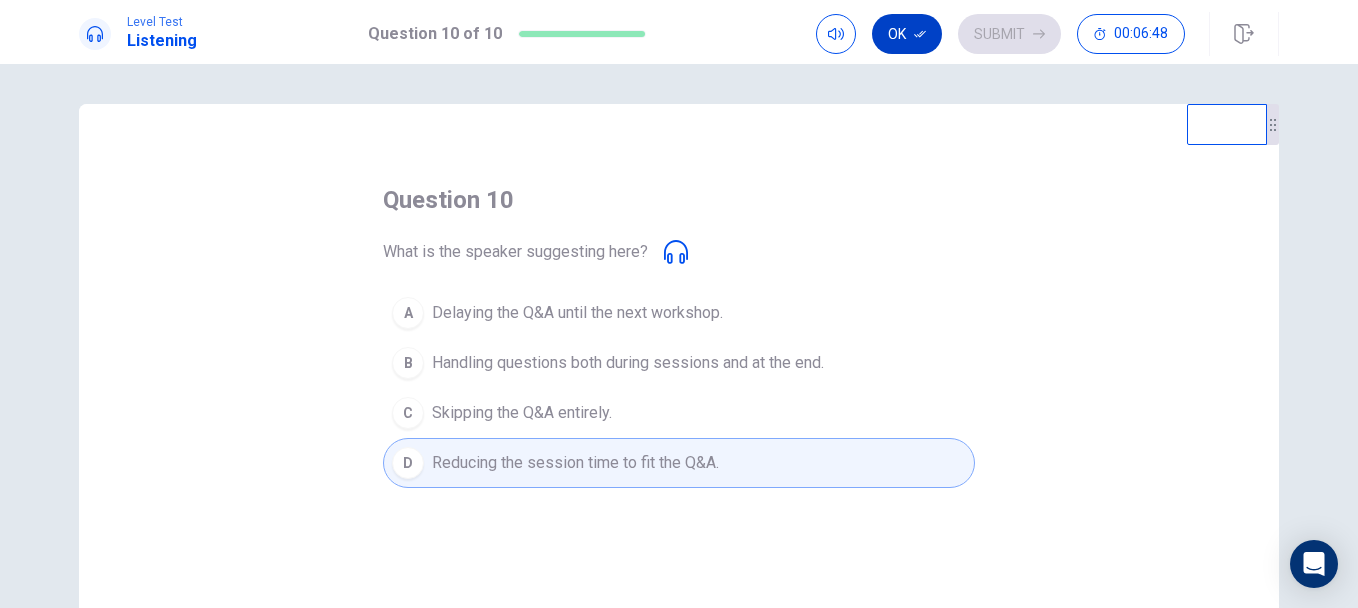 click on "Ok" at bounding box center [907, 34] 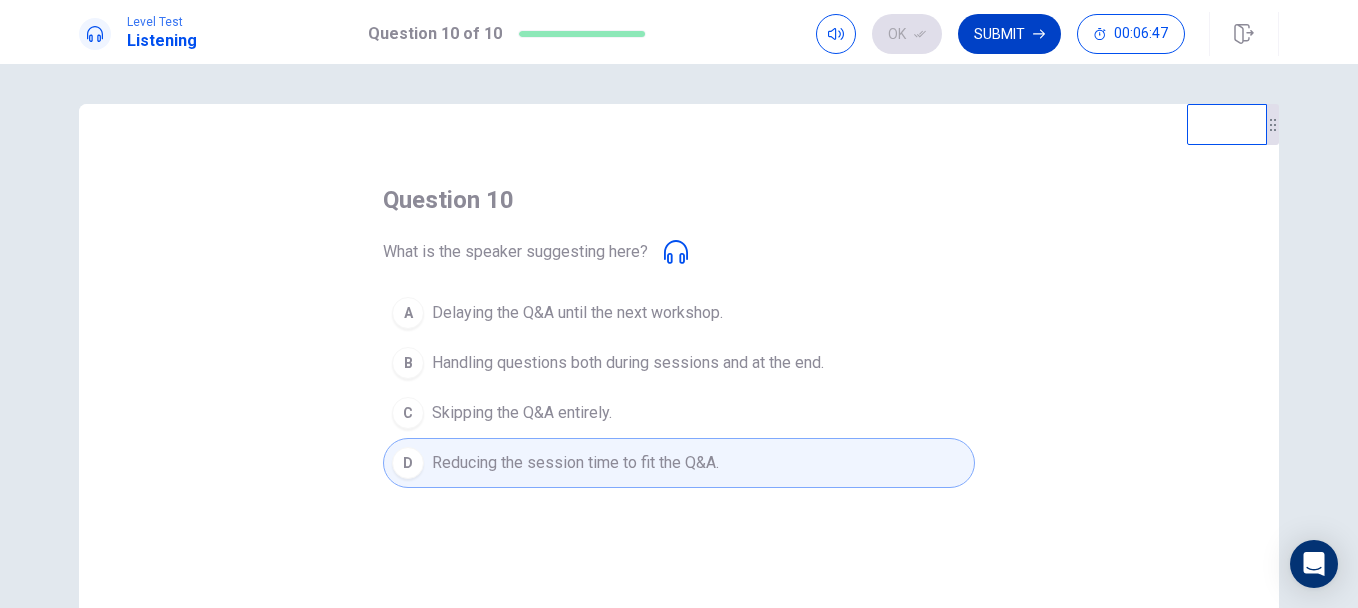 click on "Submit" at bounding box center [1009, 34] 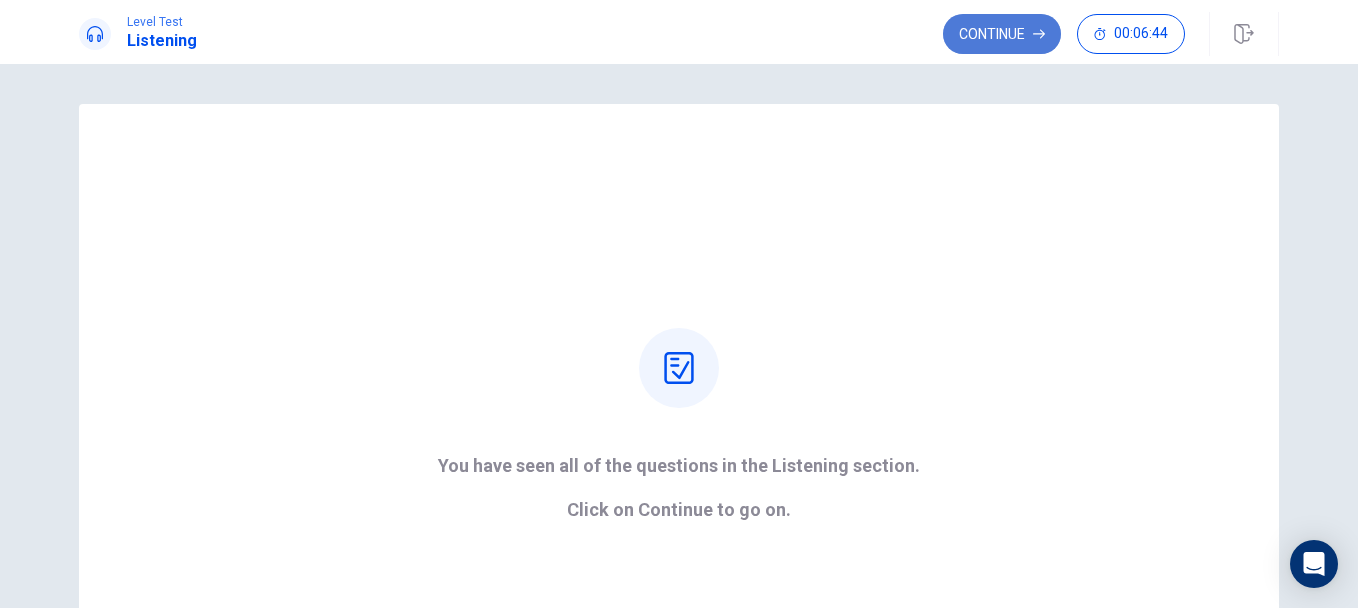 click on "Continue" at bounding box center (1002, 34) 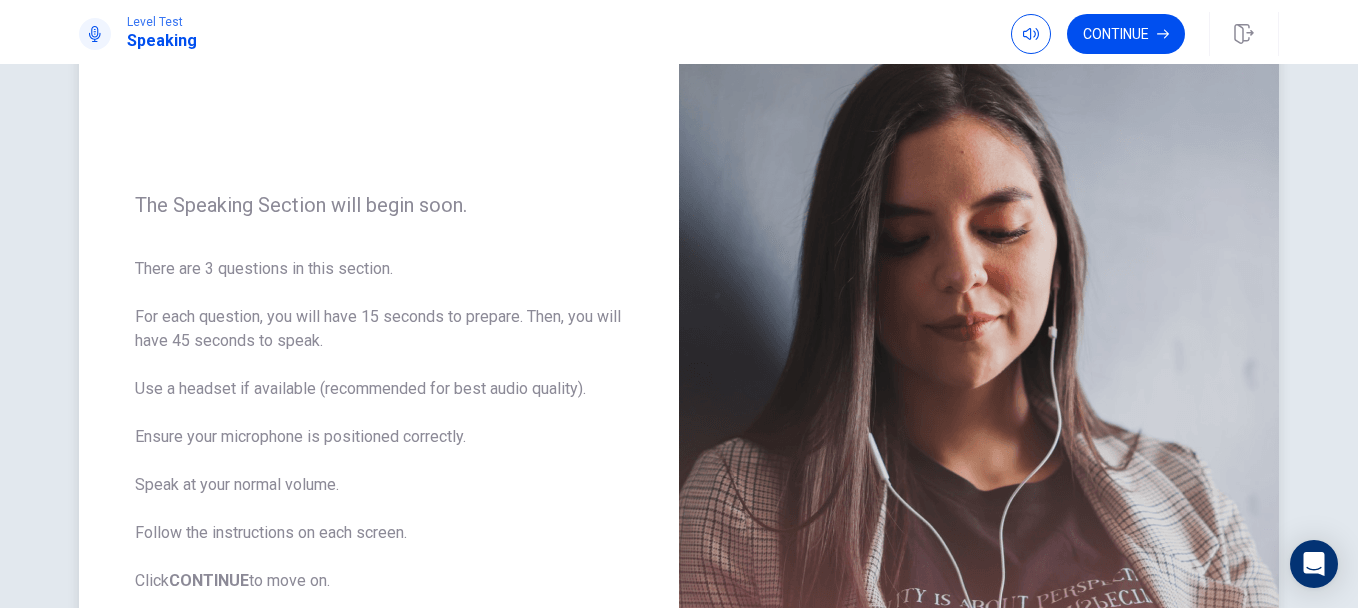 scroll, scrollTop: 100, scrollLeft: 0, axis: vertical 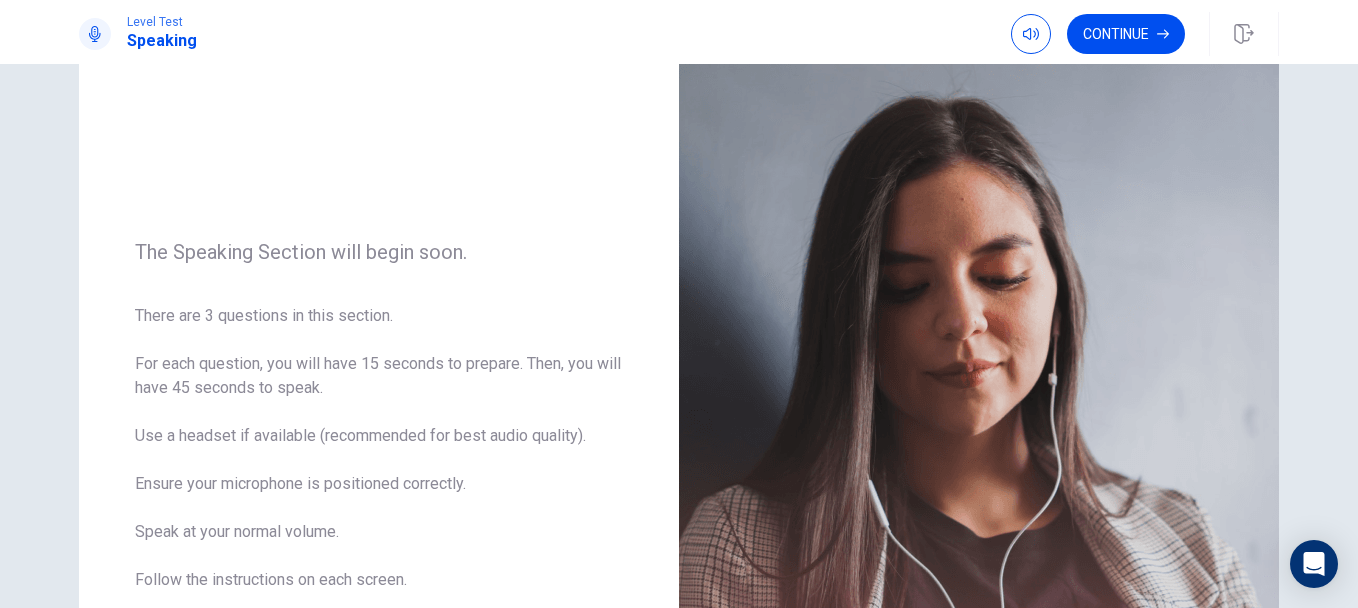 drag, startPoint x: 1104, startPoint y: 43, endPoint x: 1095, endPoint y: 48, distance: 10.29563 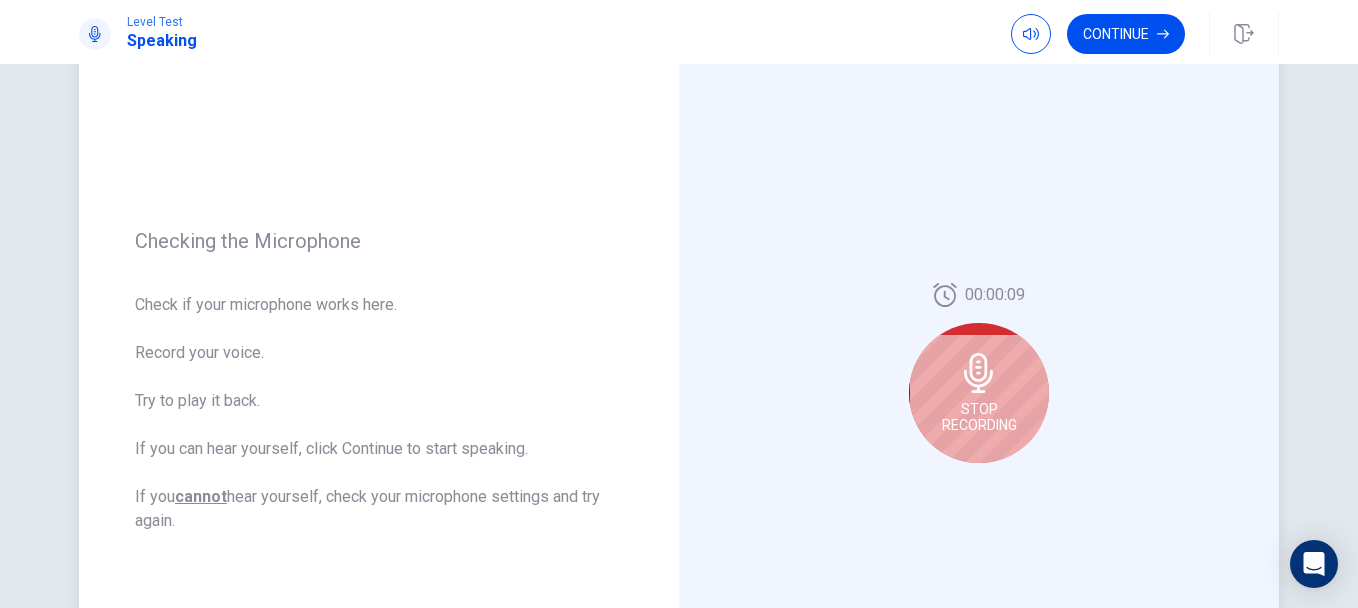 scroll, scrollTop: 200, scrollLeft: 0, axis: vertical 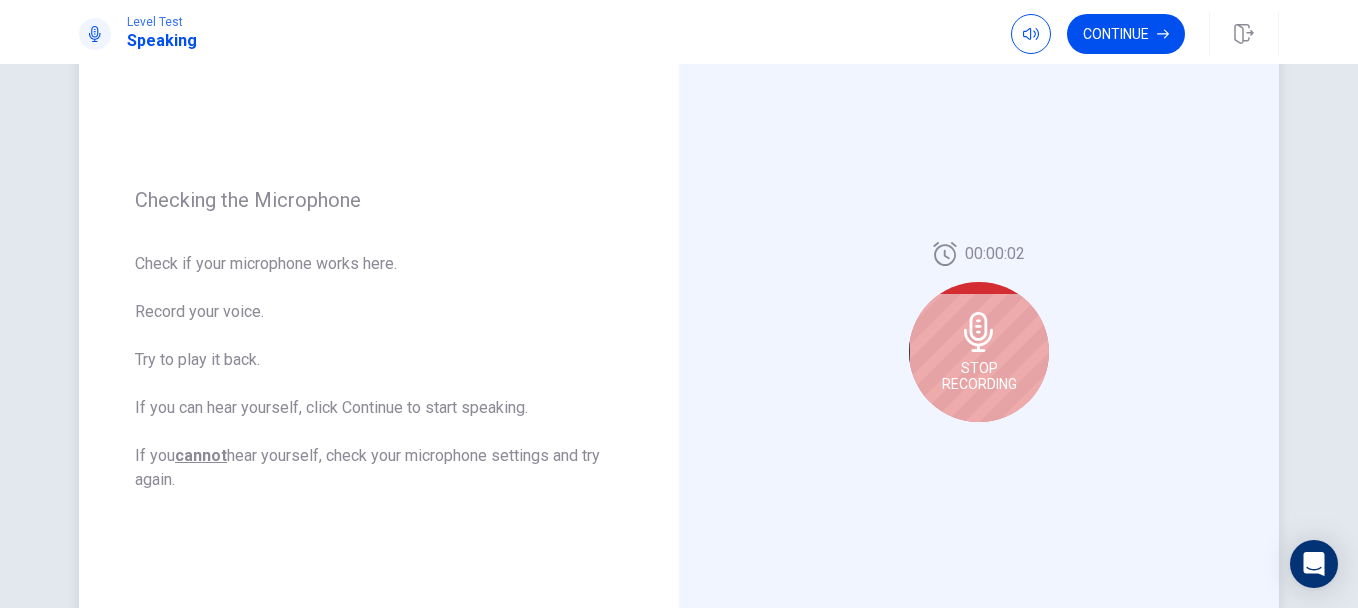 click on "Stop   Recording" at bounding box center (979, 376) 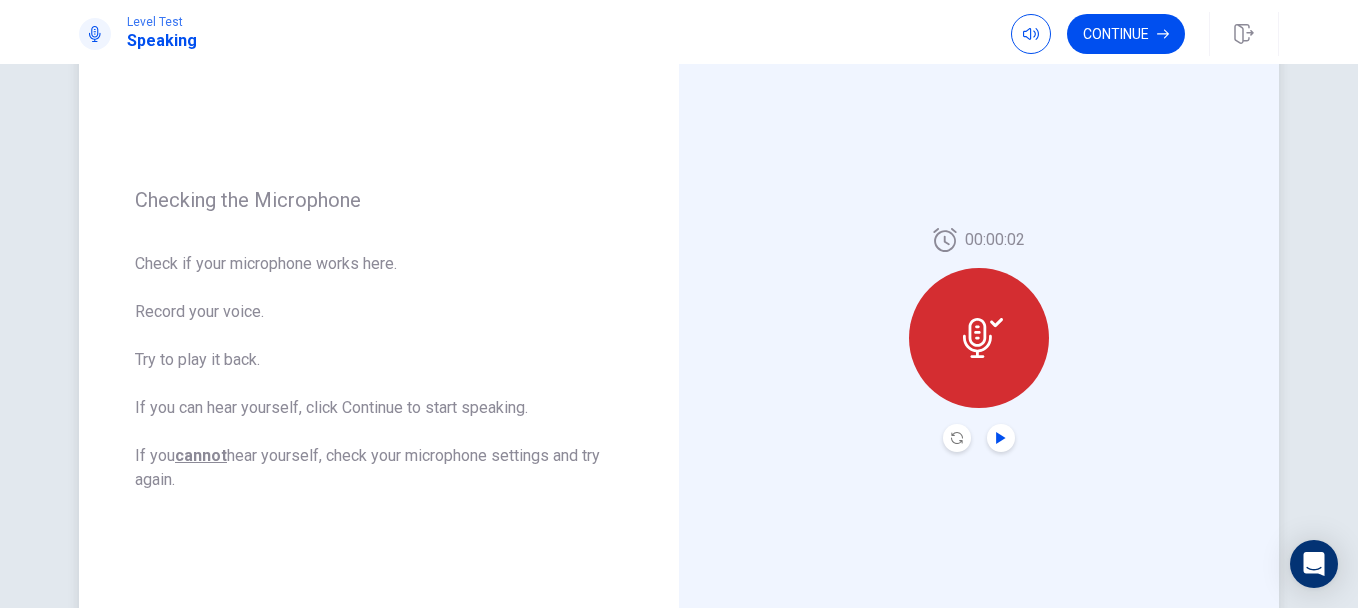 click 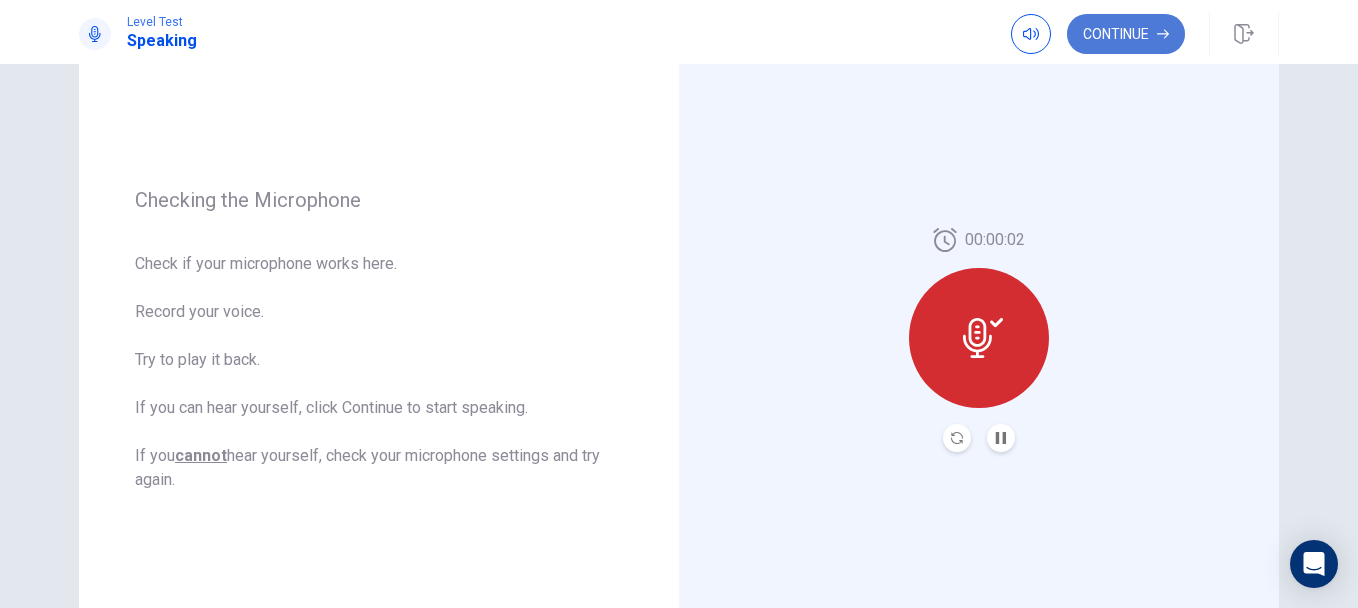 click on "Continue" at bounding box center (1126, 34) 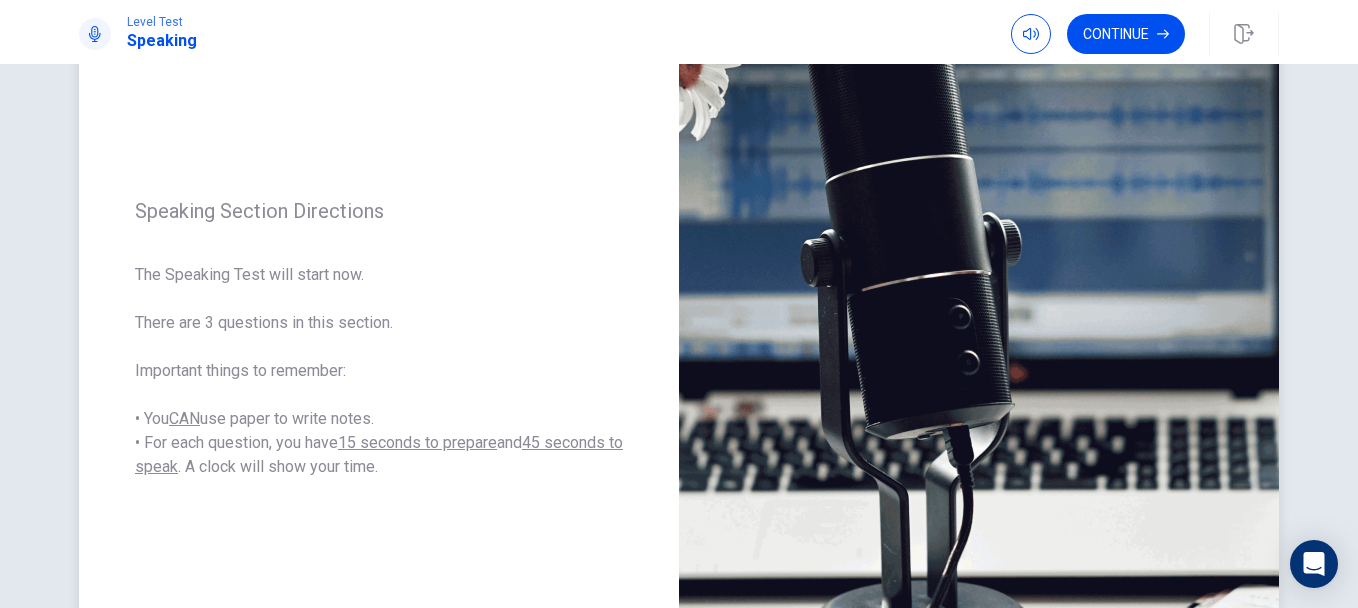 scroll, scrollTop: 200, scrollLeft: 0, axis: vertical 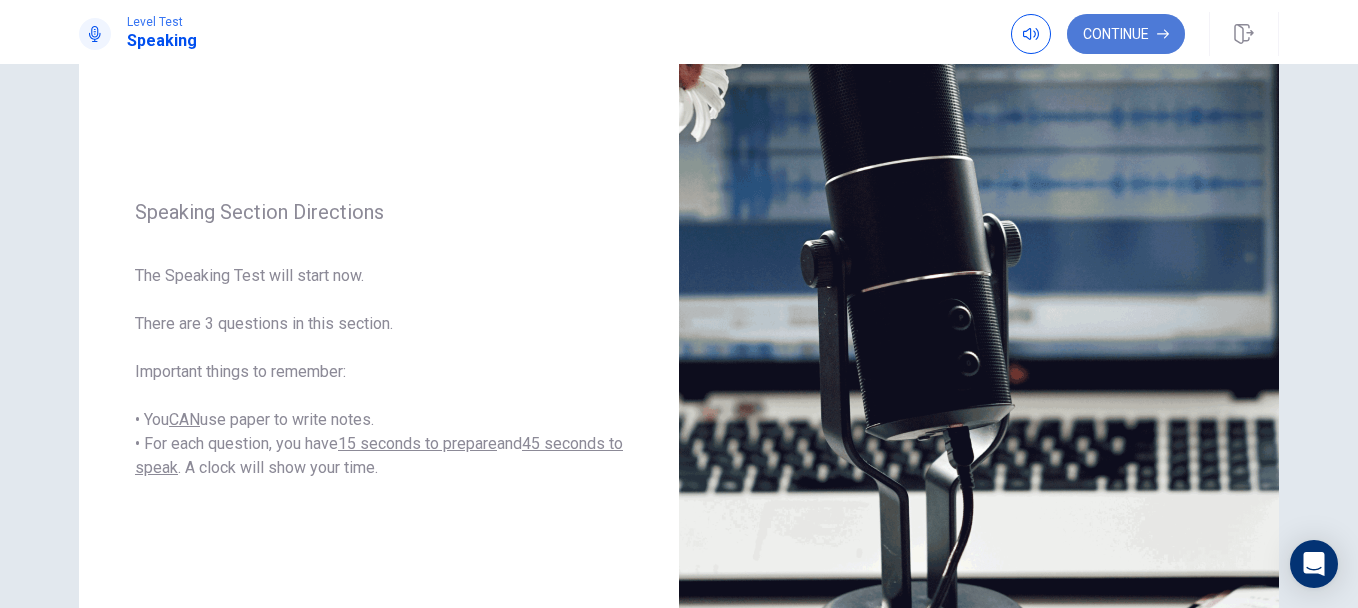 click on "Continue" at bounding box center (1126, 34) 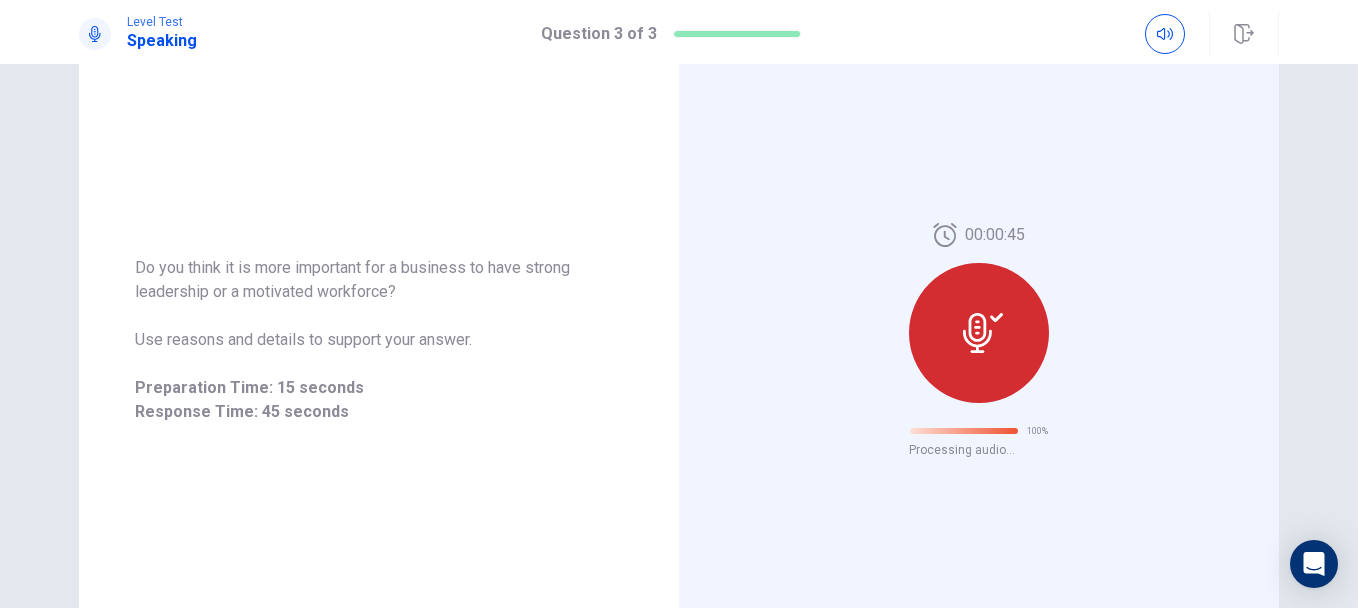 scroll, scrollTop: 120, scrollLeft: 0, axis: vertical 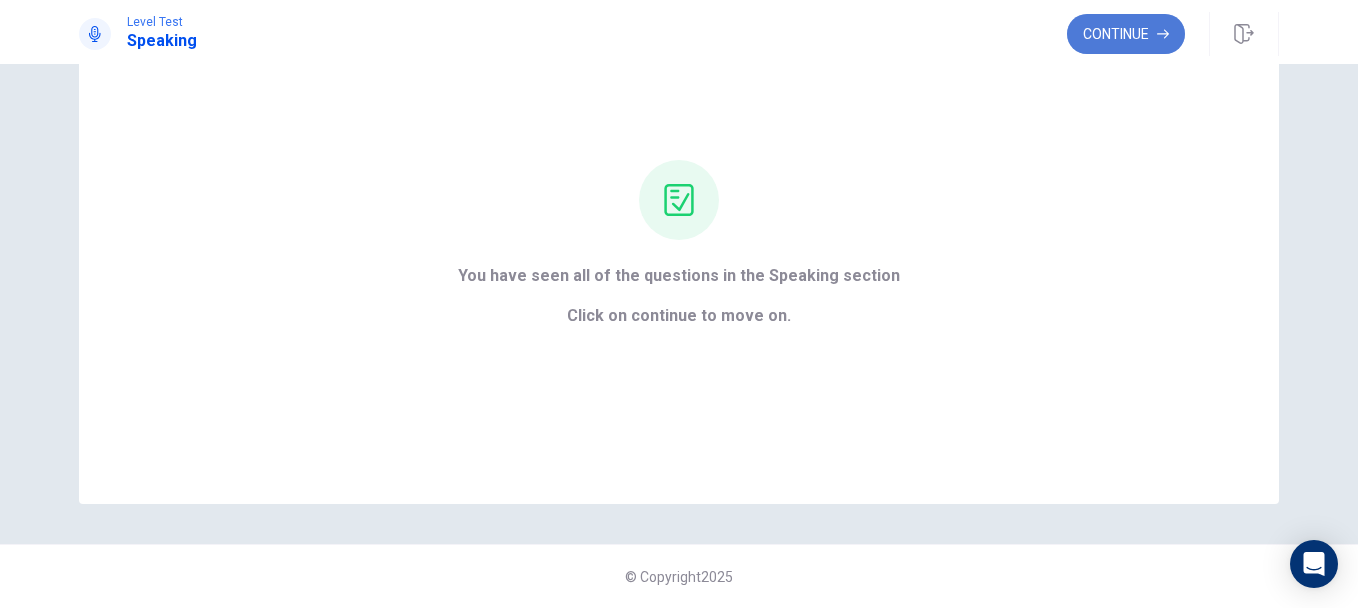 click on "Continue" at bounding box center (1126, 34) 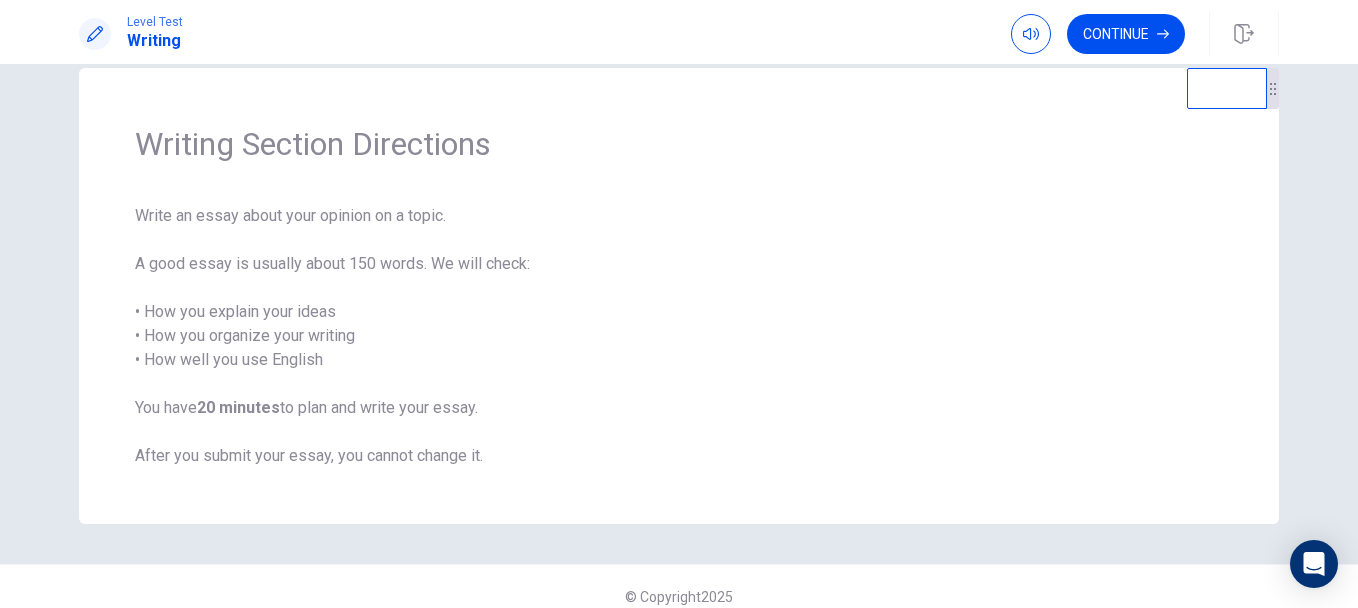 scroll, scrollTop: 56, scrollLeft: 0, axis: vertical 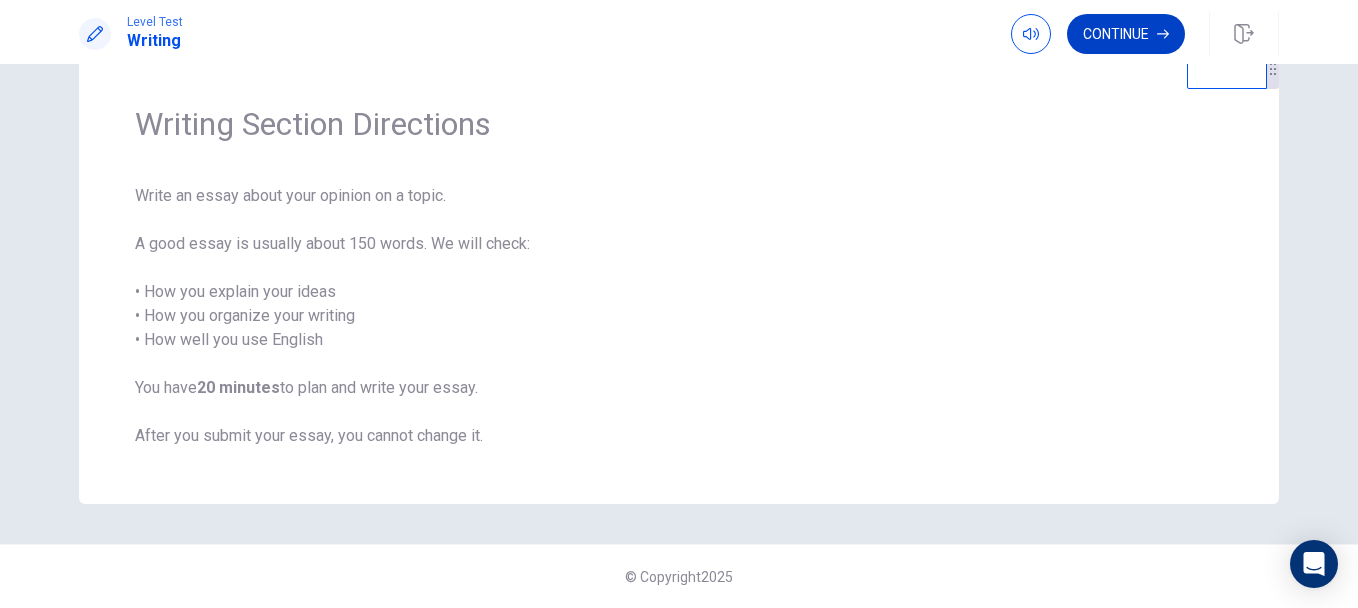 click on "Continue" at bounding box center [1126, 34] 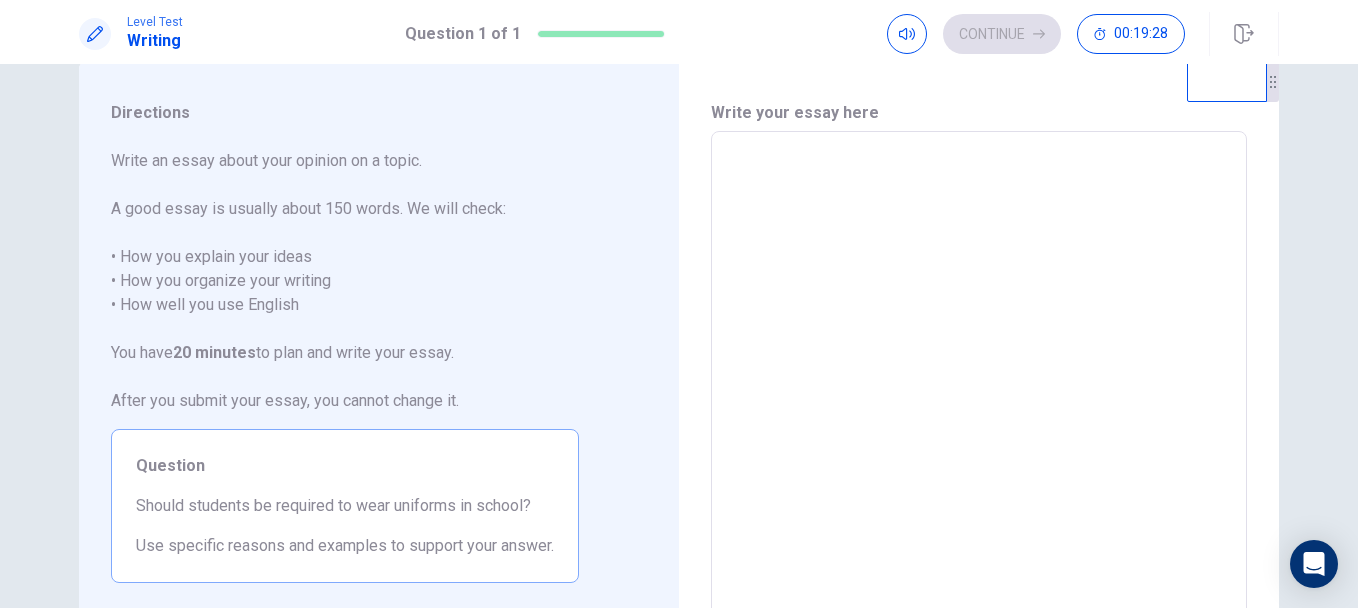 scroll, scrollTop: 0, scrollLeft: 0, axis: both 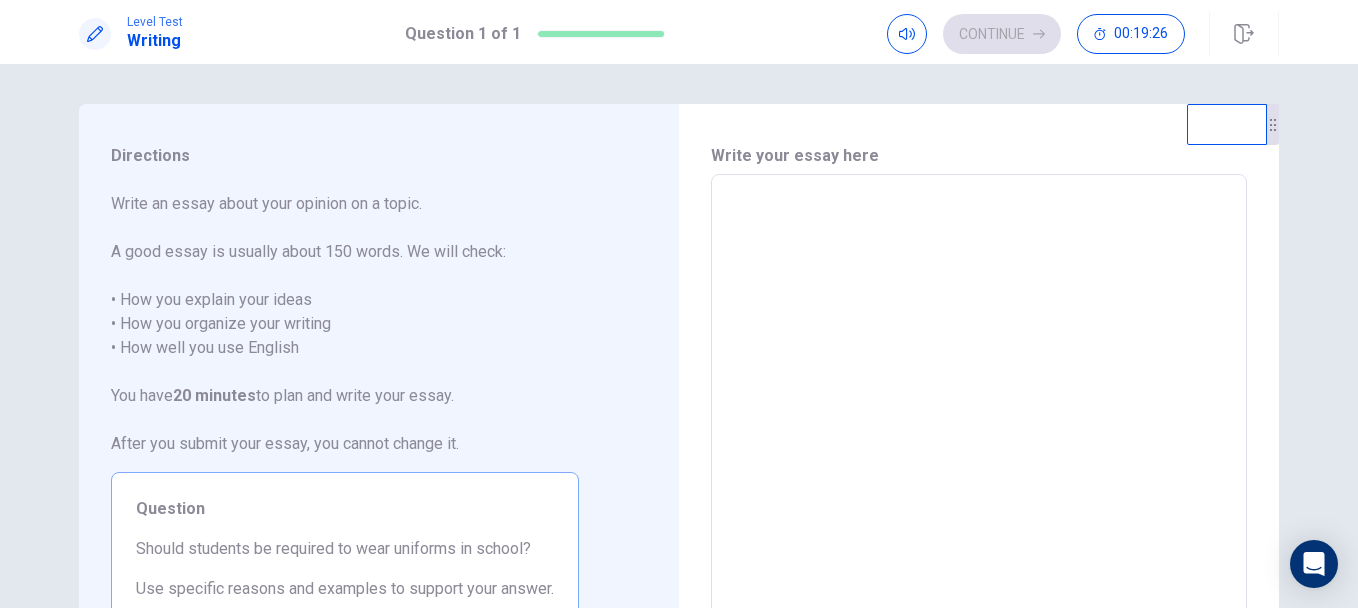 click at bounding box center (979, 451) 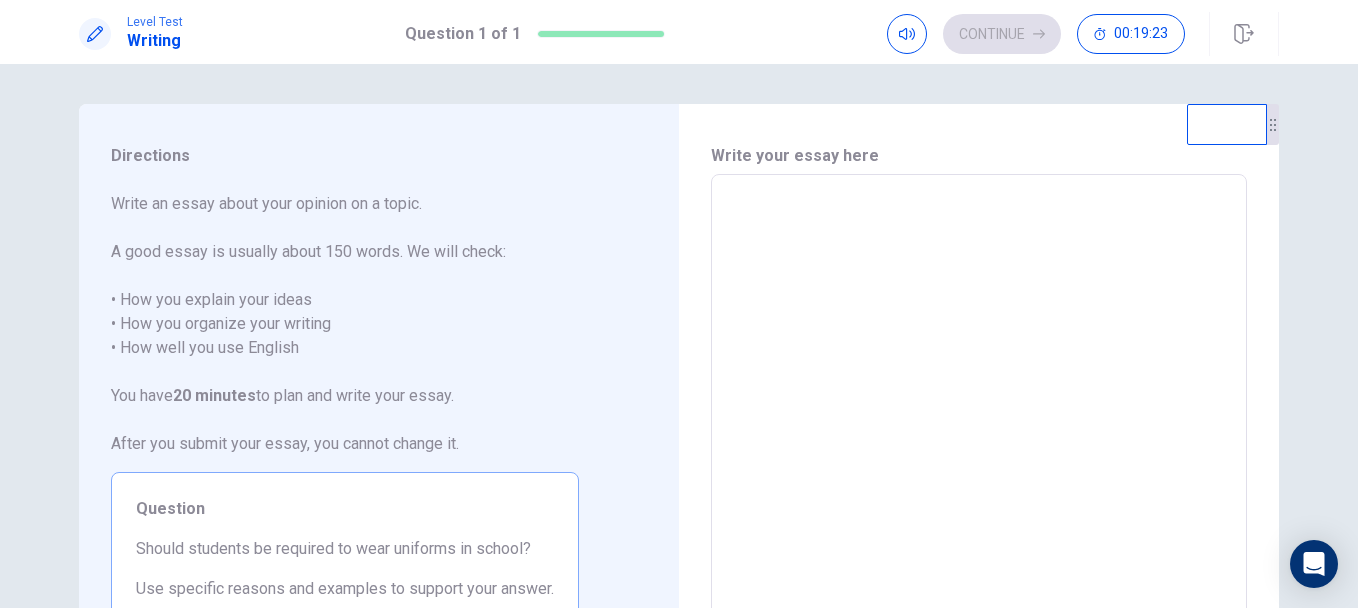 type on "*" 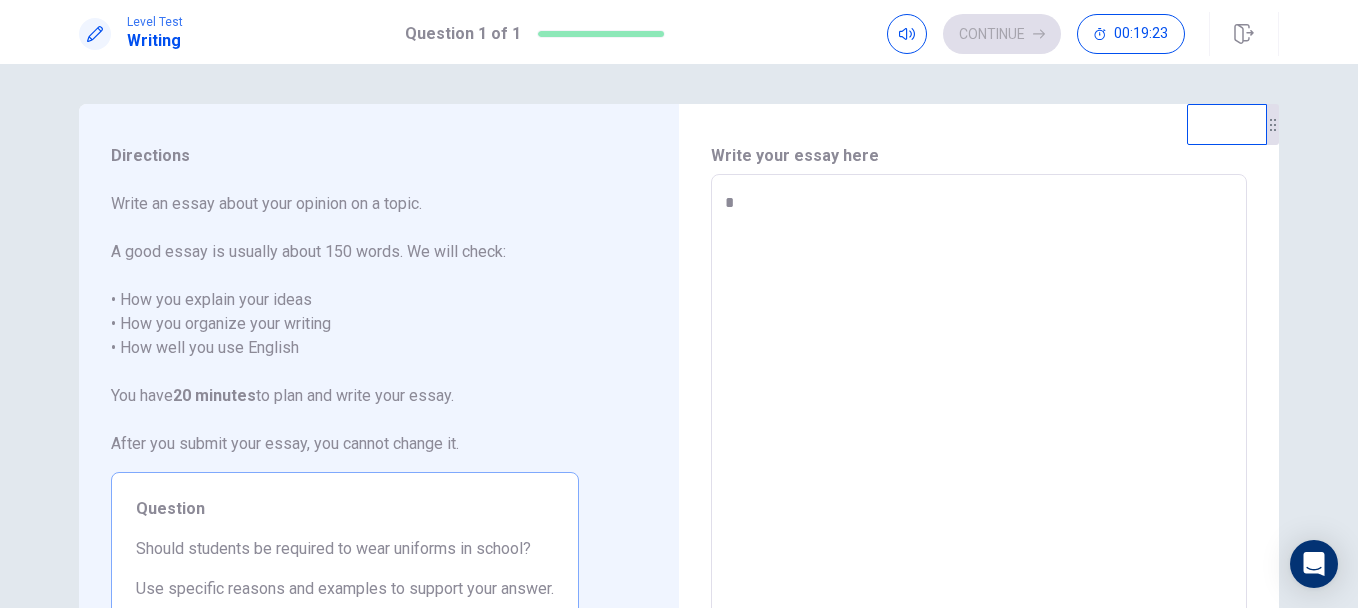 type on "*" 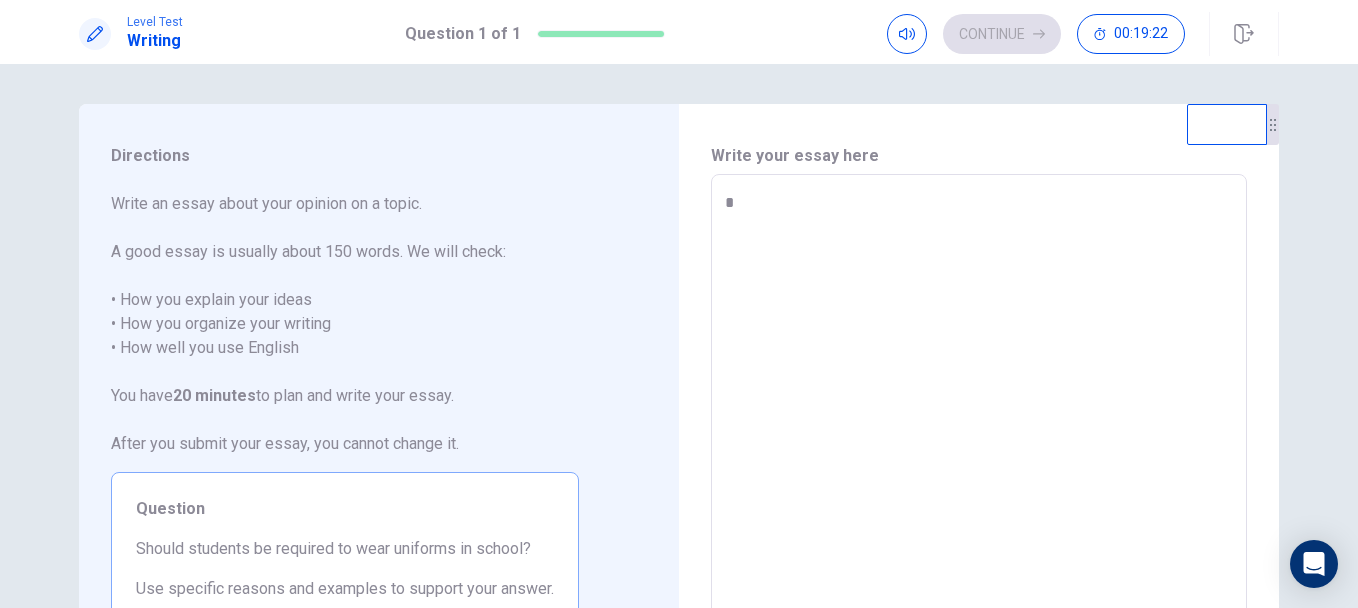 type on "*" 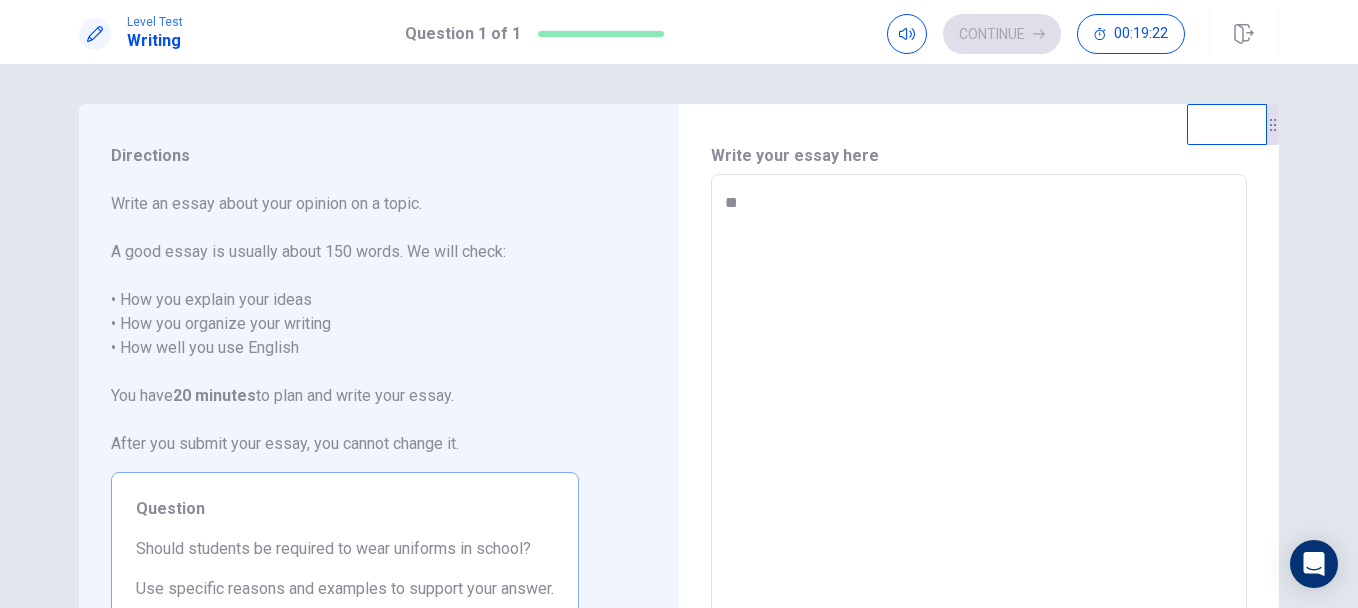 type on "*" 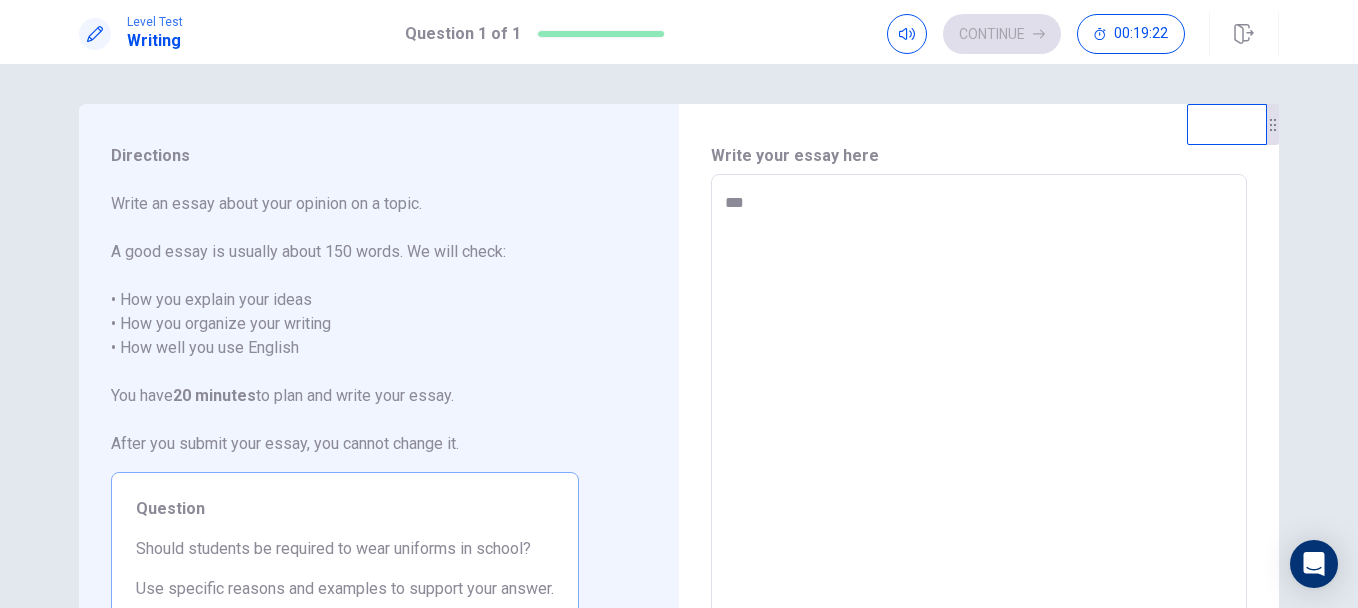 type on "*" 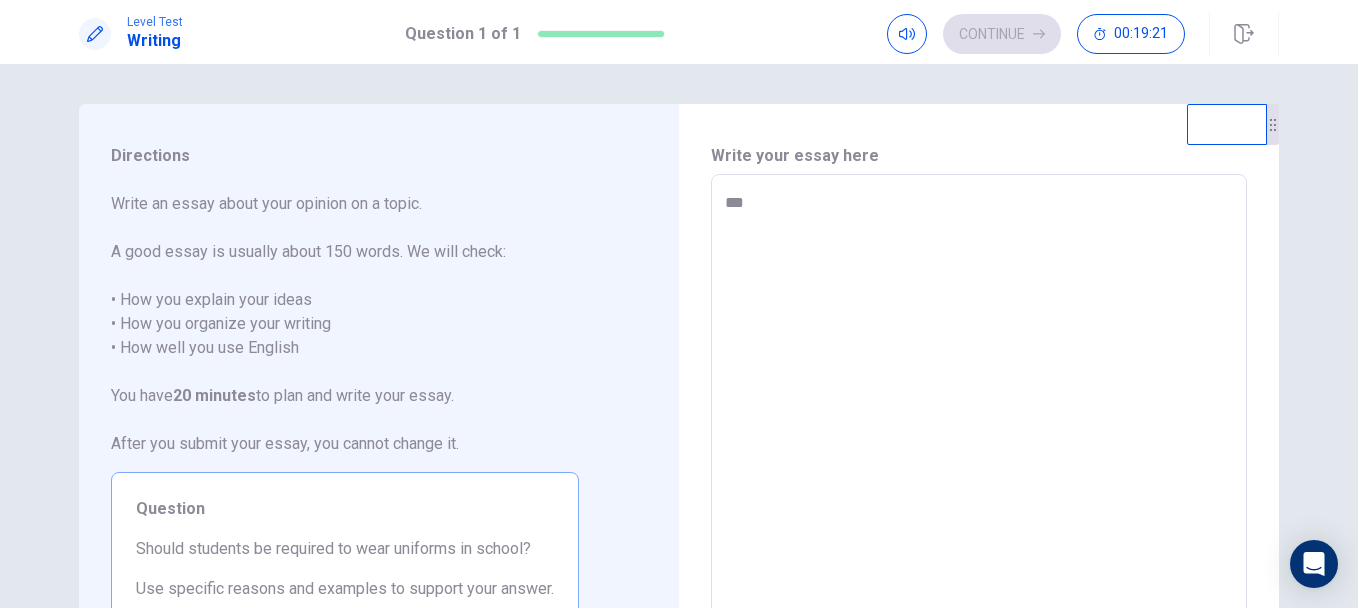type on "****" 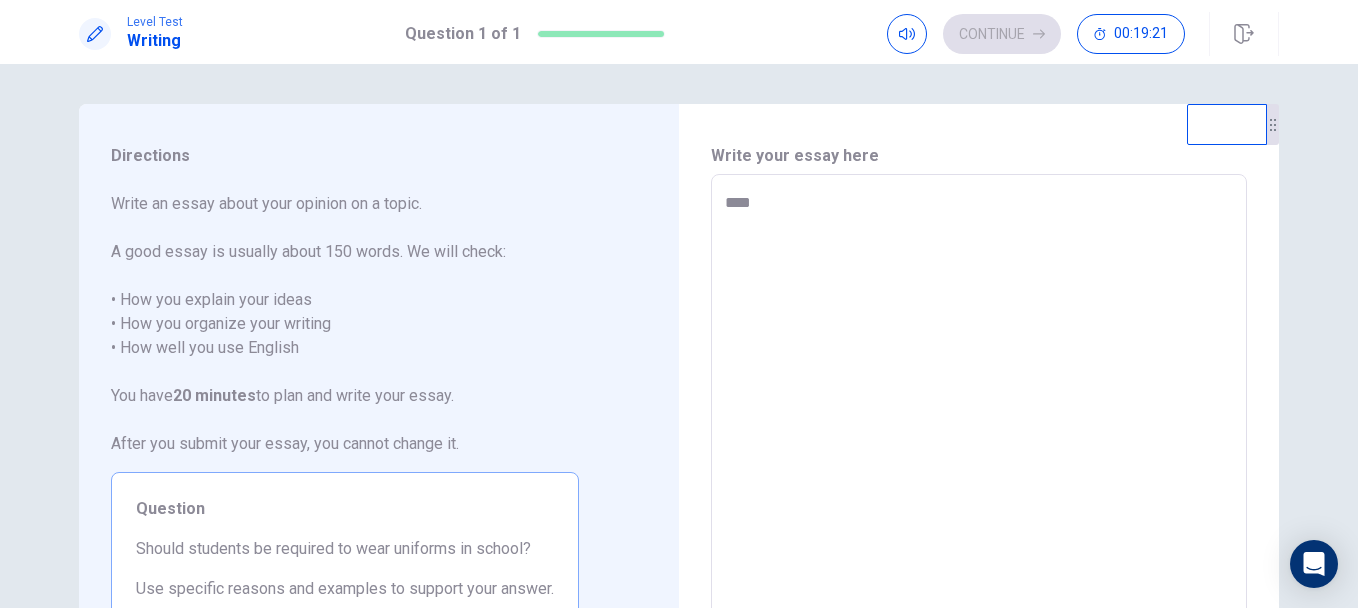 type on "*" 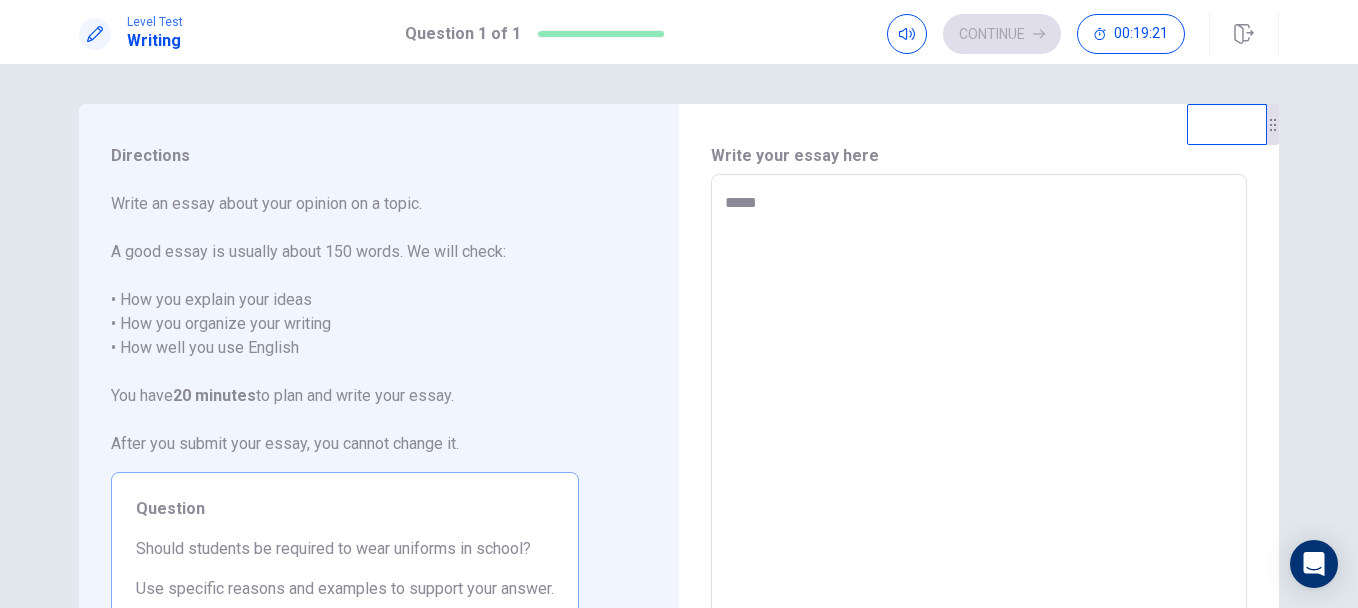 type on "*" 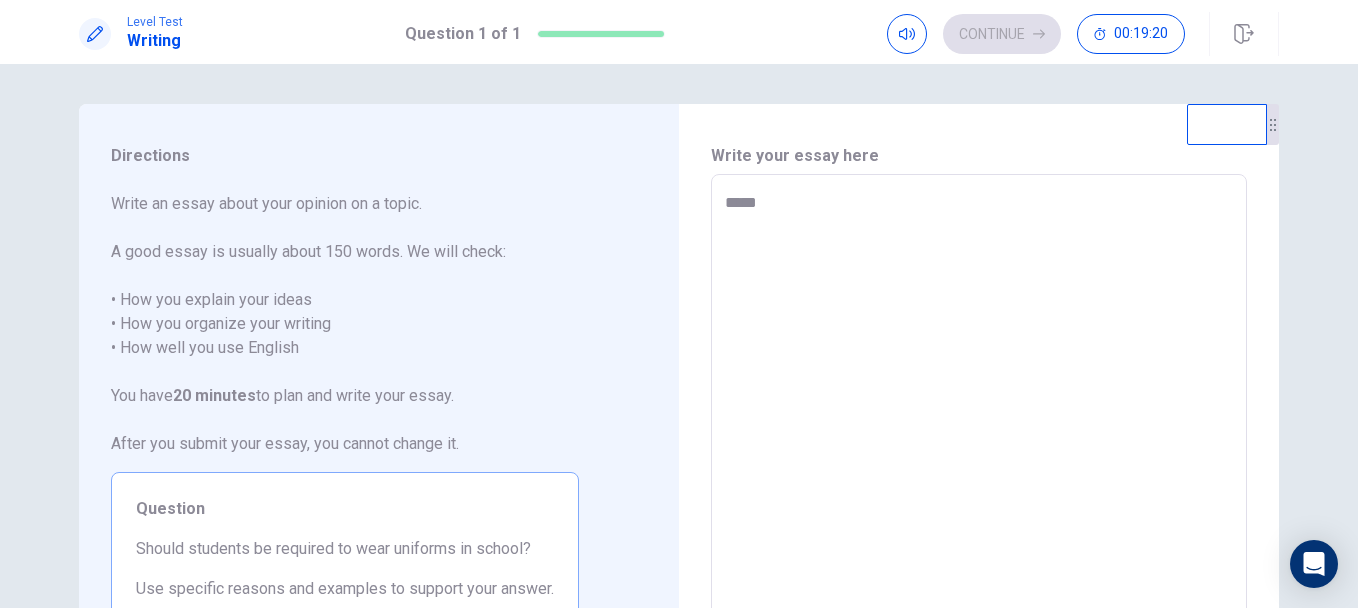 type on "******" 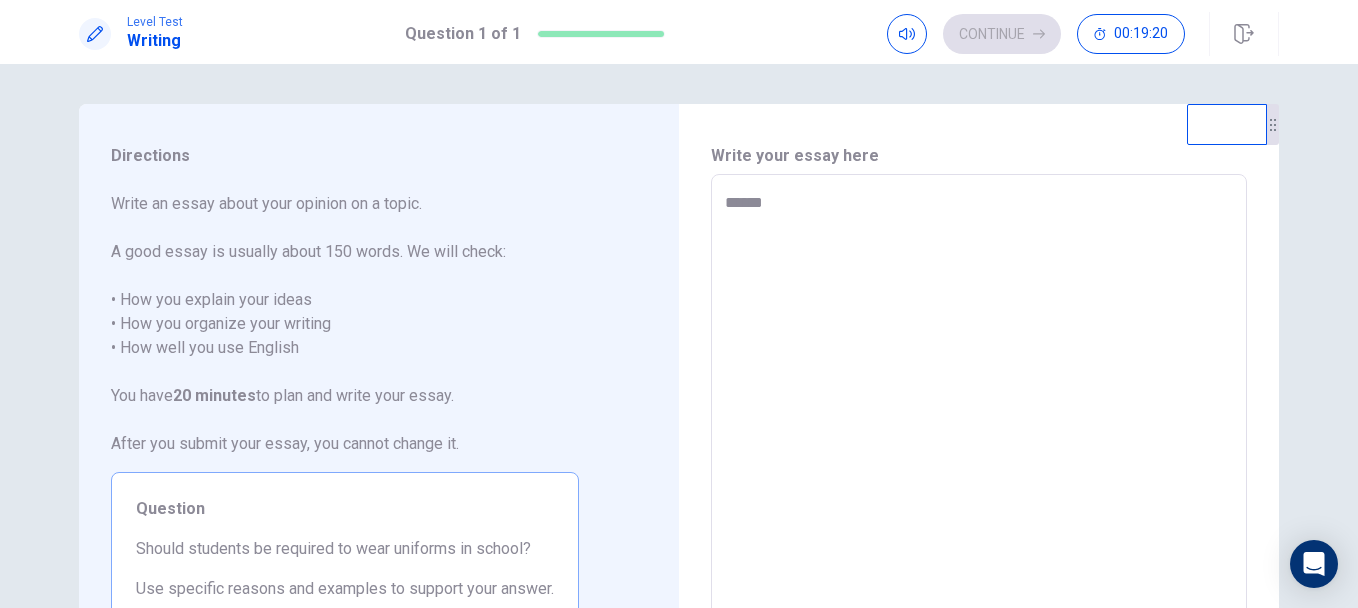 type on "*" 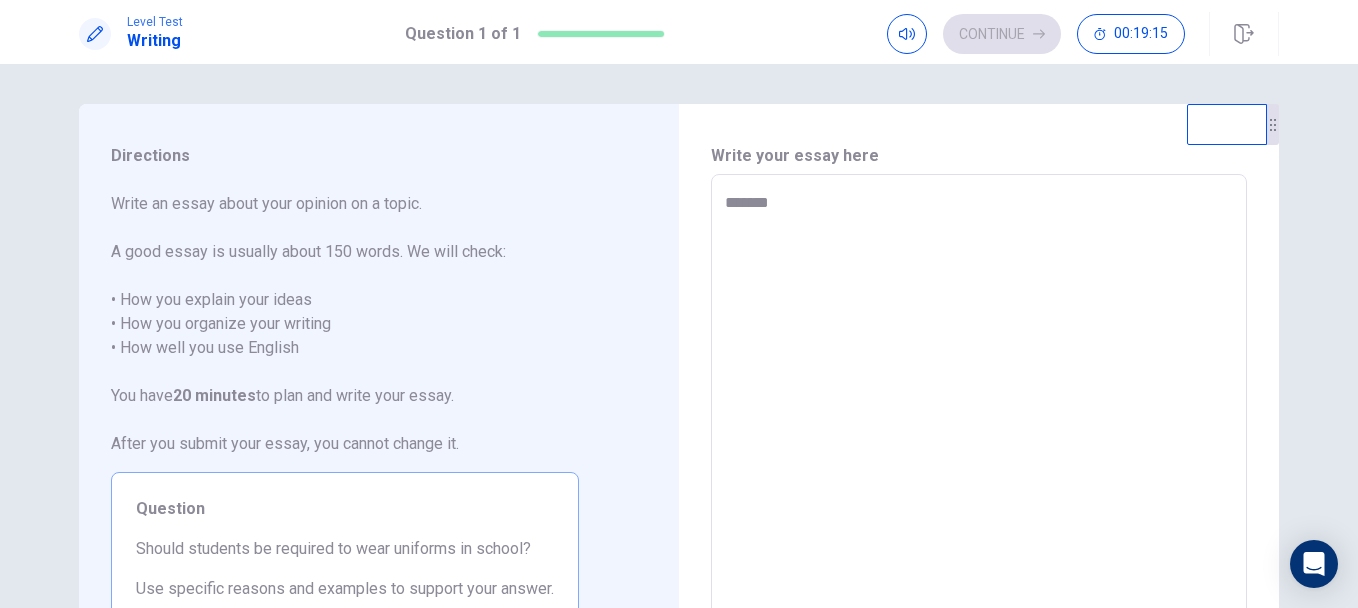scroll, scrollTop: 100, scrollLeft: 0, axis: vertical 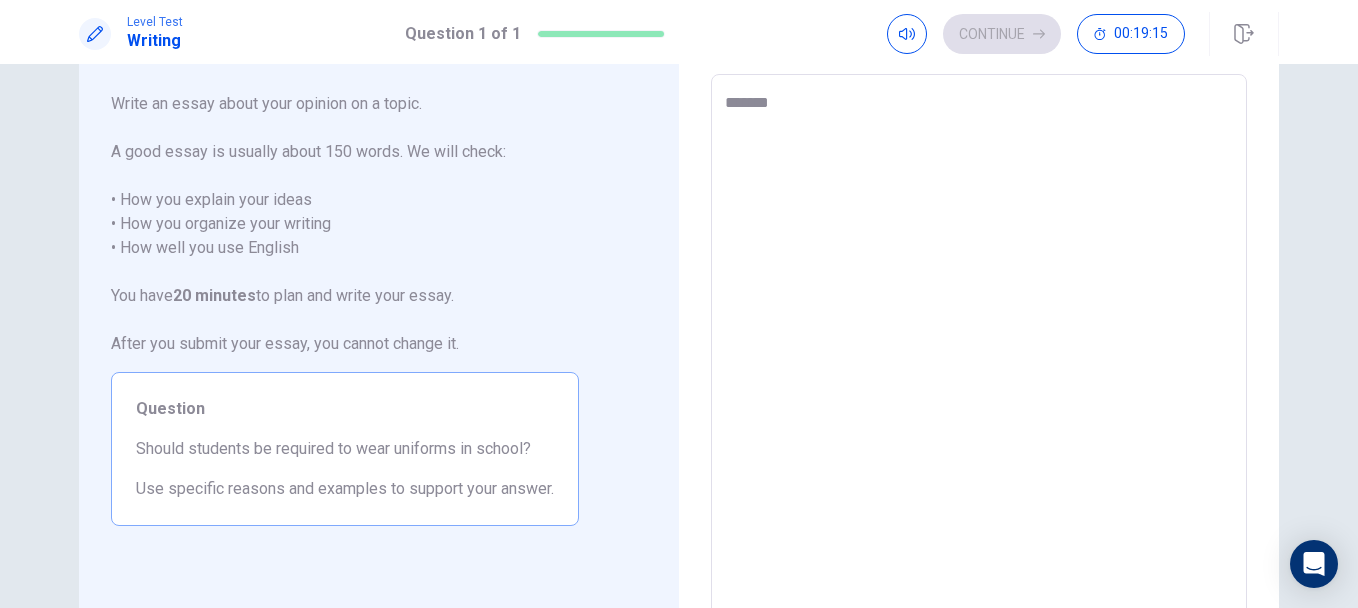 type on "*" 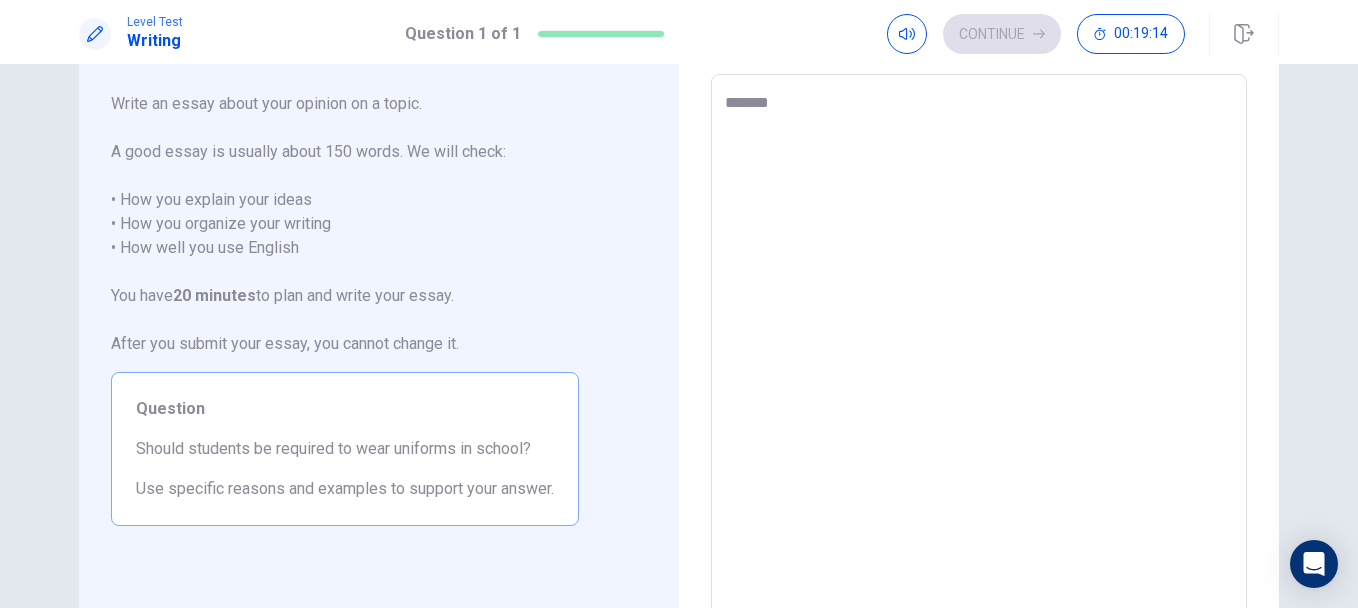 type on "*******" 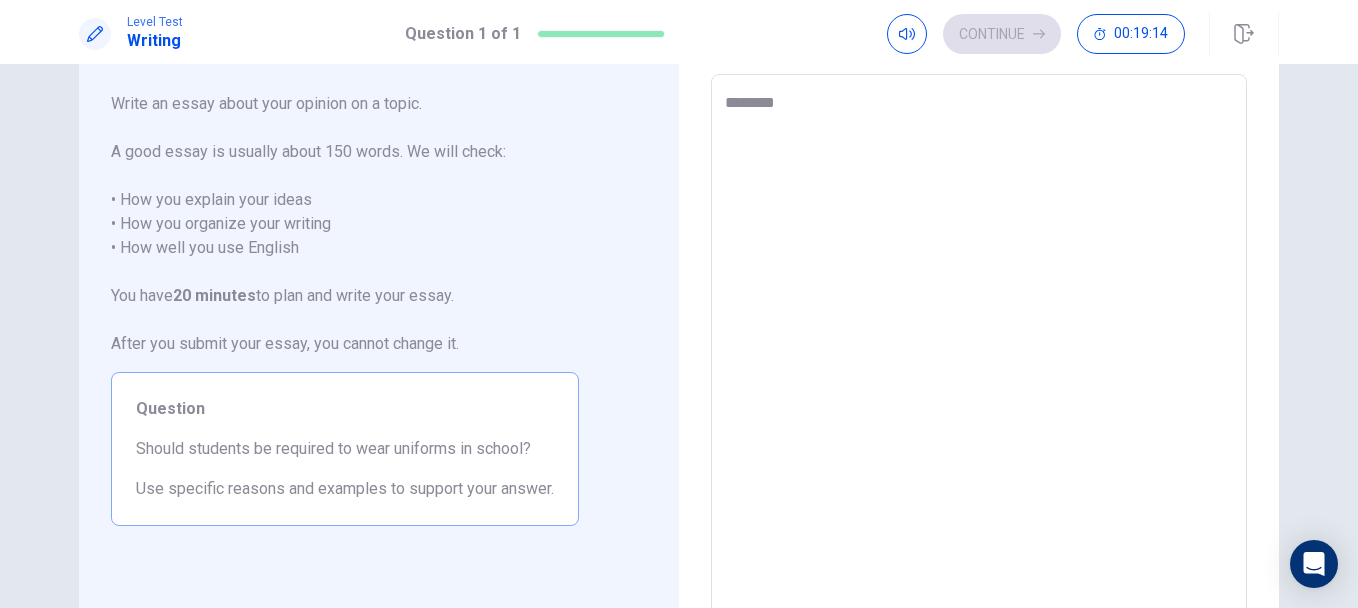 type on "*" 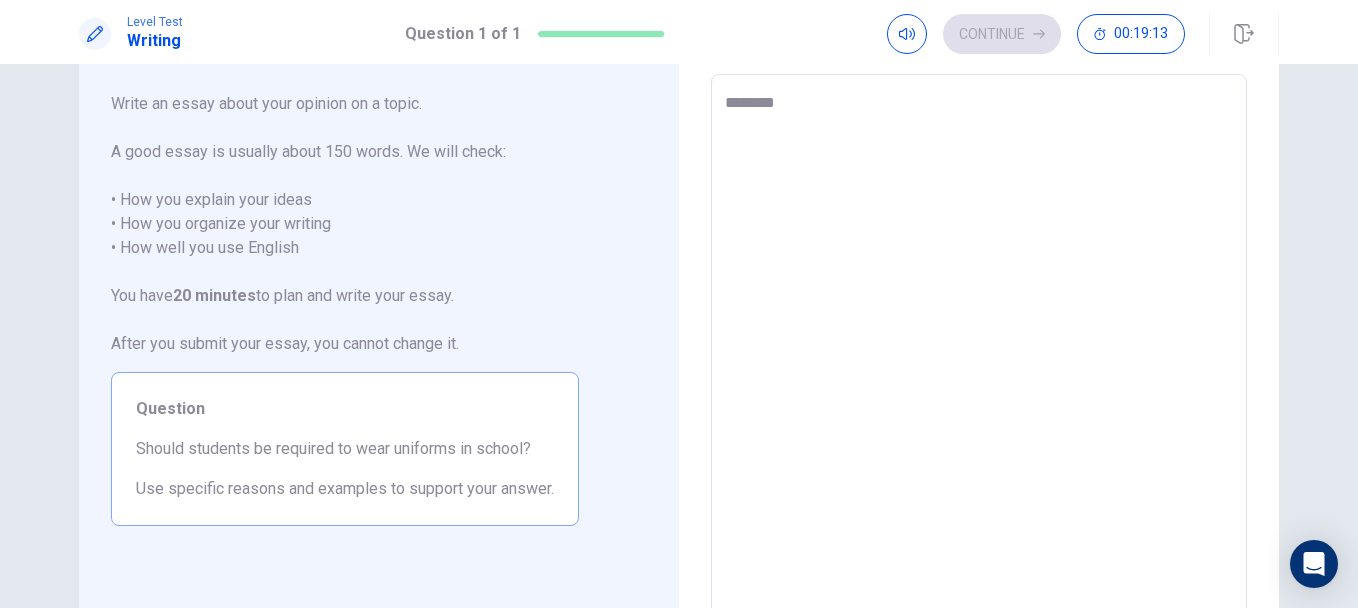 type on "*********" 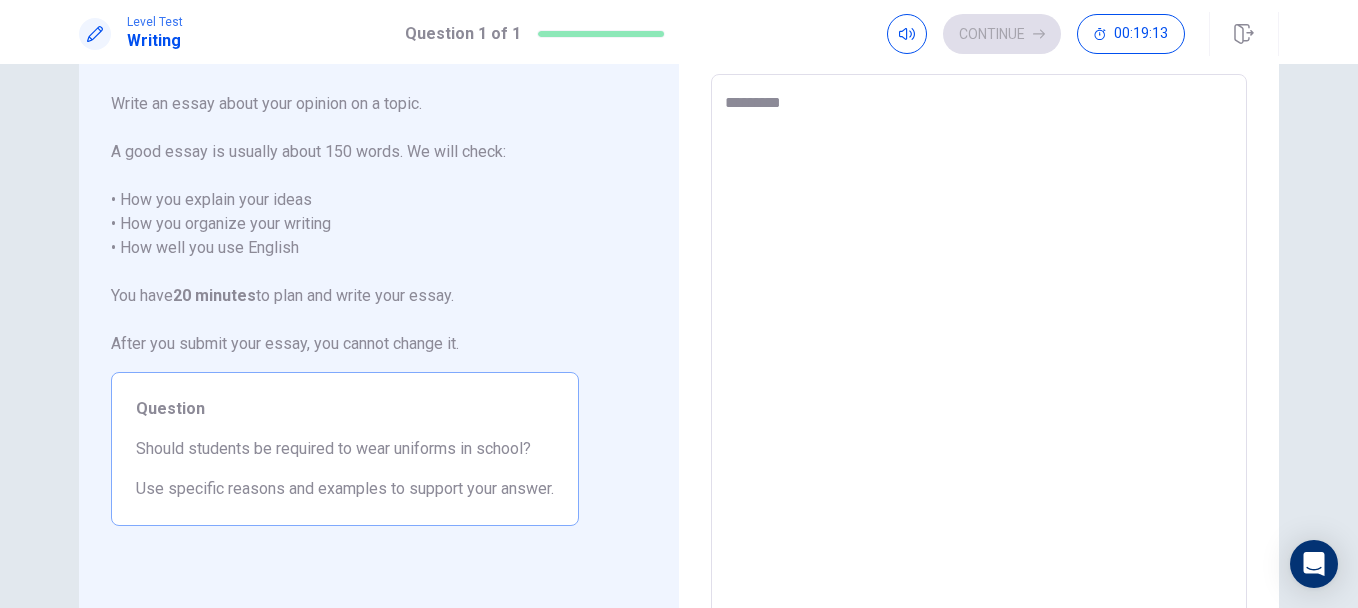 type on "*" 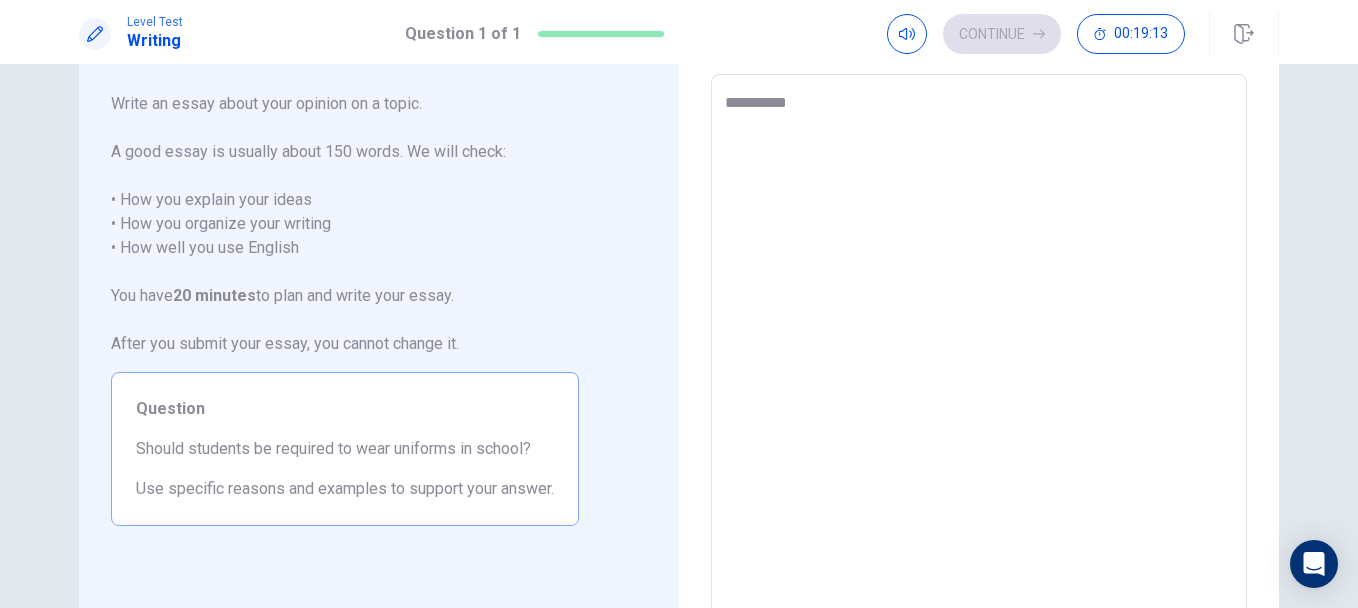 type on "*" 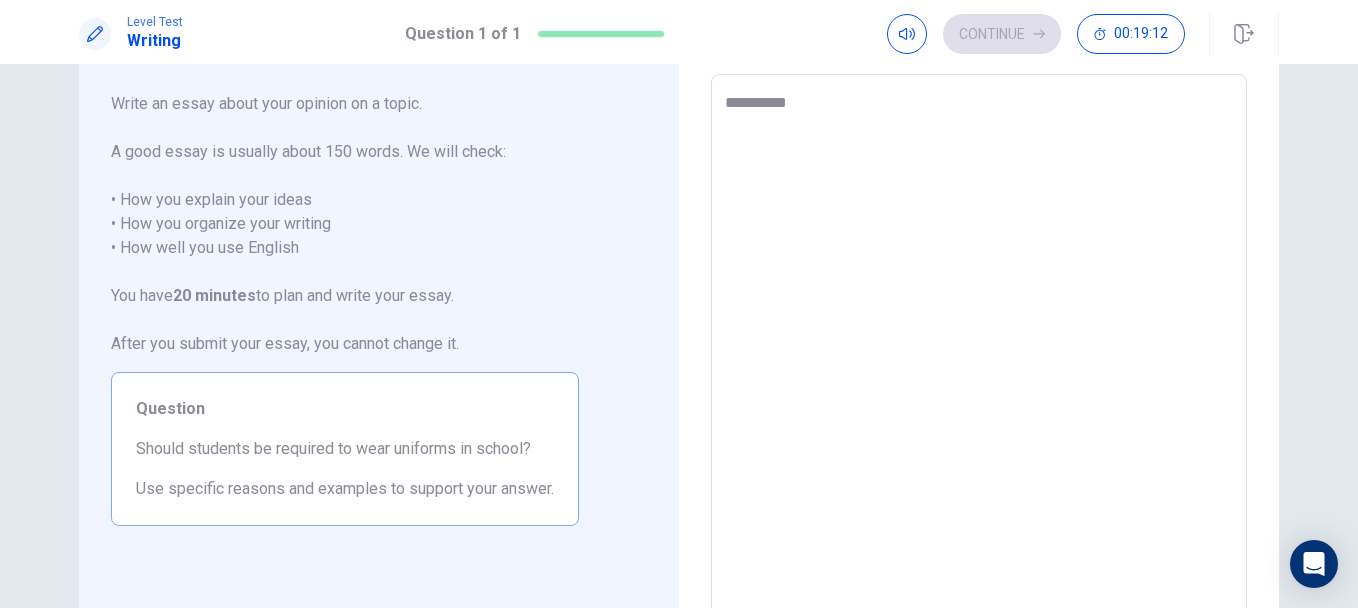 type on "**********" 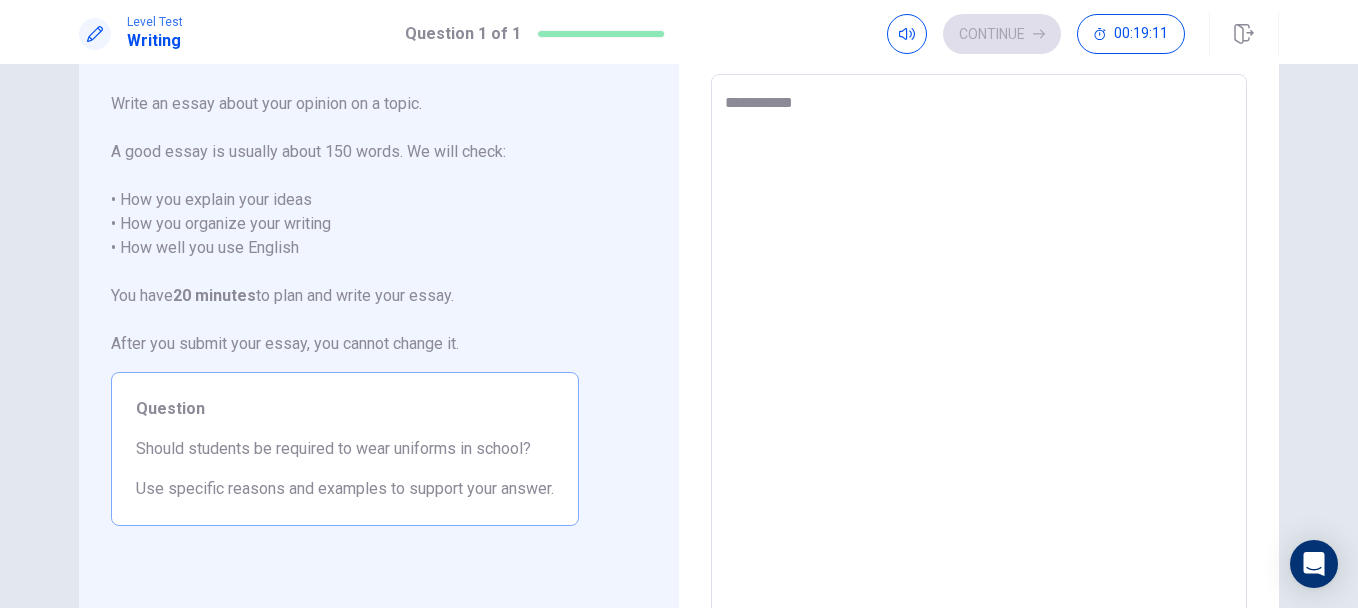 type on "*" 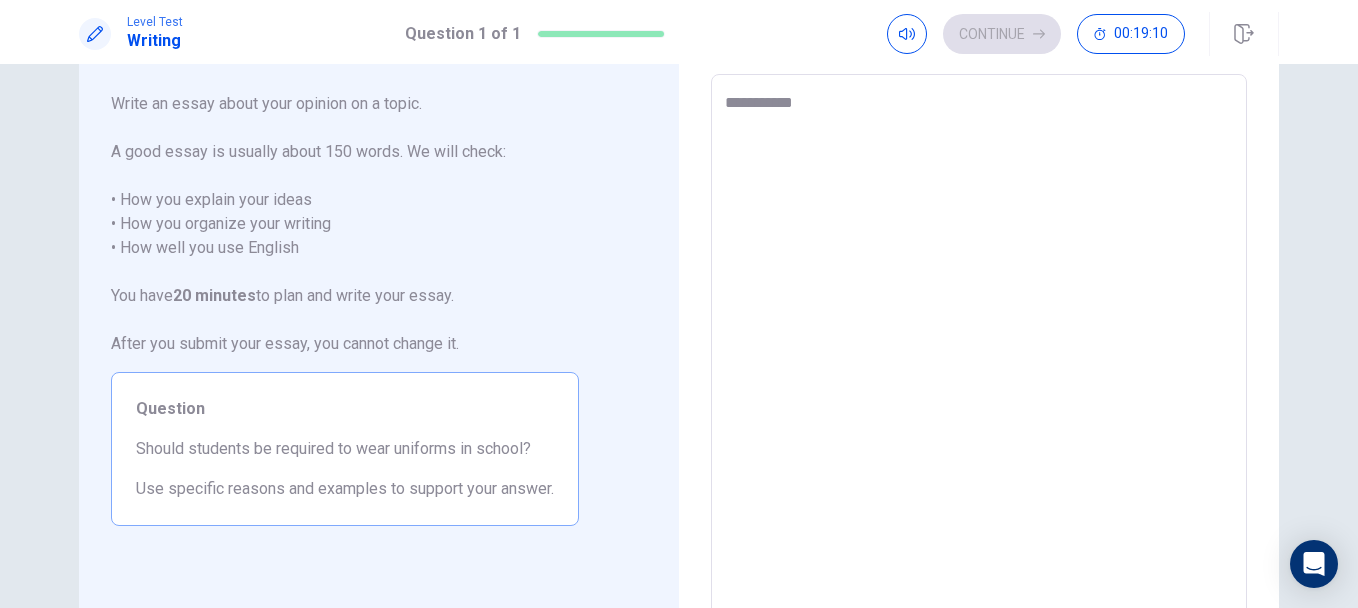 type on "**********" 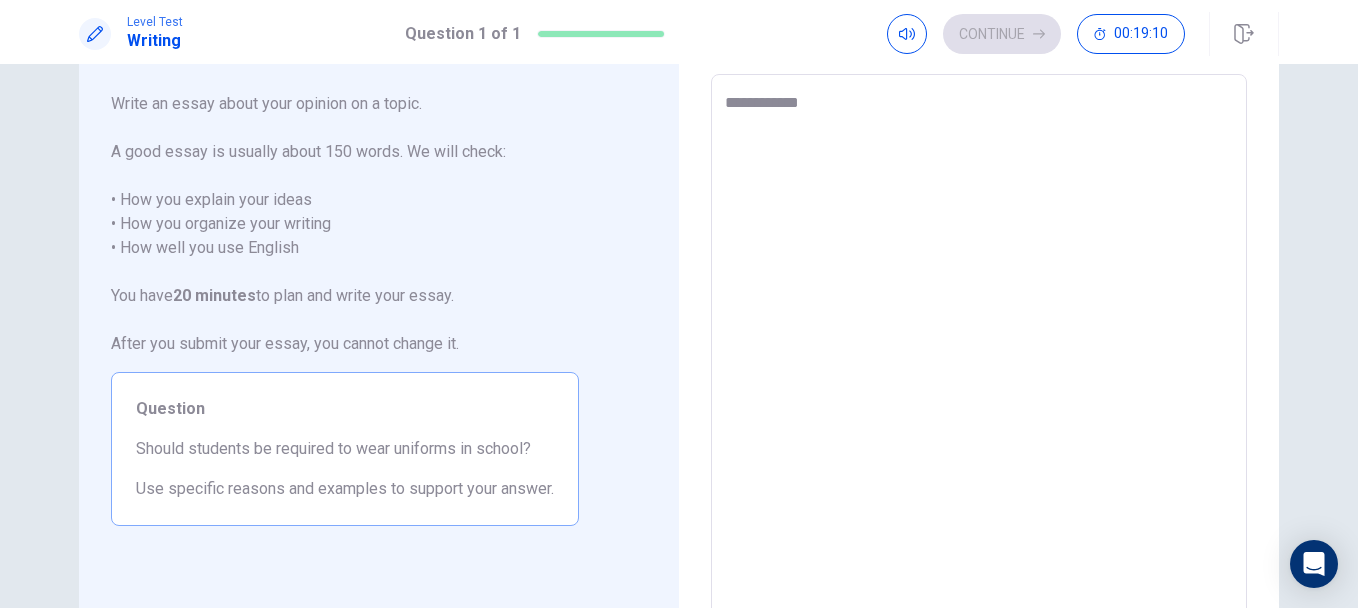 type on "*" 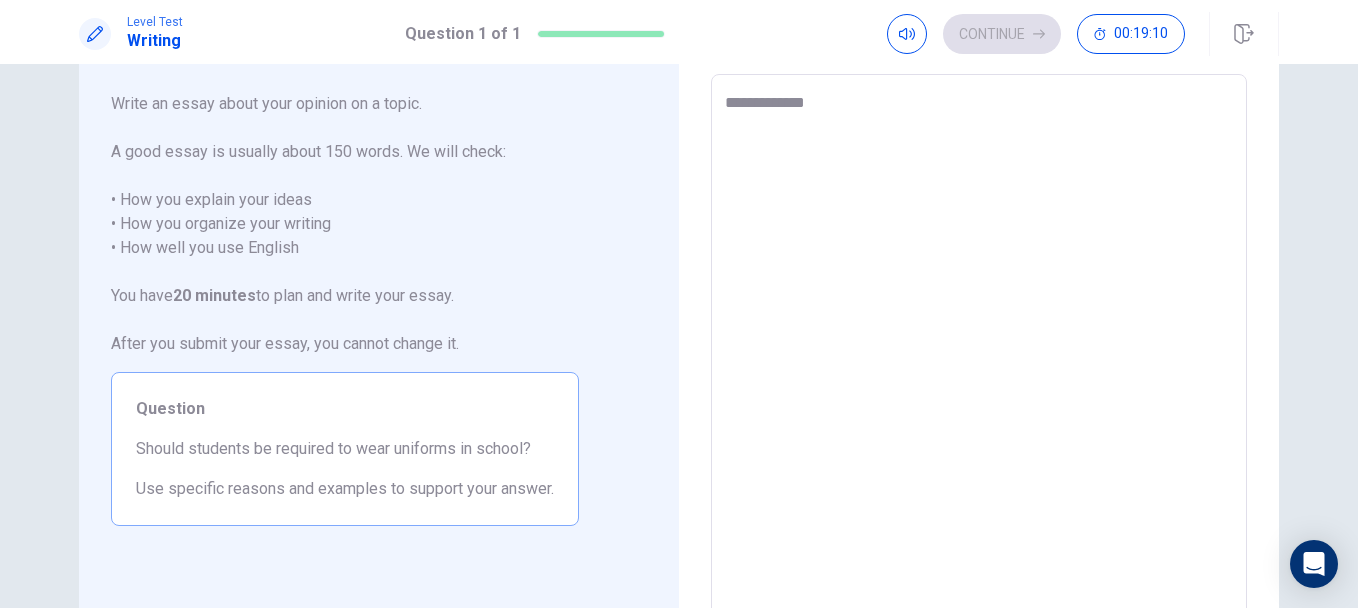 type on "*" 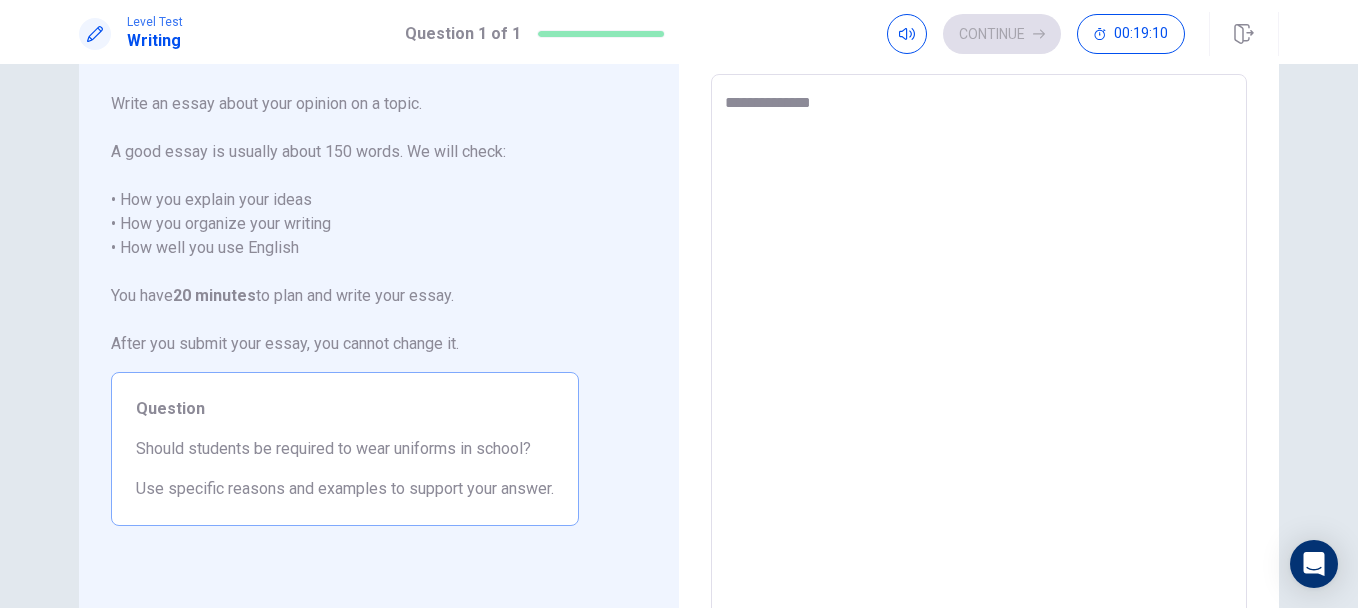 type on "*" 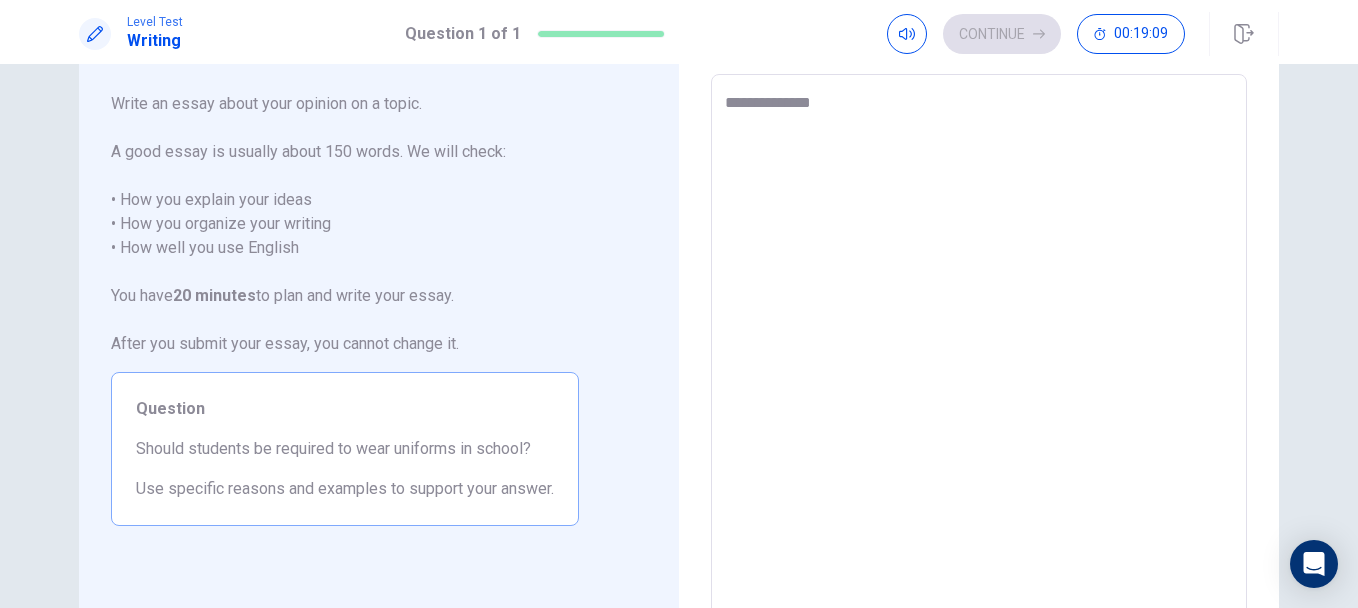type on "**********" 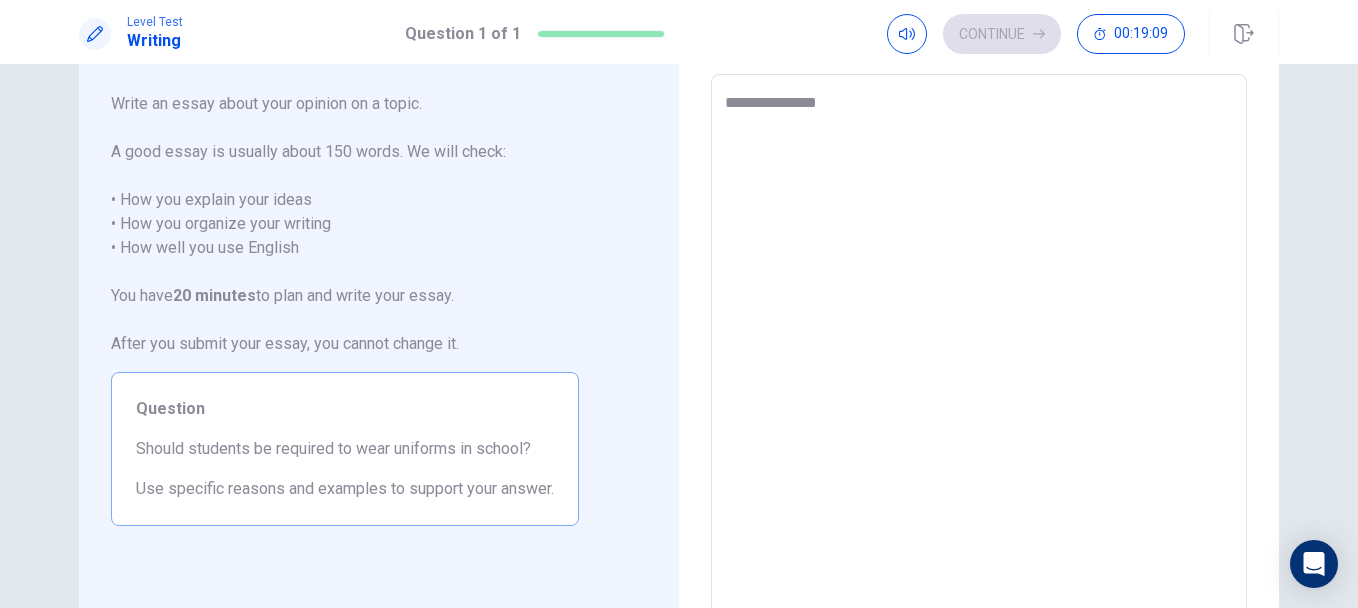 type on "*" 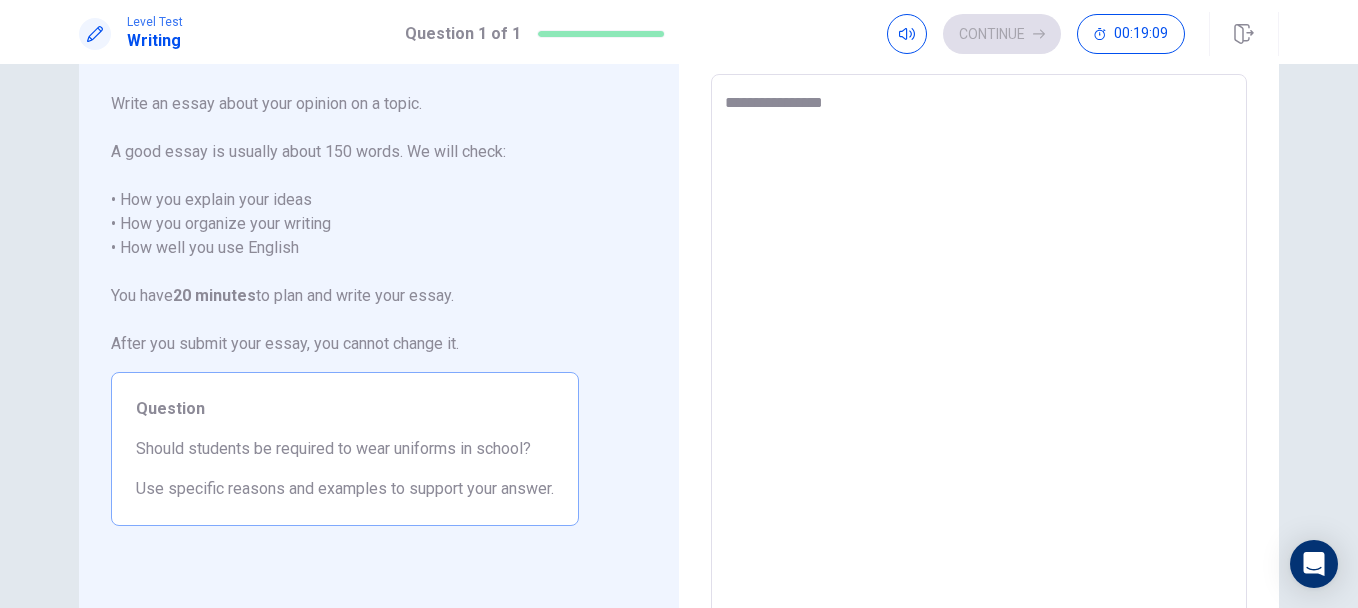 type on "*" 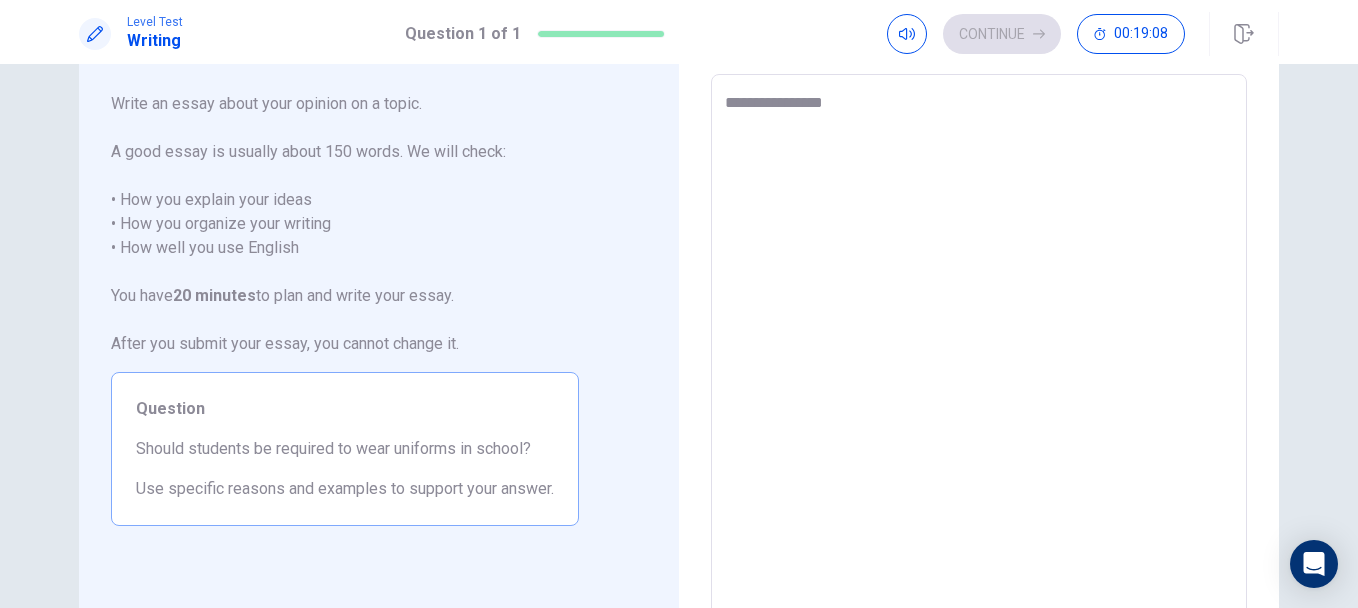 type on "**********" 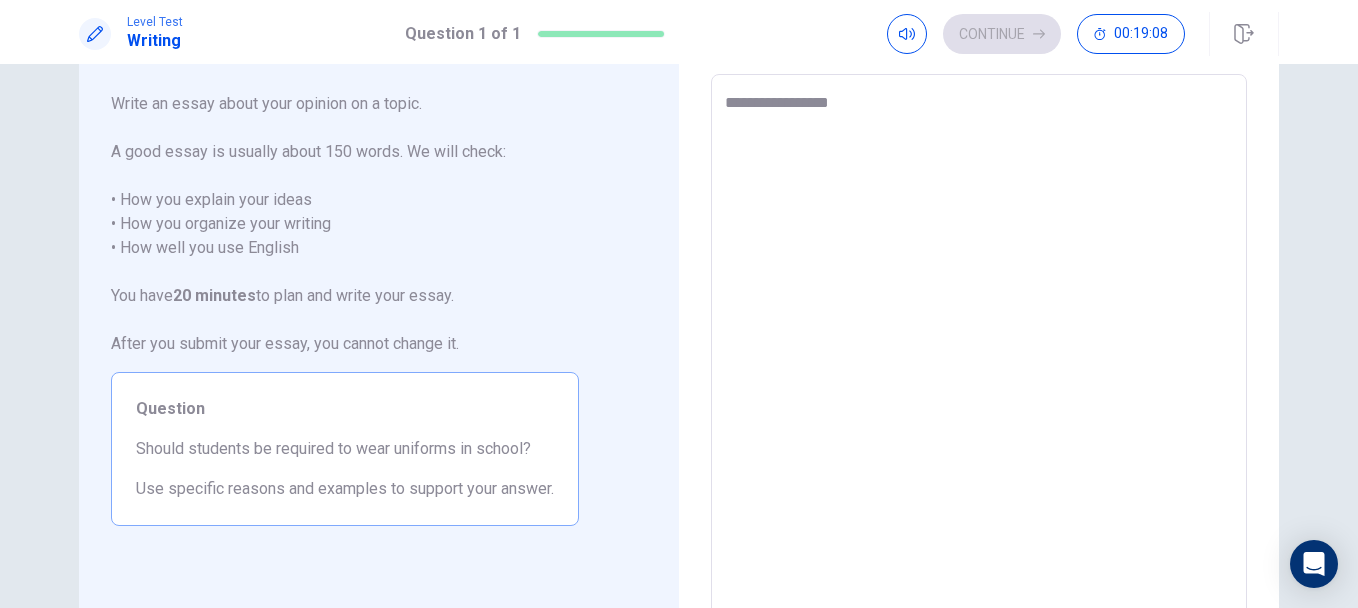 type on "*" 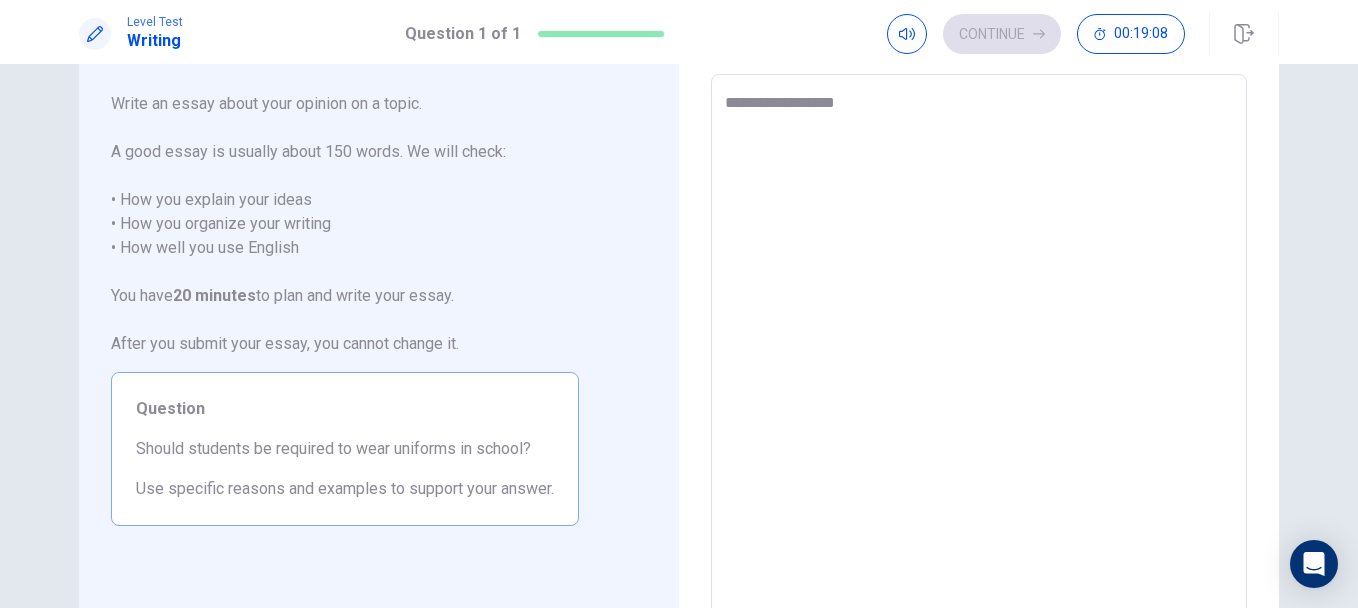 type on "*" 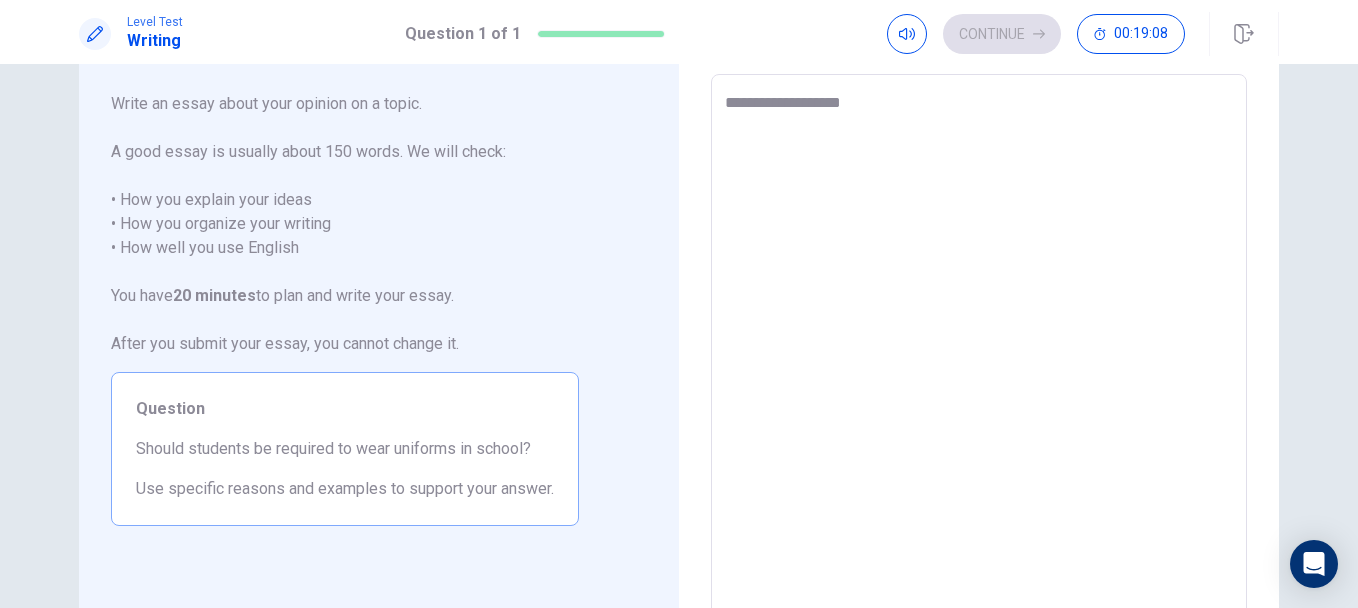 type on "*" 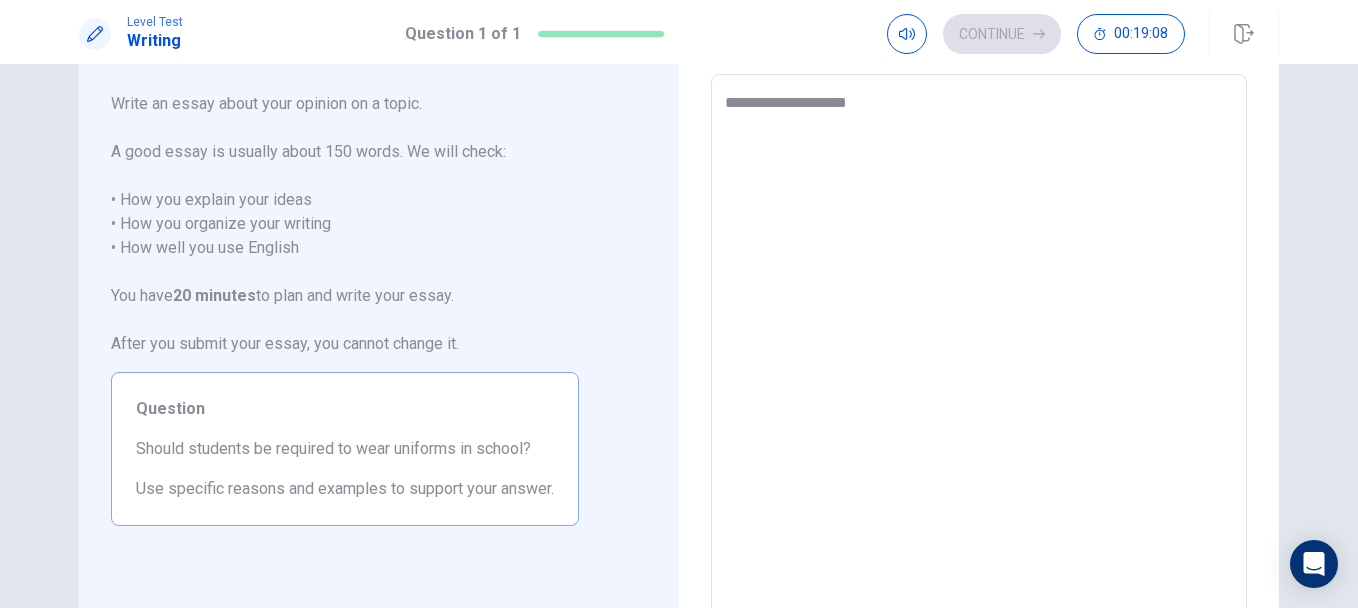 type on "*" 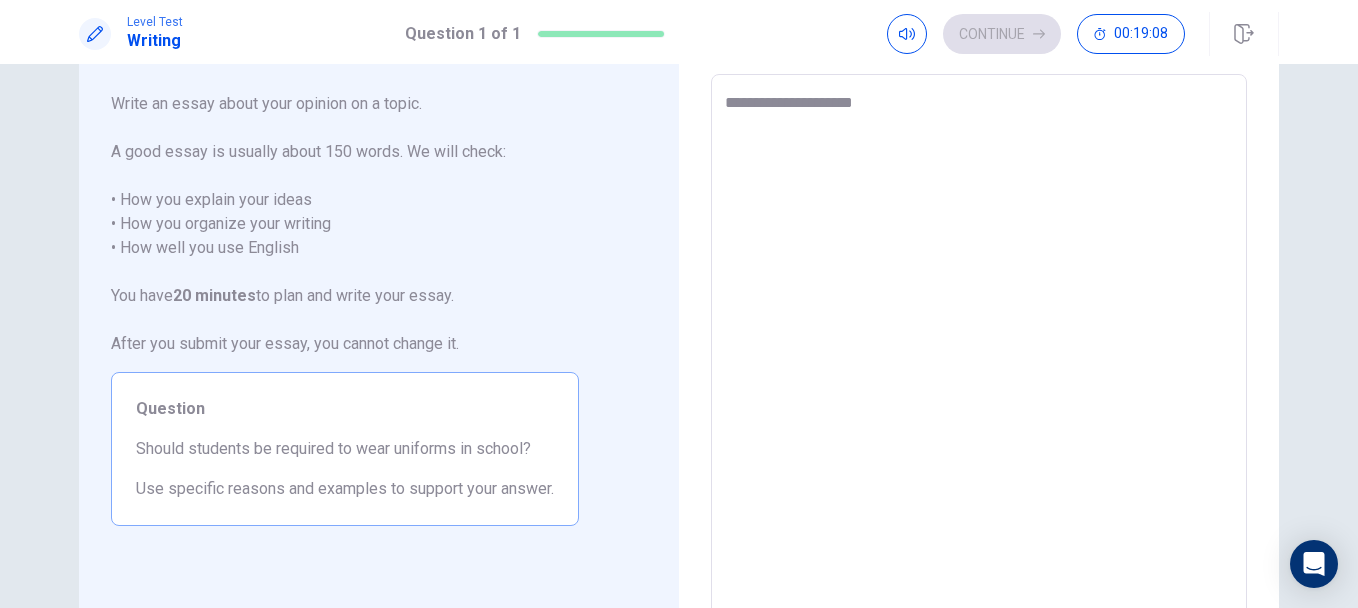 type on "*" 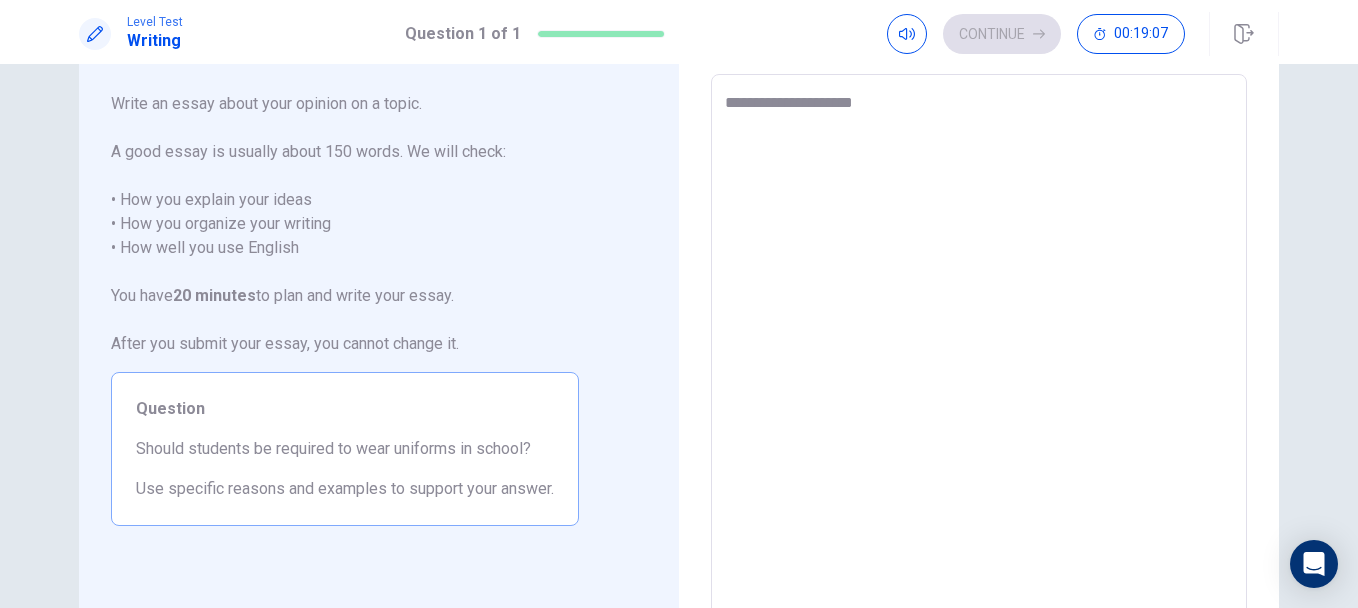 type on "**********" 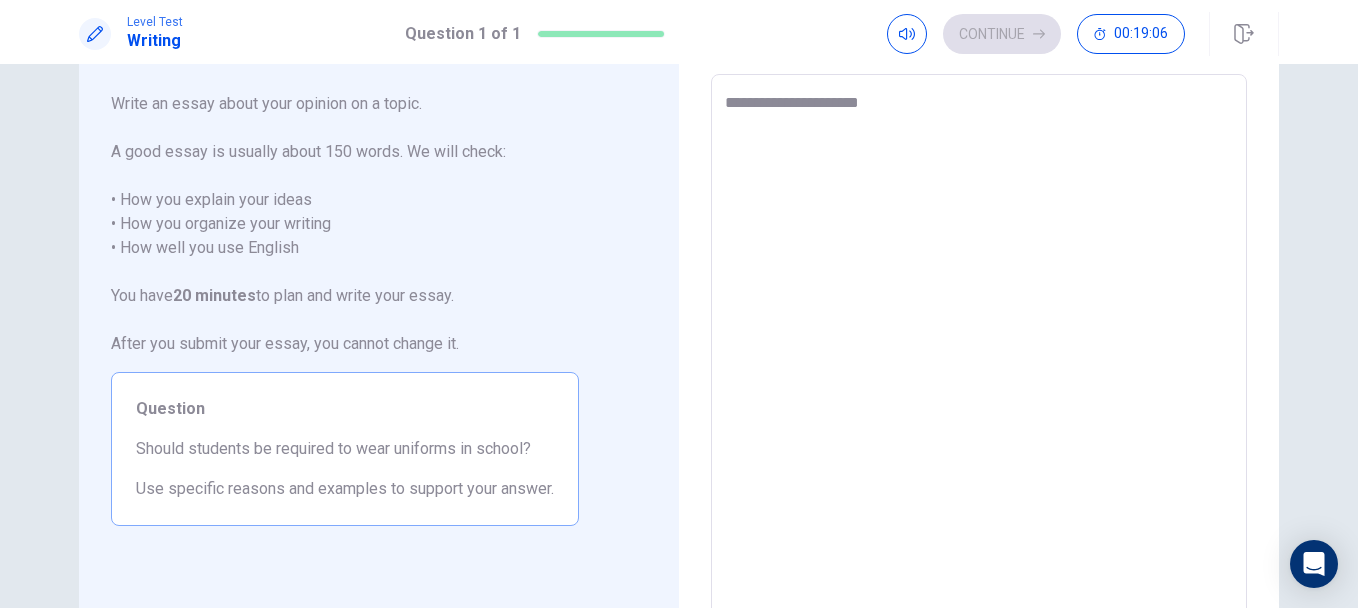 type on "*" 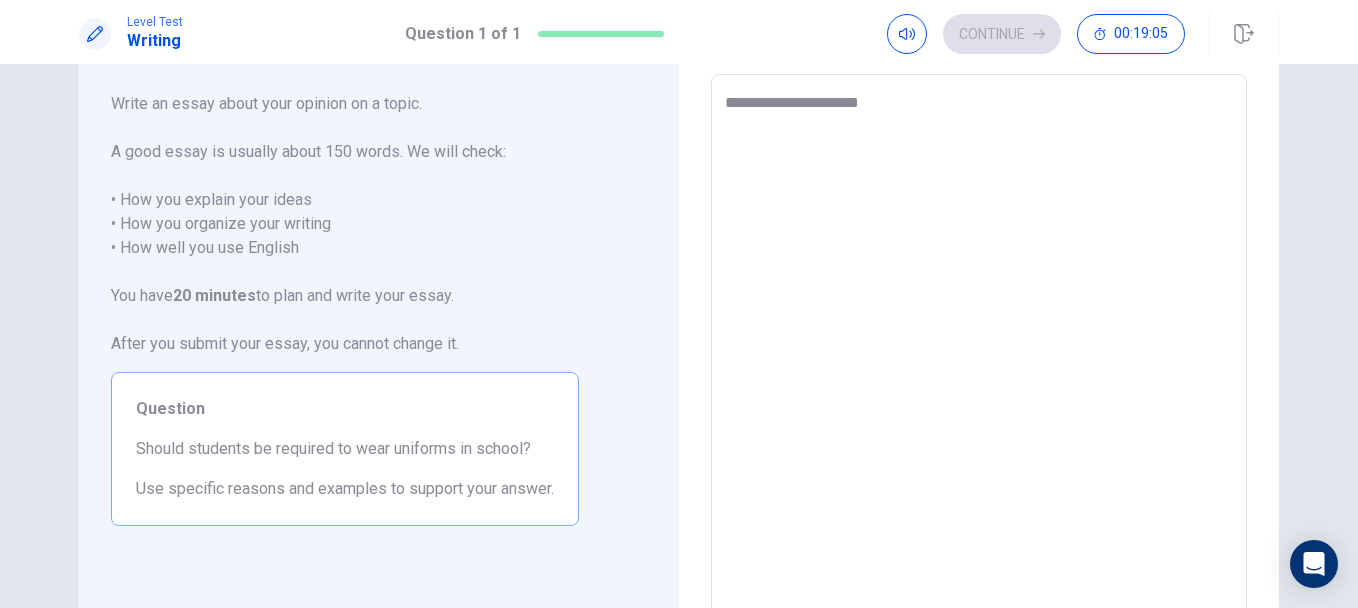 type on "**********" 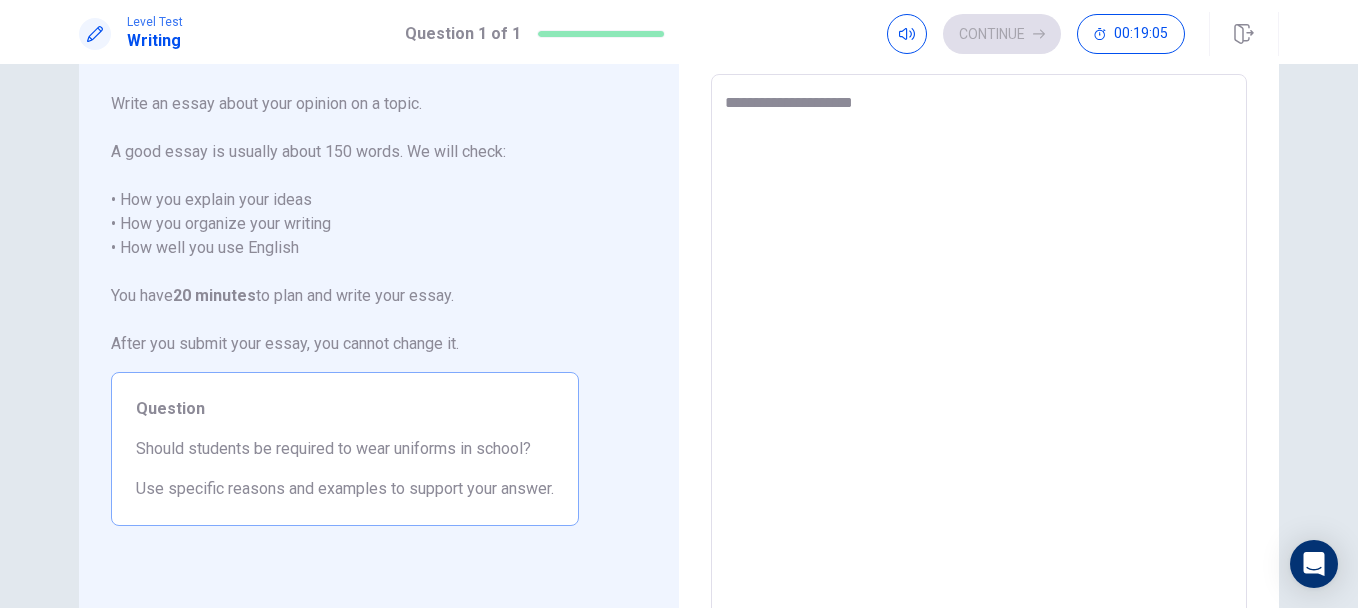 type on "*" 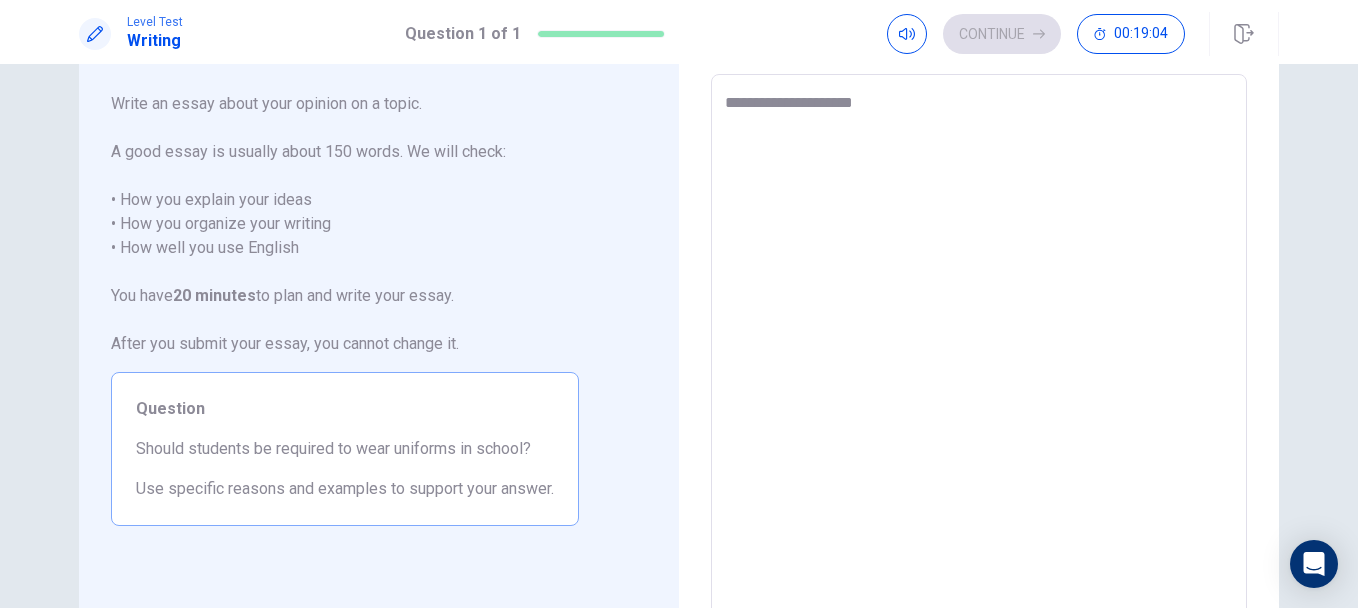 type on "**********" 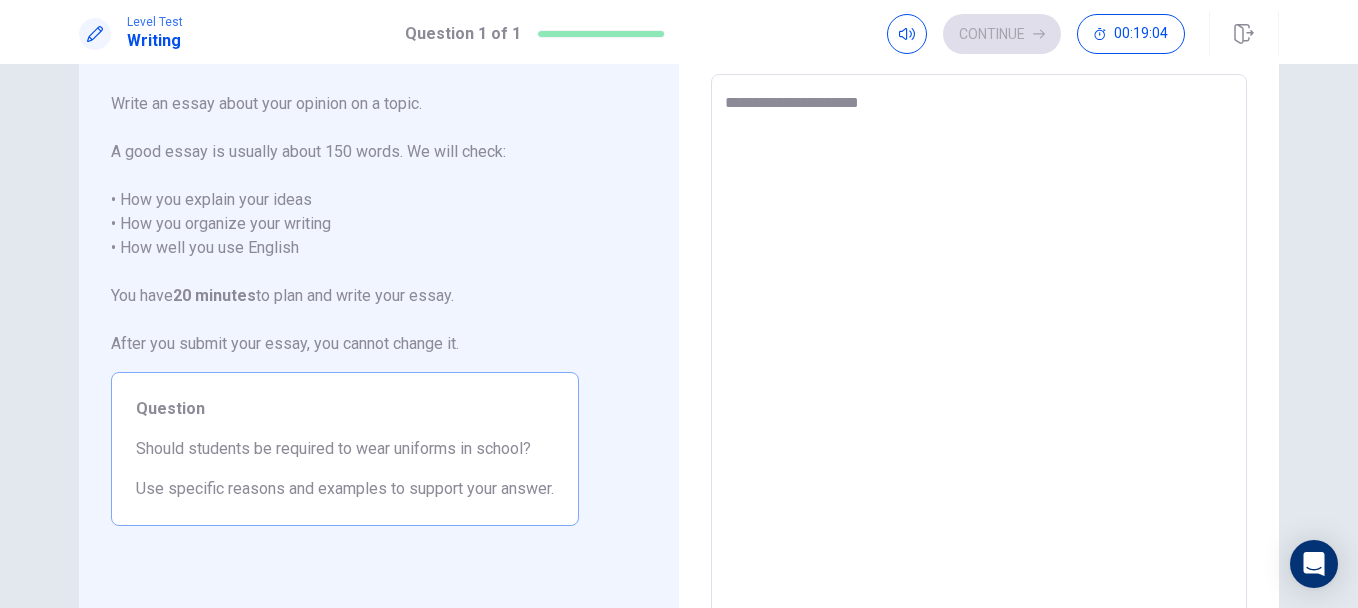 type on "*" 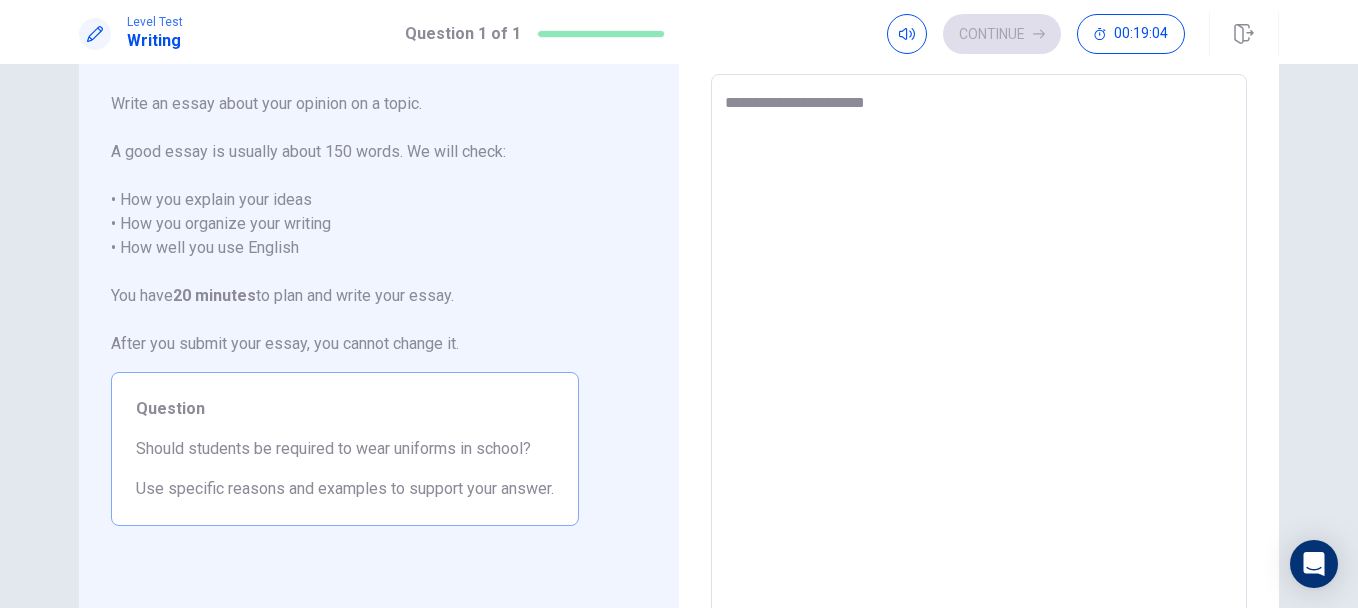type on "*" 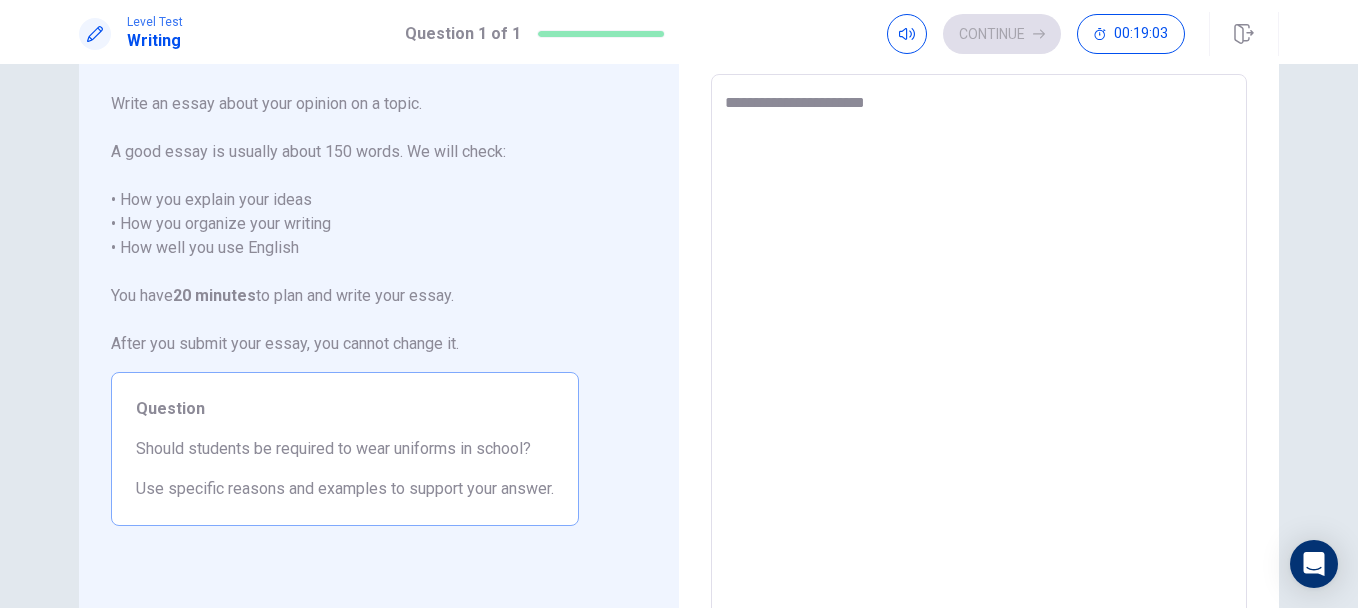 type on "**********" 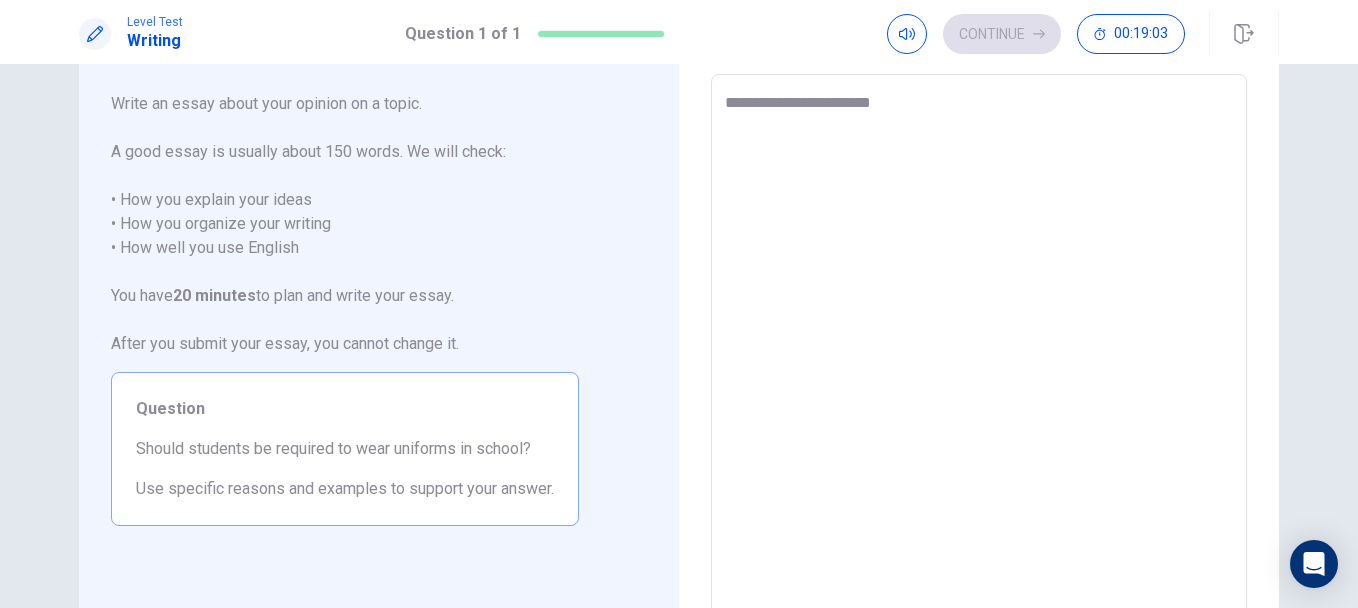 type on "*" 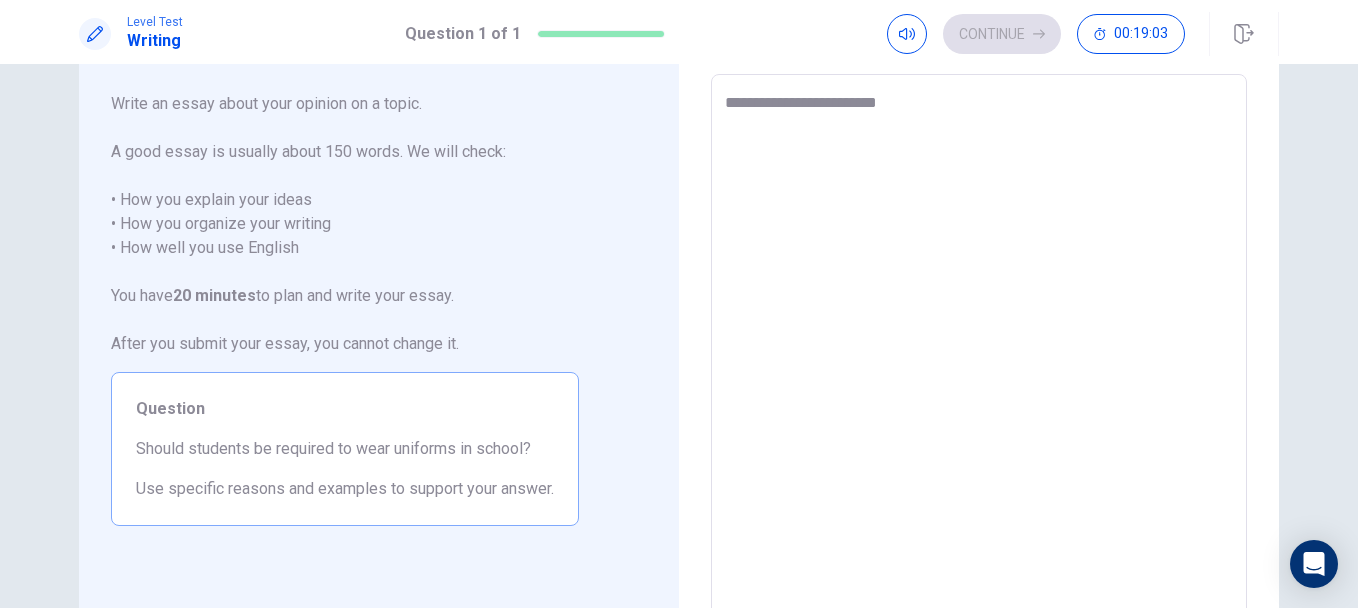 type on "*" 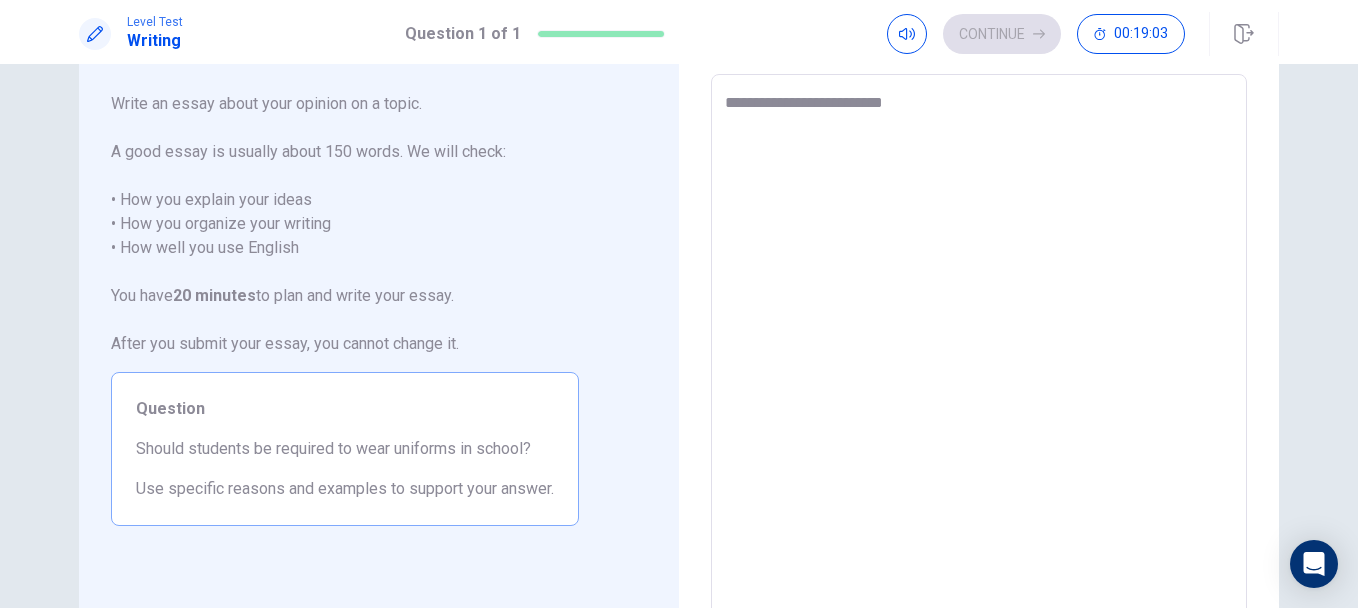 type on "*" 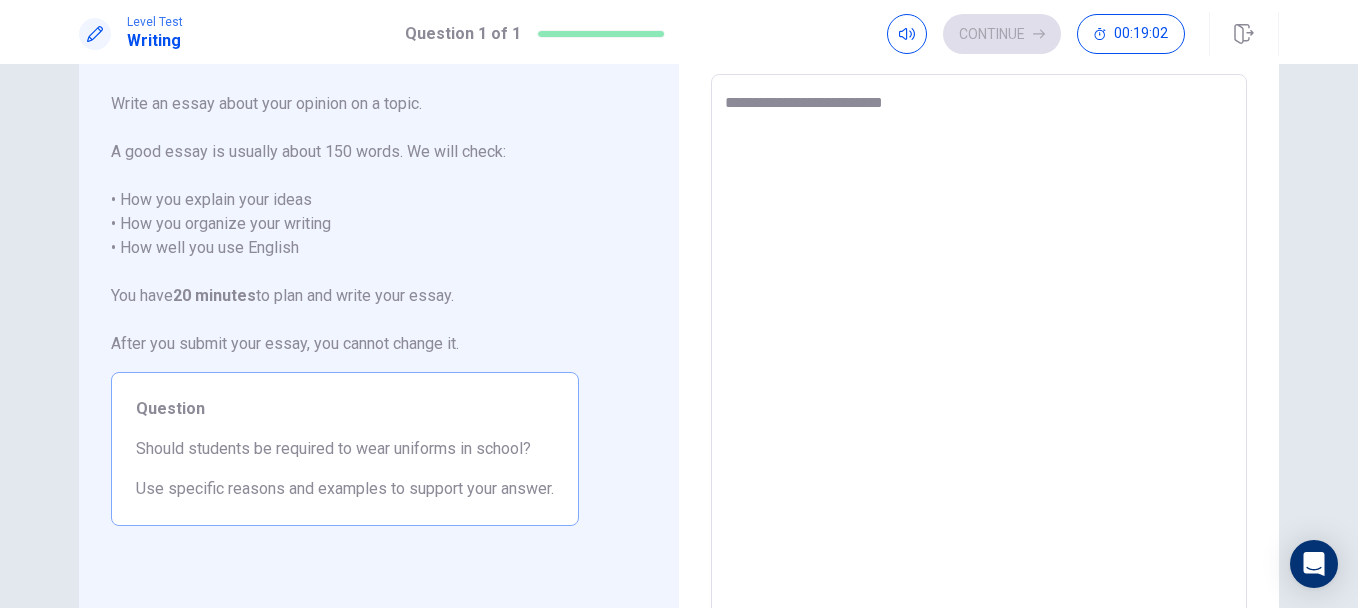type on "**********" 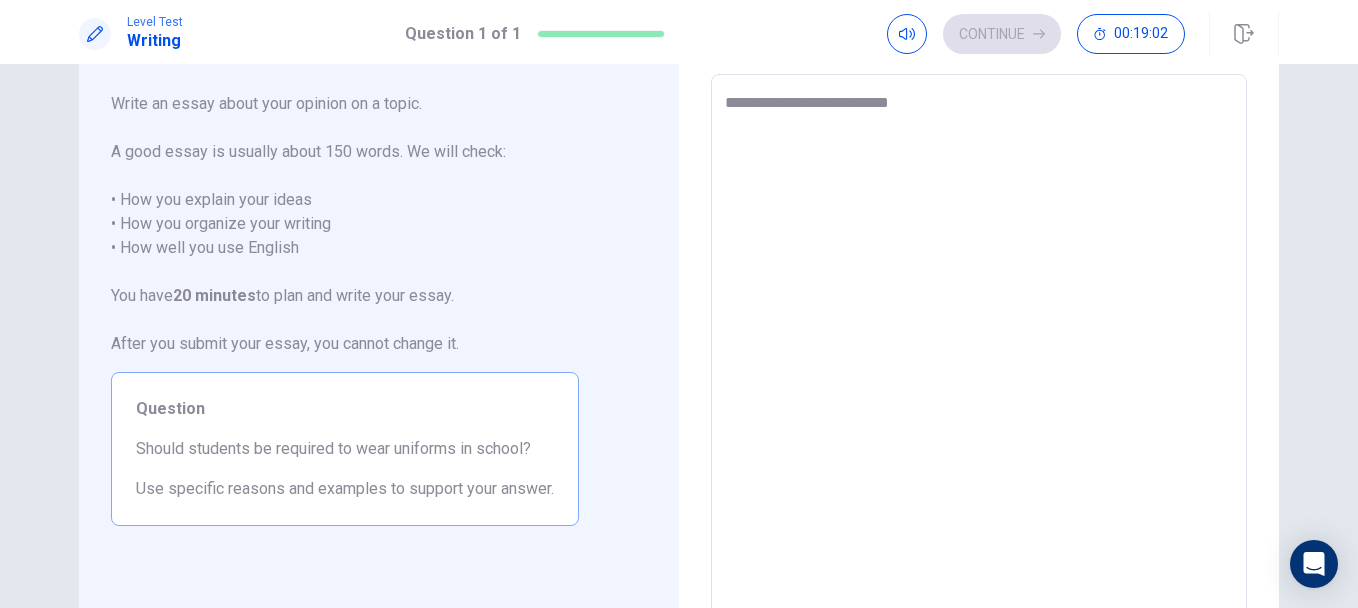 type on "*" 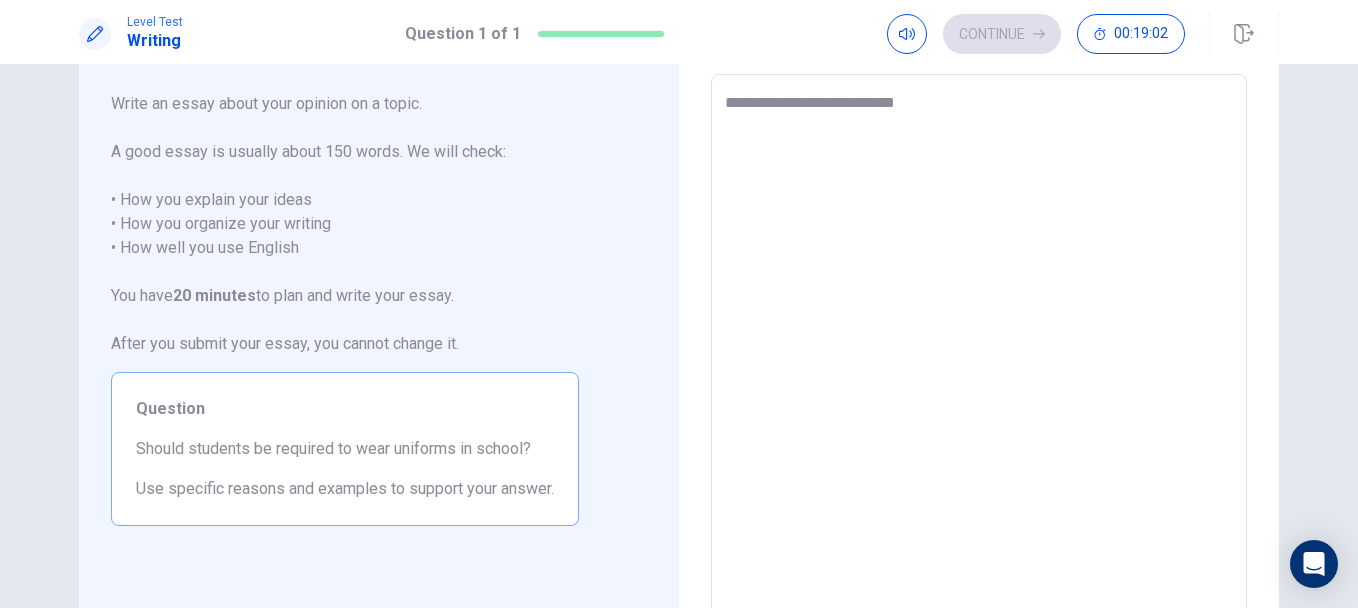 type on "*" 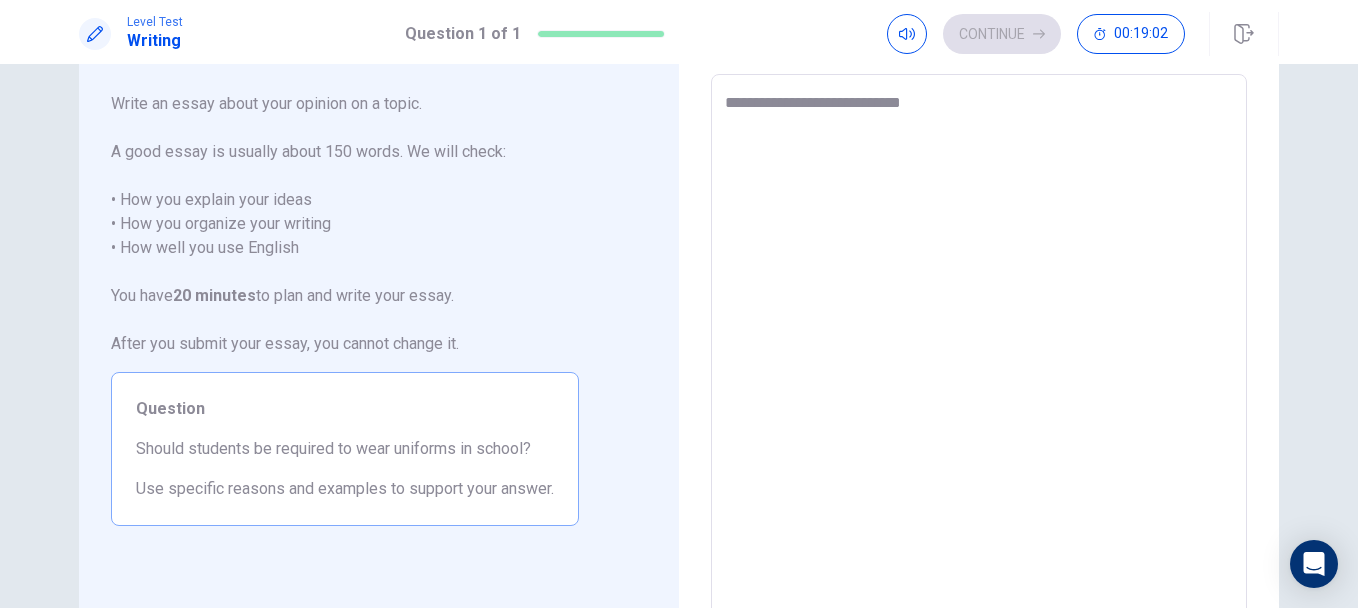 type on "*" 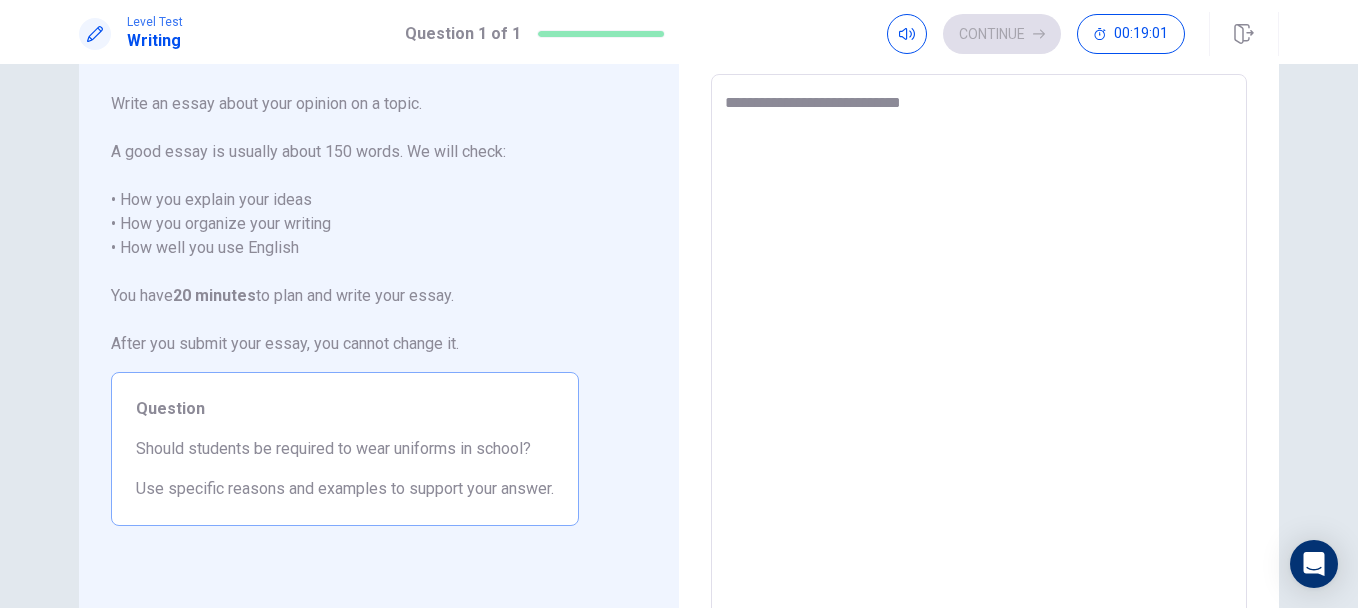 type on "**********" 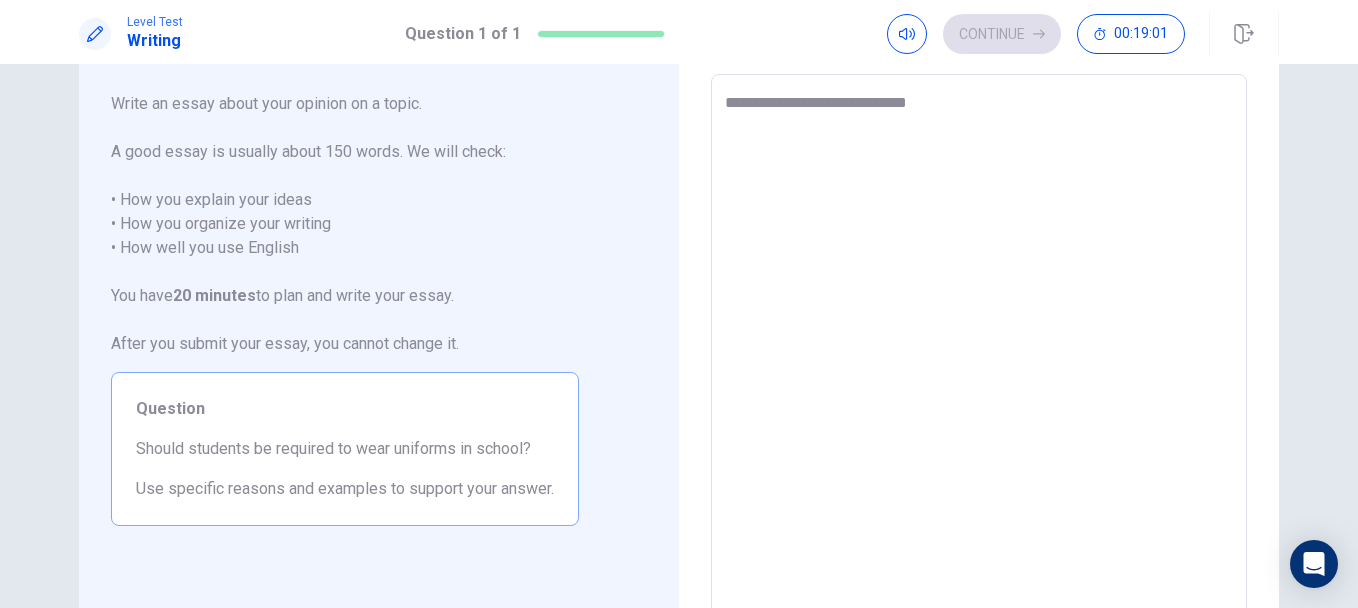 type on "*" 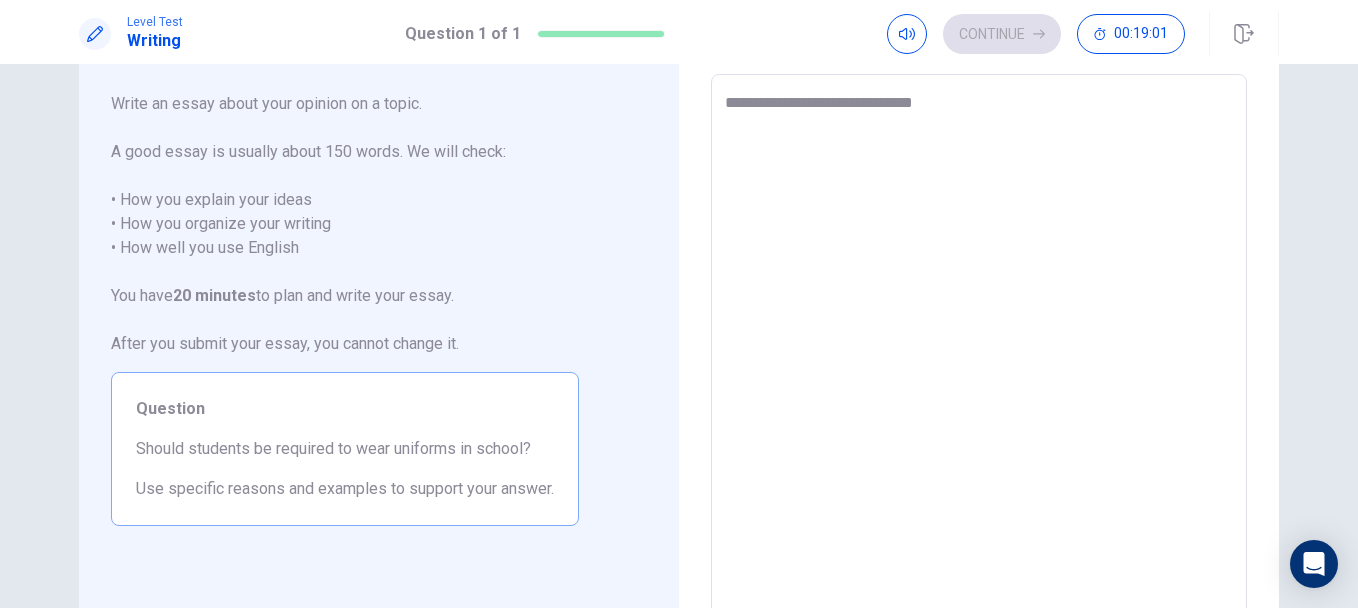type on "*" 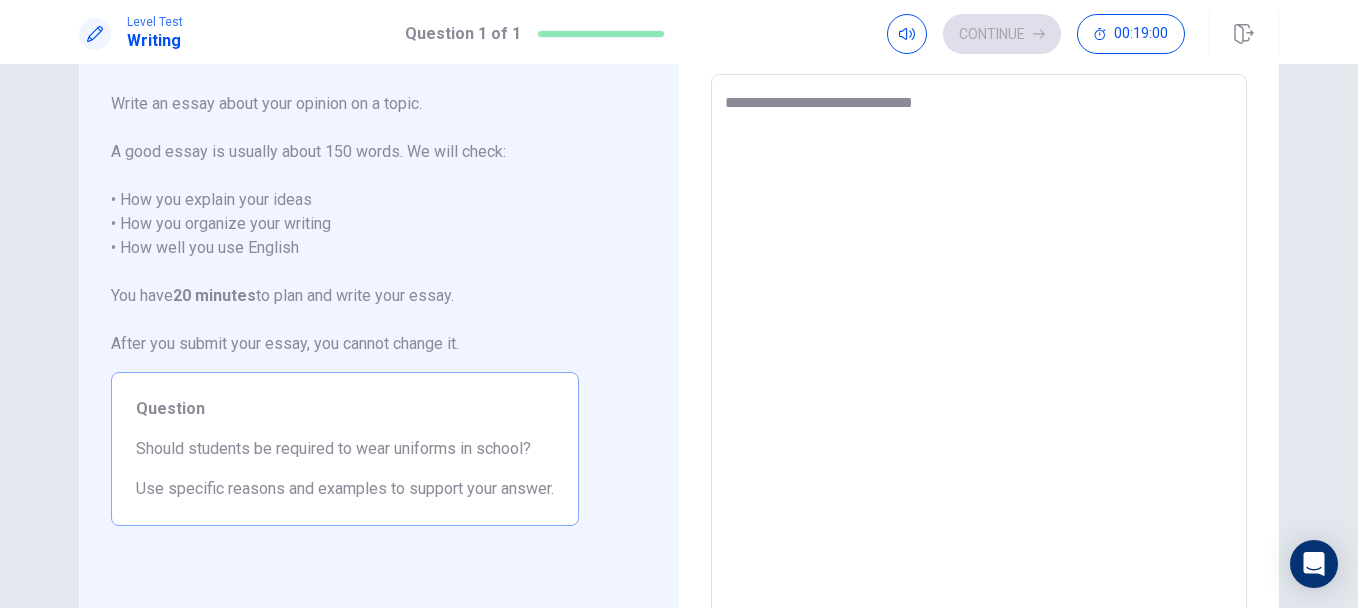 type on "**********" 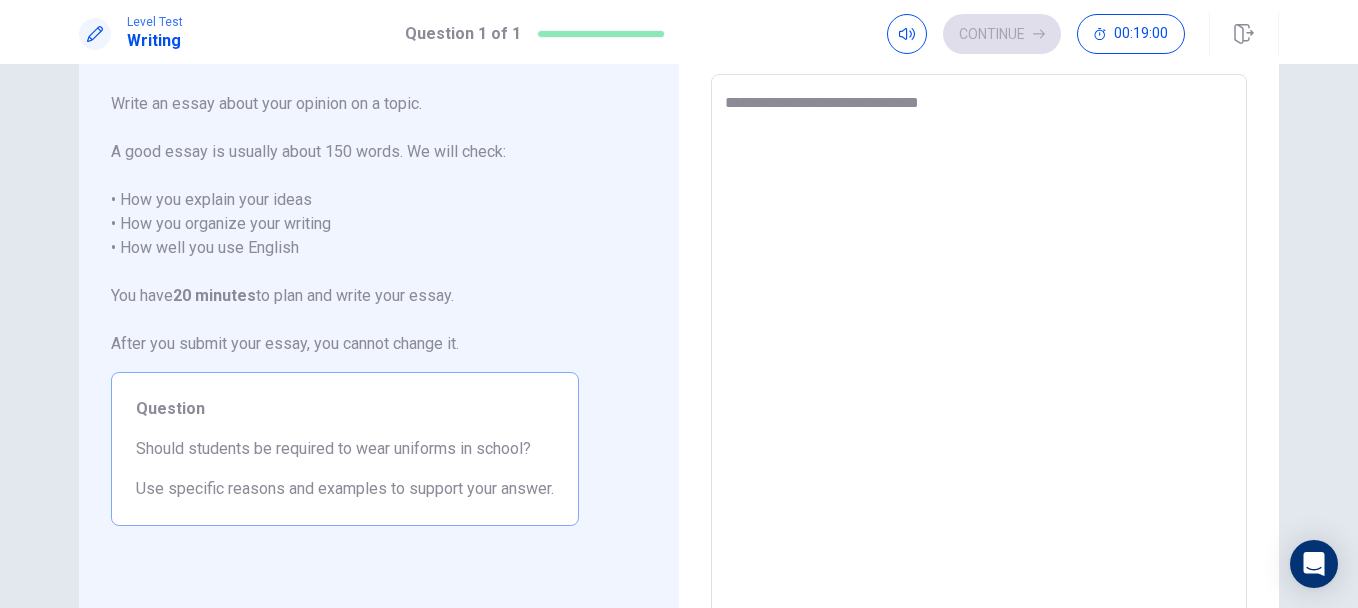 type on "*" 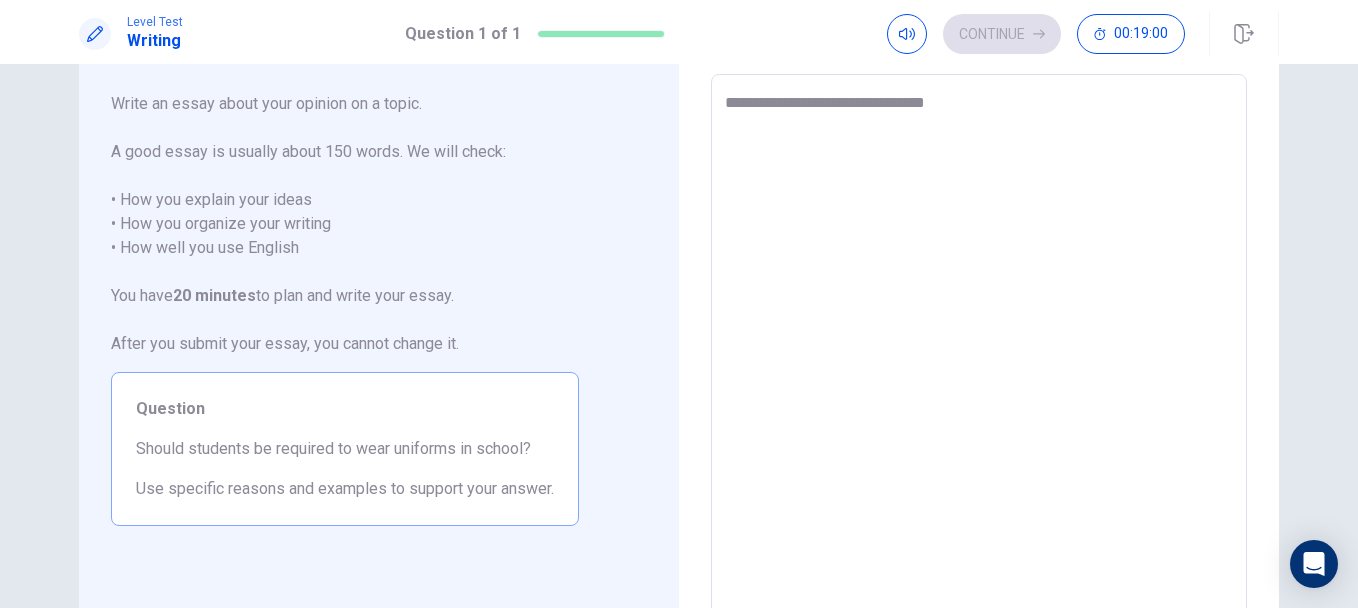 type on "*" 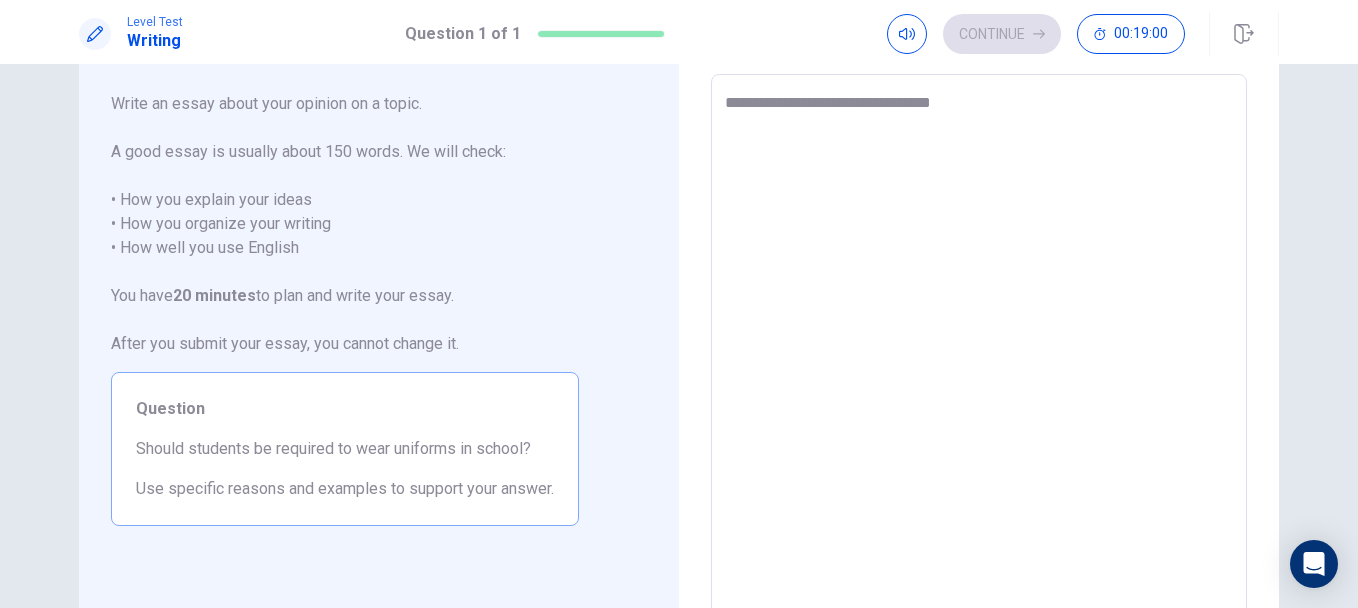 type on "*" 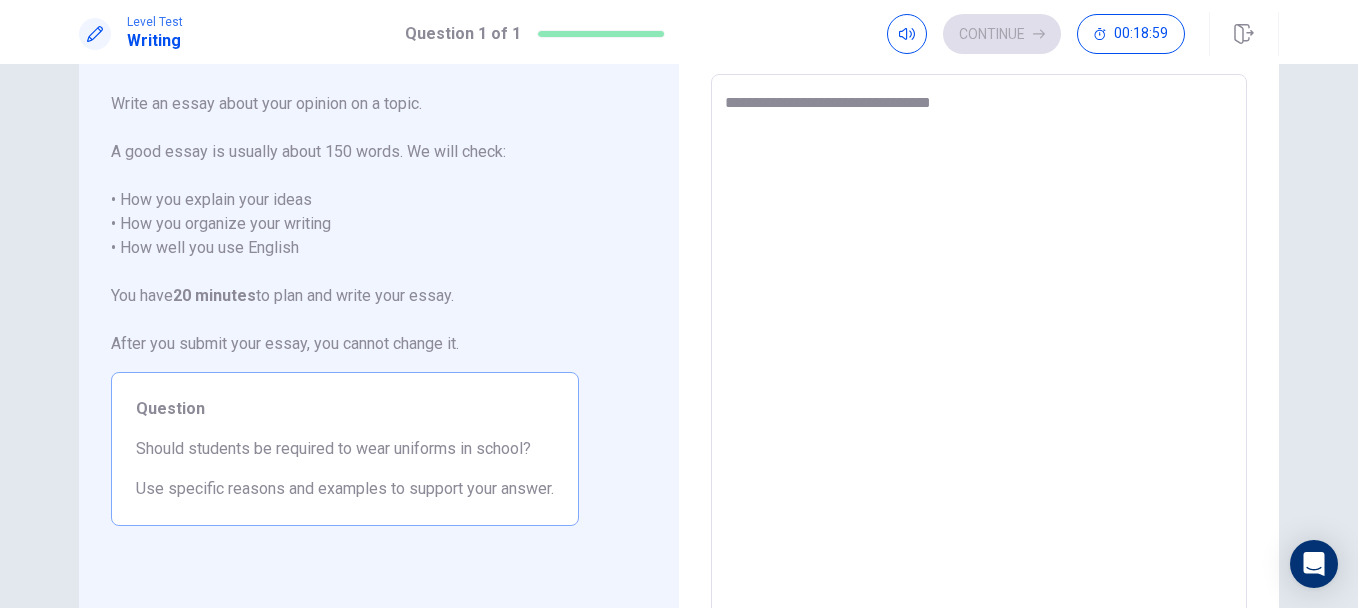 type on "**********" 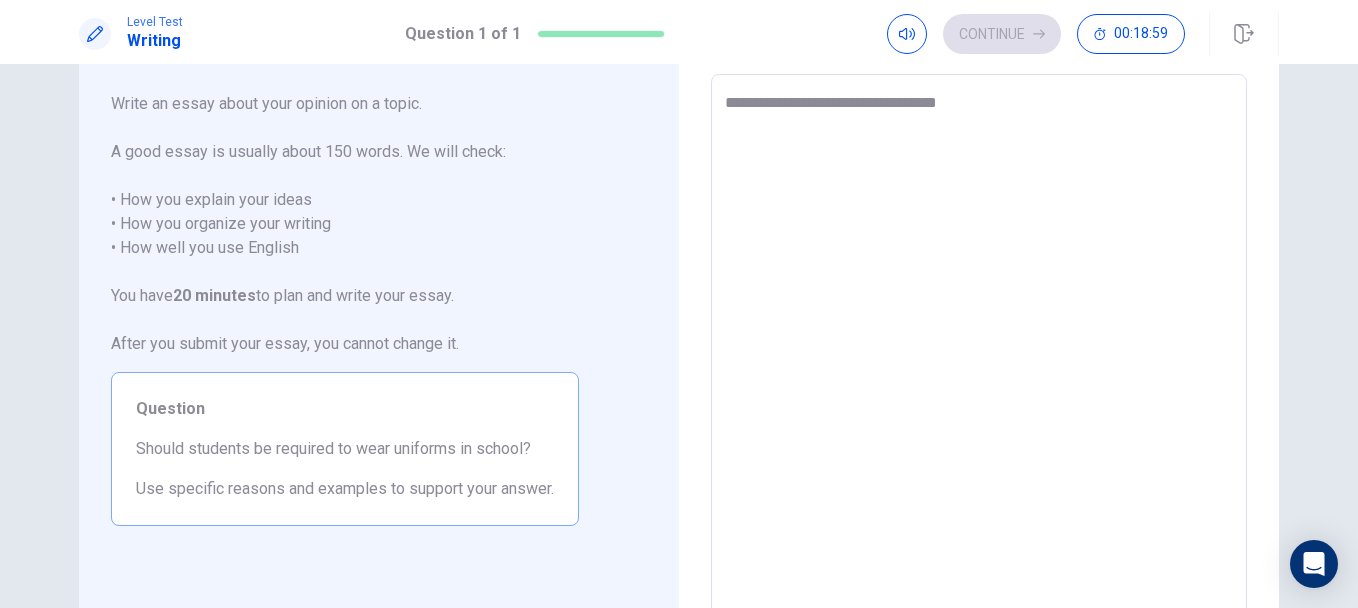type on "*" 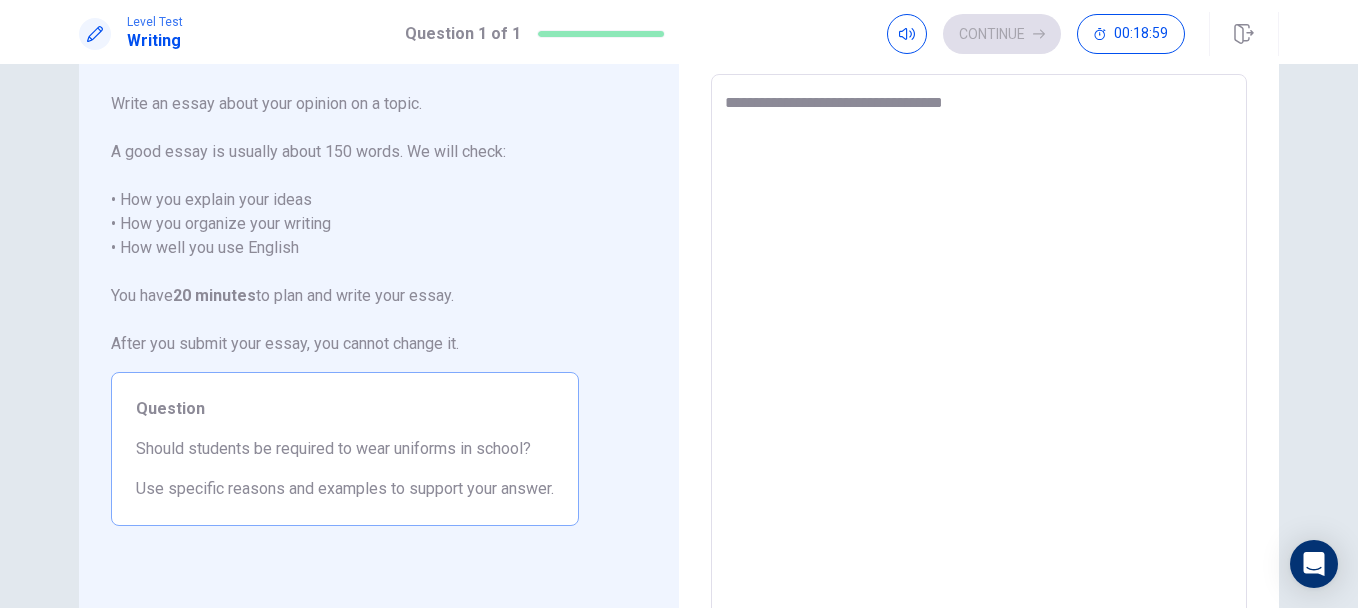 type on "*" 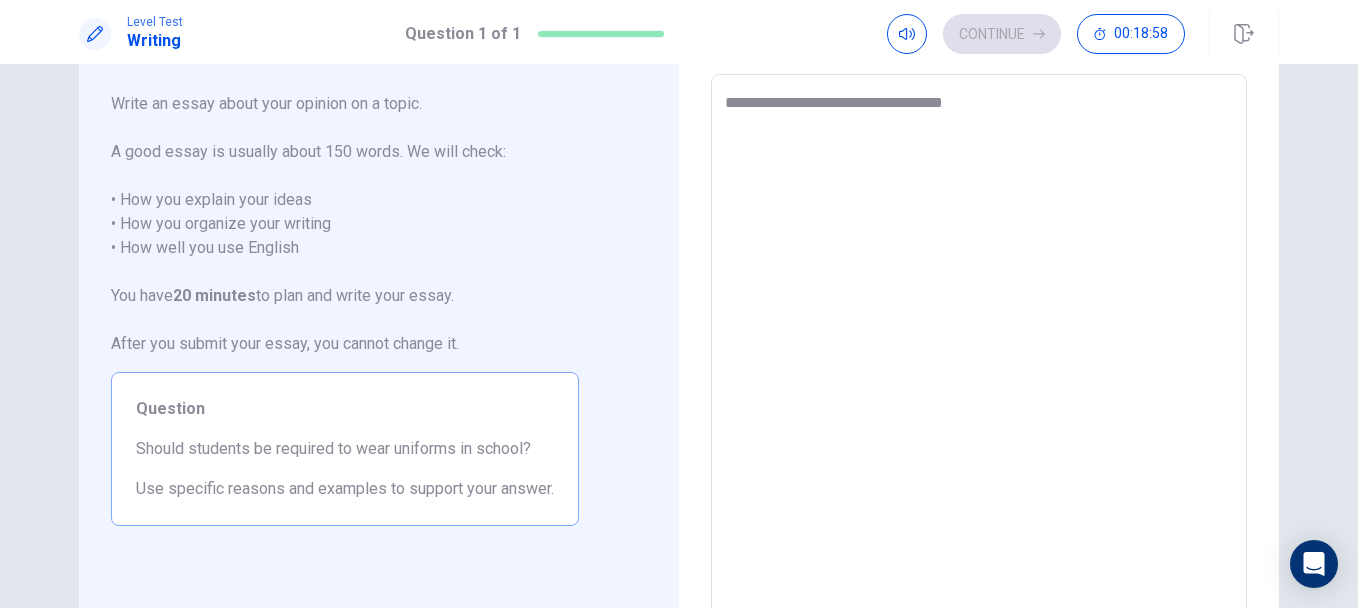 type on "**********" 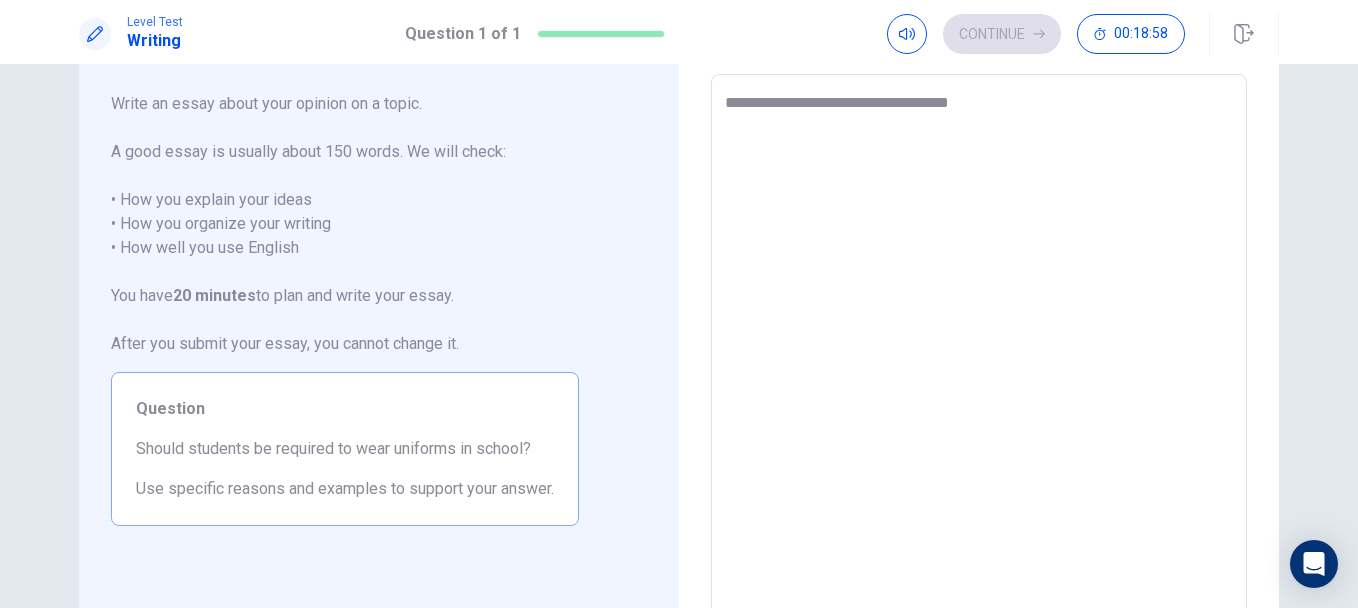 type on "*" 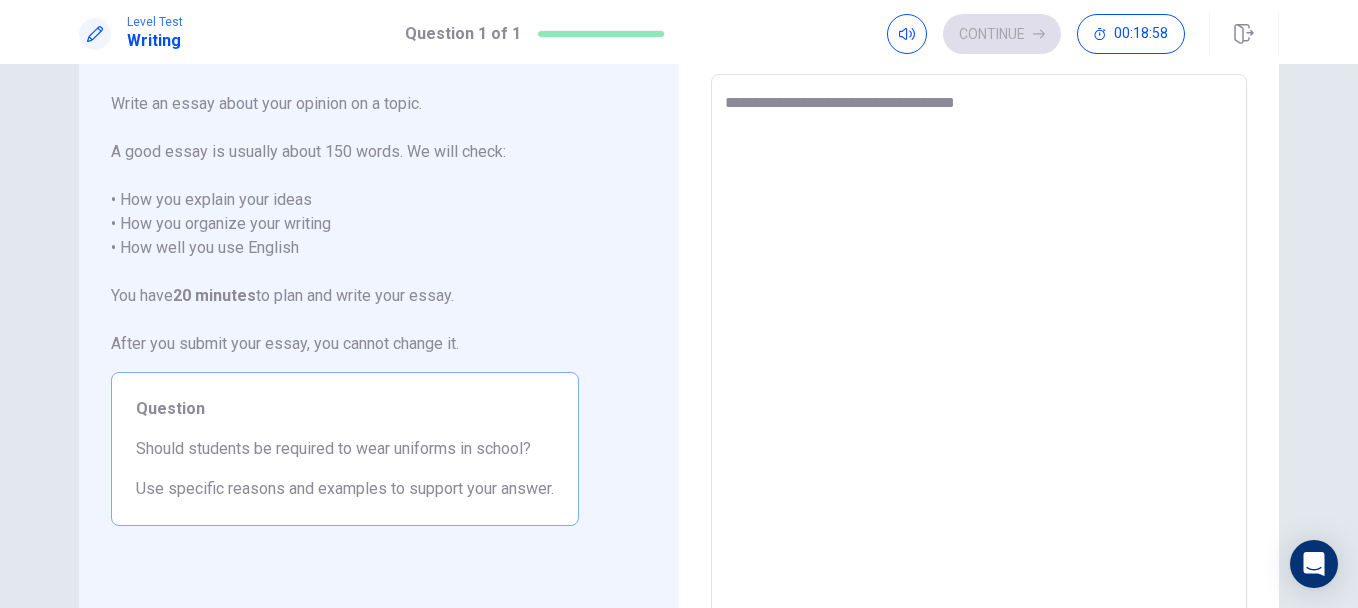 type on "*" 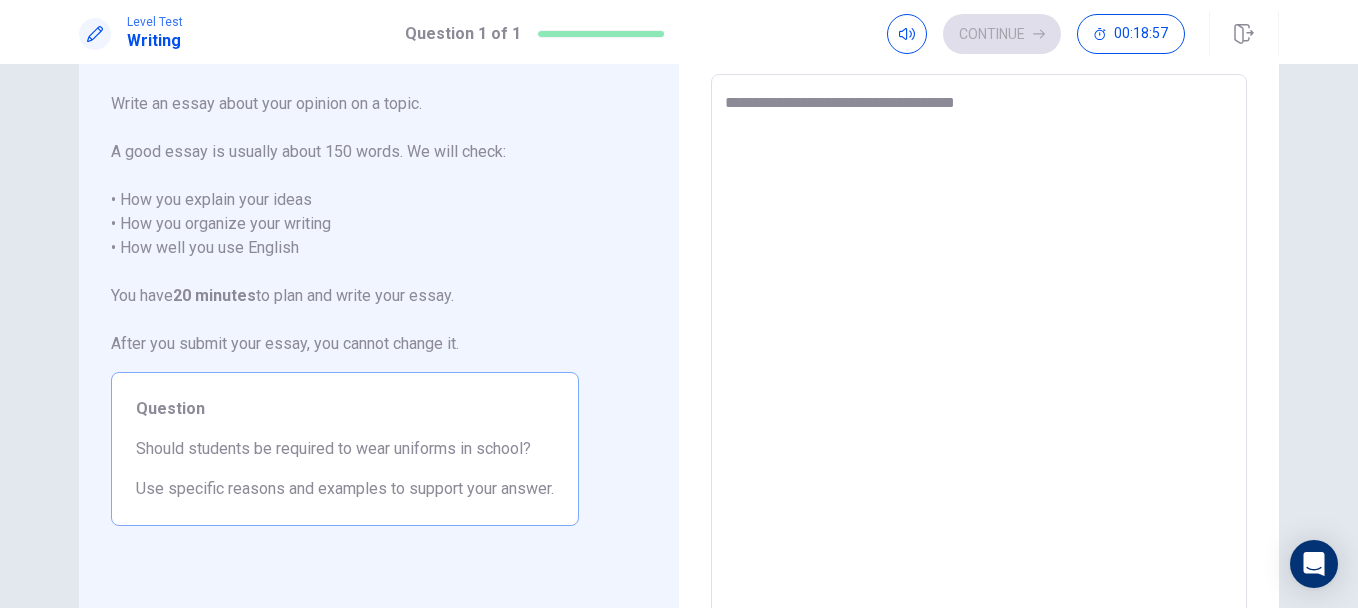 type on "**********" 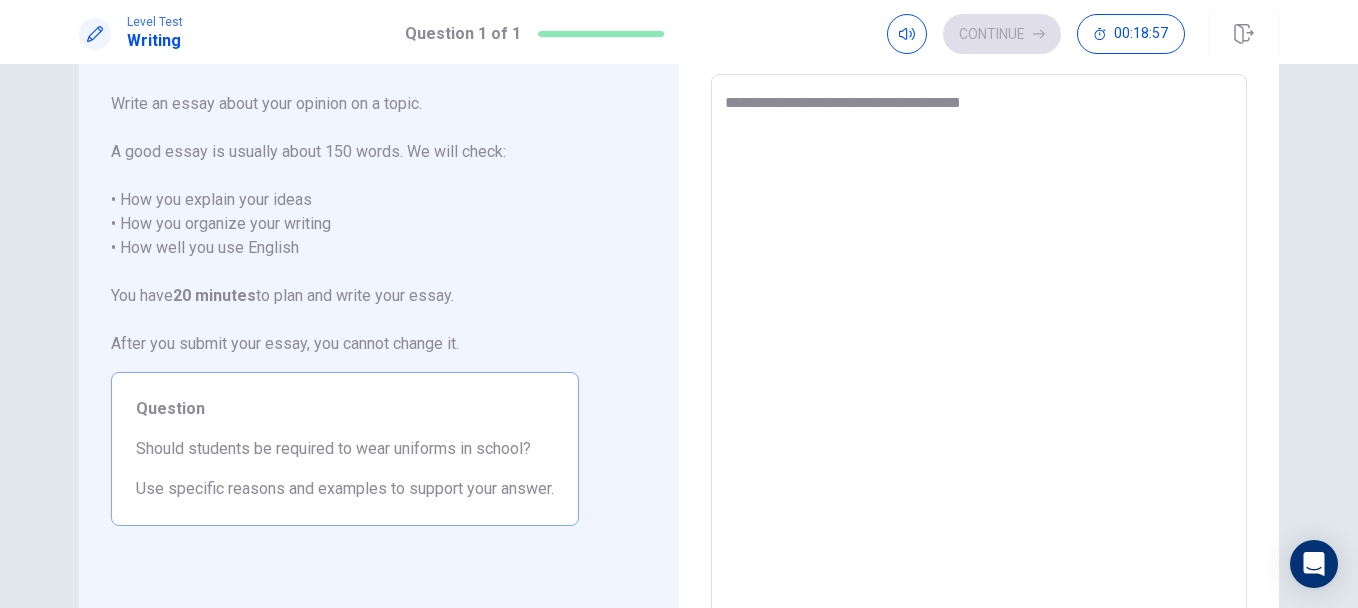 type on "*" 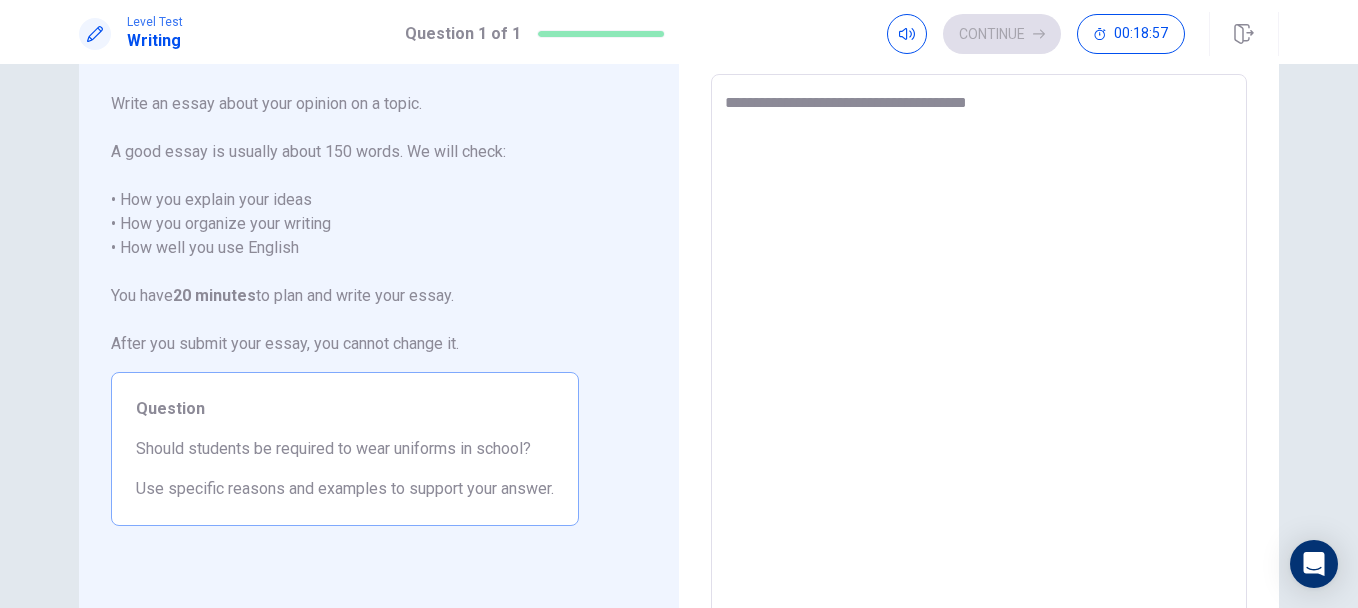 type on "*" 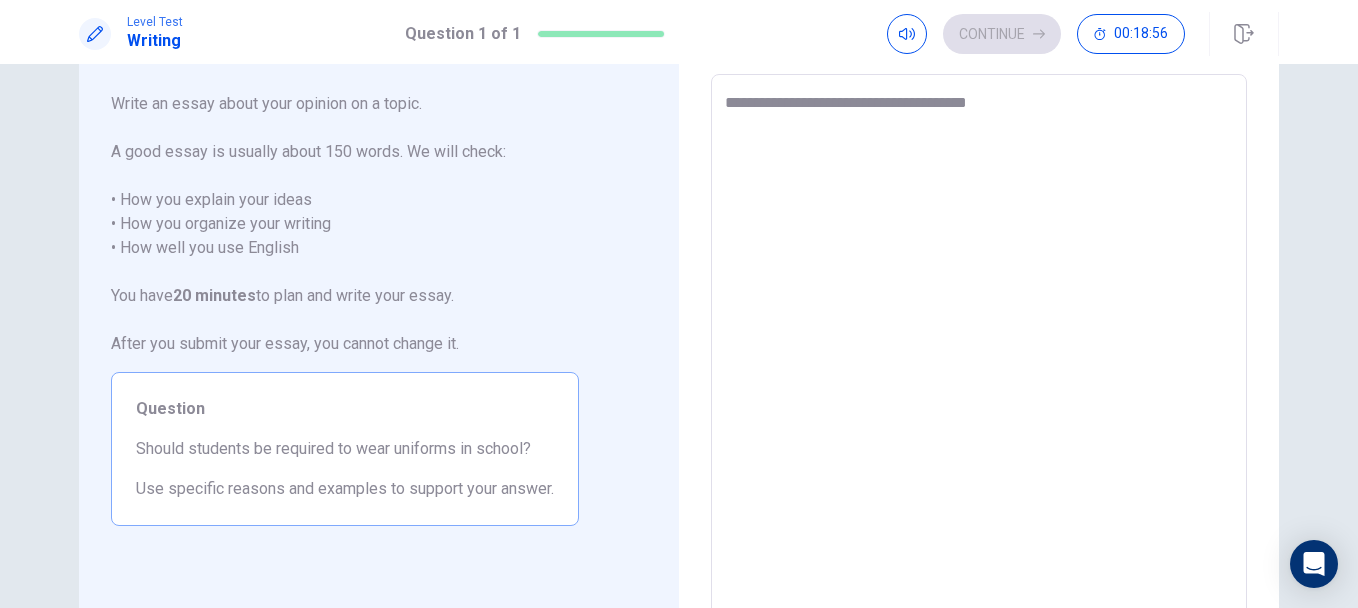 type on "**********" 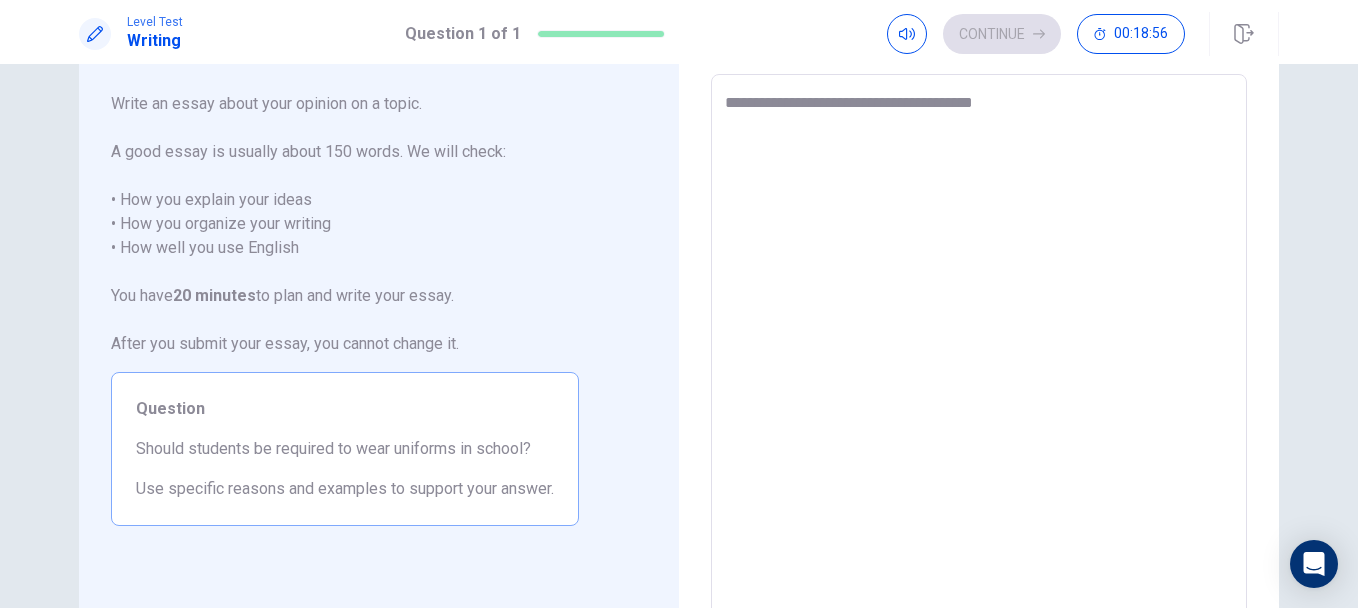 type on "*" 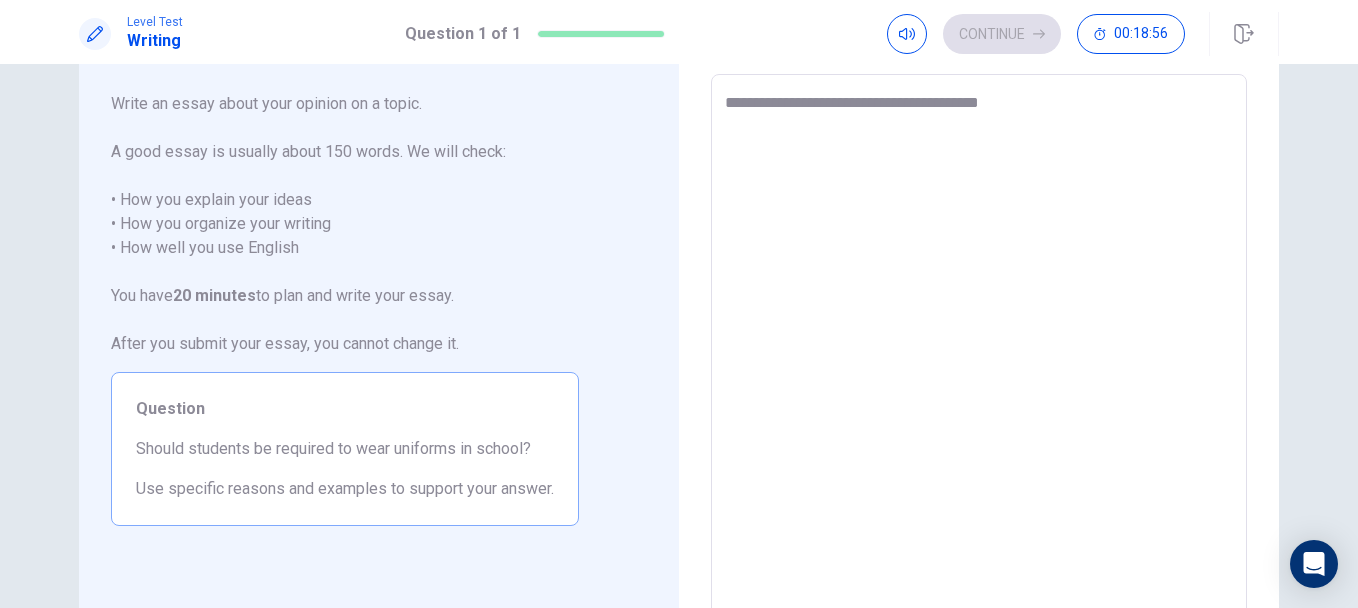 type on "*" 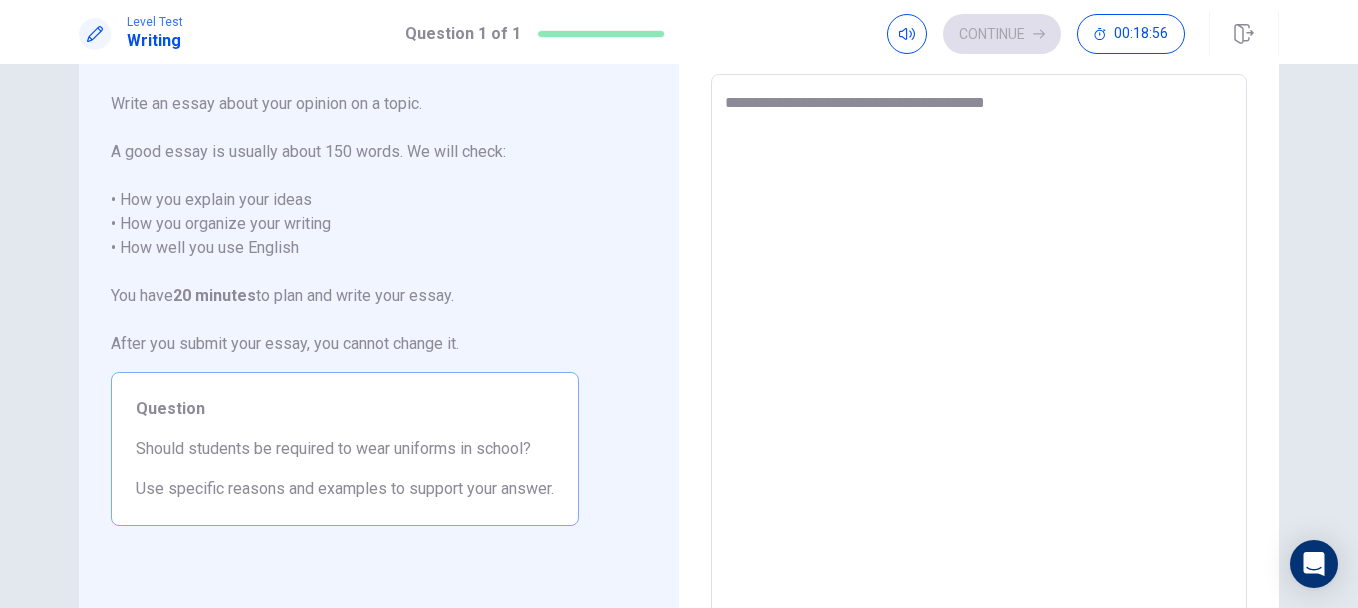 type on "*" 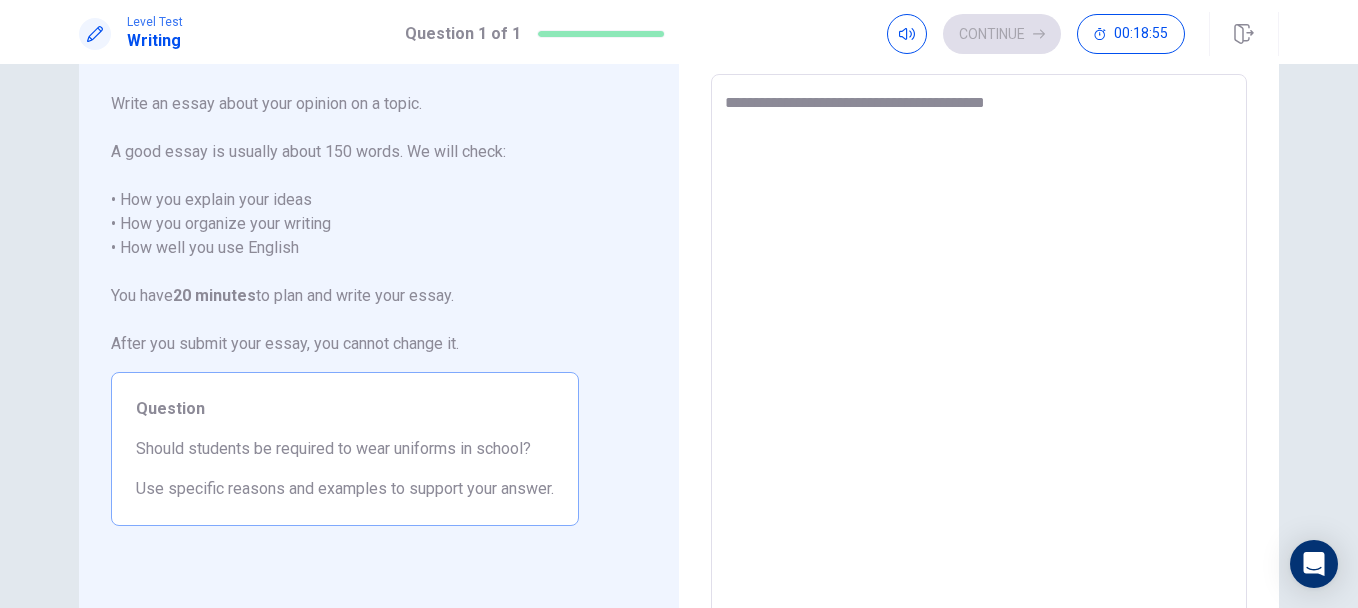 type on "**********" 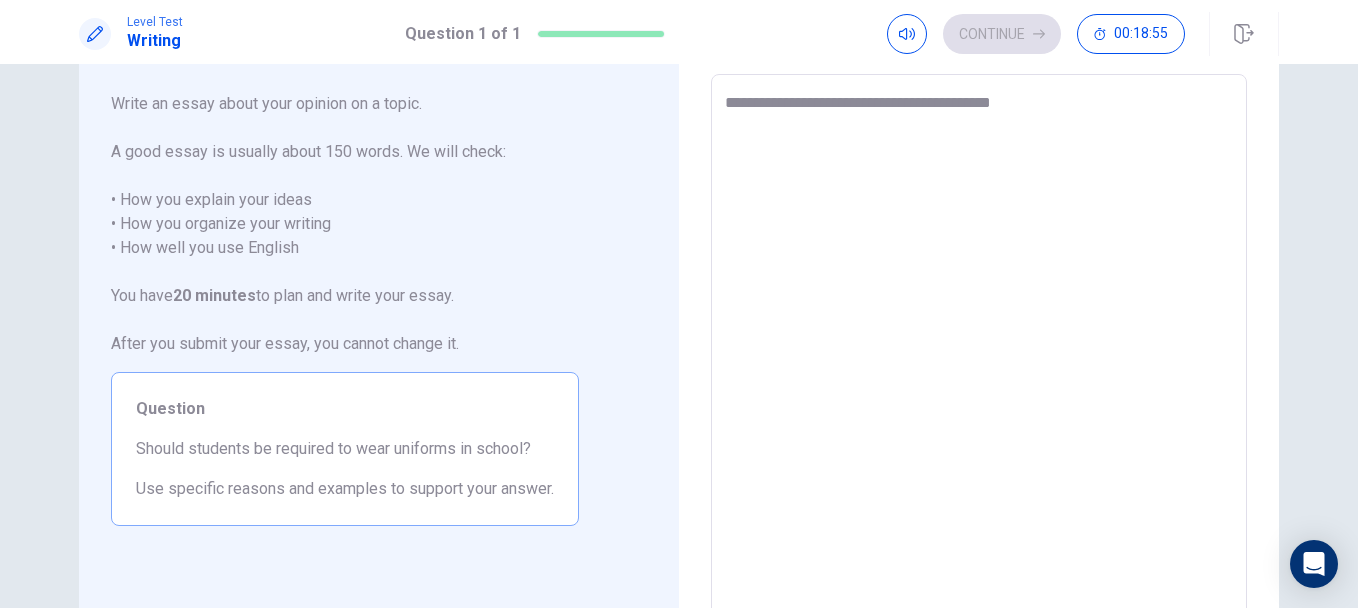 type on "*" 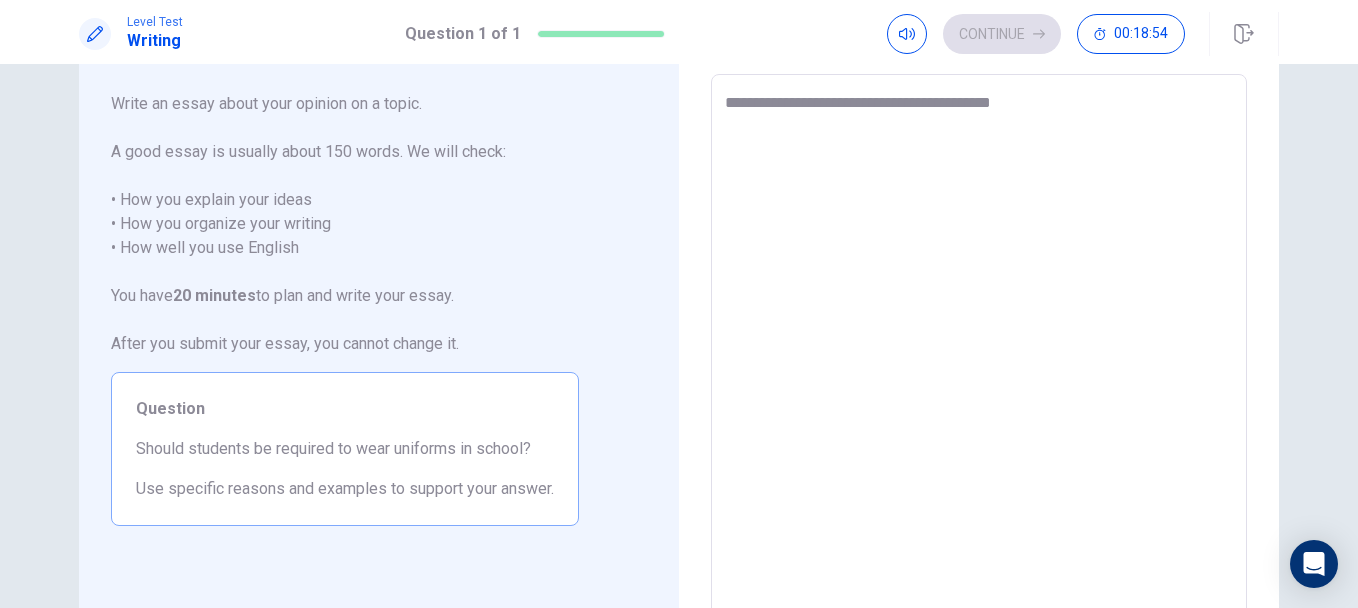 type on "**********" 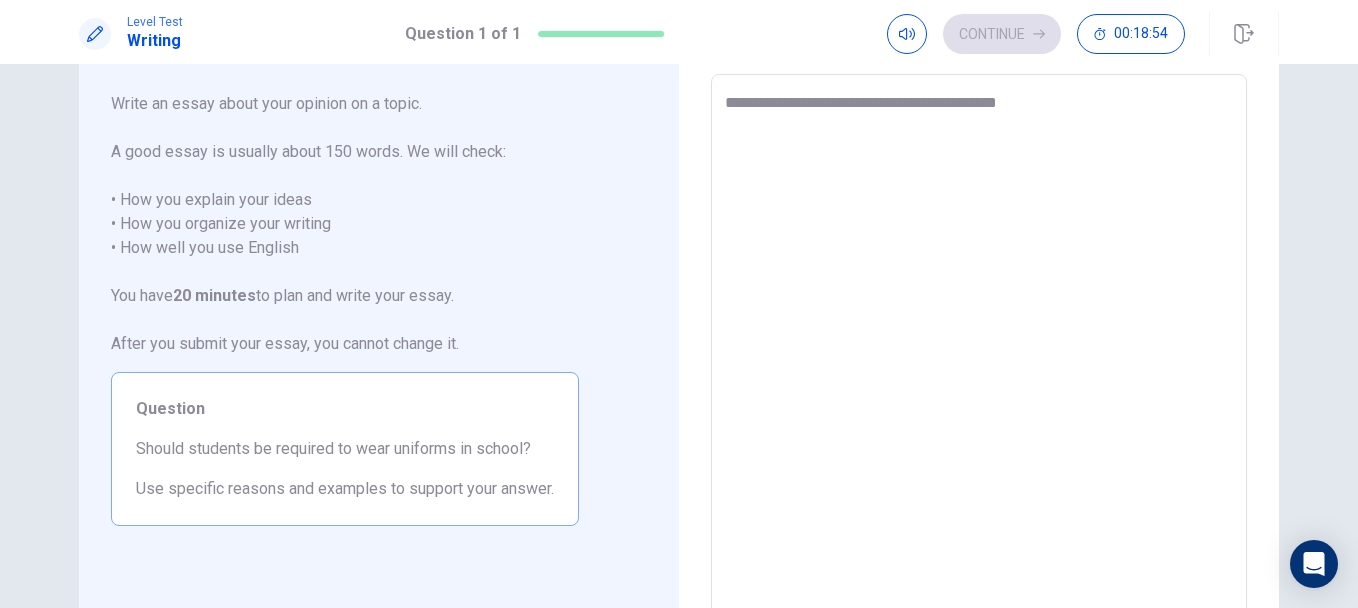 type on "*" 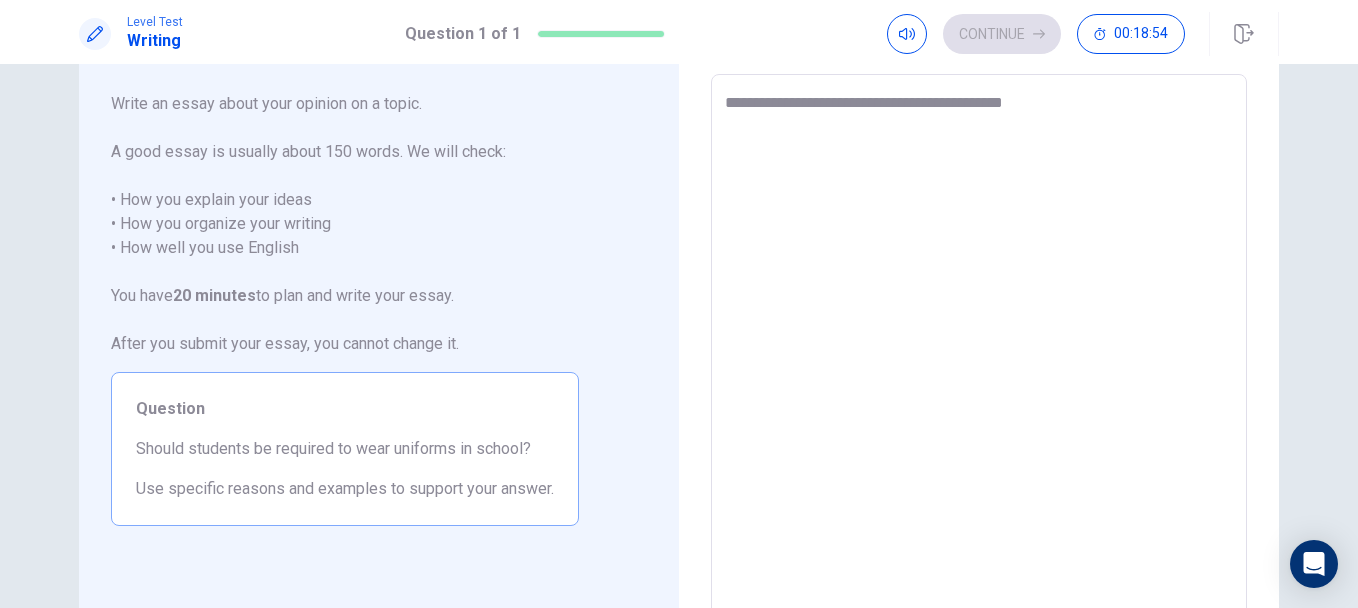 type on "*" 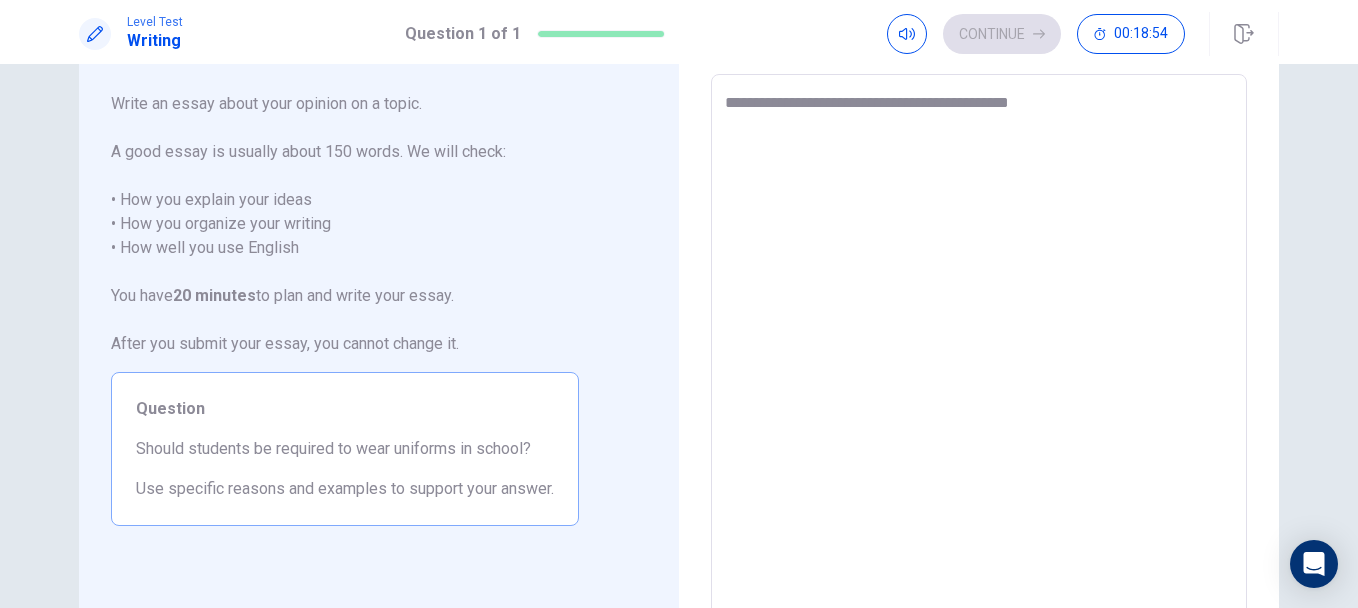 type on "*" 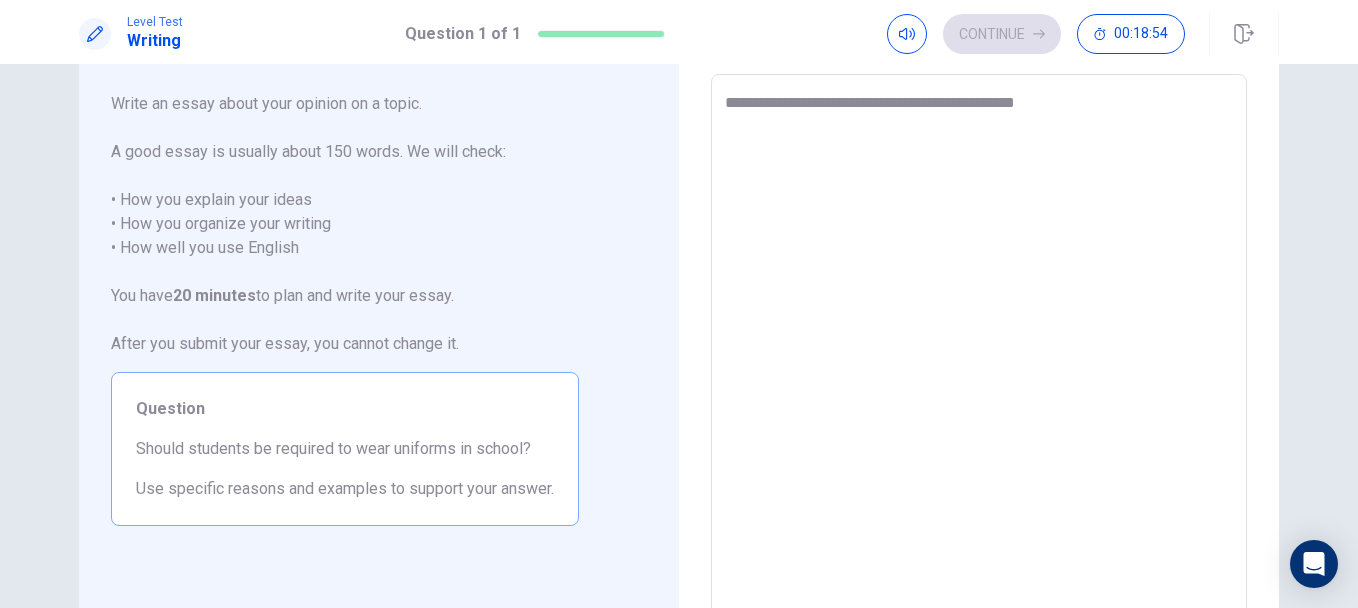 type on "*" 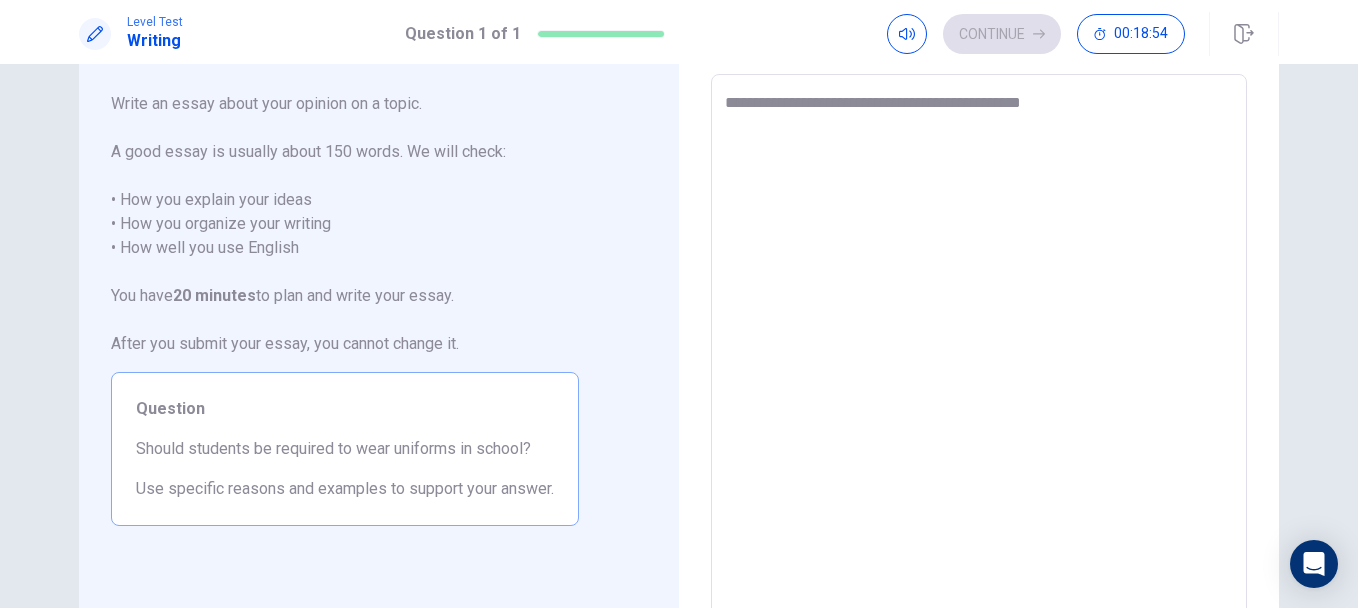 type on "*" 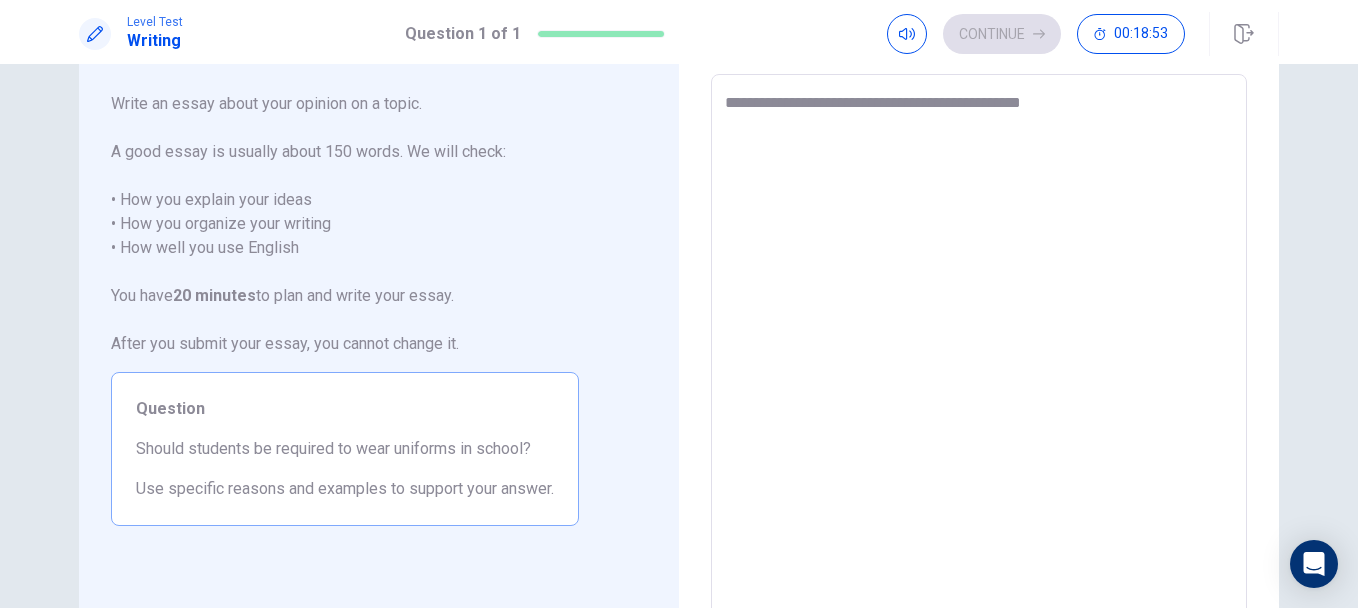 type on "**********" 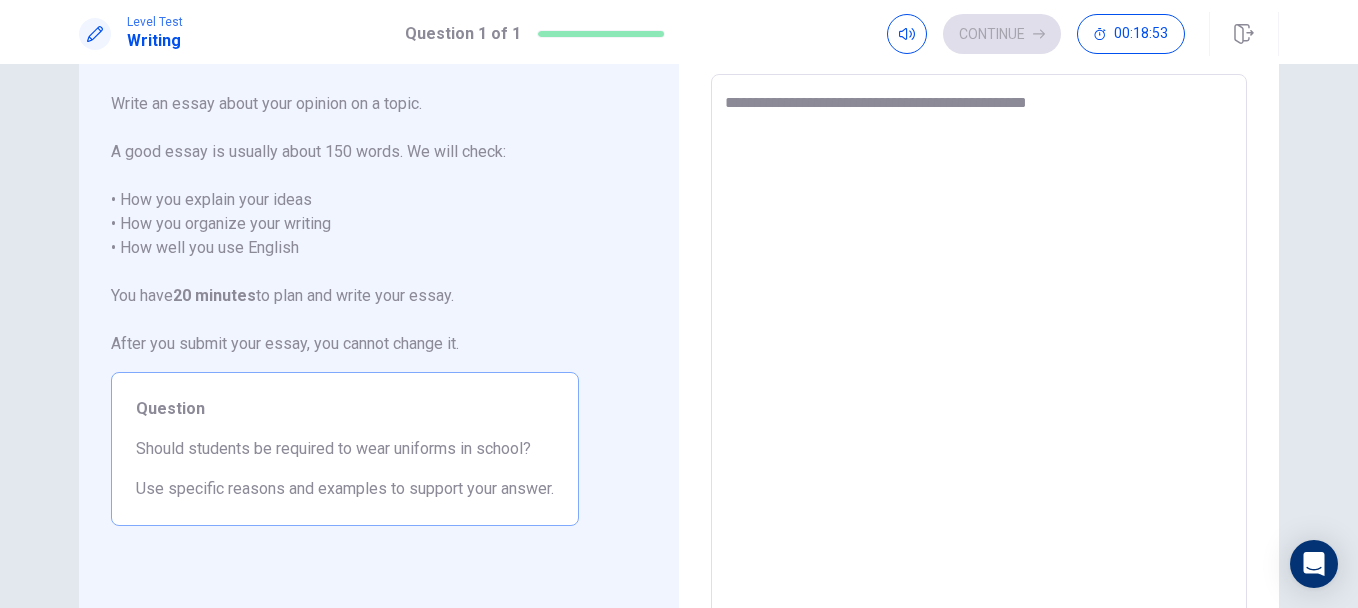 type on "*" 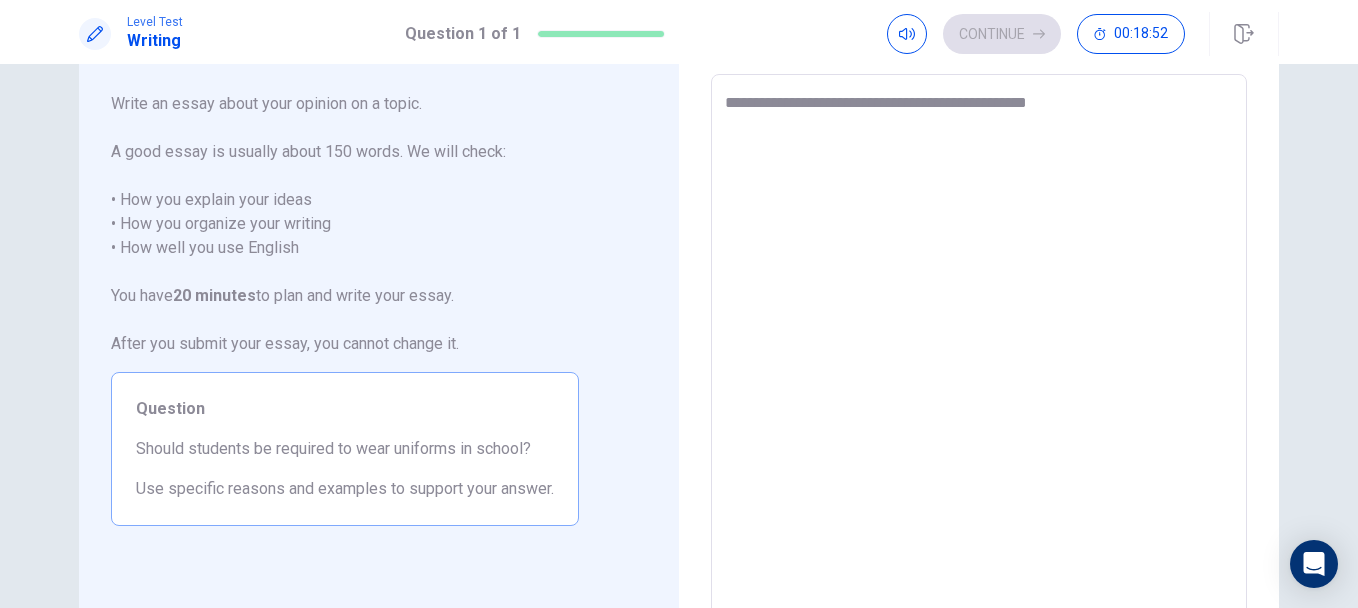 type on "**********" 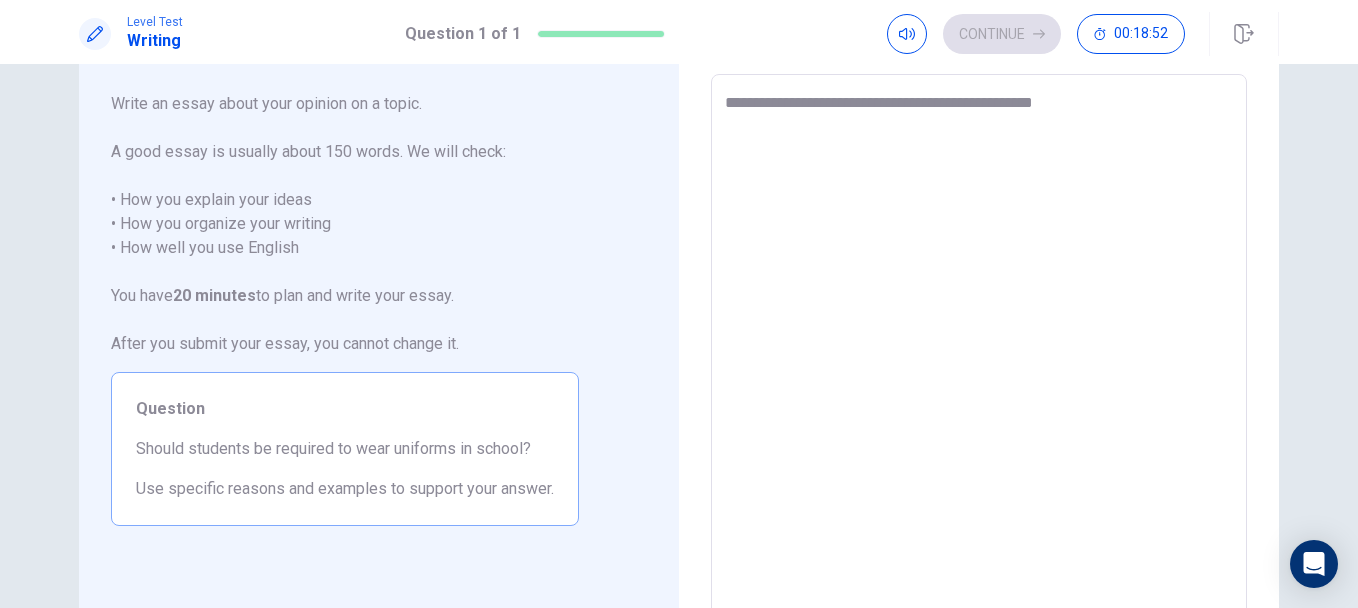 type on "*" 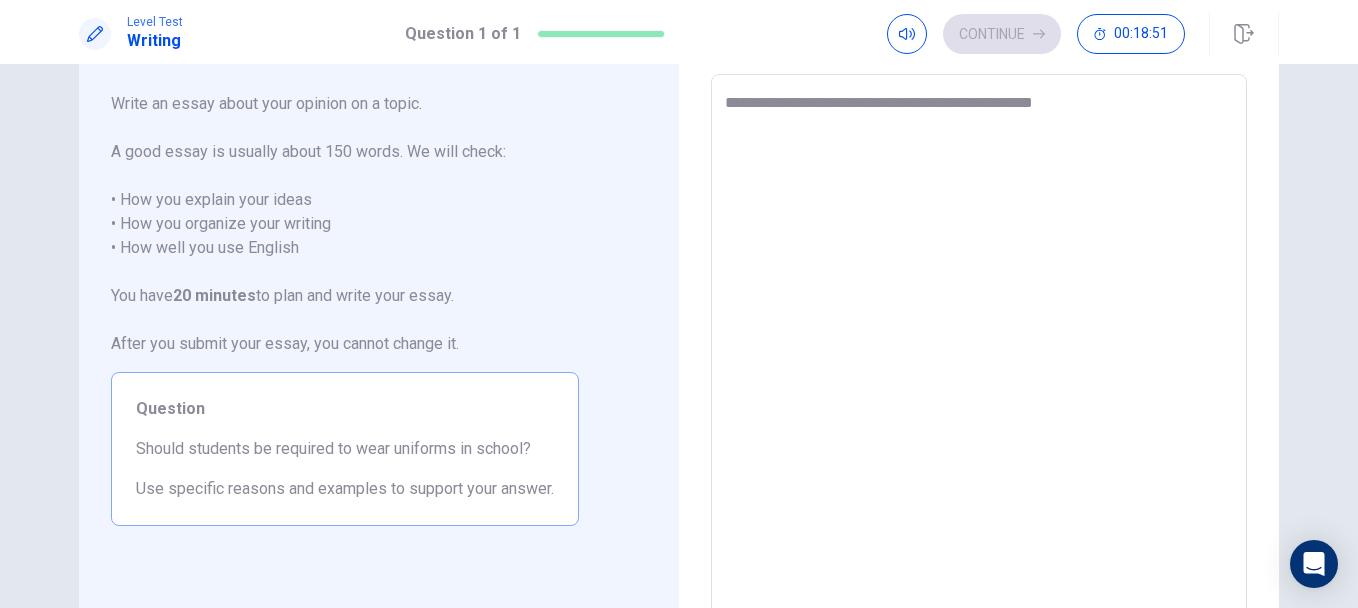 type on "**********" 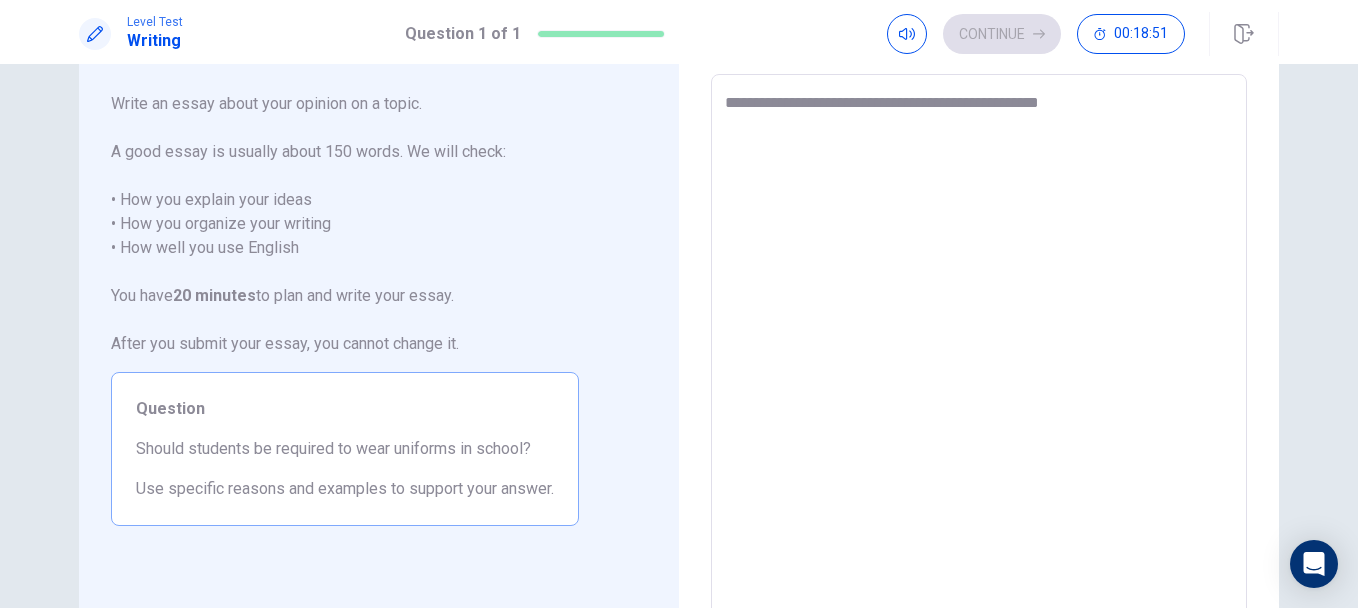 type on "*" 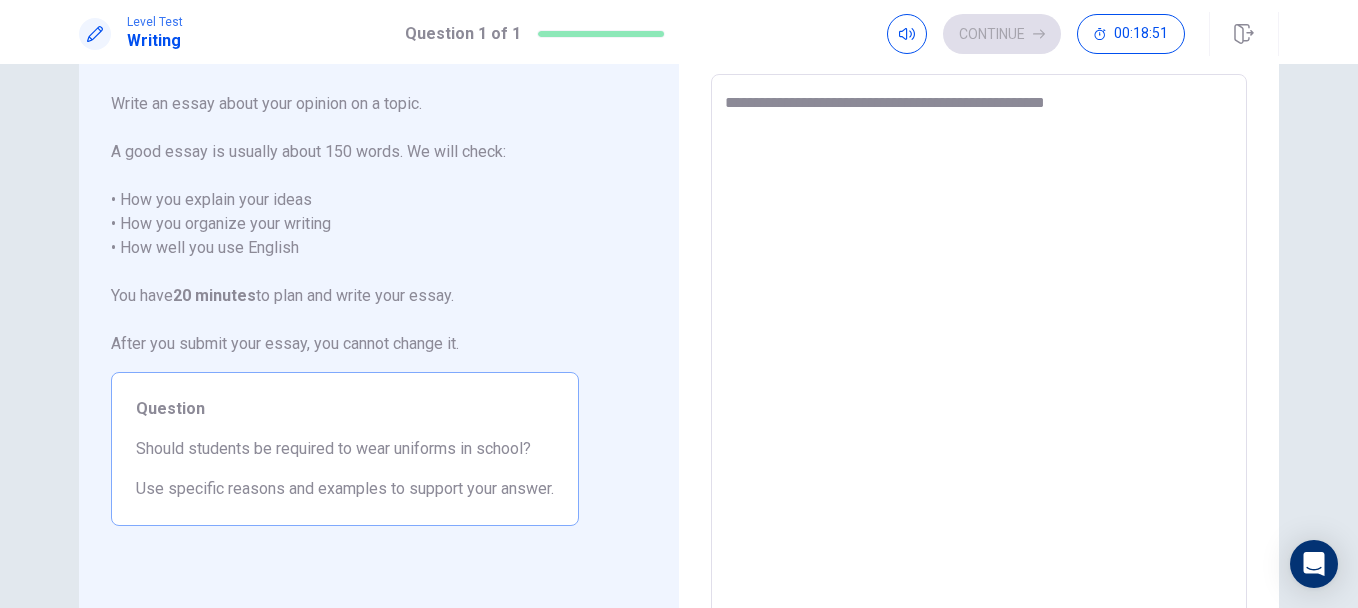 type on "*" 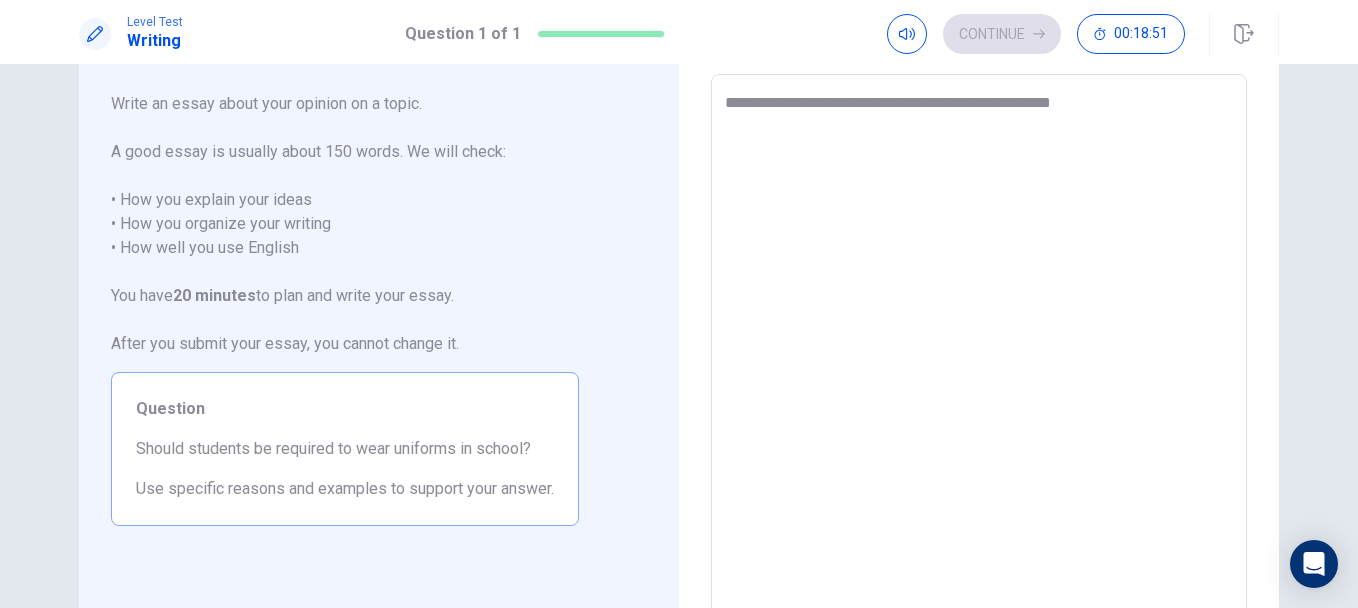 type on "*" 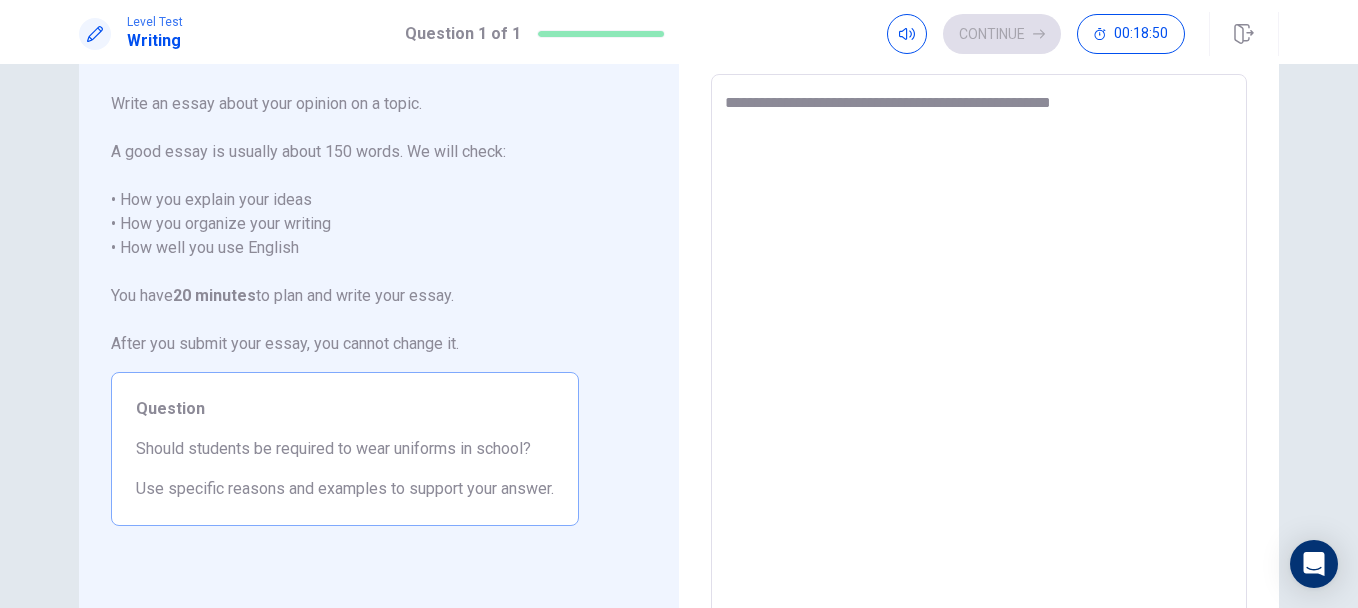 type on "**********" 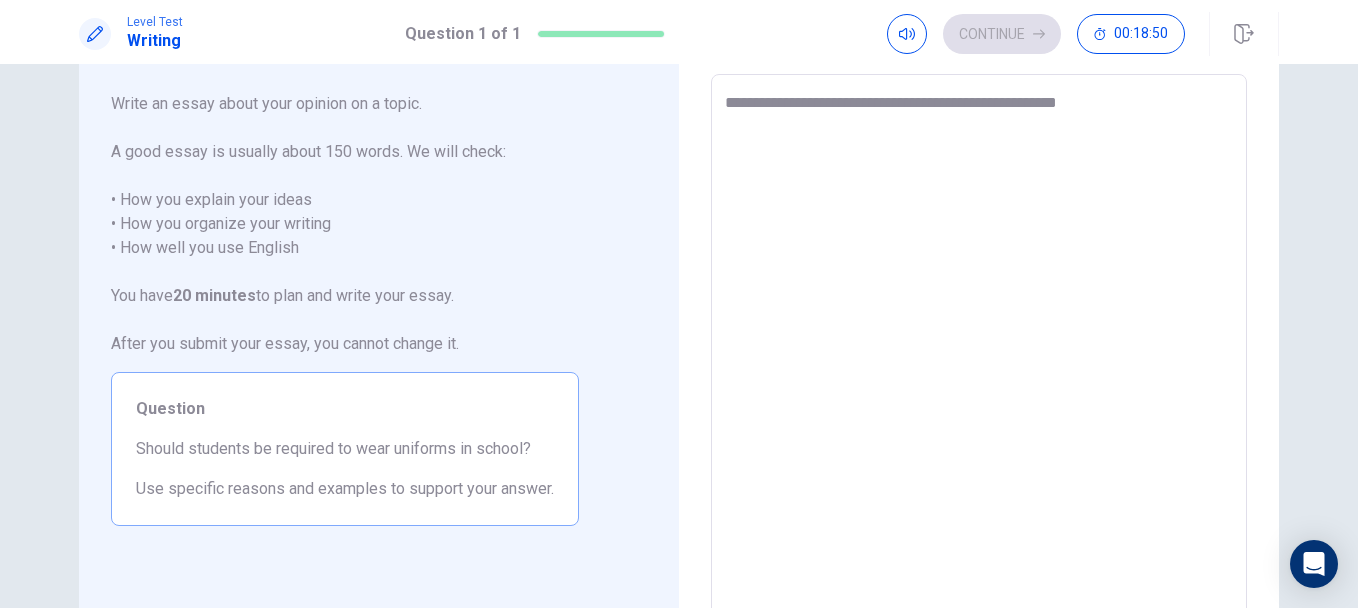 type on "*" 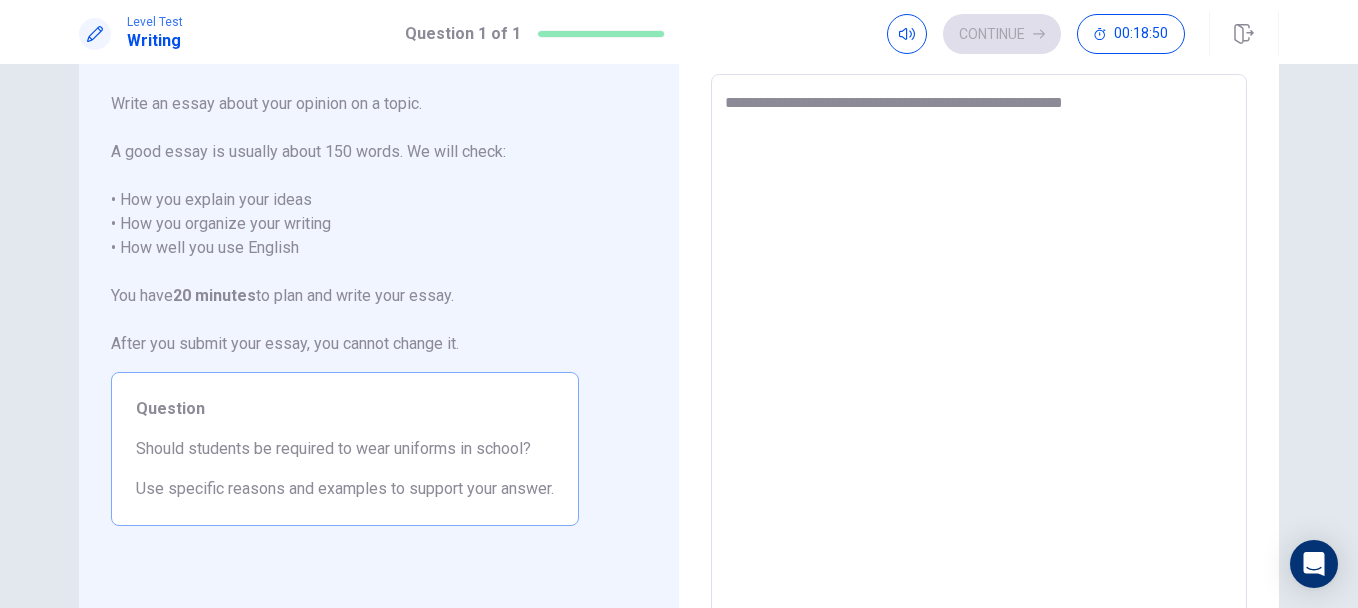 type on "*" 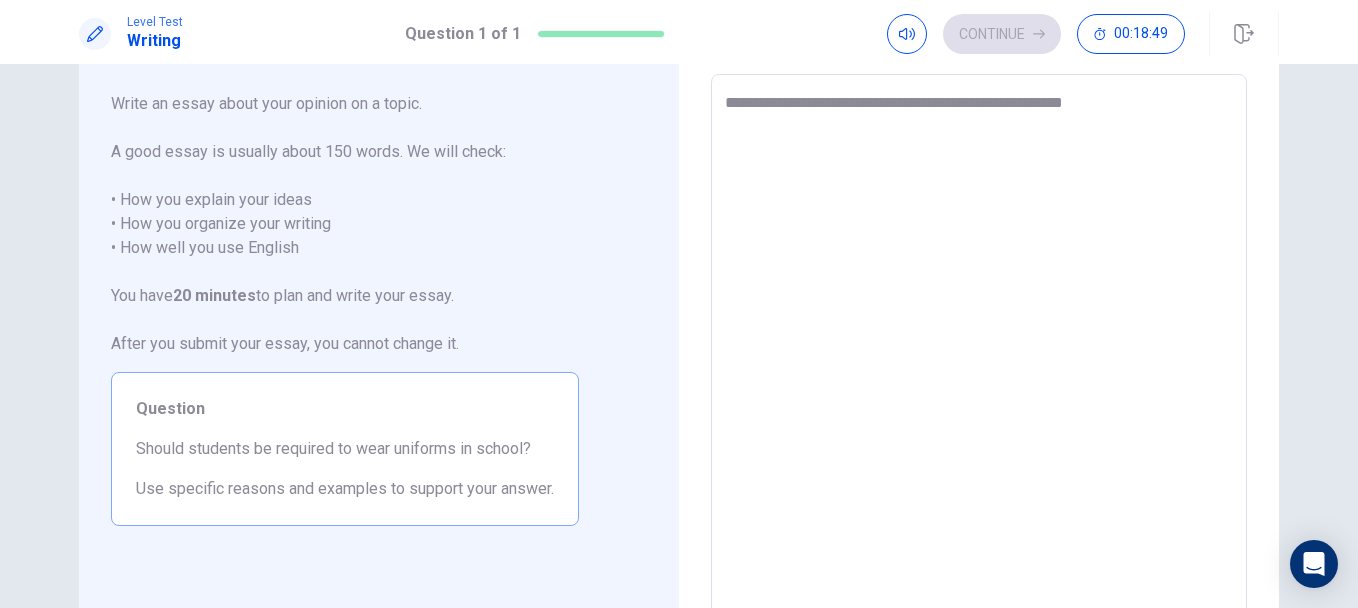 type on "**********" 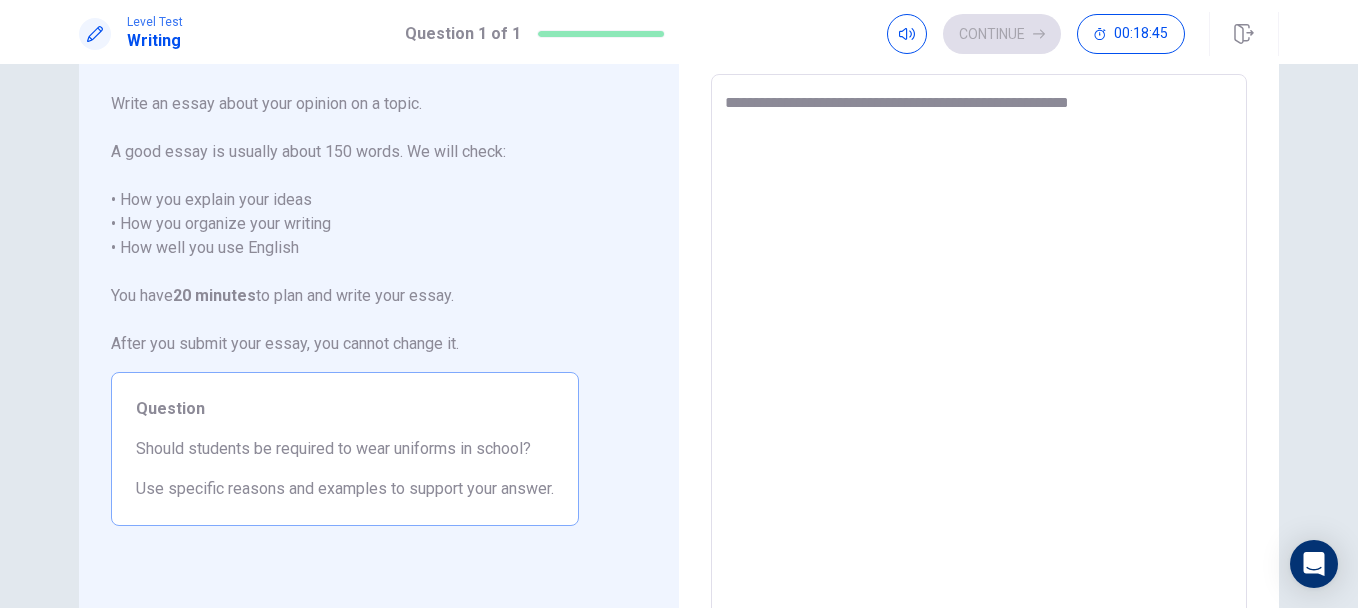 type on "*" 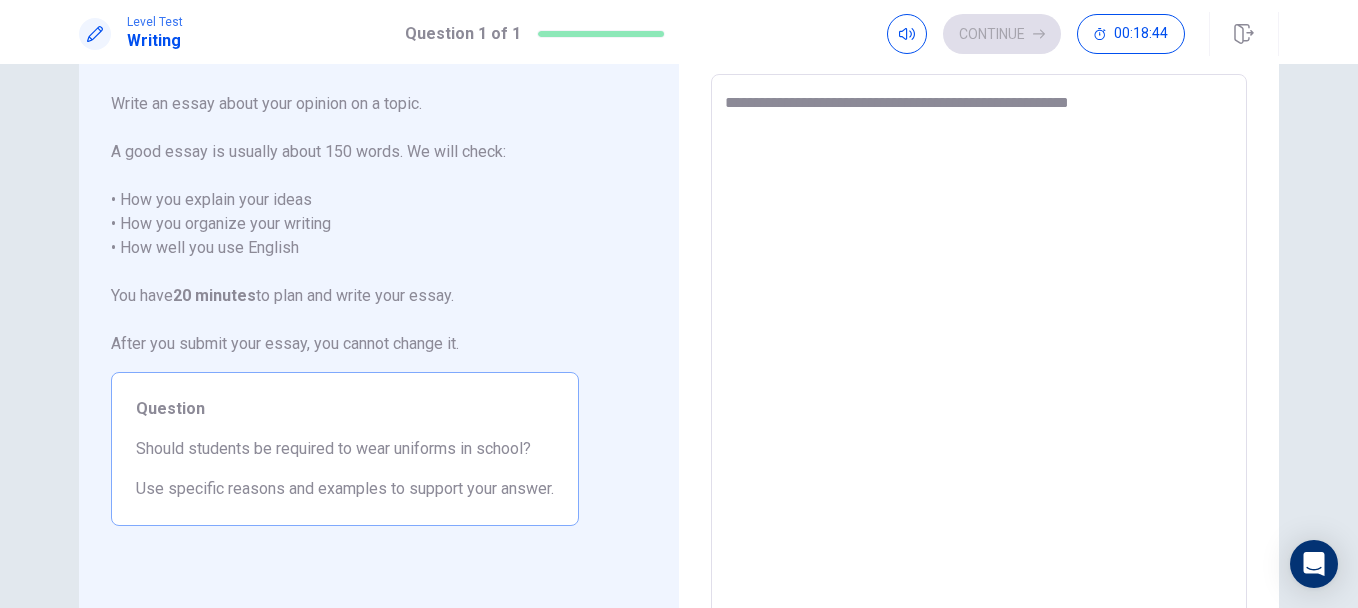 type on "**********" 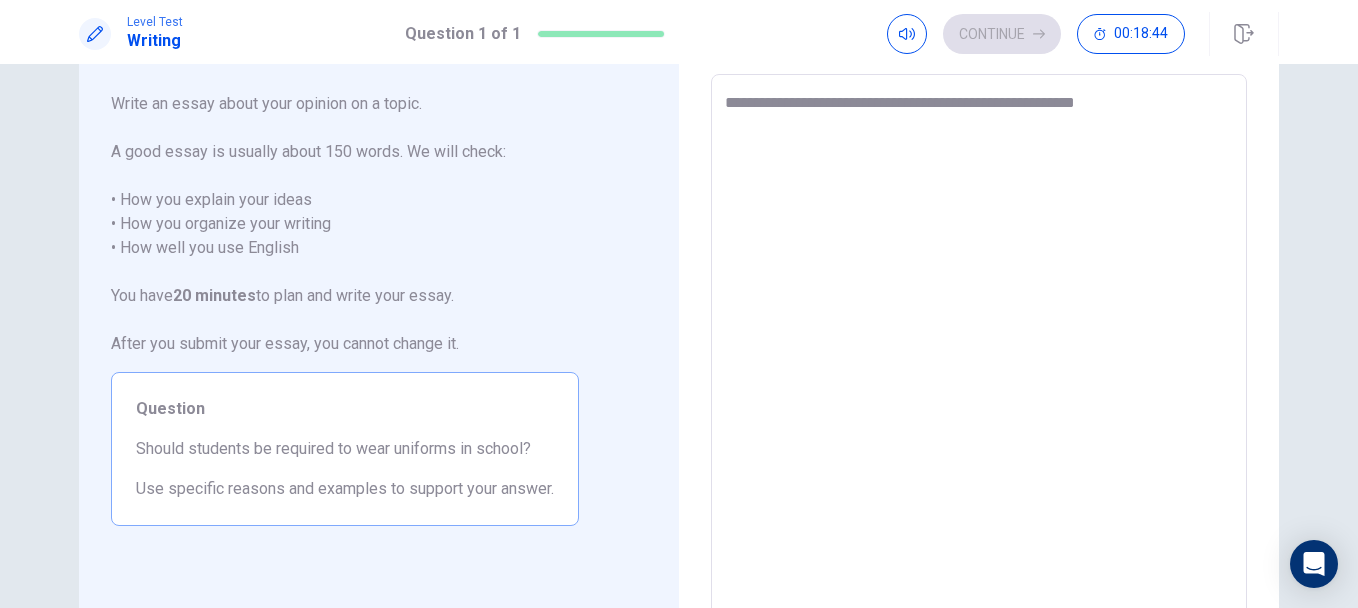 type on "*" 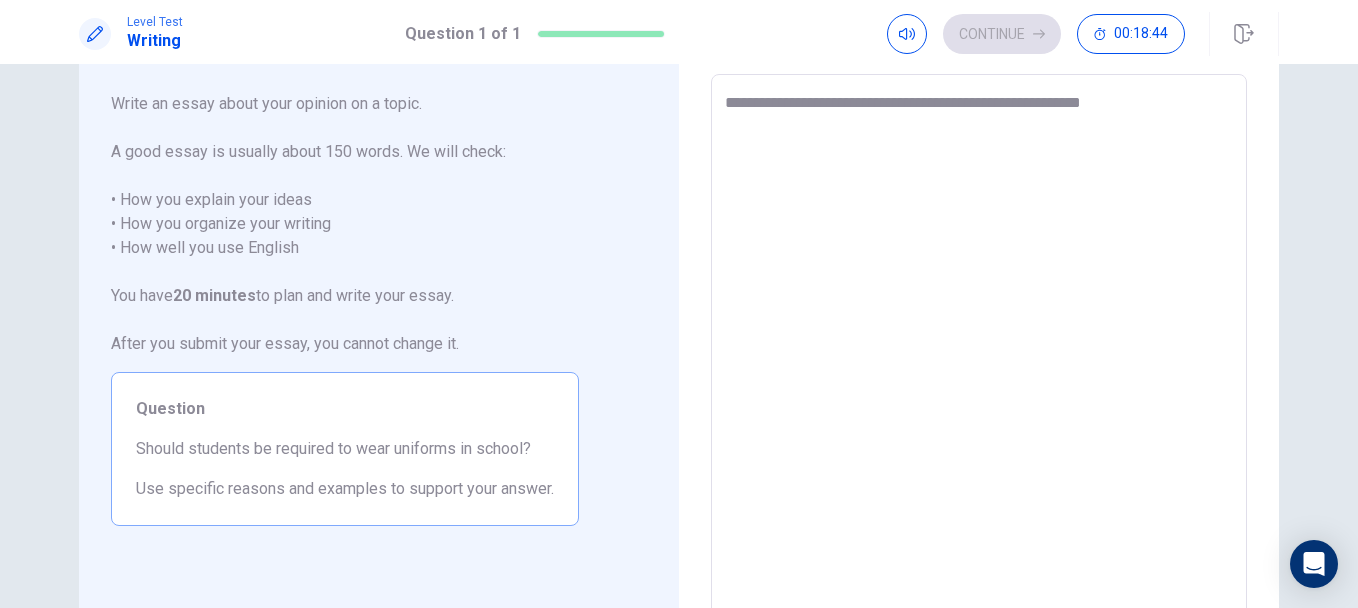 type on "*" 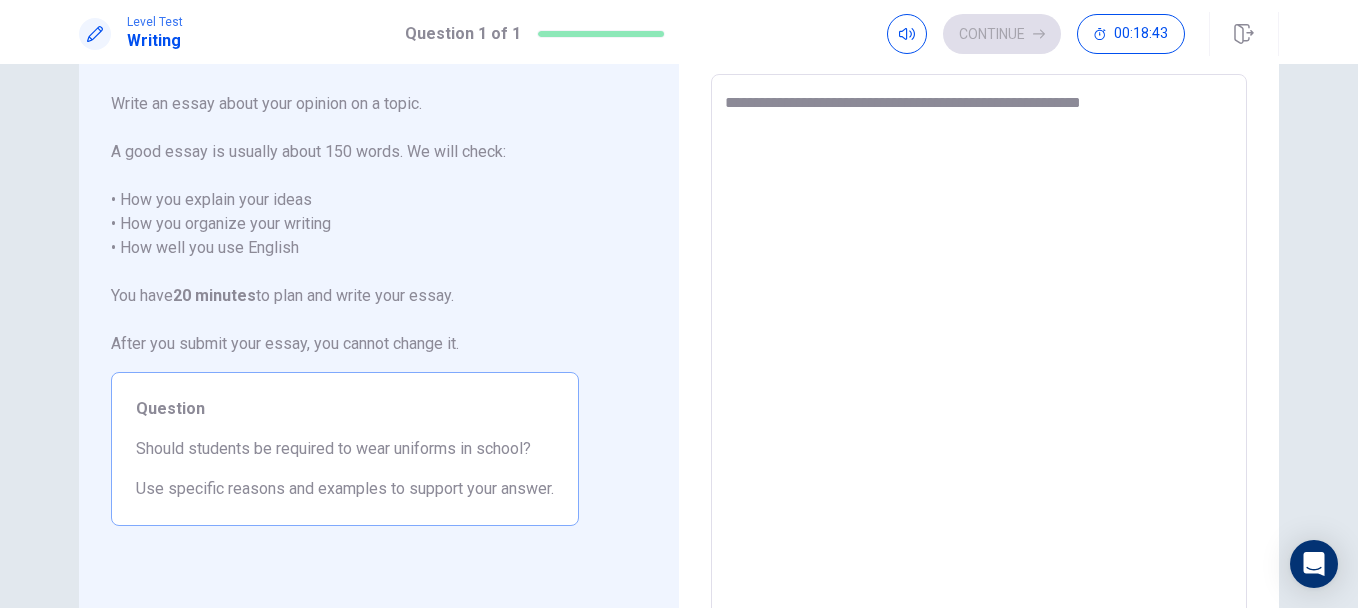 type on "**********" 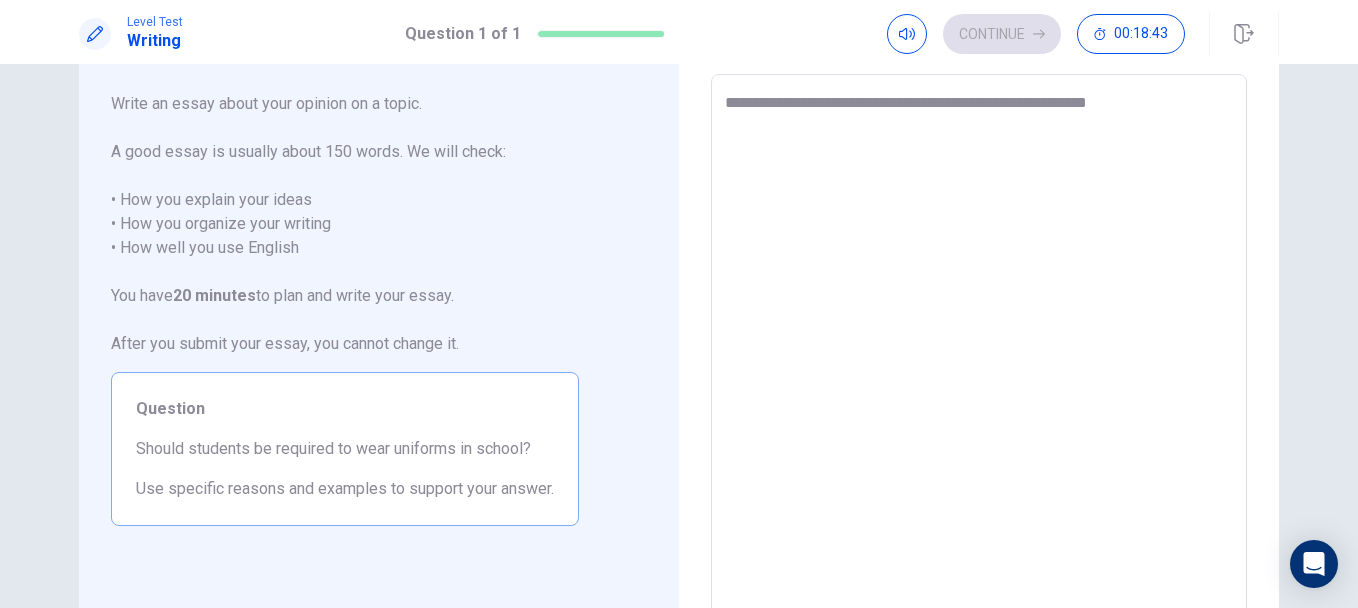 type on "*" 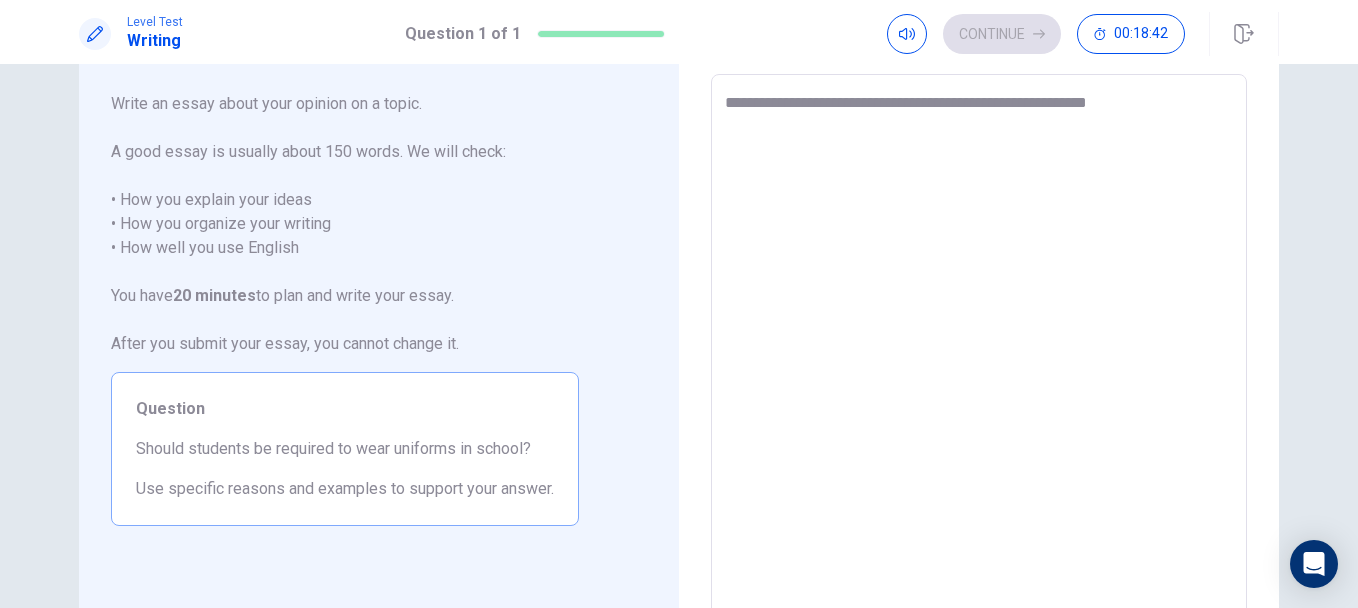 type on "**********" 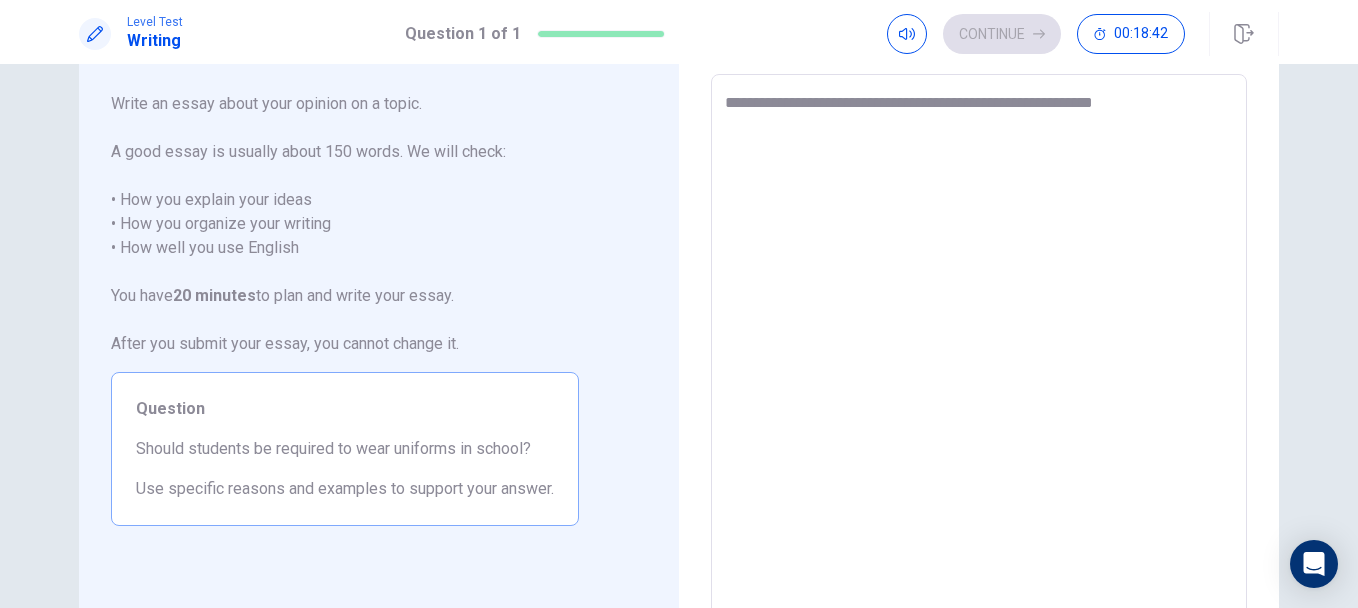 type on "*" 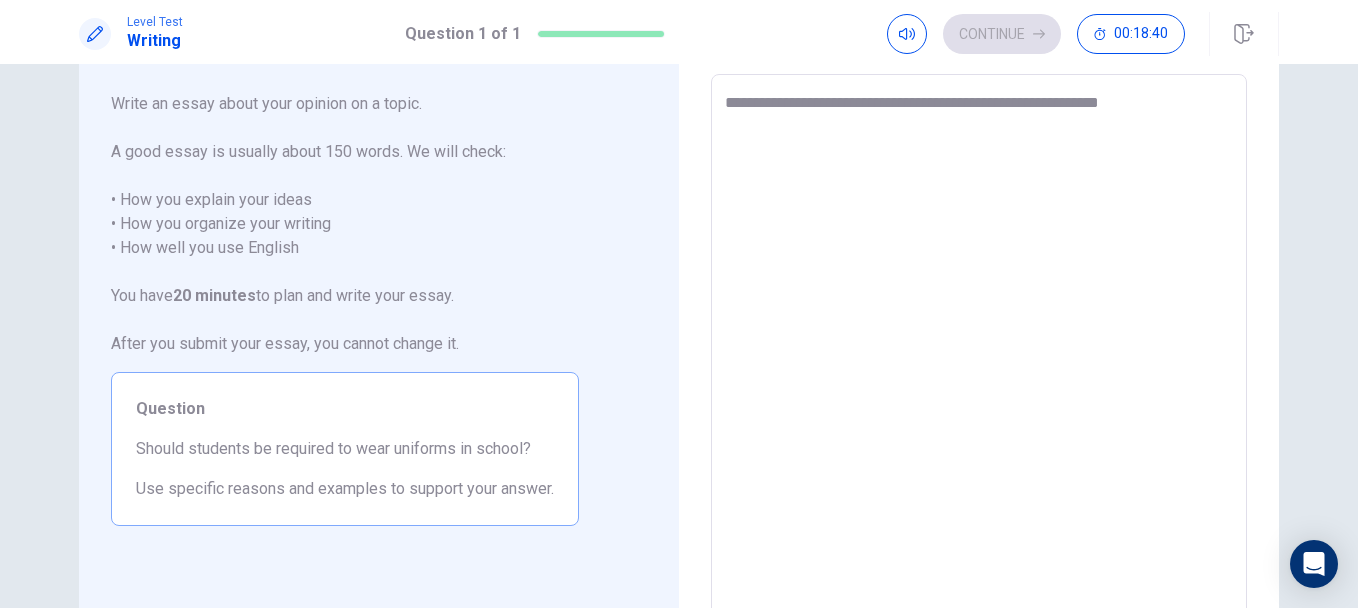 type on "*" 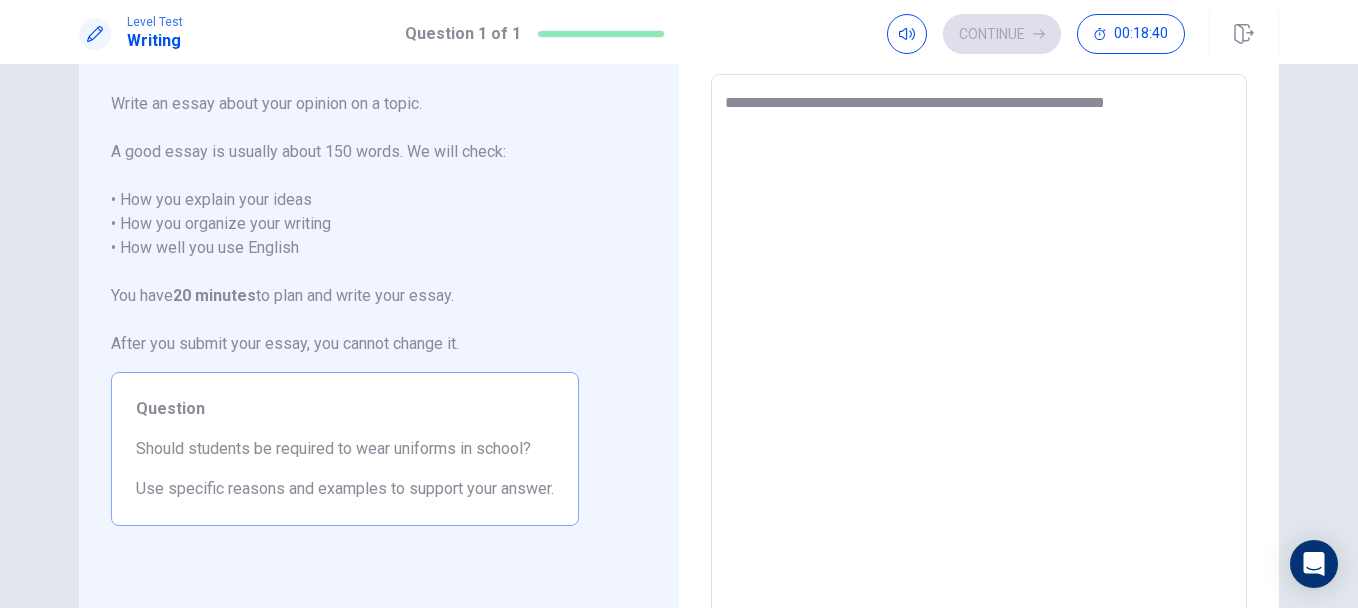 type on "*" 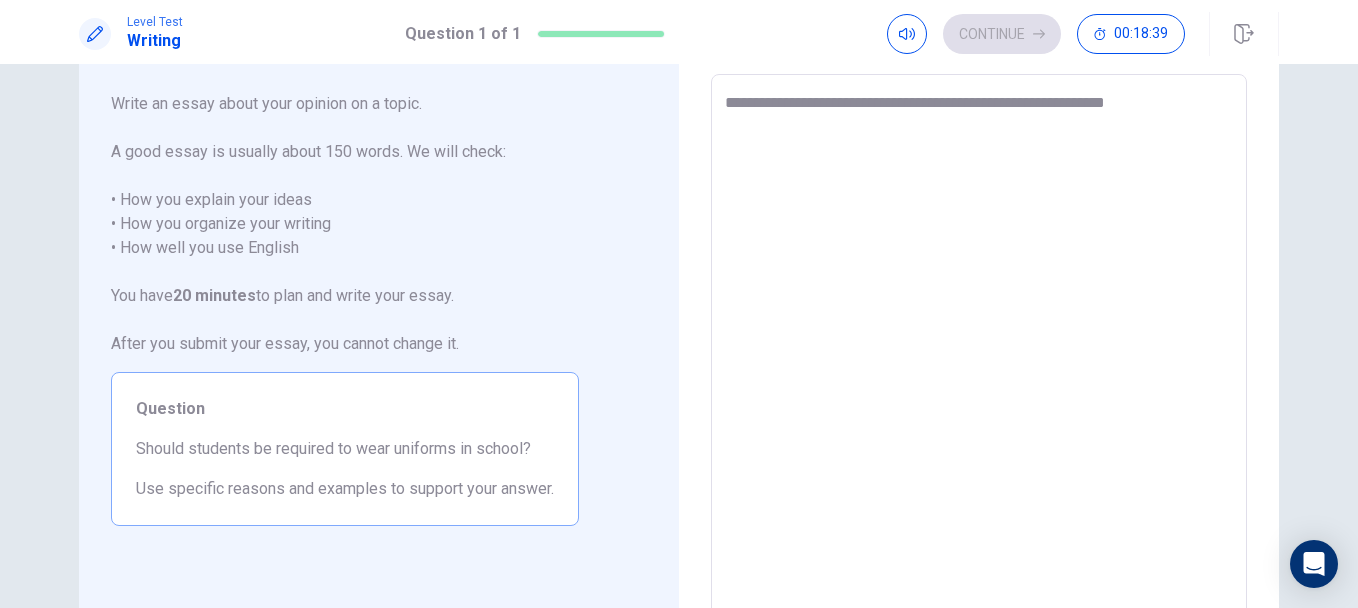 type on "**********" 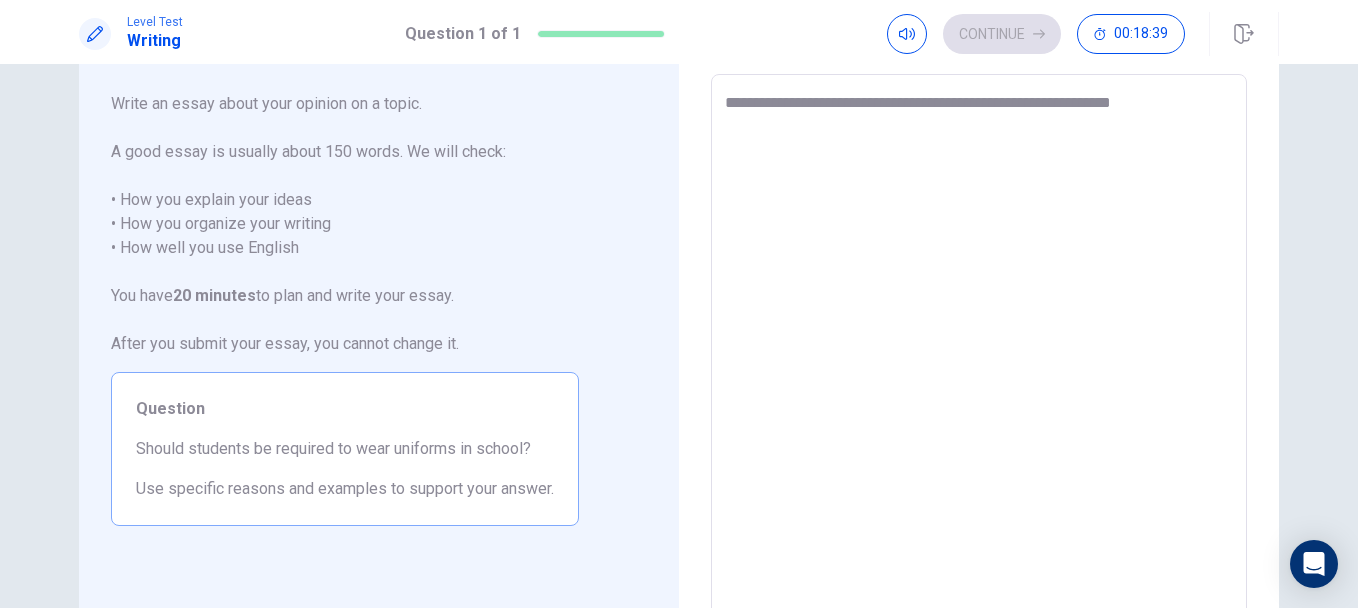 type on "*" 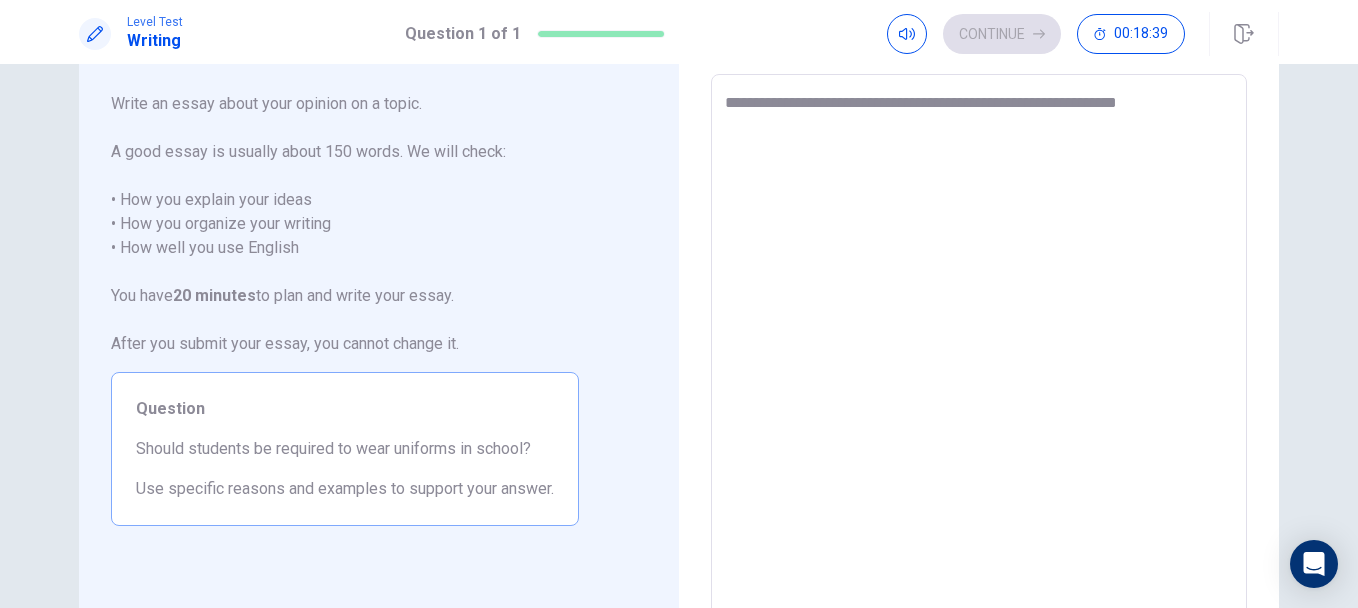 type on "*" 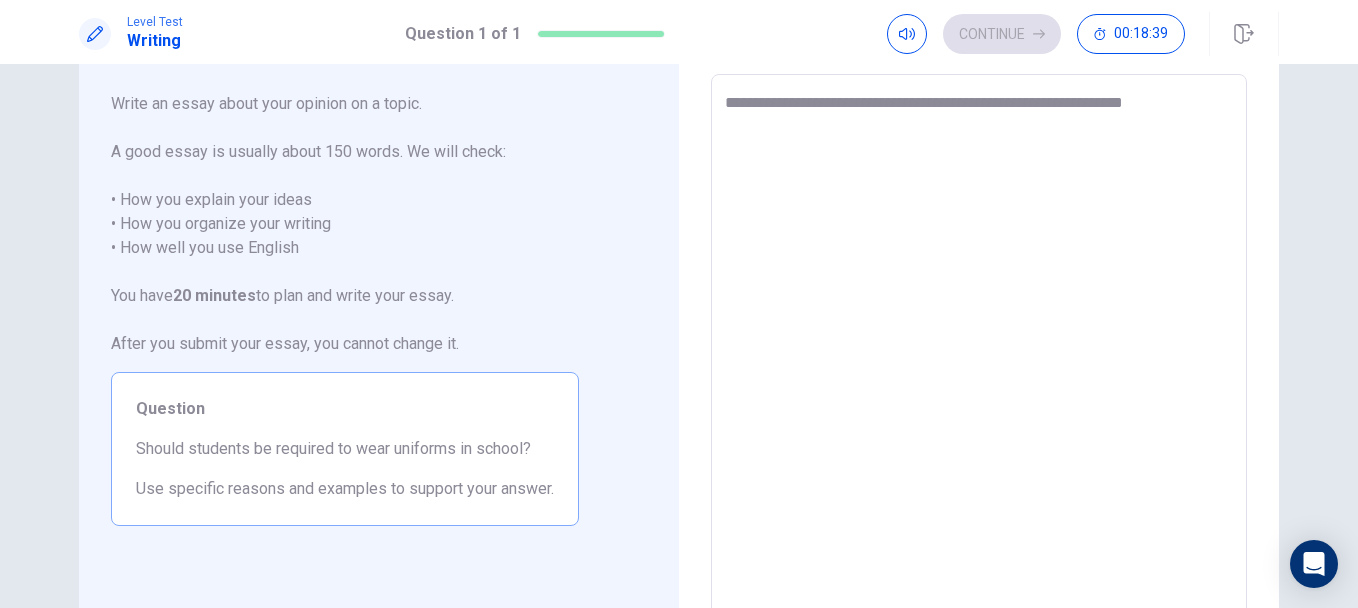 type on "*" 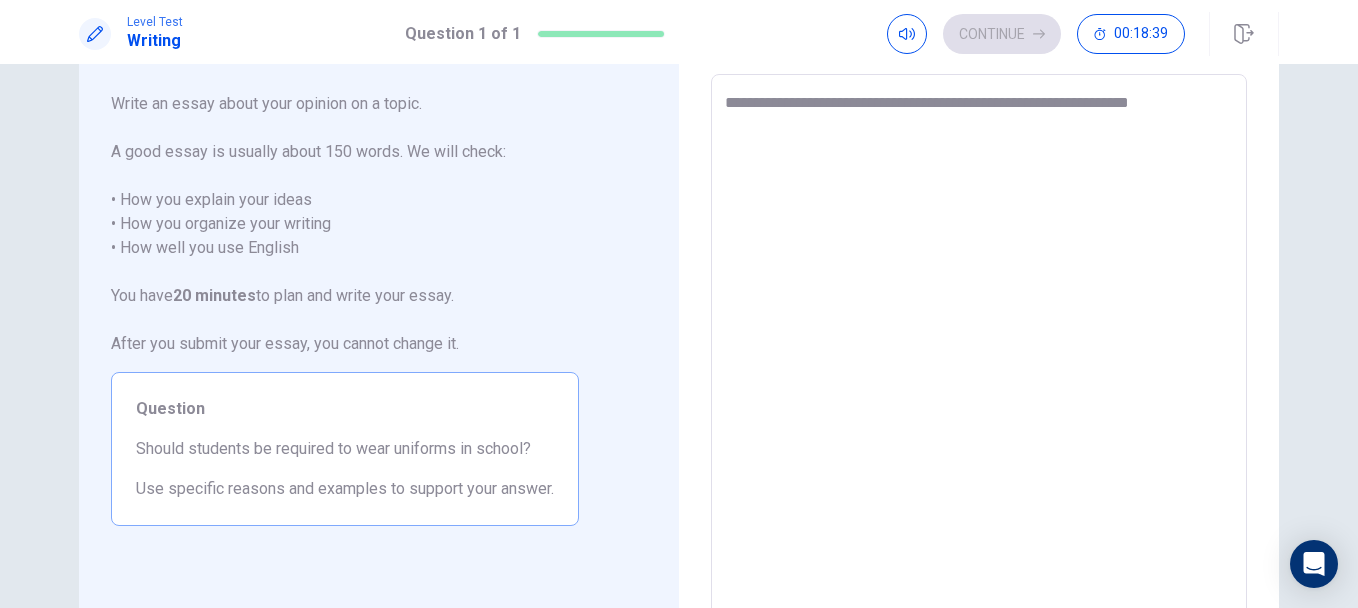 type on "*" 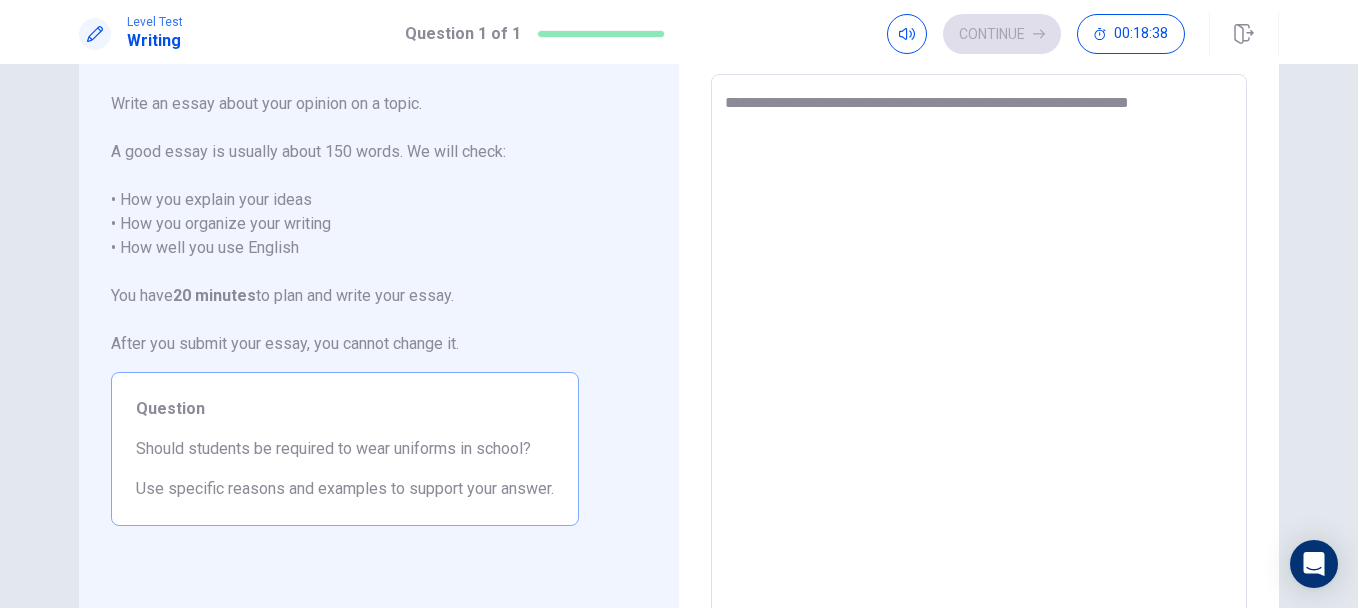 type on "**********" 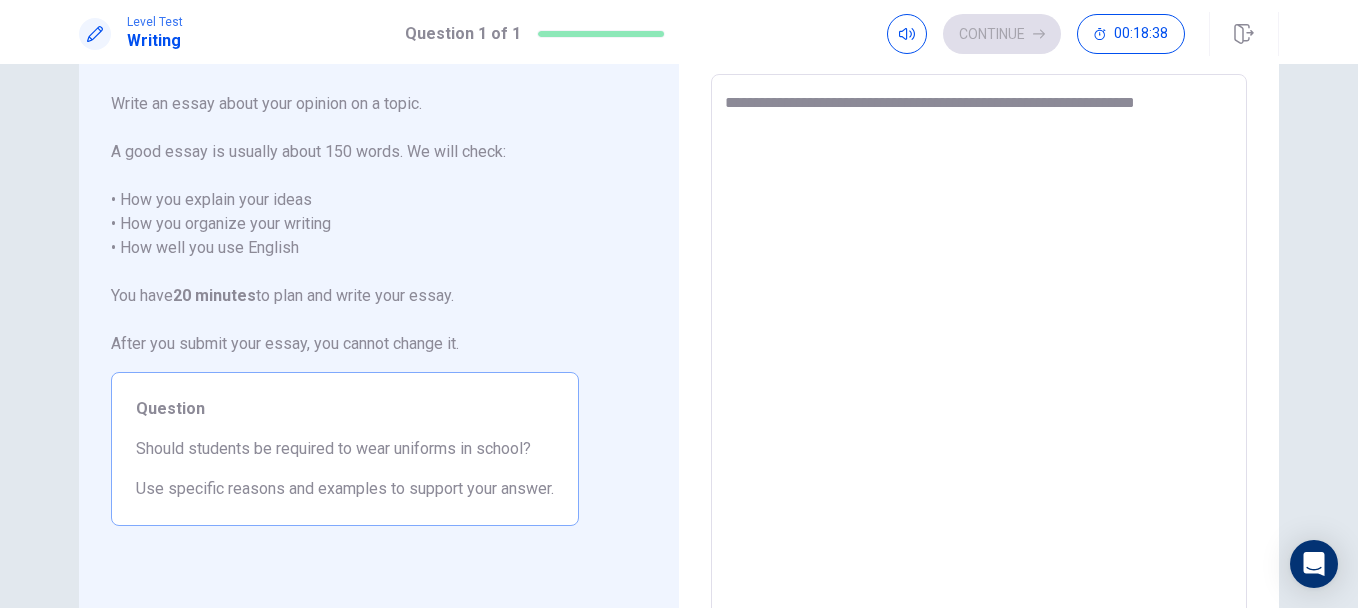 type on "*" 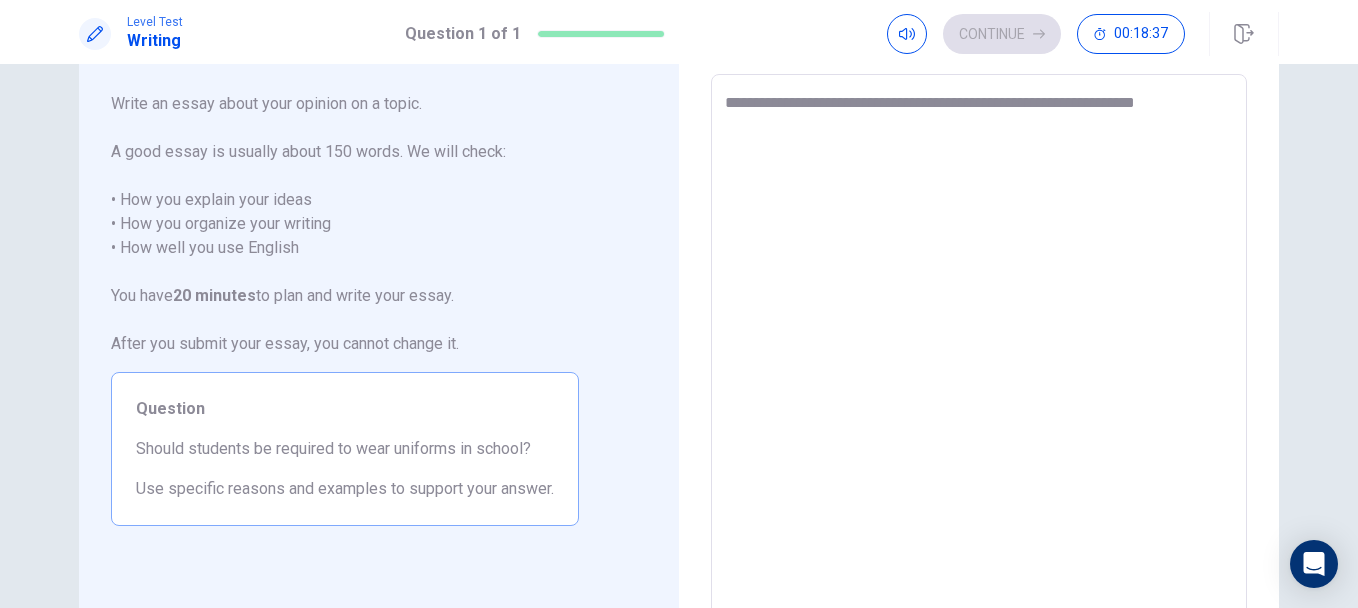 type on "**********" 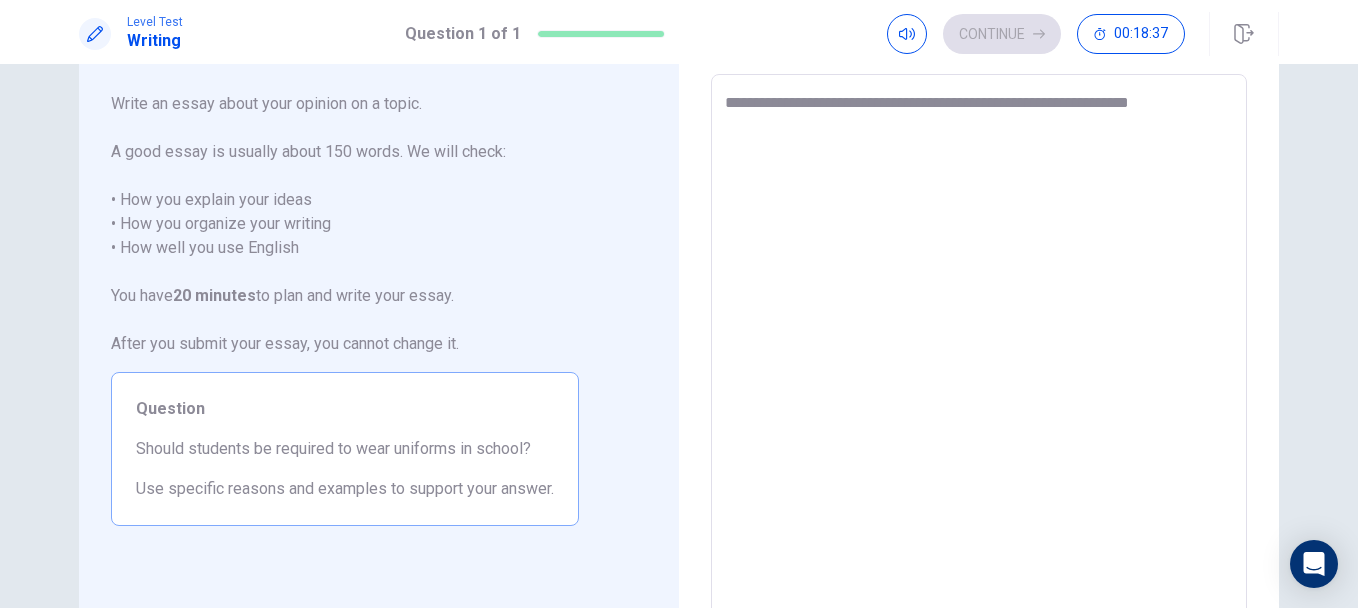 type on "*" 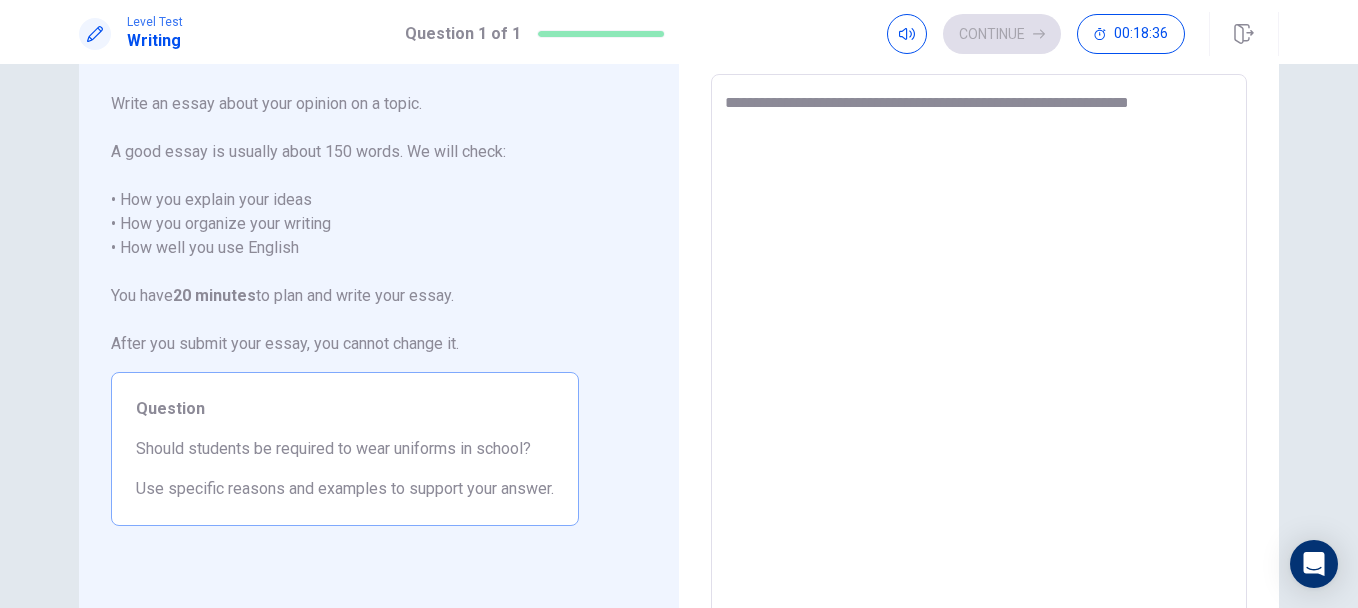 type on "**********" 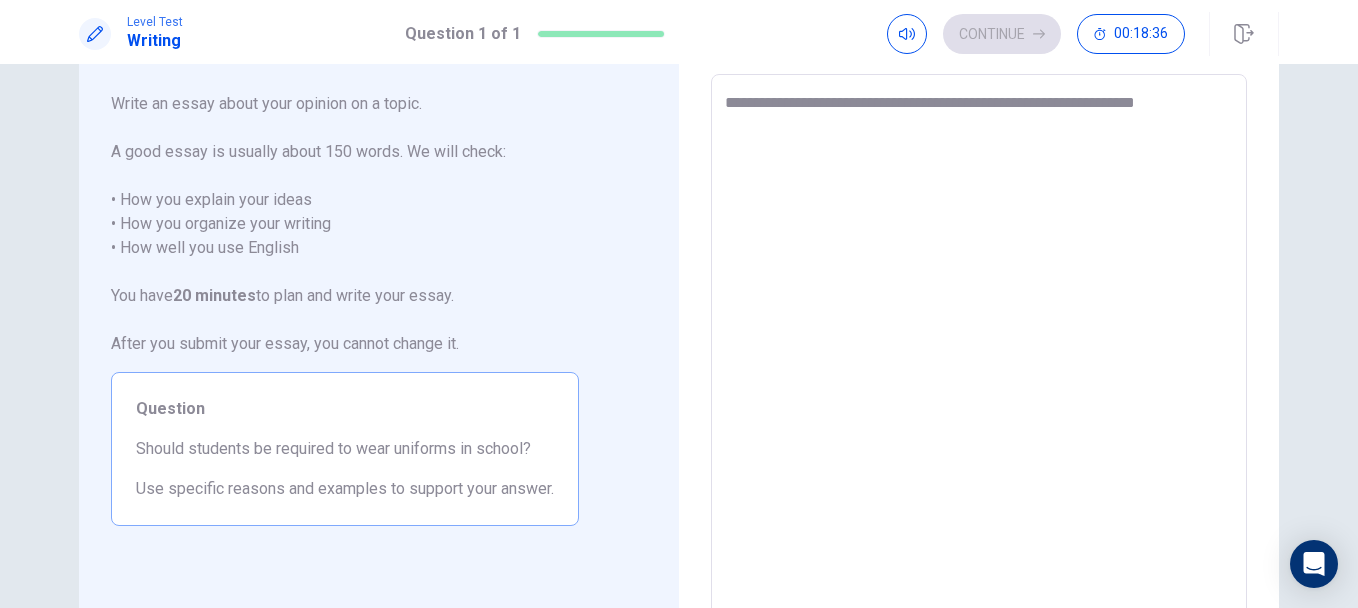 type on "*" 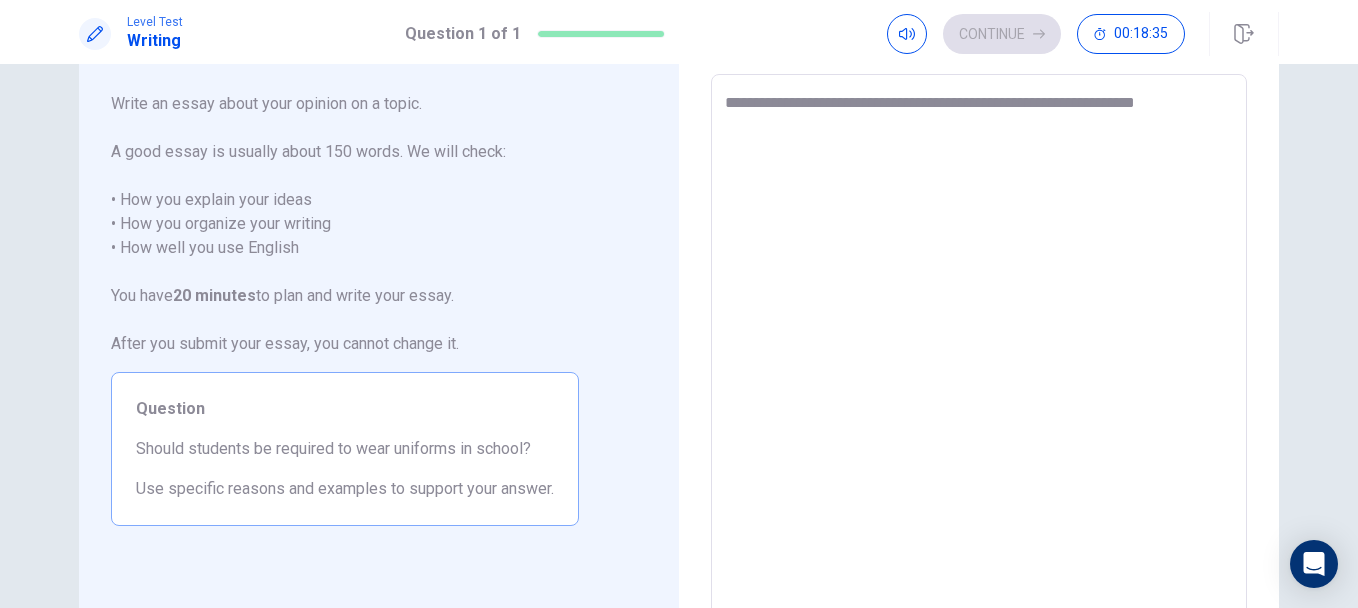 type on "**********" 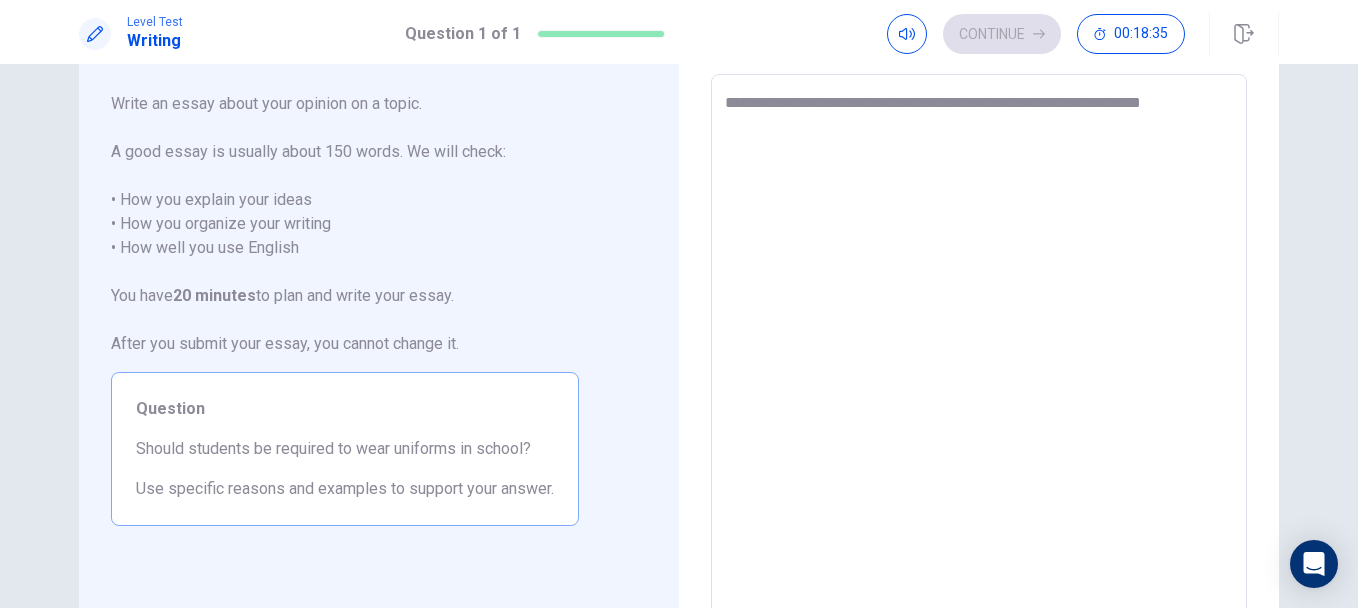 type on "*" 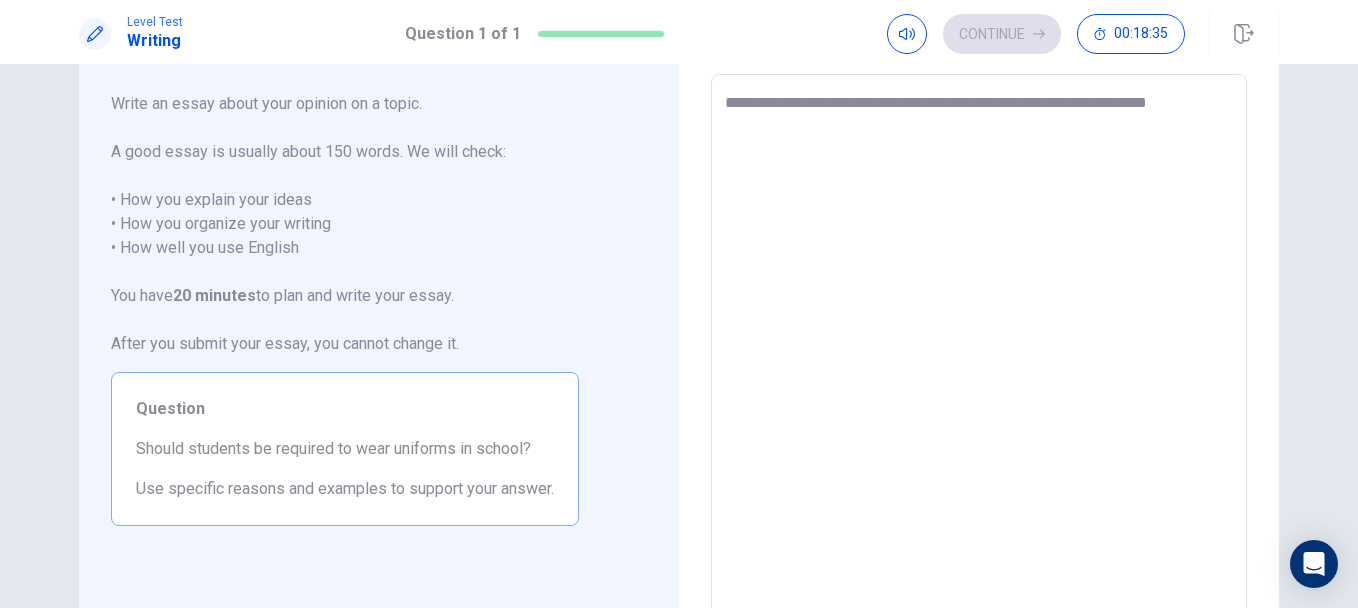 type on "*" 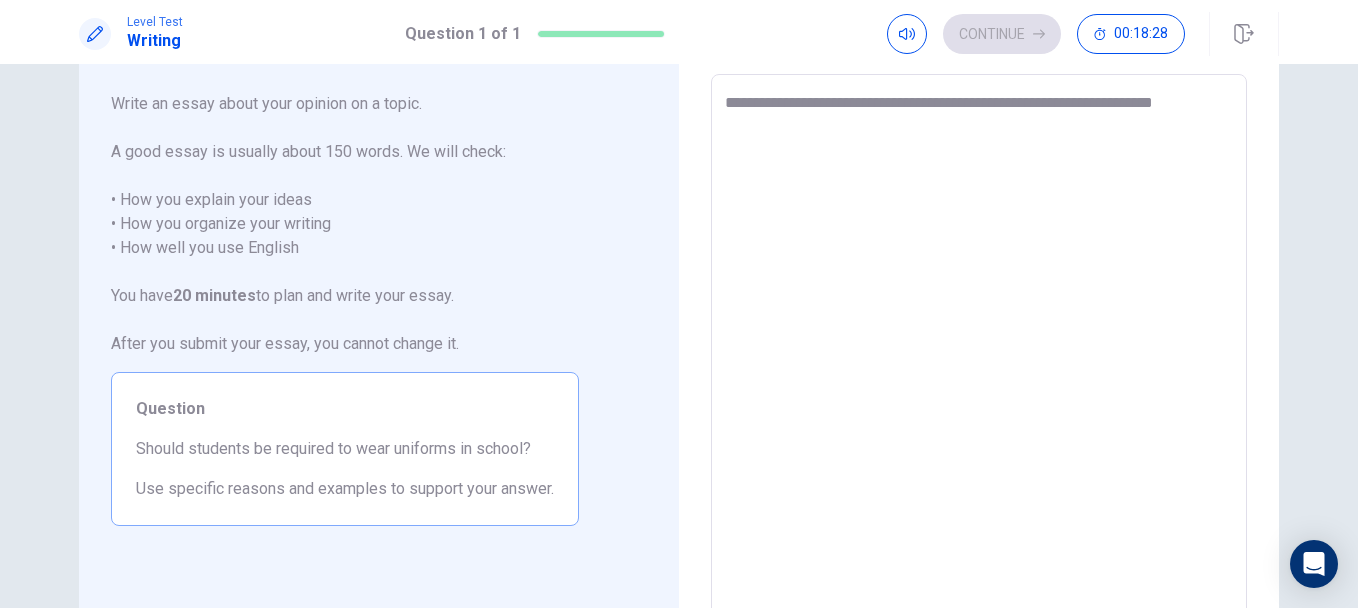 type on "*" 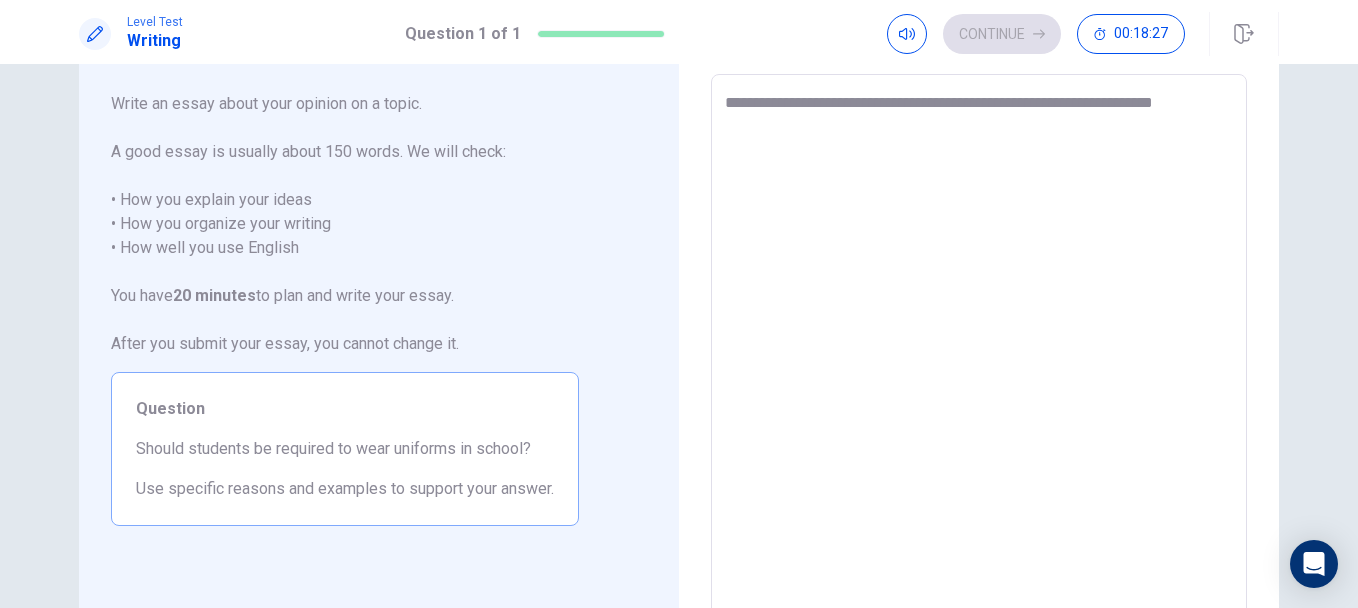 type on "**********" 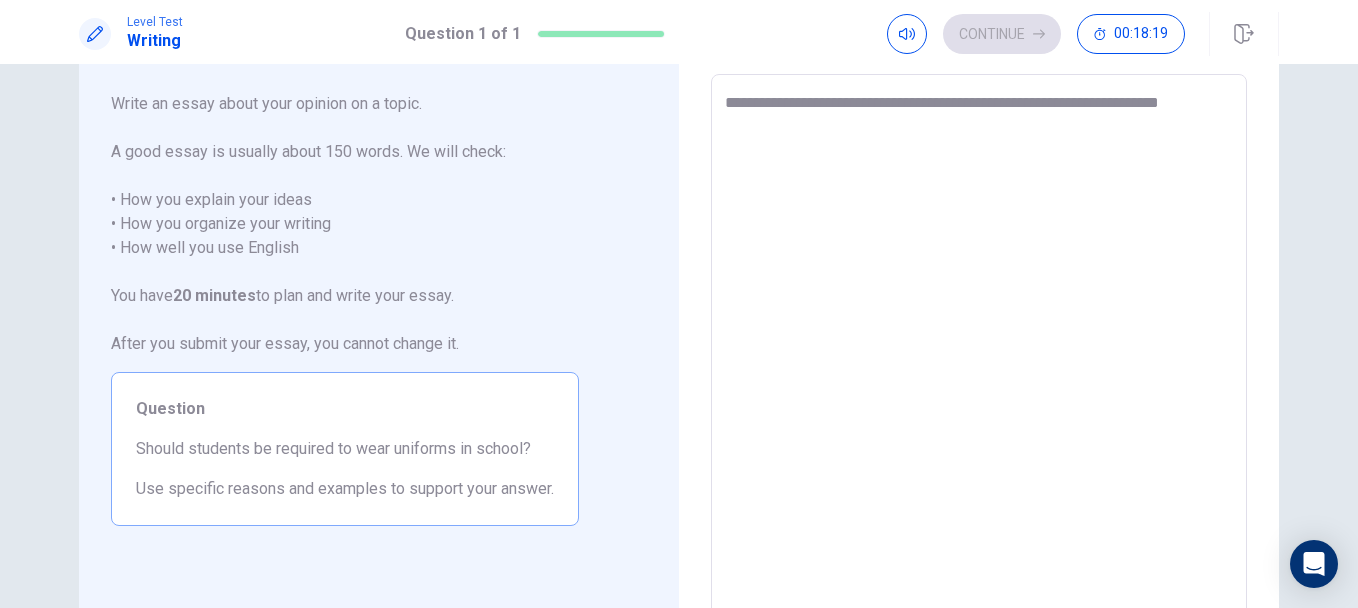 type on "*" 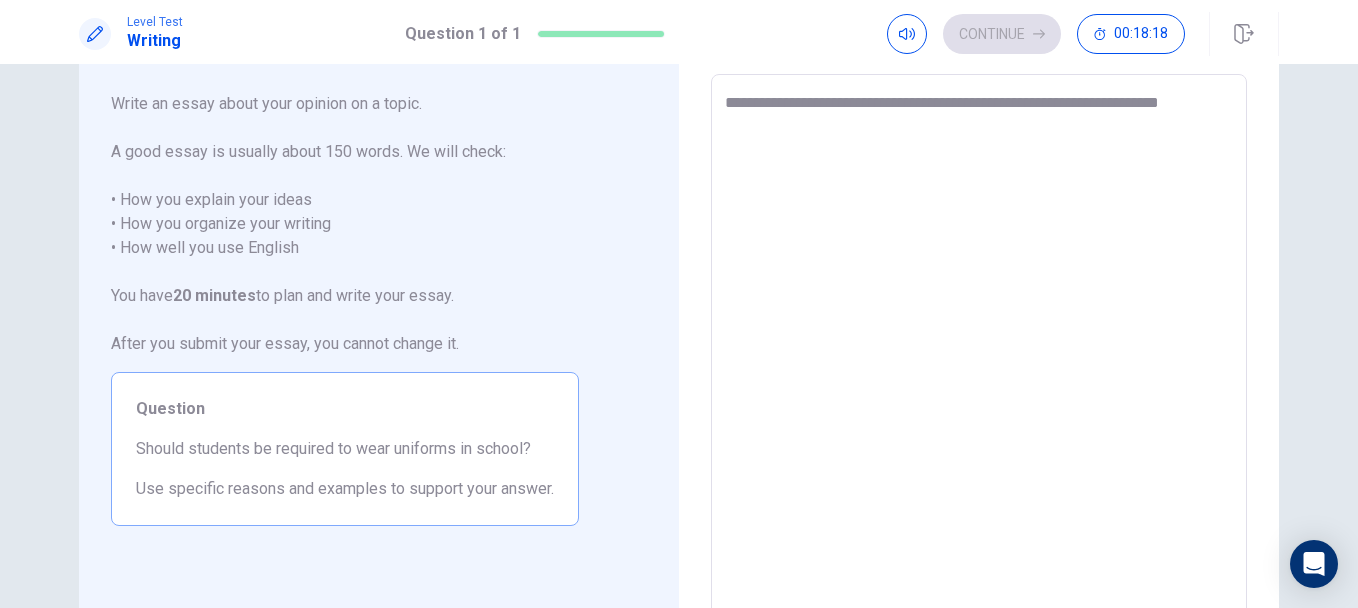 type on "**********" 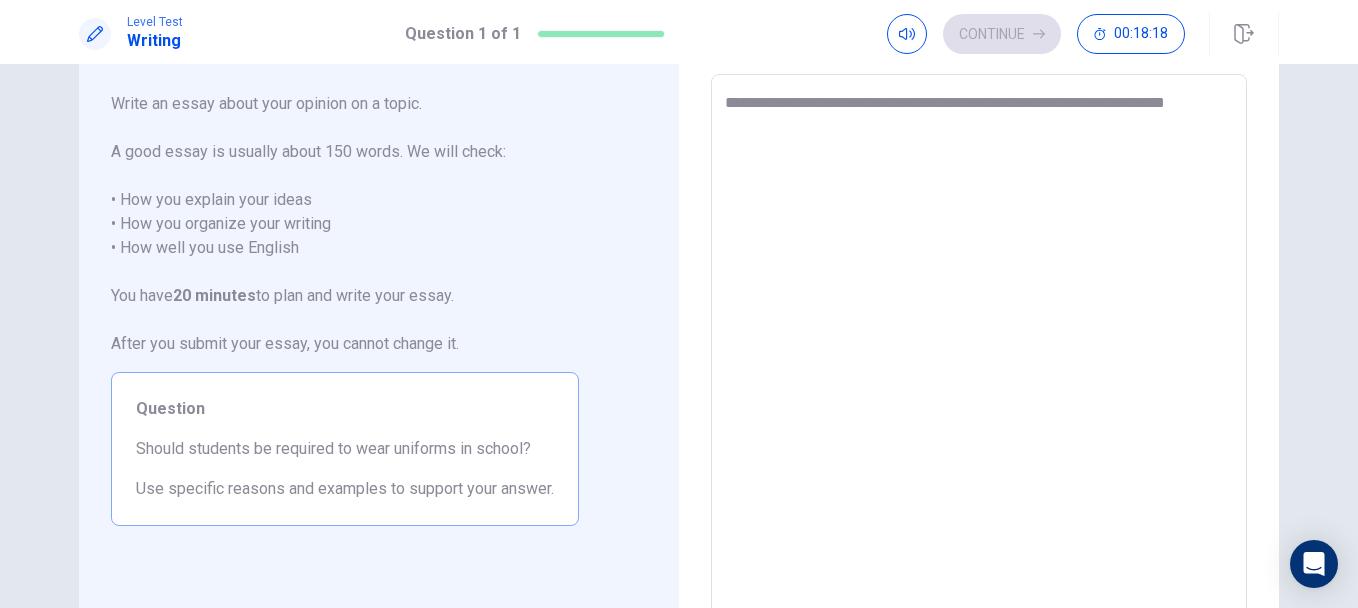 type on "*" 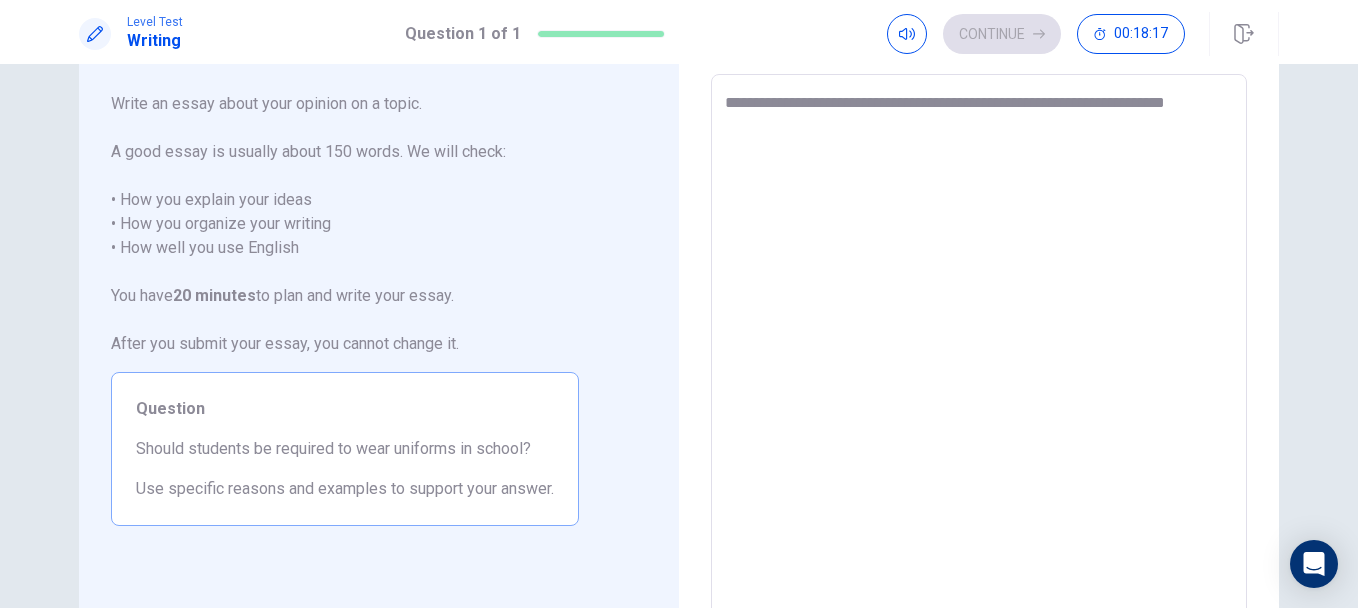 type on "**********" 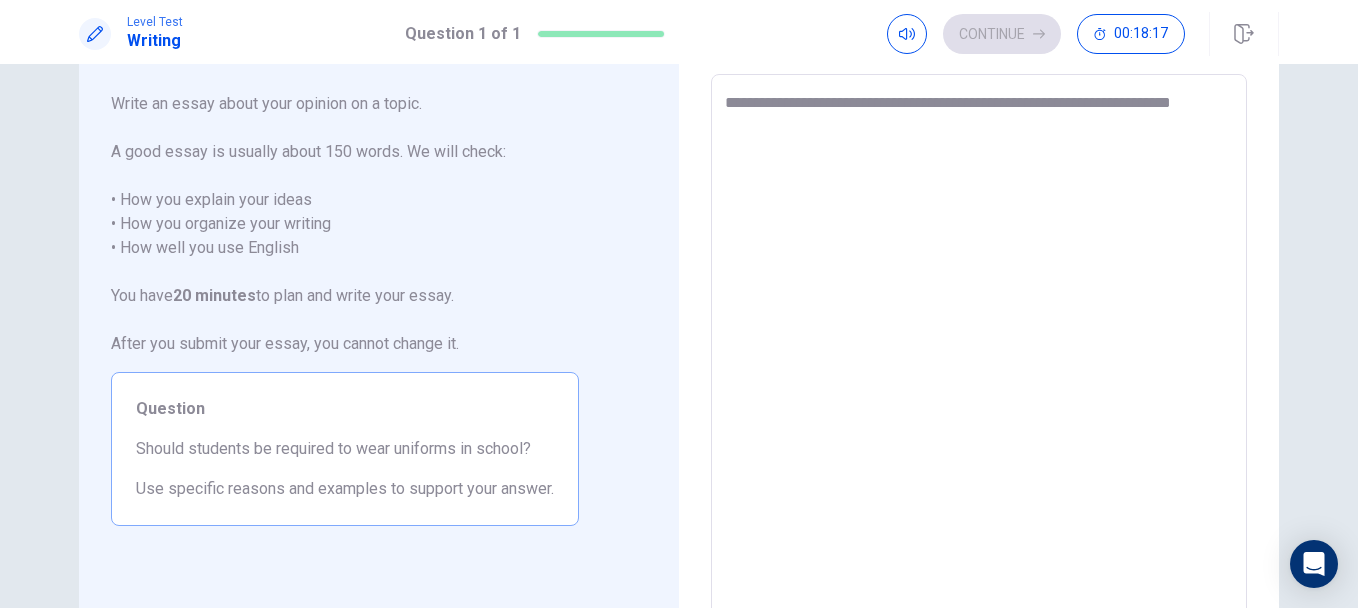 type on "*" 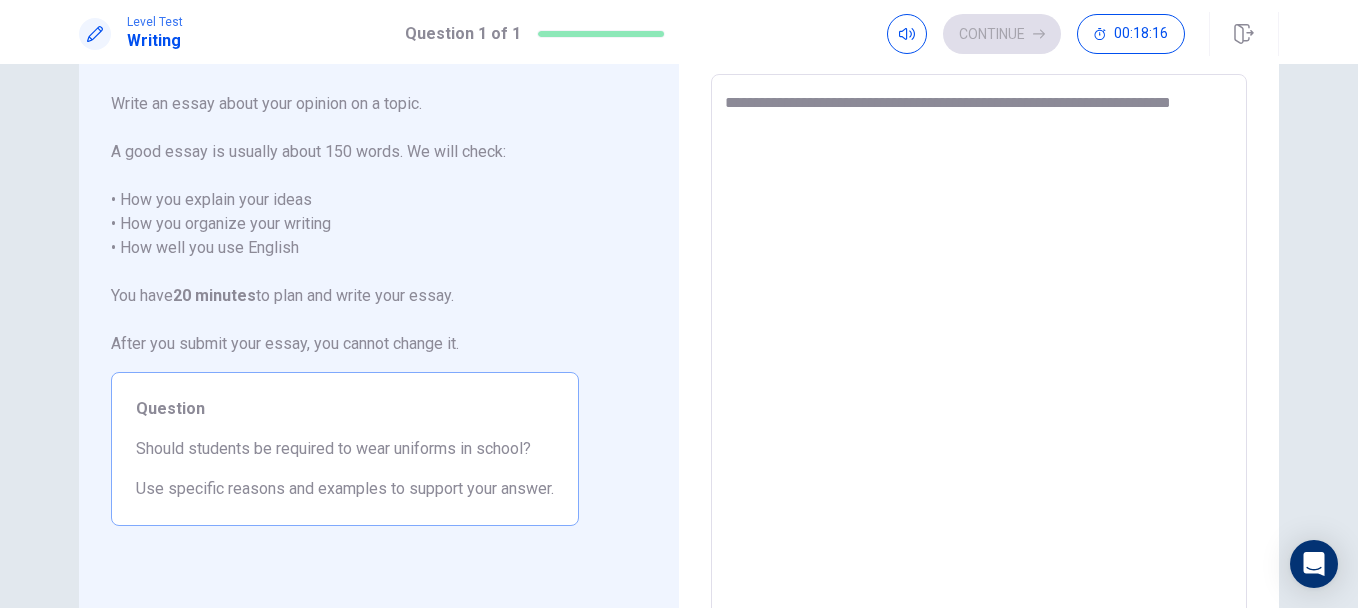type on "**********" 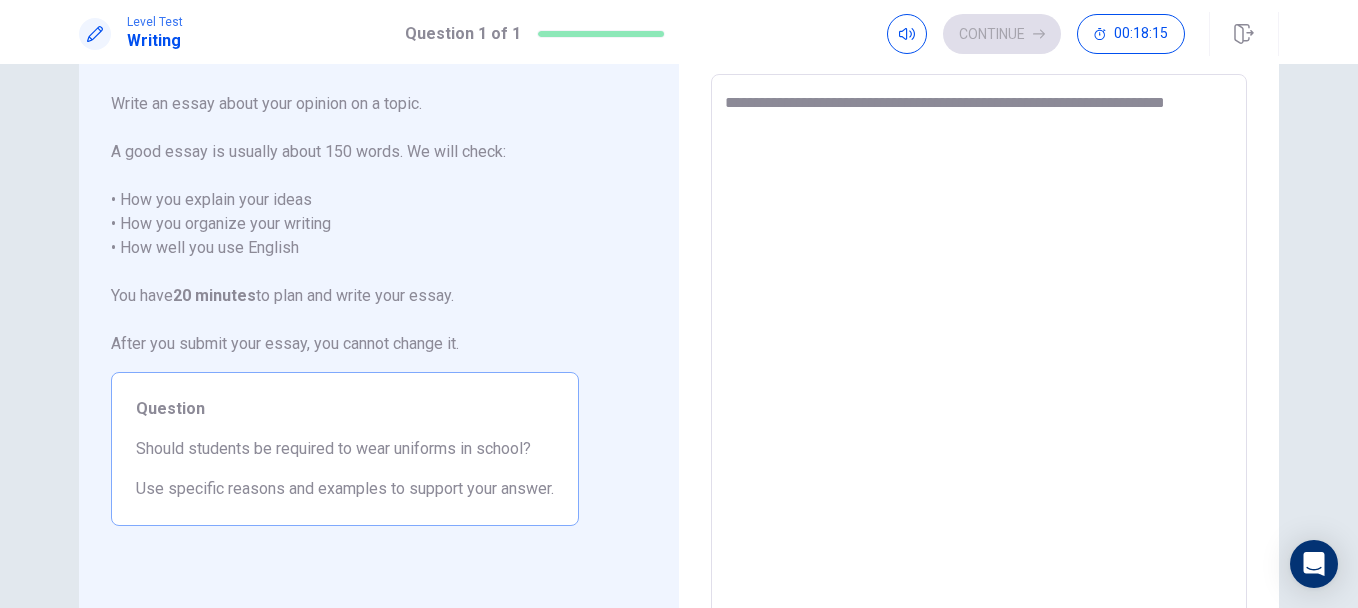 type on "*" 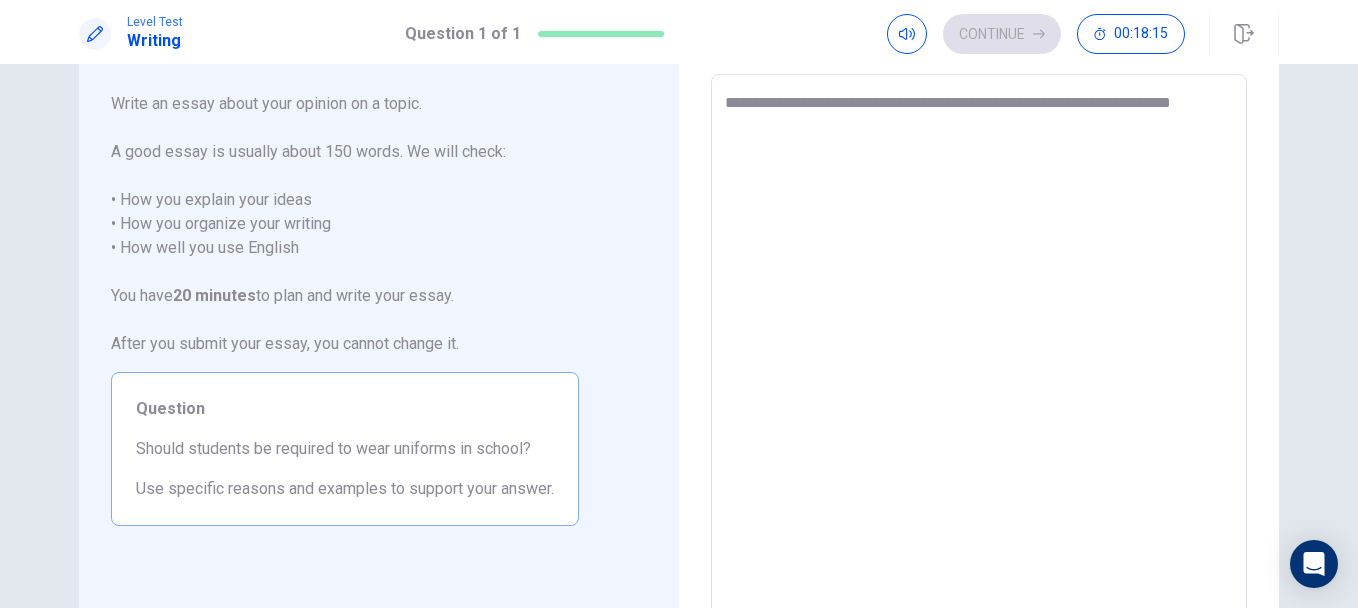 type on "*" 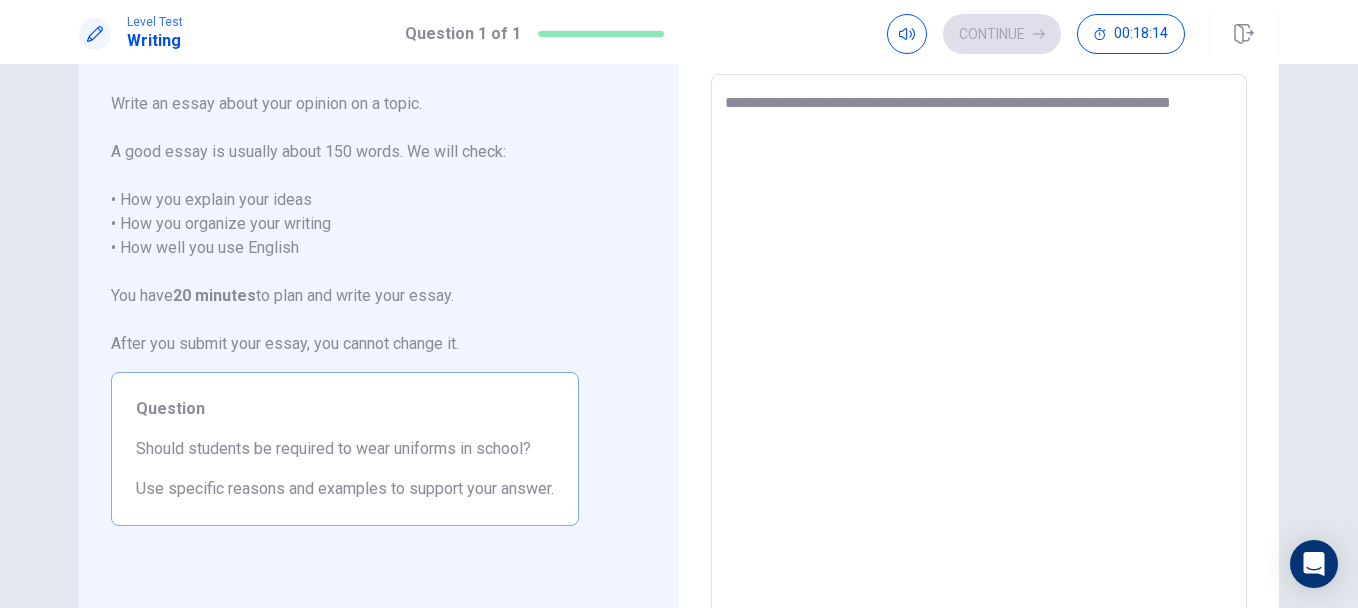 type on "**********" 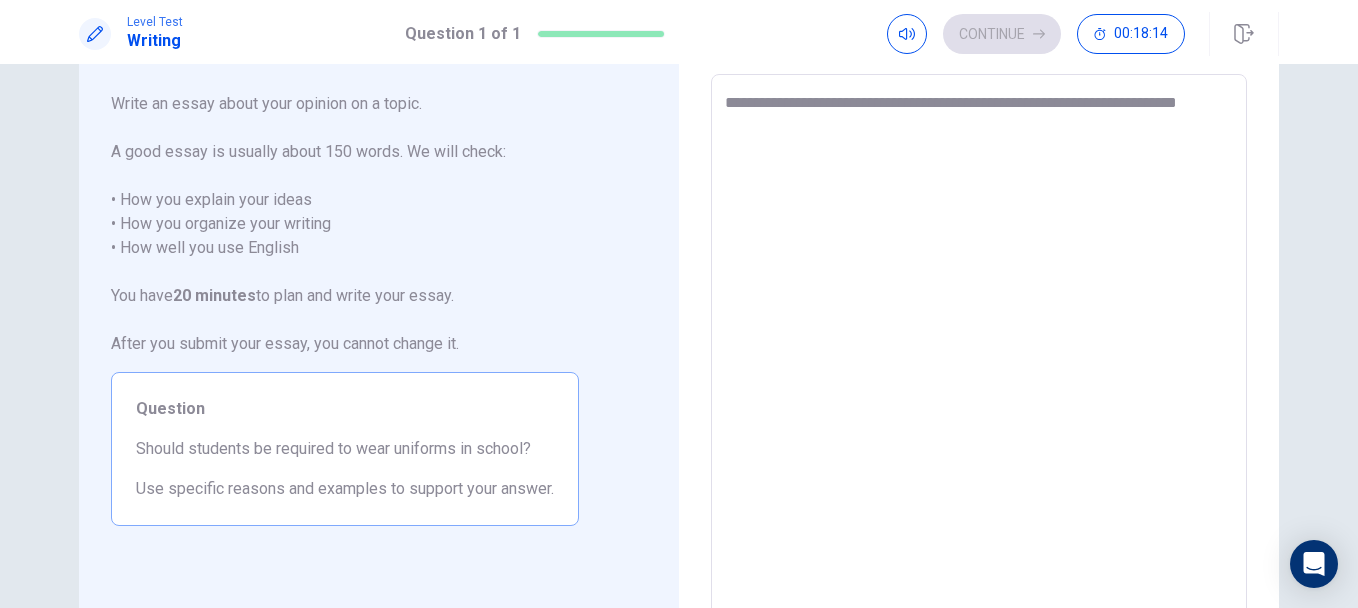 type on "*" 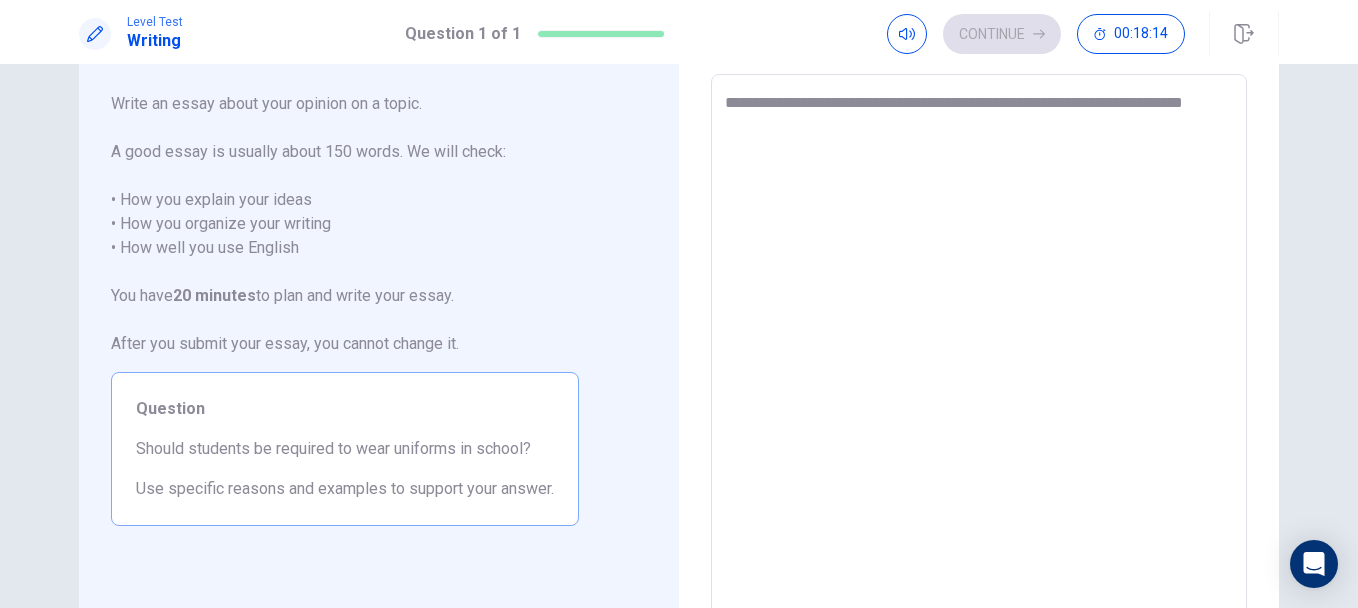type on "*" 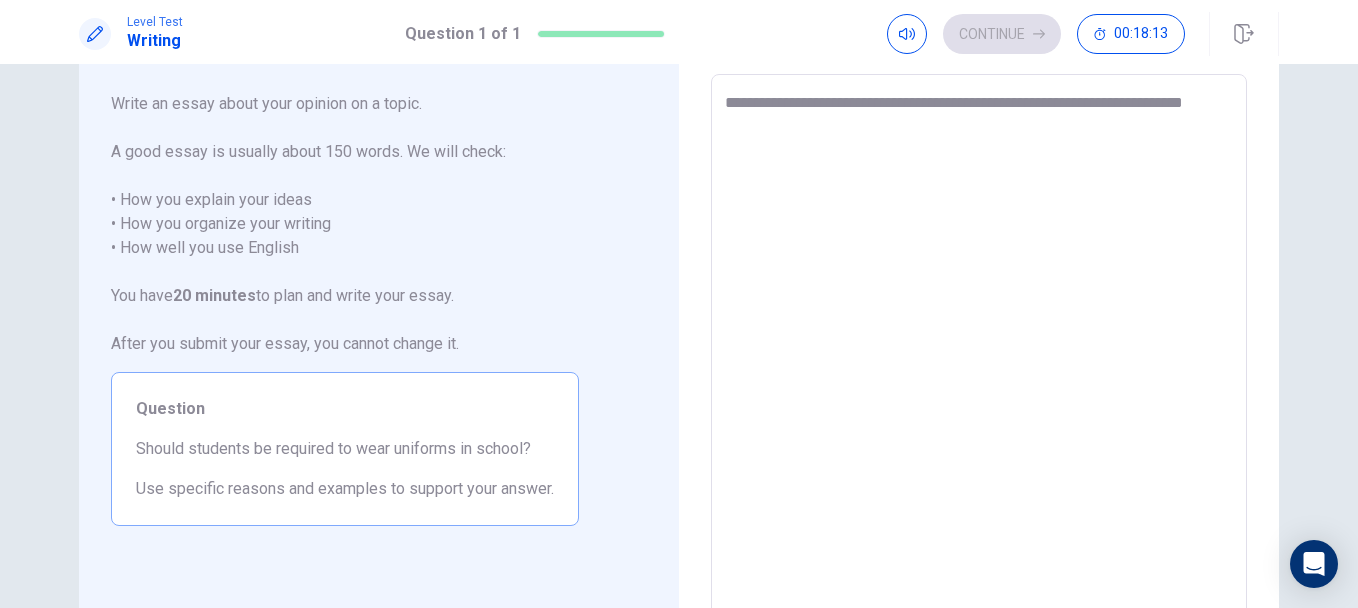 type on "**********" 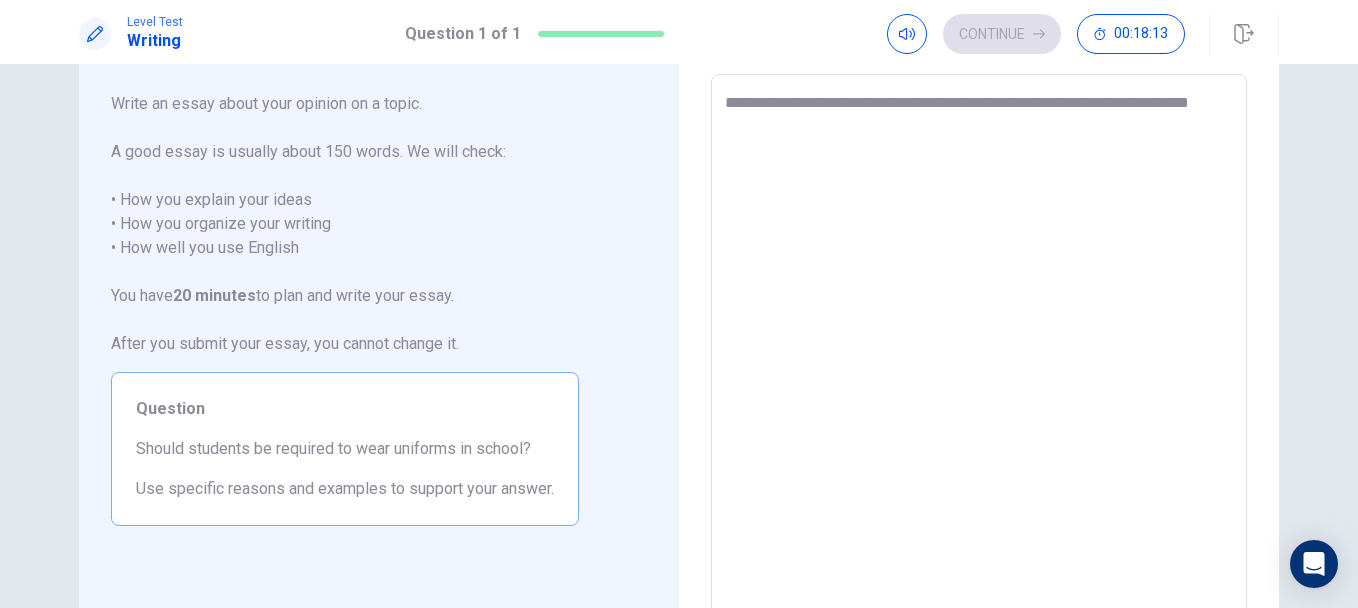 type on "*" 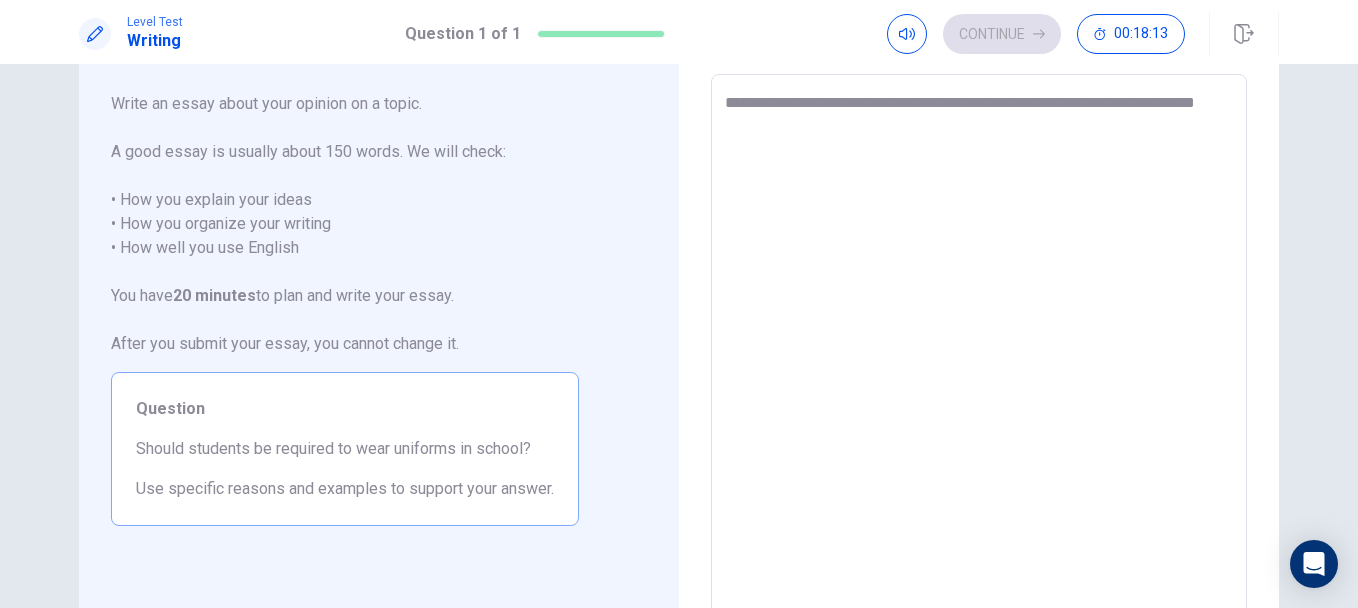 type on "*" 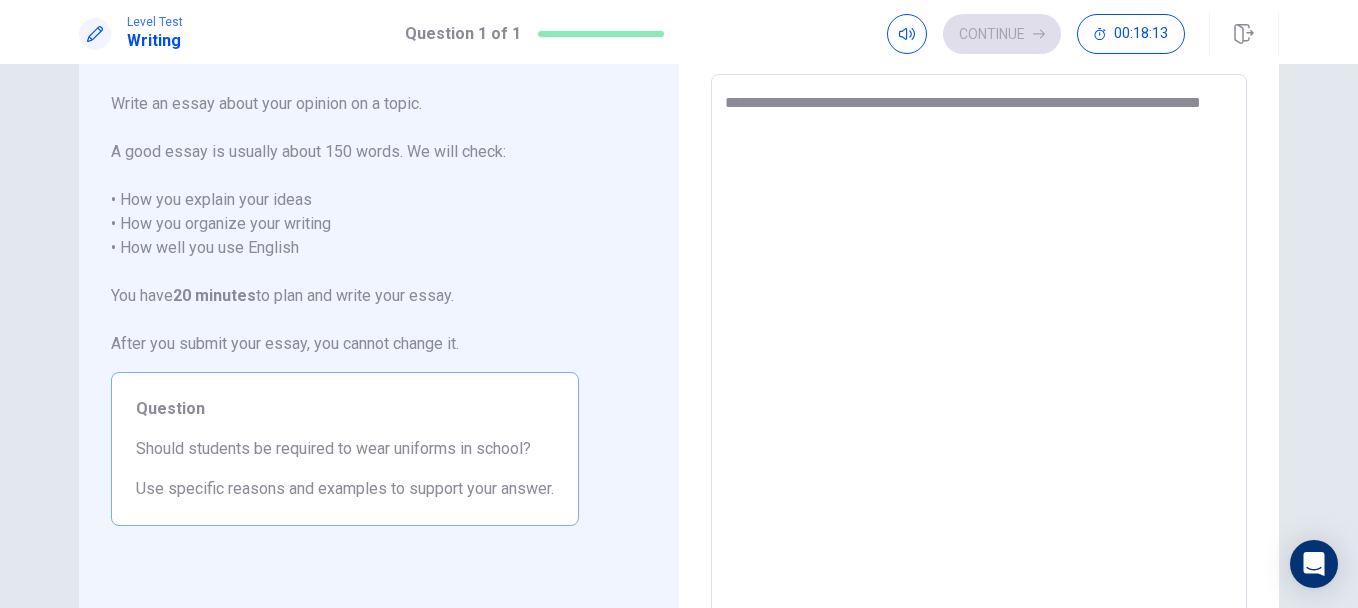 type on "*" 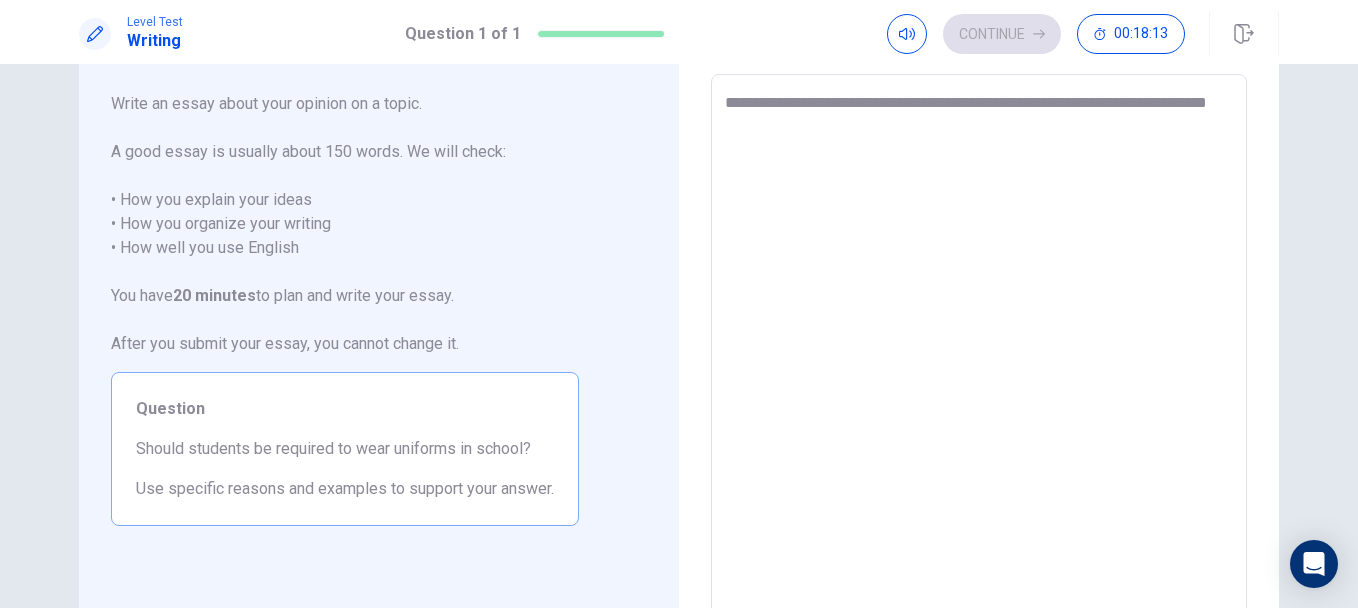 type on "*" 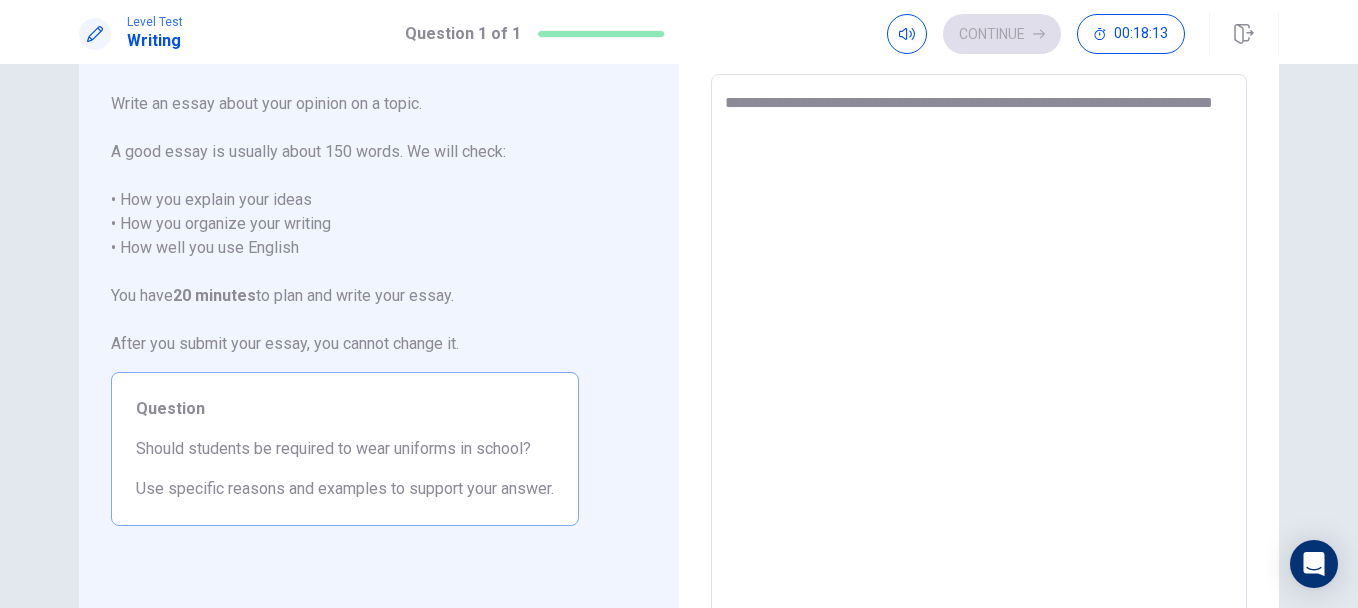 type on "*" 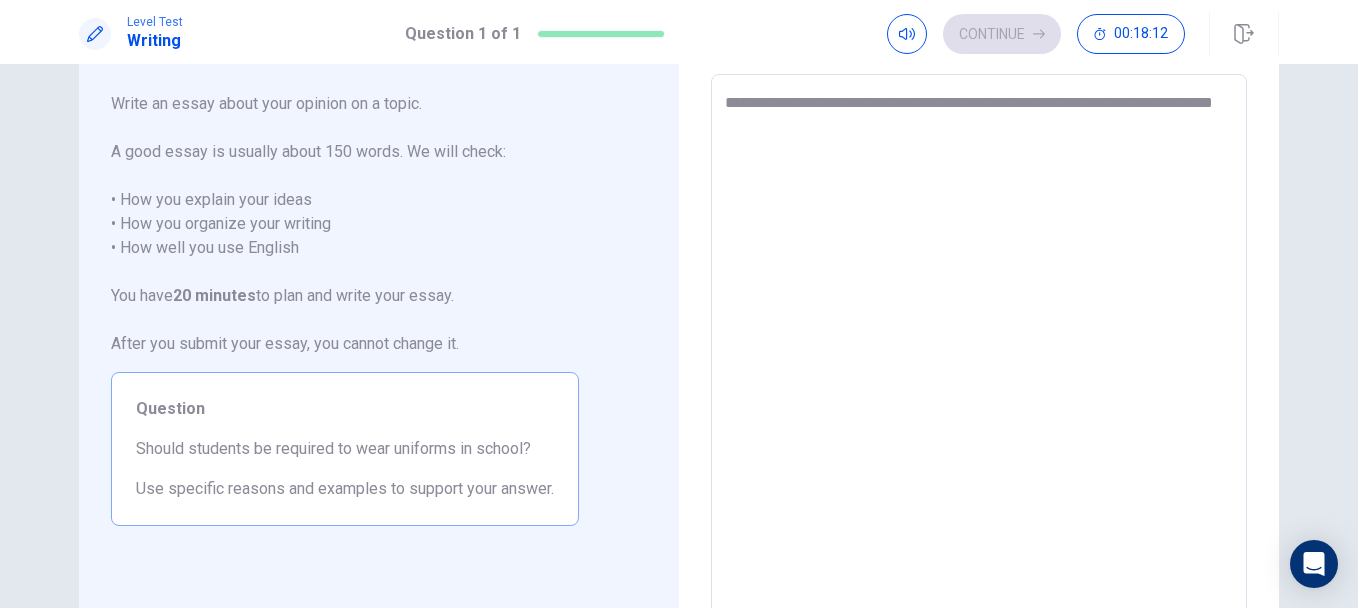 type on "**********" 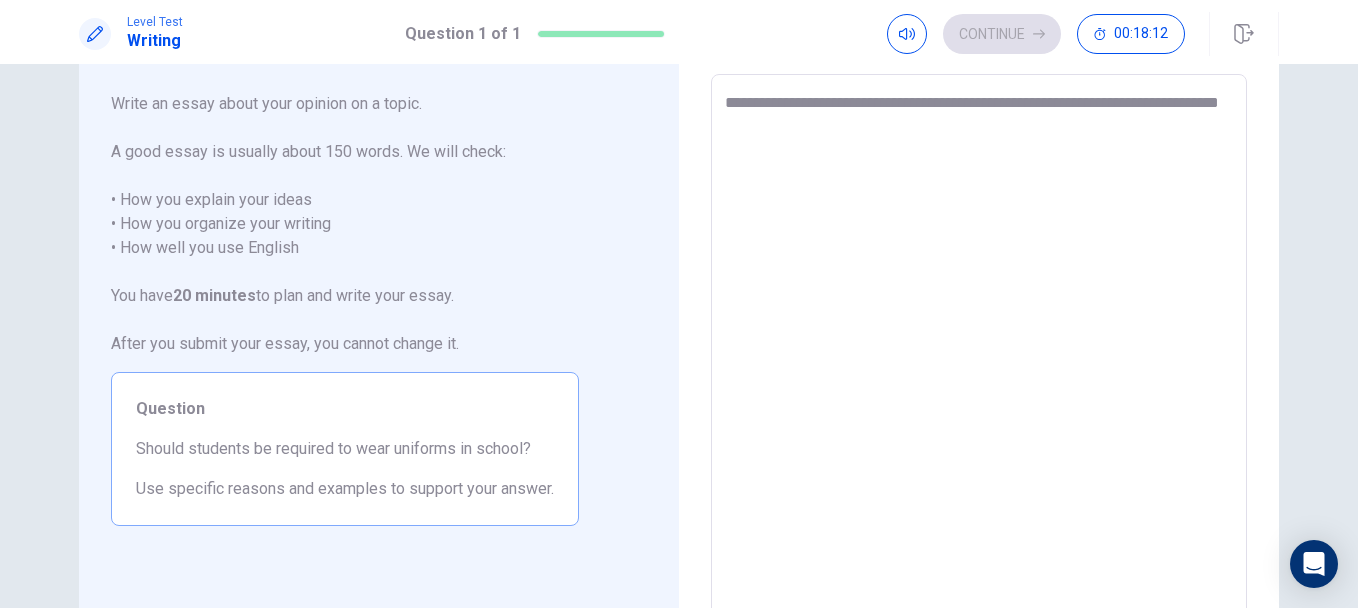 type on "*" 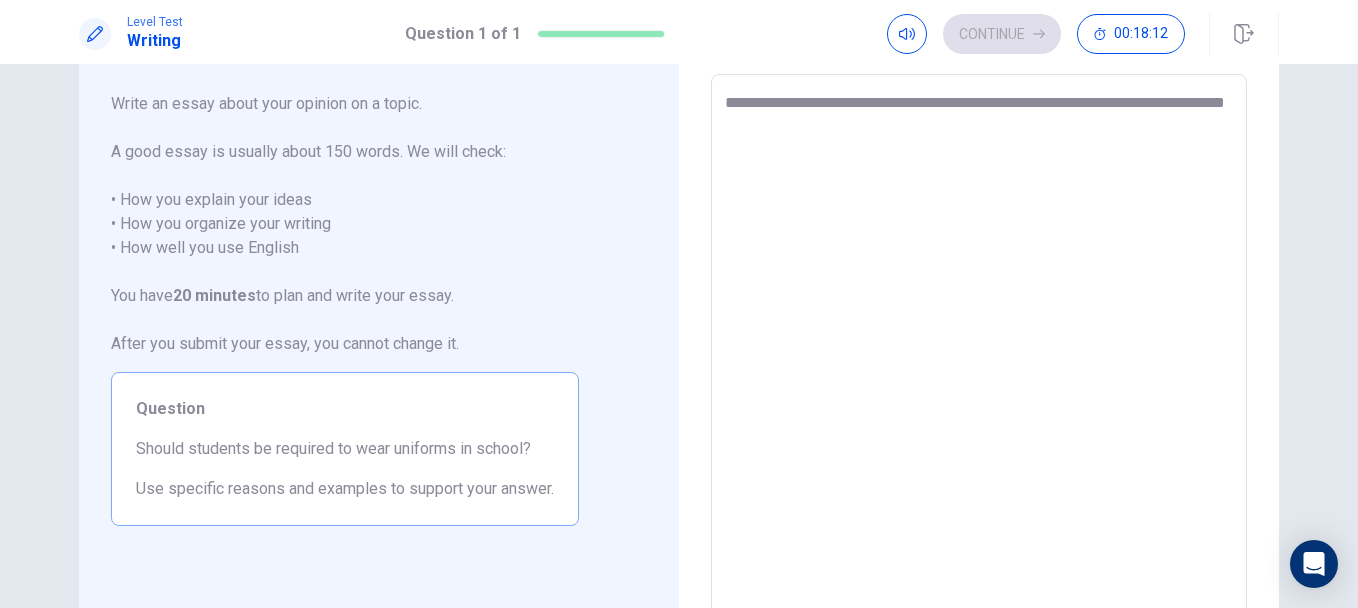 type on "*" 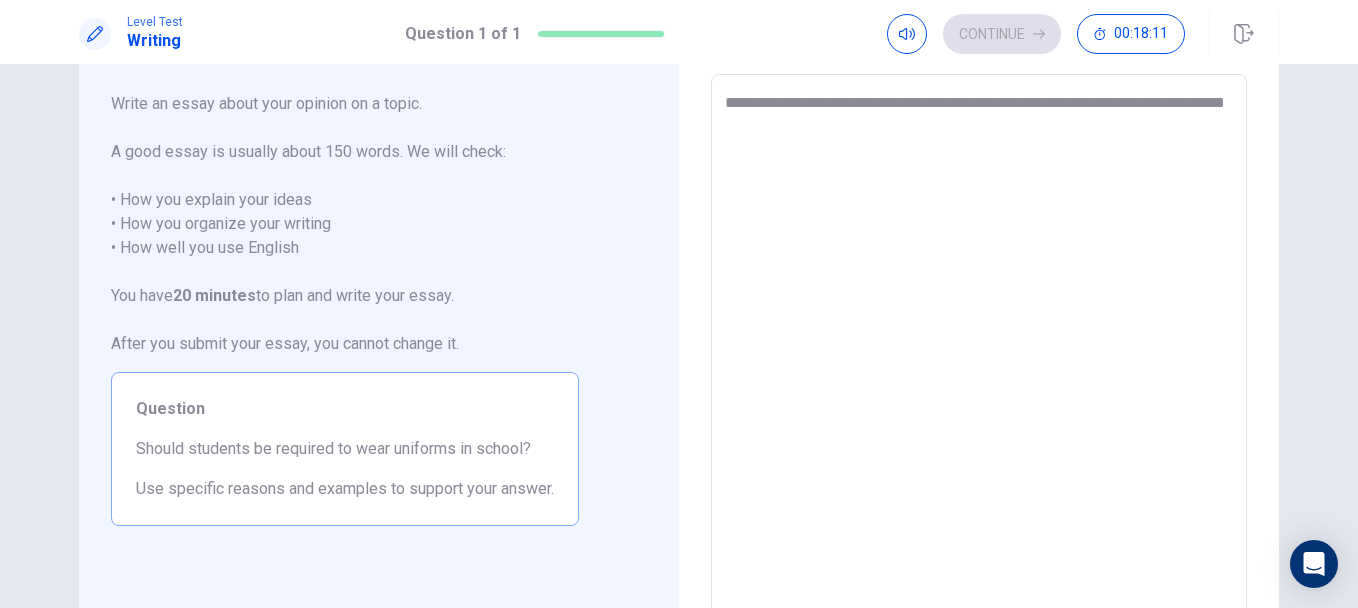 type on "**********" 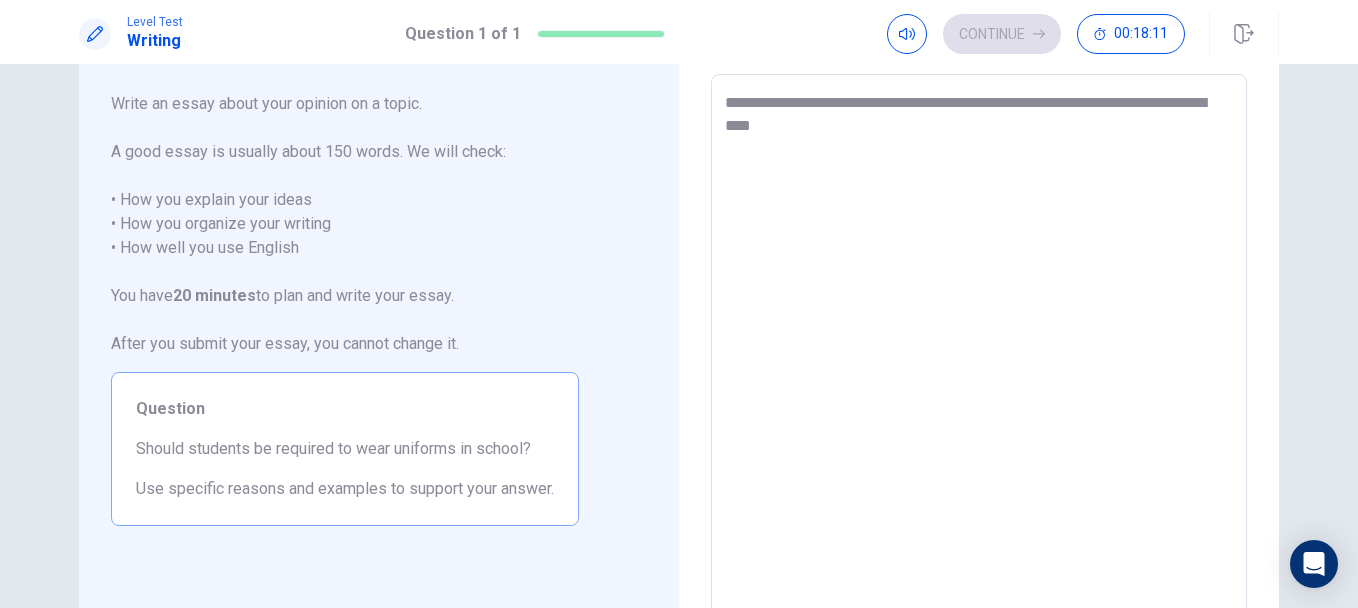 type on "*" 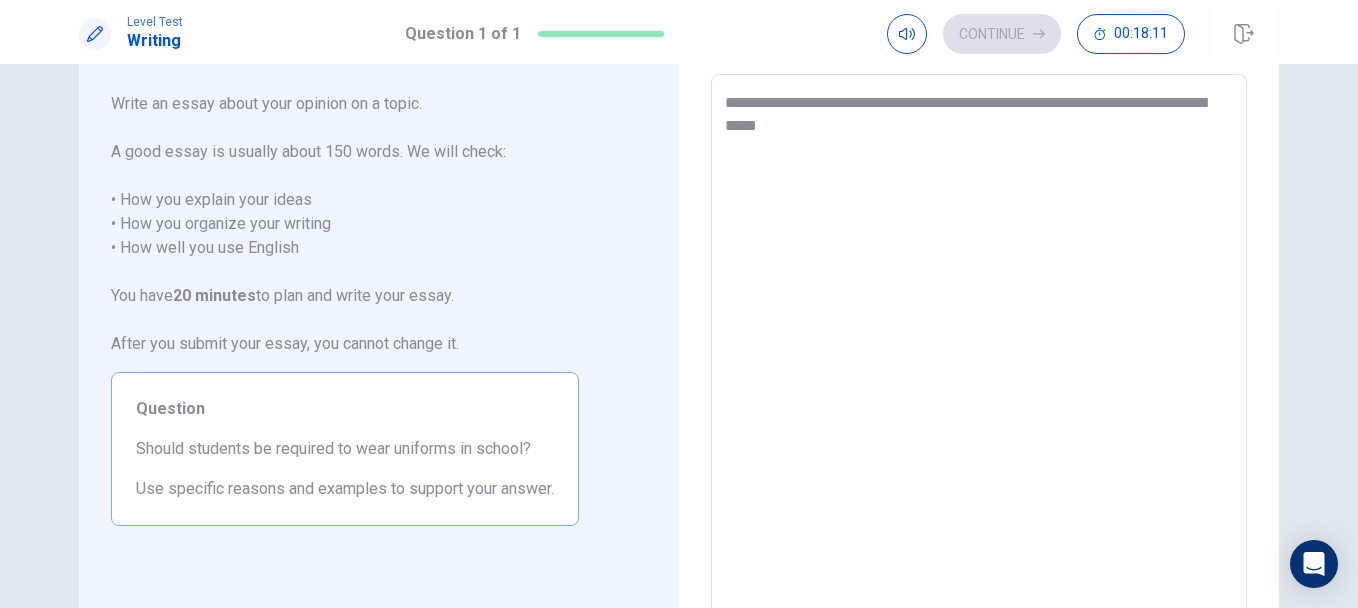type on "*" 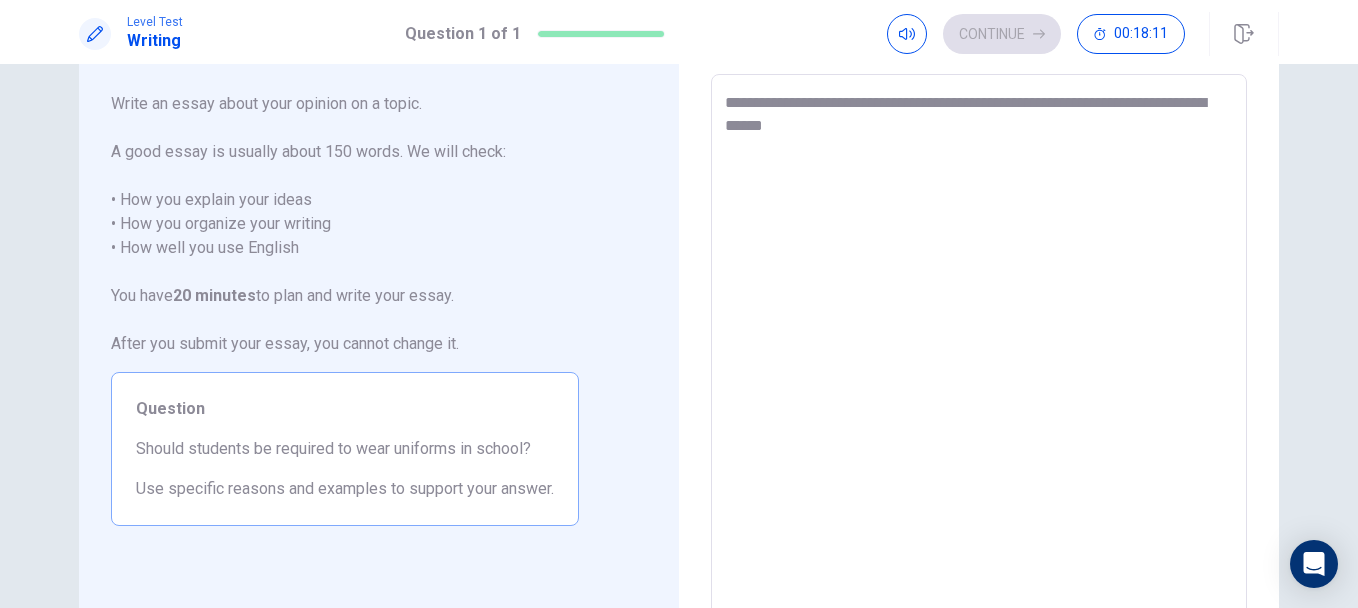 type on "*" 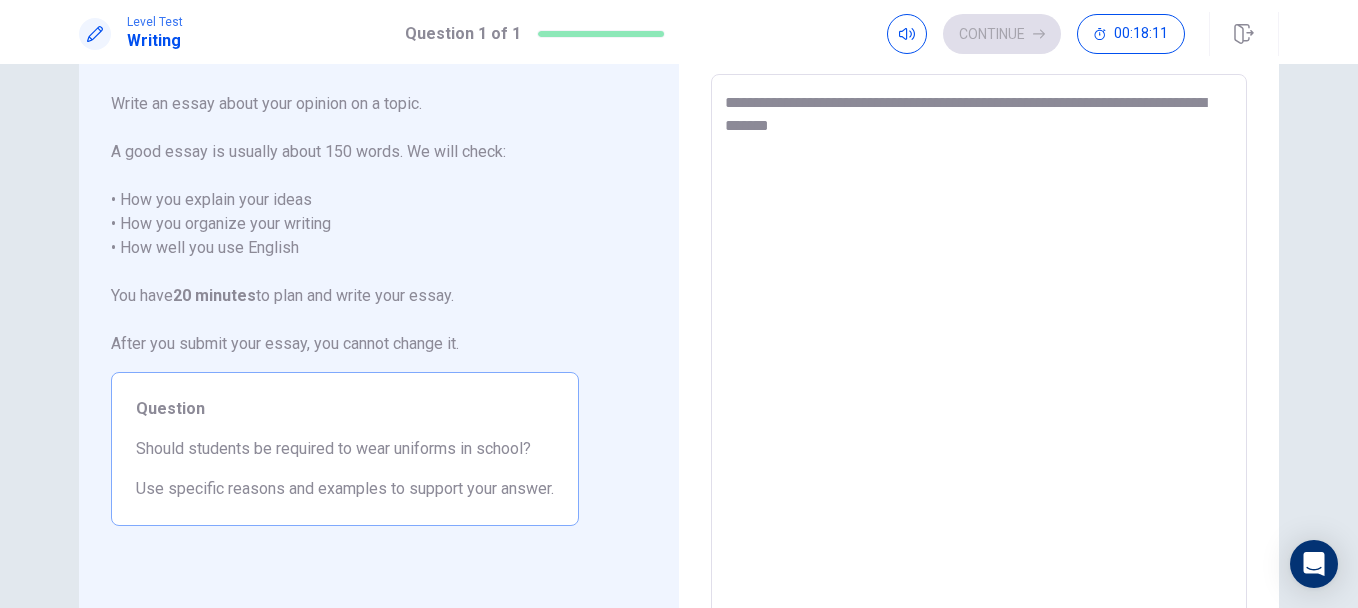 type on "*" 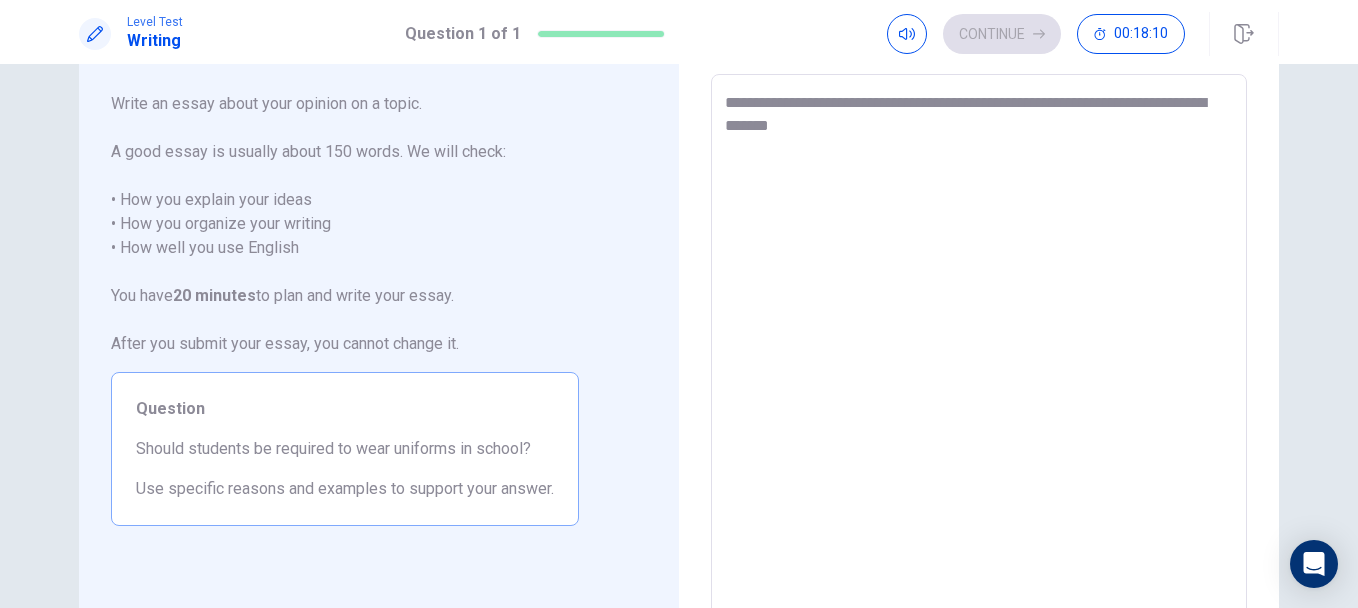 type on "**********" 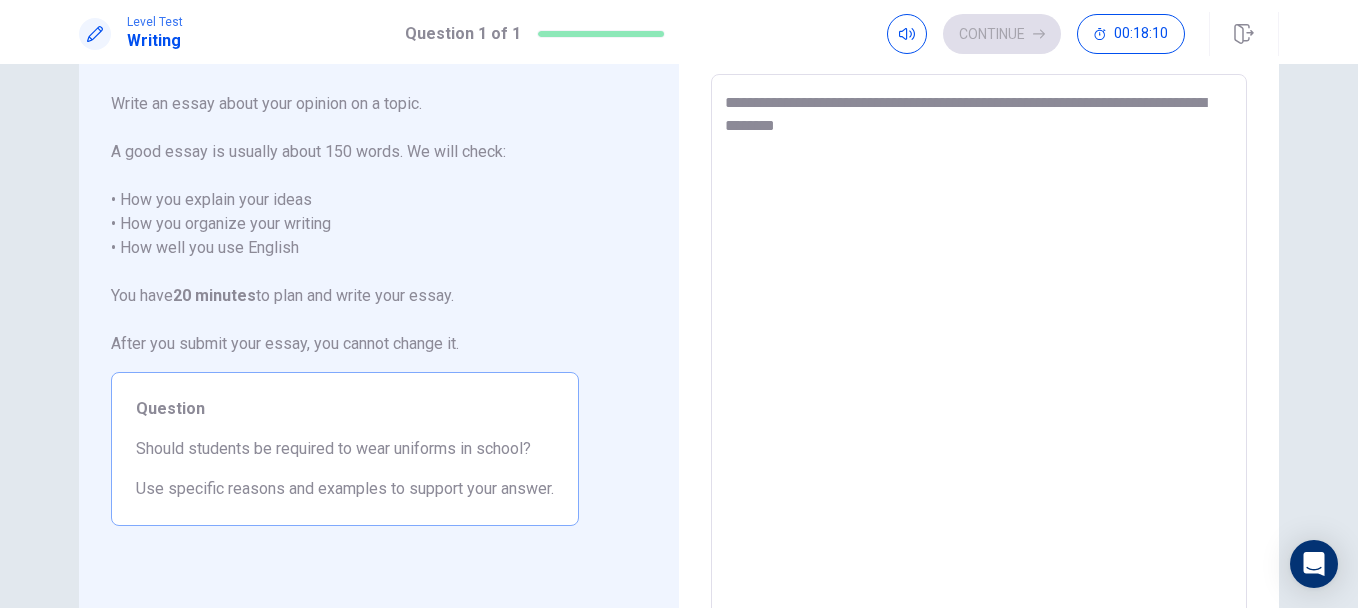 type on "*" 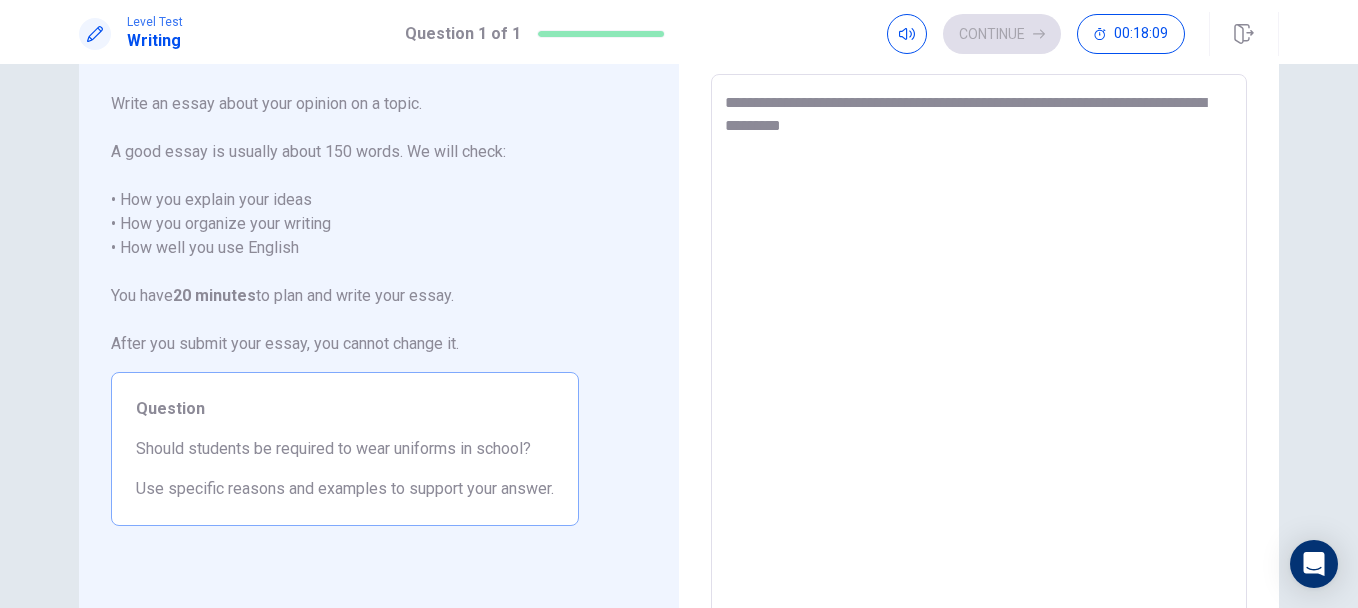 type on "*" 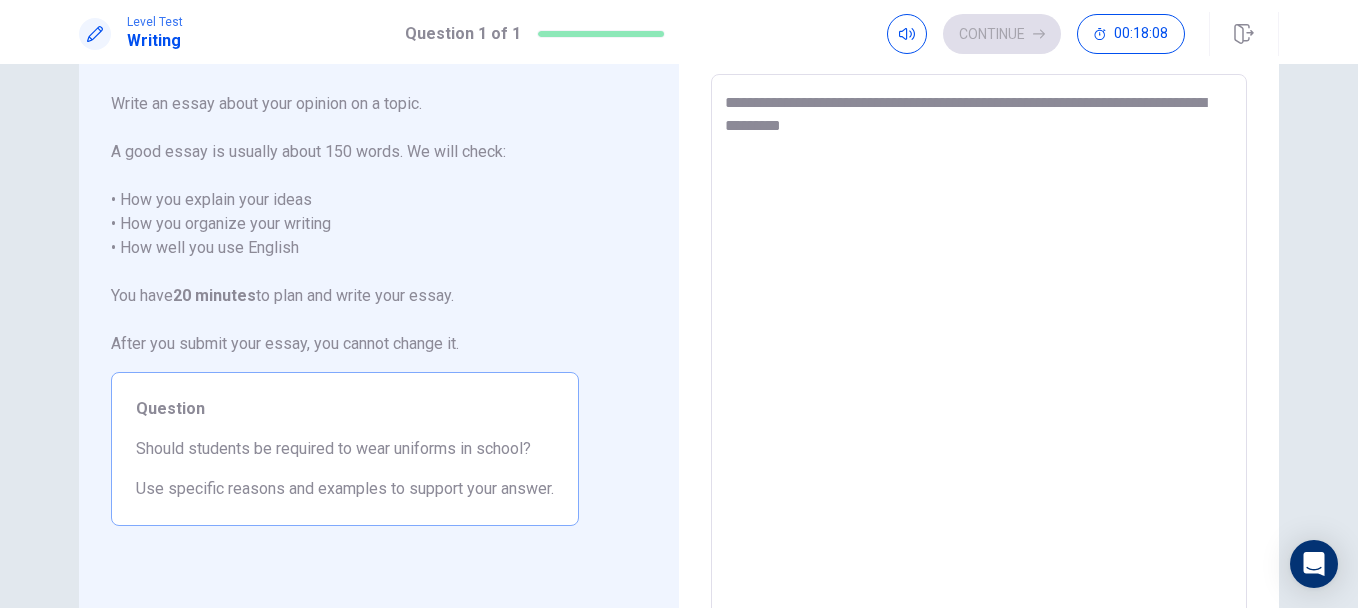 type on "**********" 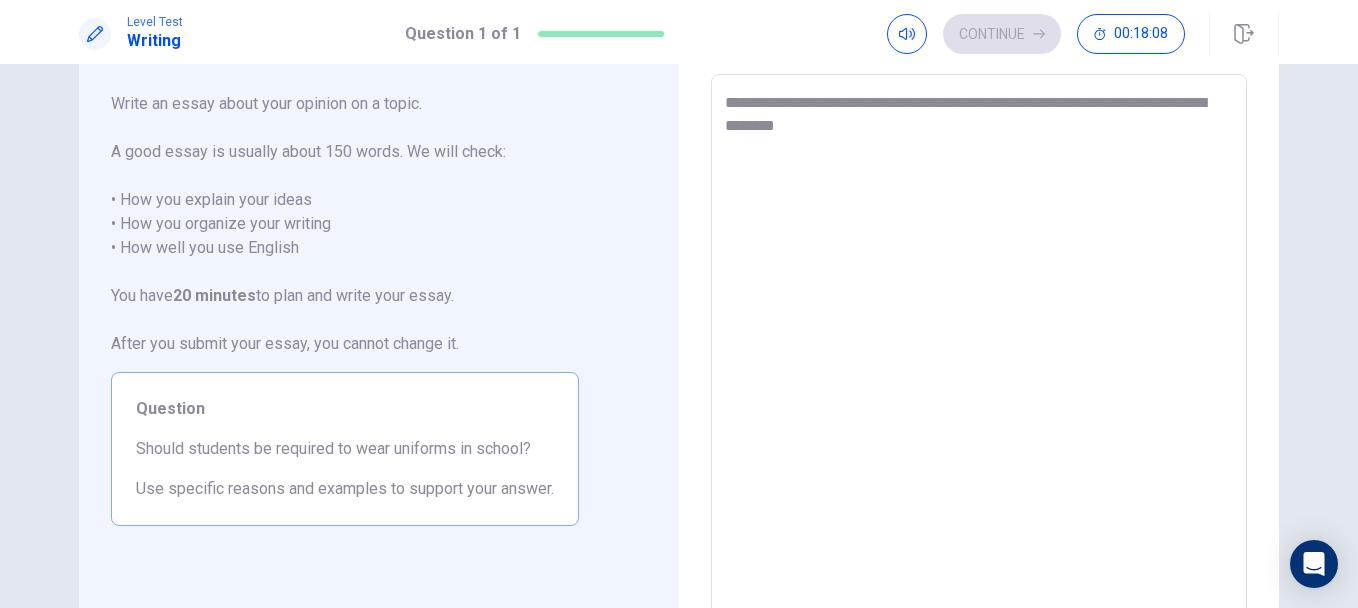 type on "*" 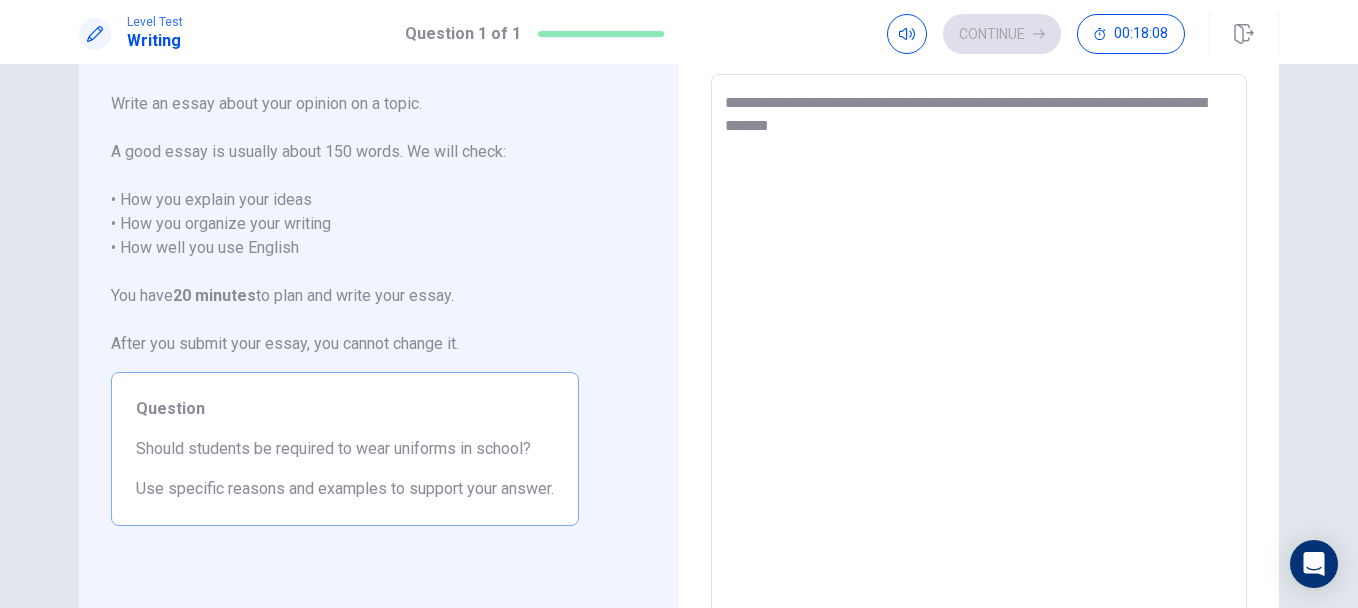 type on "*" 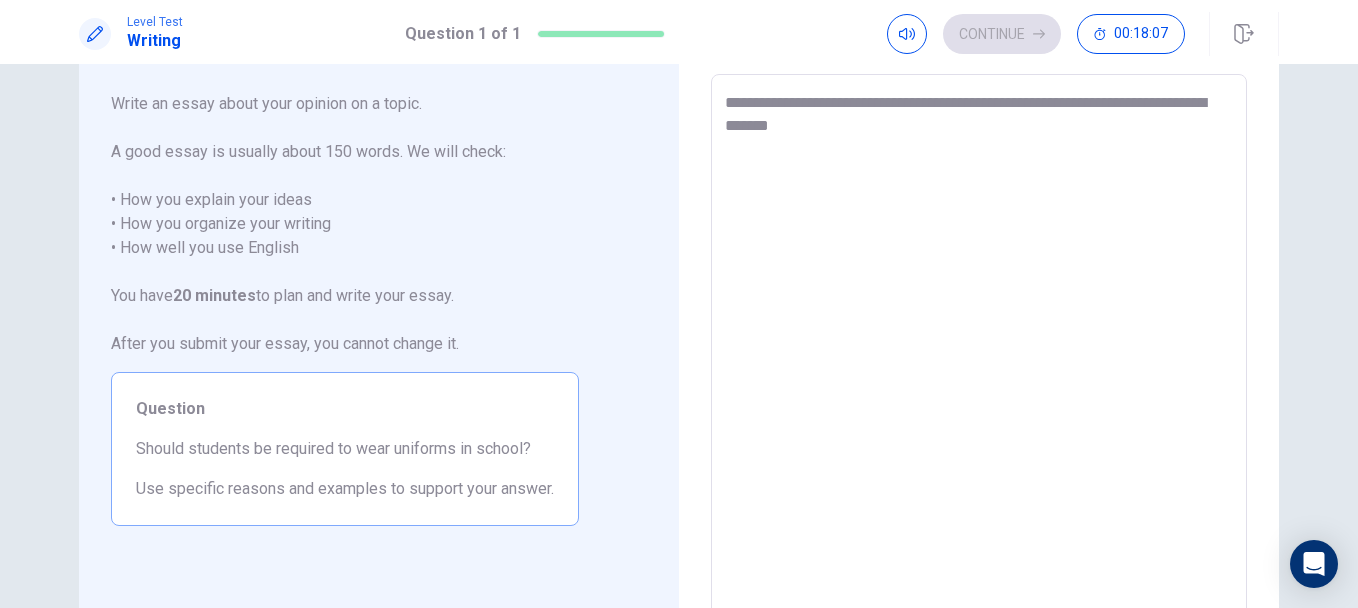 type on "**********" 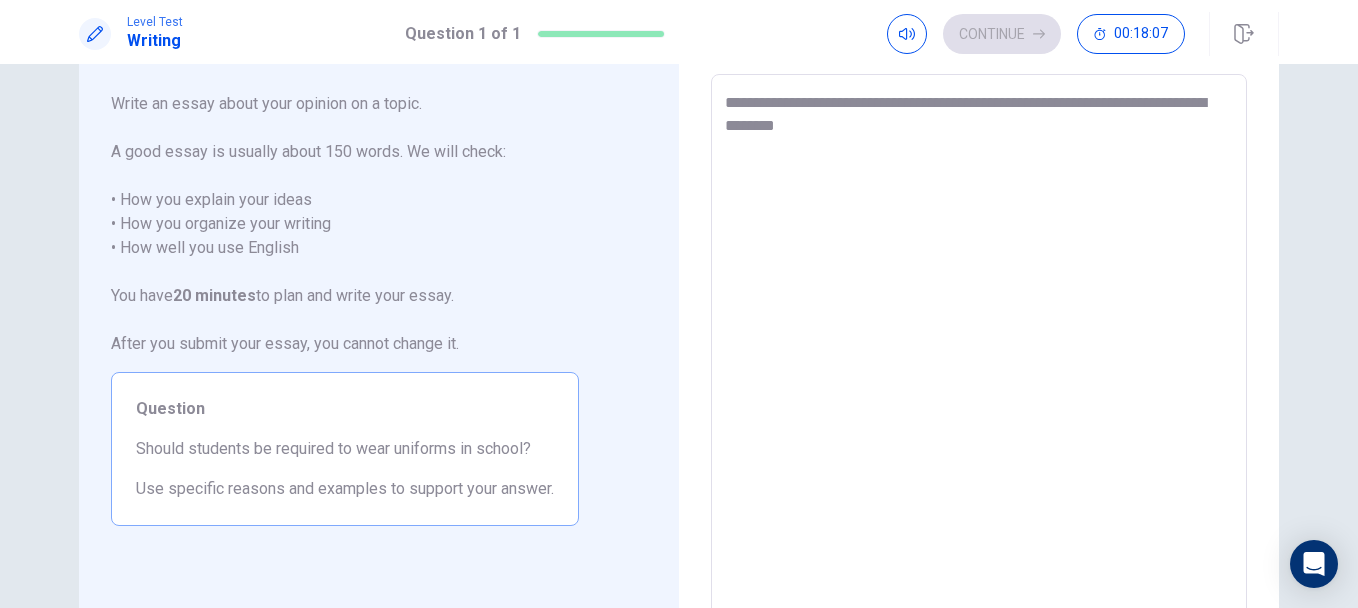 type on "*" 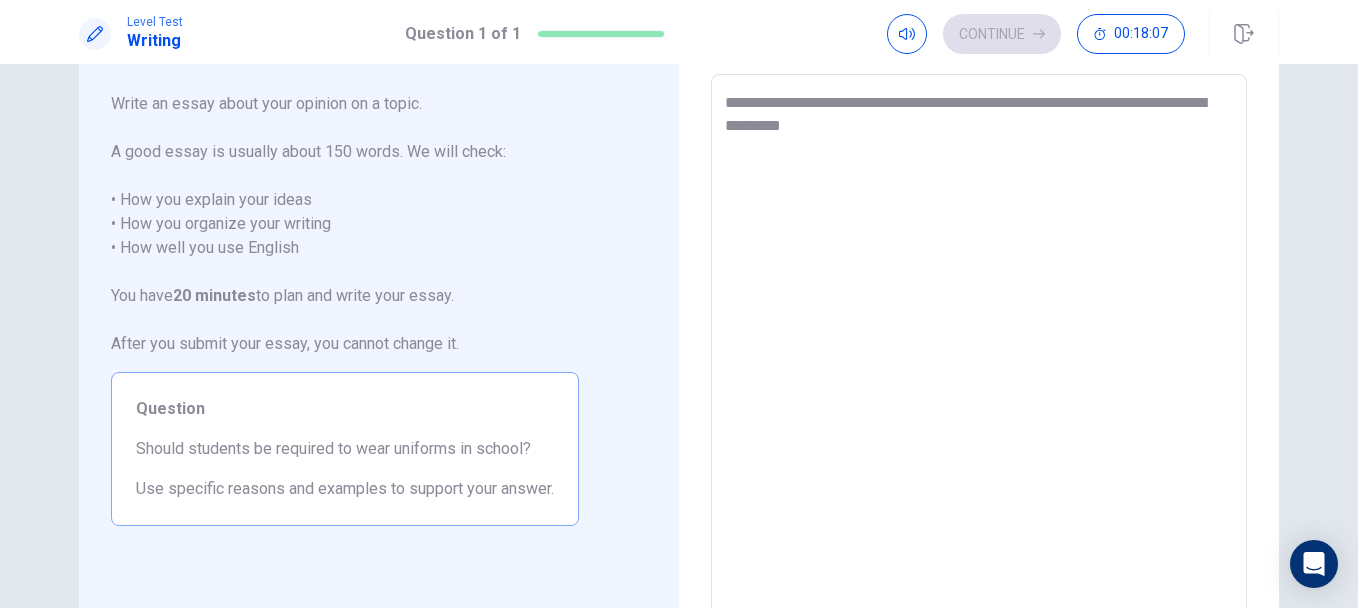 type on "*" 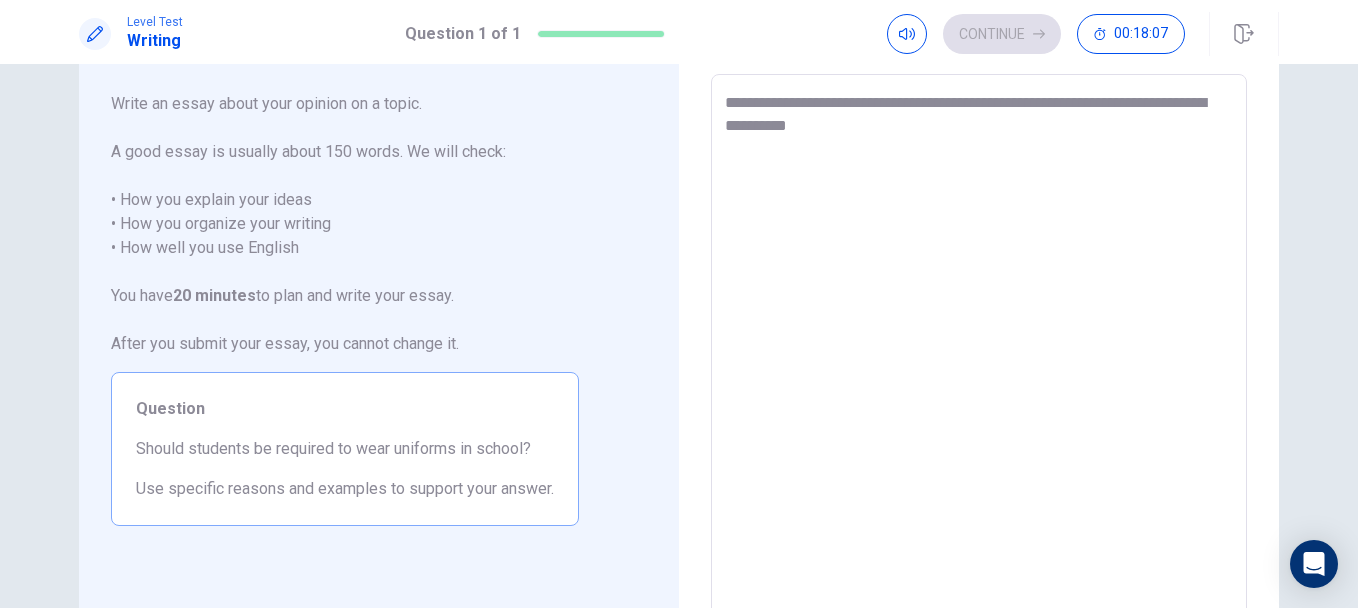 type on "*" 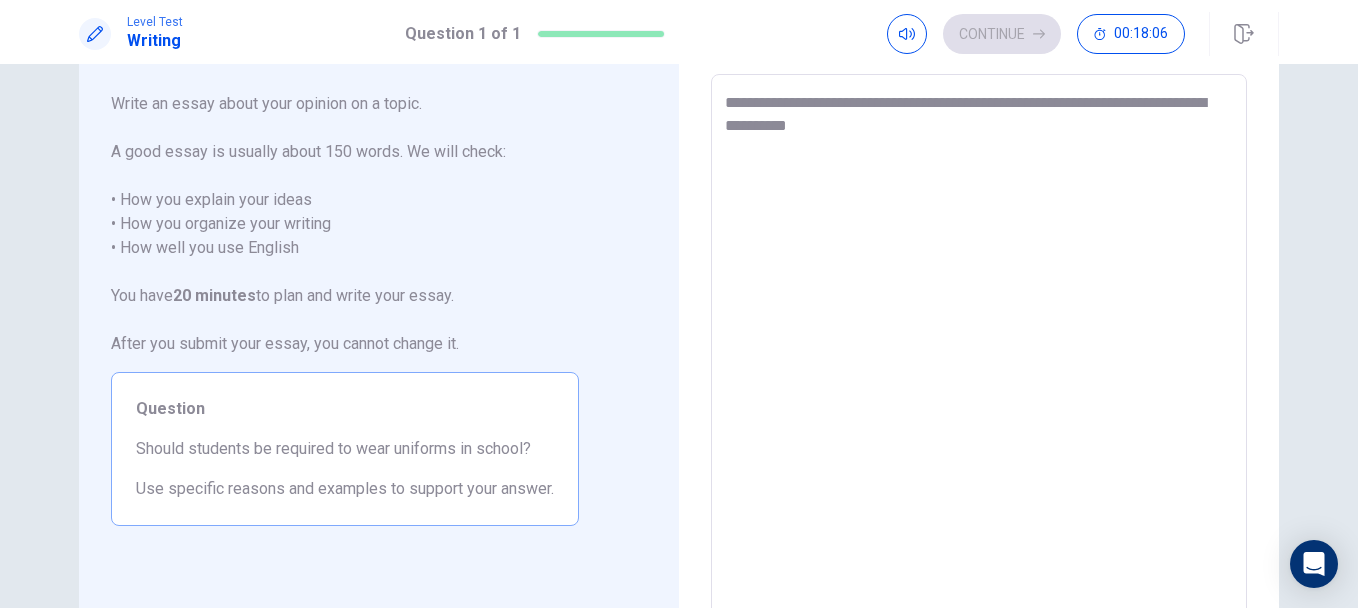 type 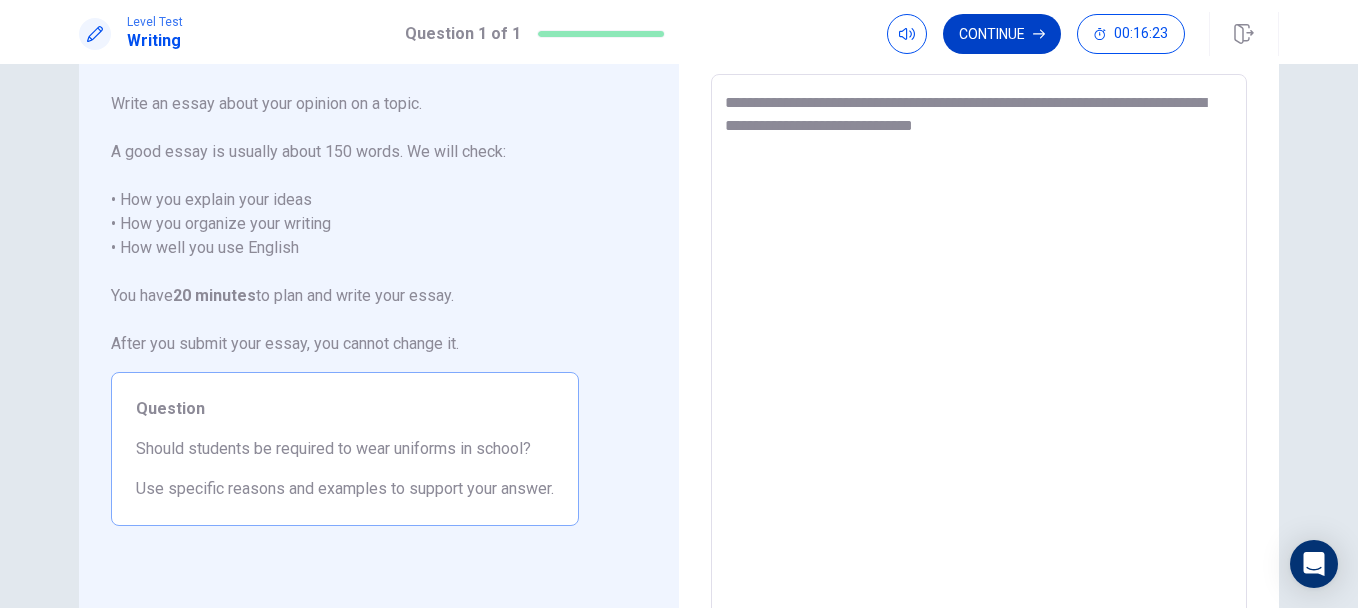 click on "Continue" at bounding box center [1002, 34] 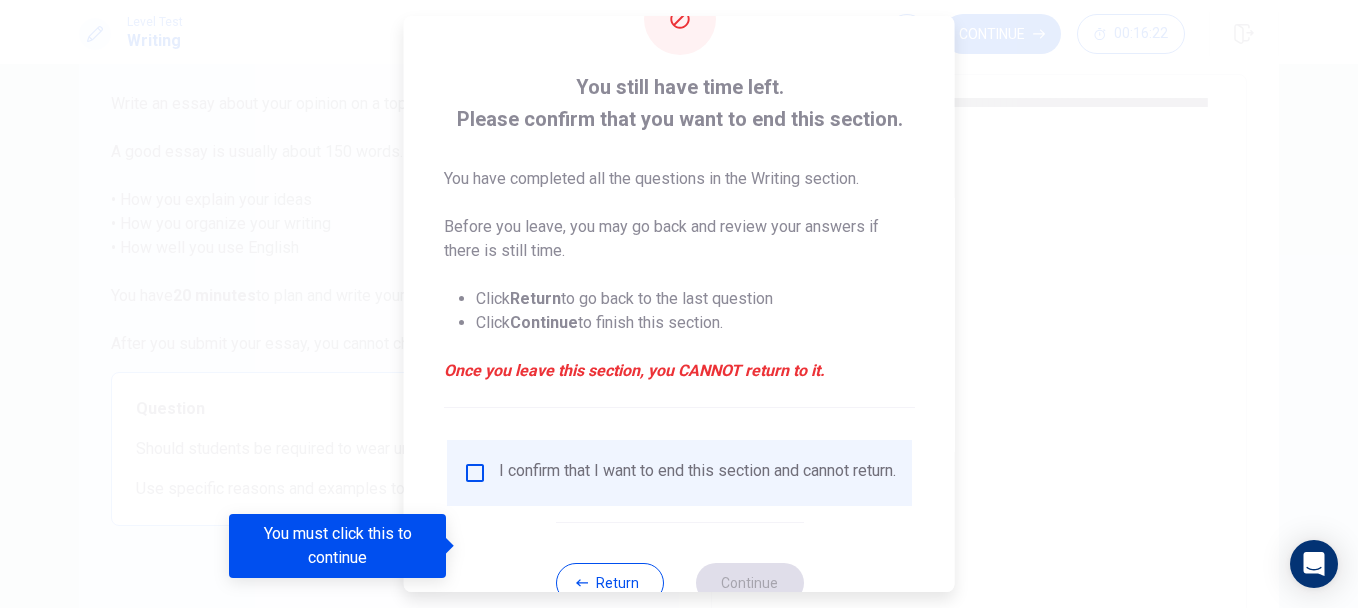 scroll, scrollTop: 138, scrollLeft: 0, axis: vertical 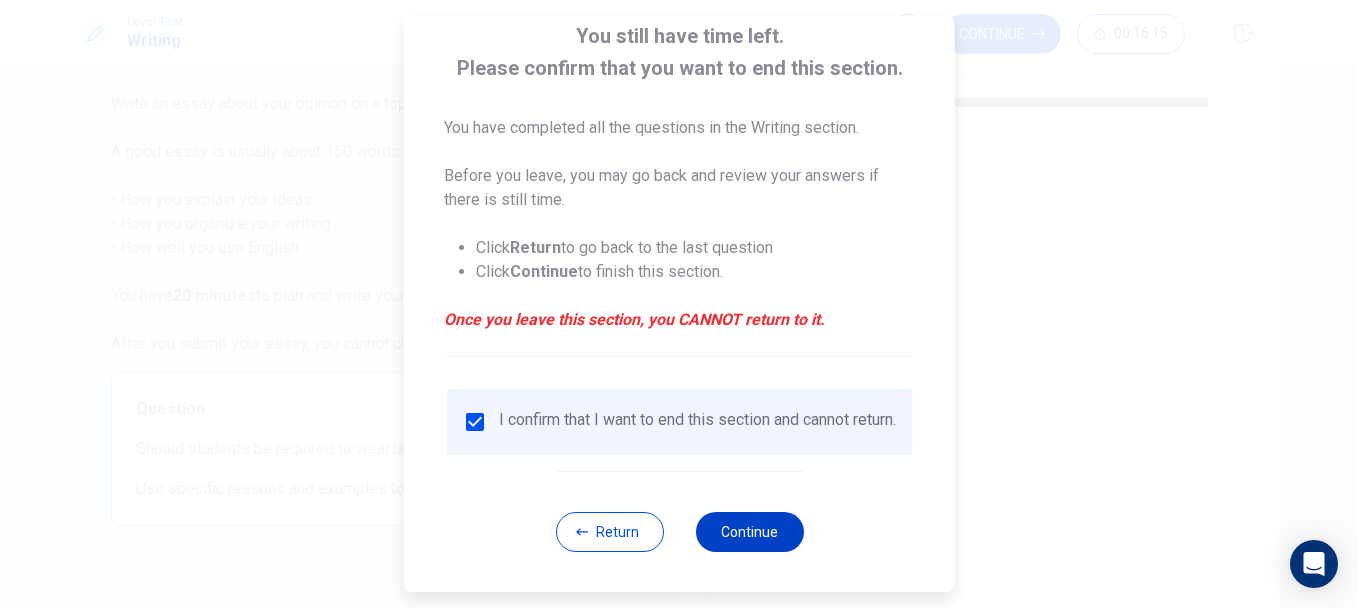 click on "Continue" at bounding box center (749, 532) 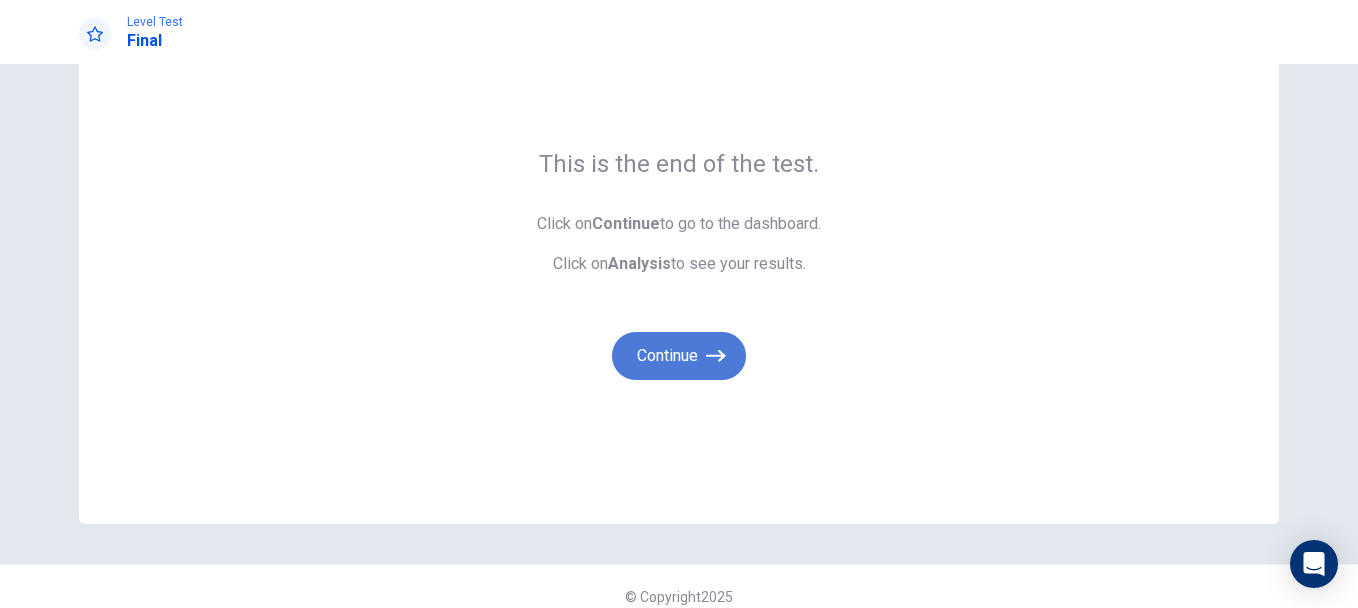 click on "Continue" at bounding box center [679, 356] 